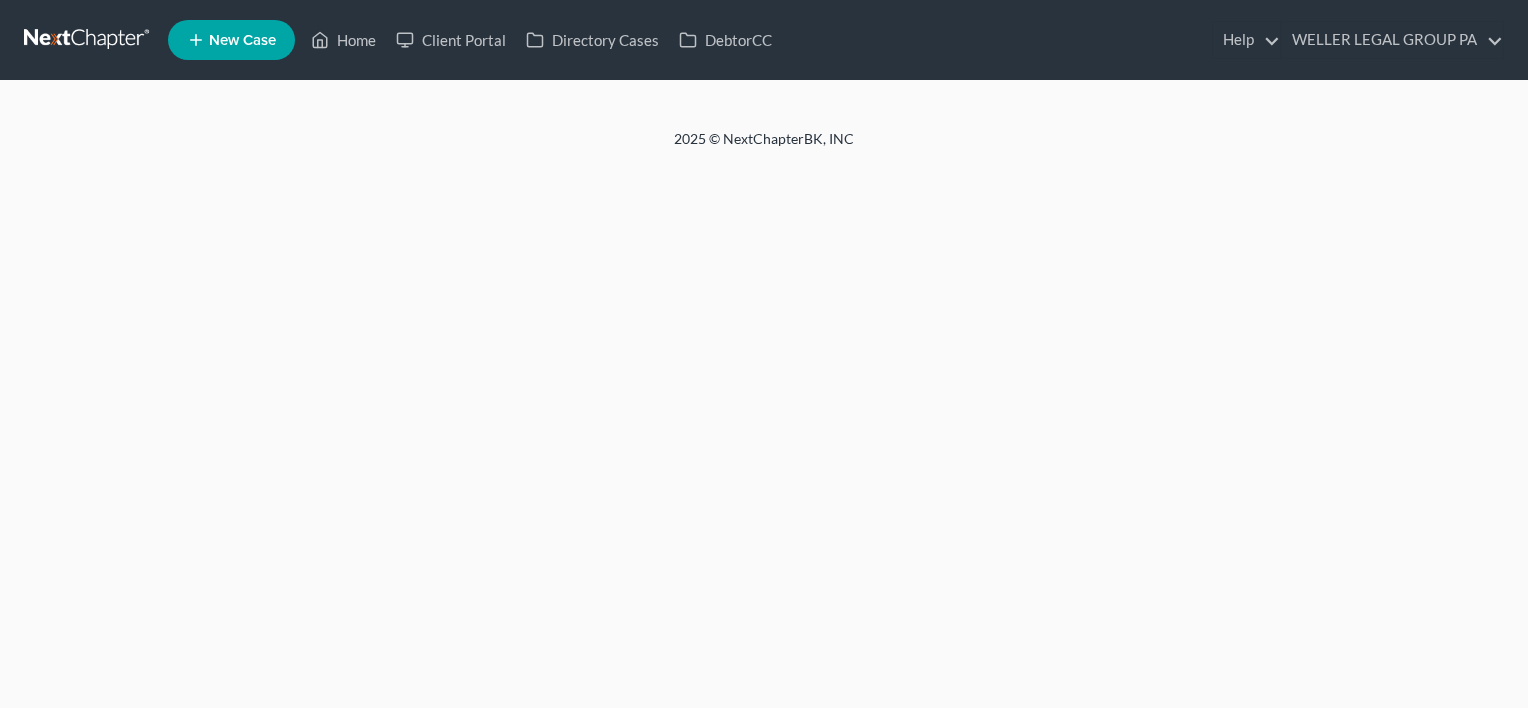 scroll, scrollTop: 0, scrollLeft: 0, axis: both 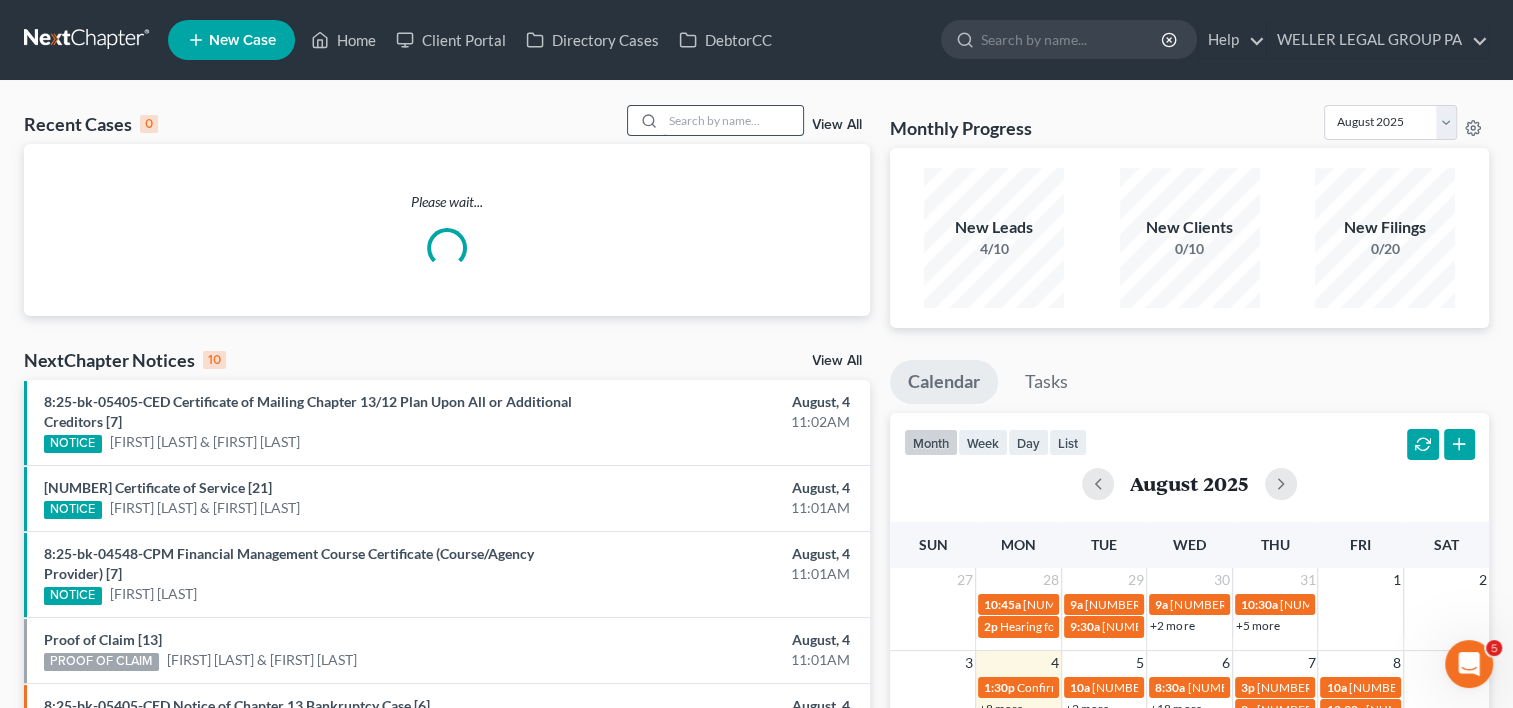 click at bounding box center (733, 120) 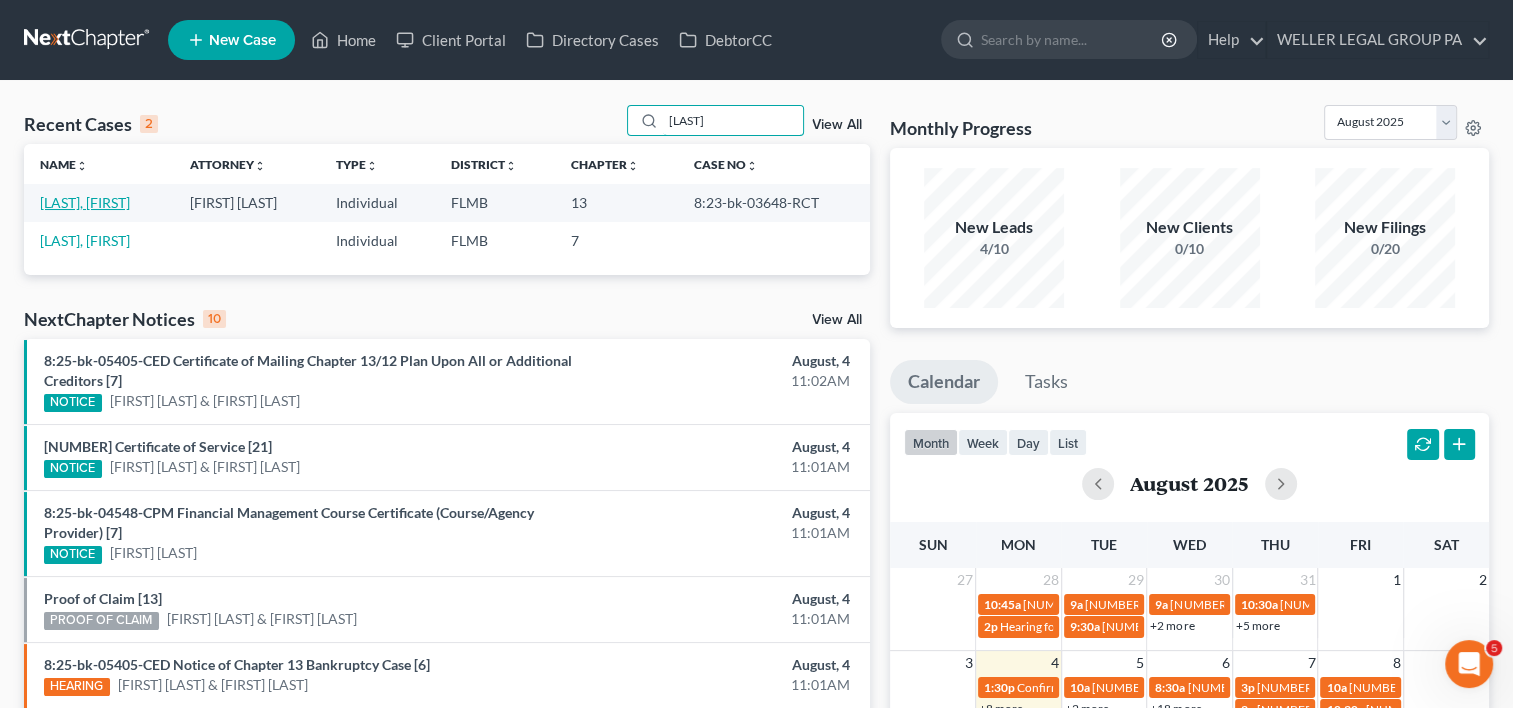 type on "lavend" 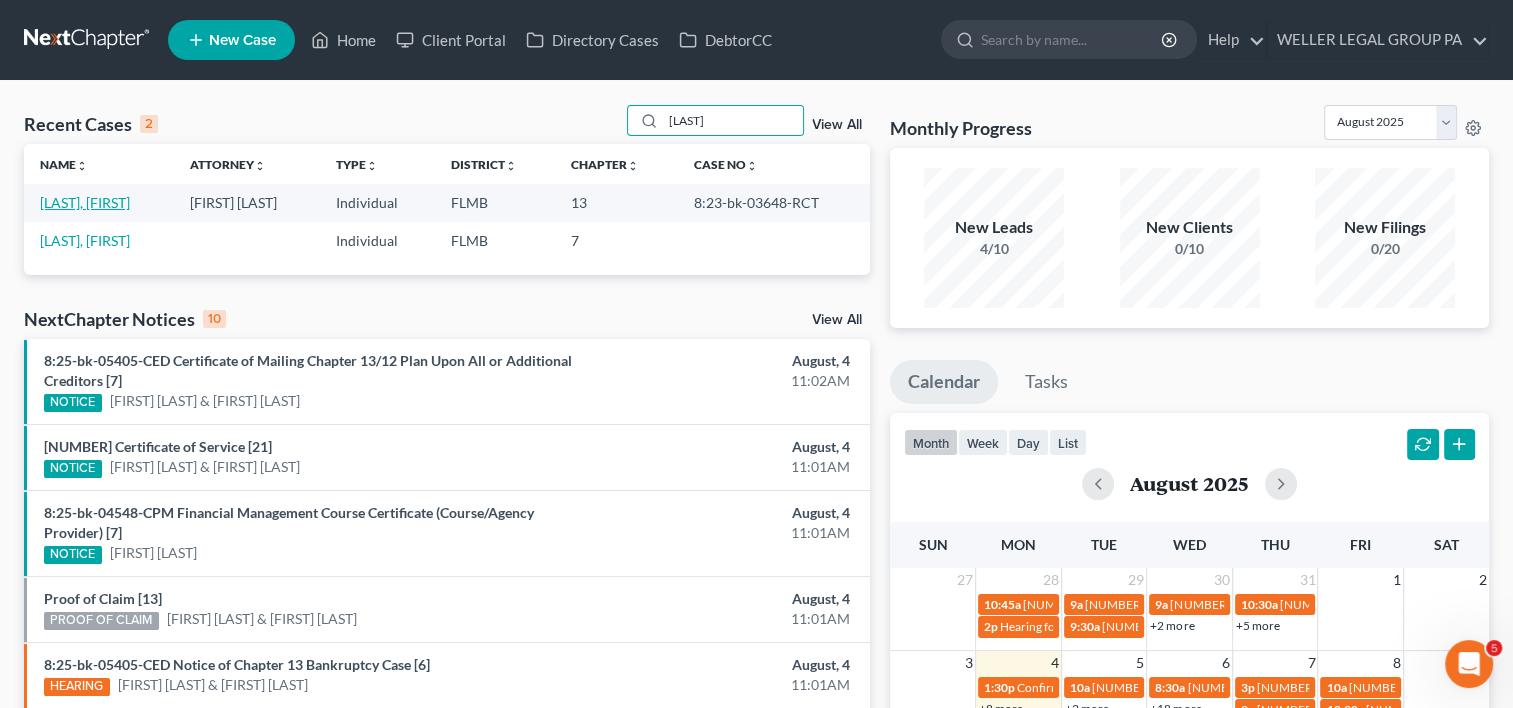 click on "Lavender, Mark" at bounding box center [85, 202] 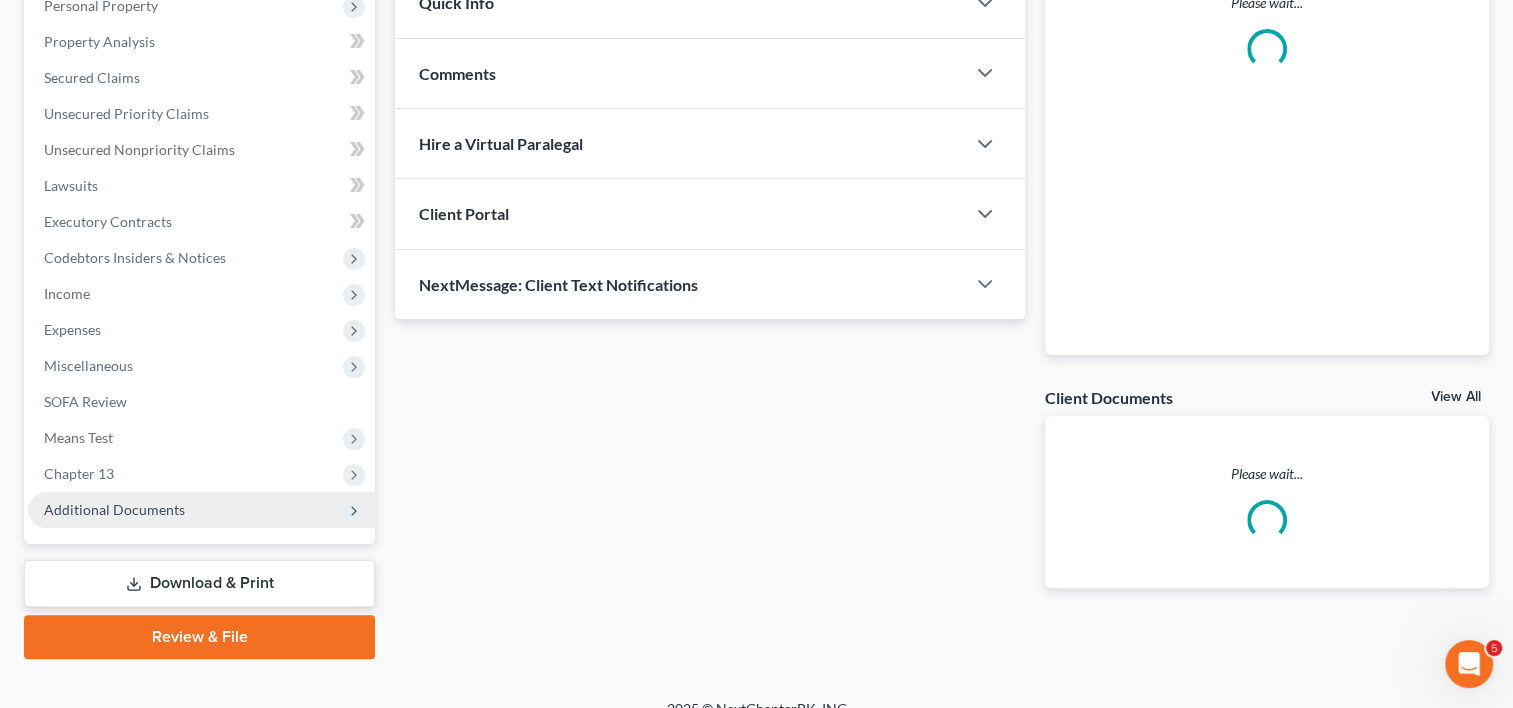 scroll, scrollTop: 389, scrollLeft: 0, axis: vertical 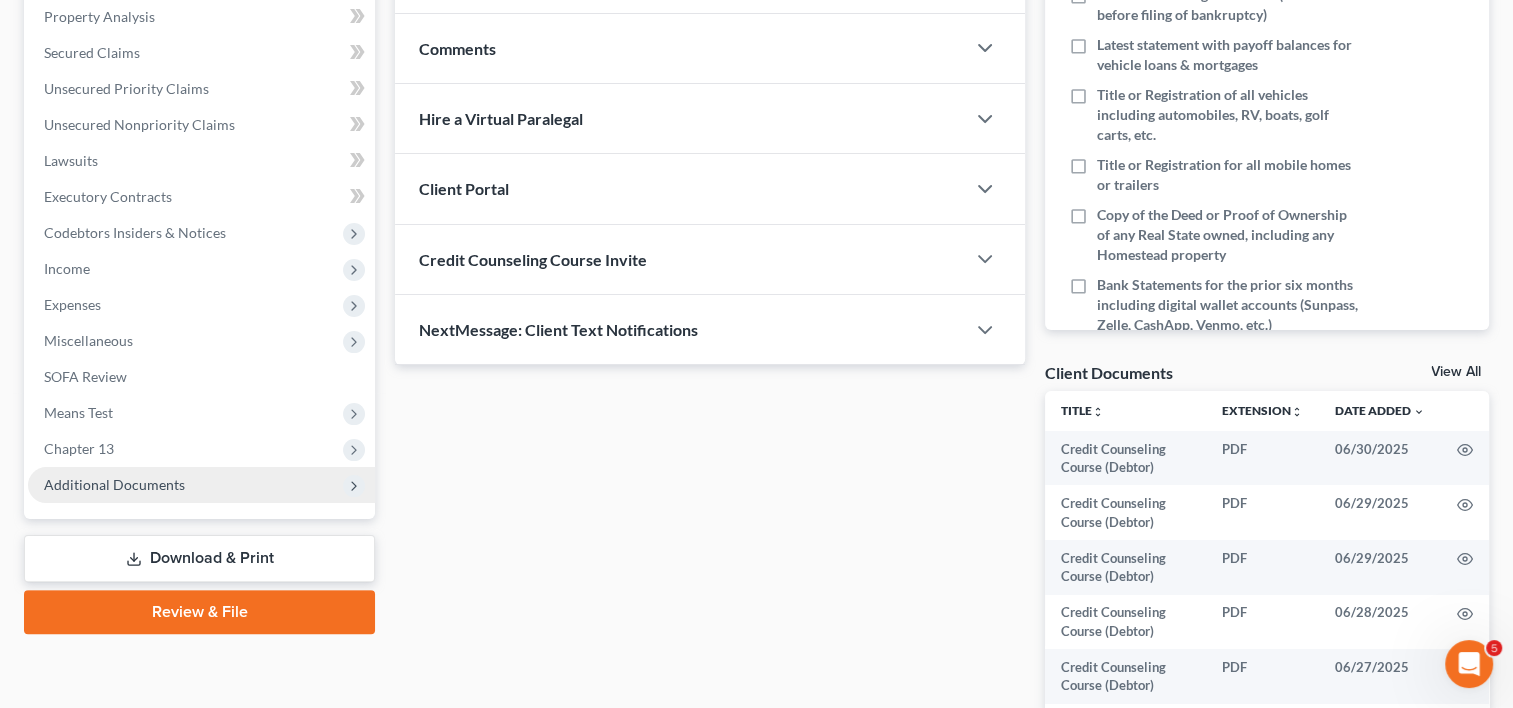 click on "Additional Documents" at bounding box center [201, 485] 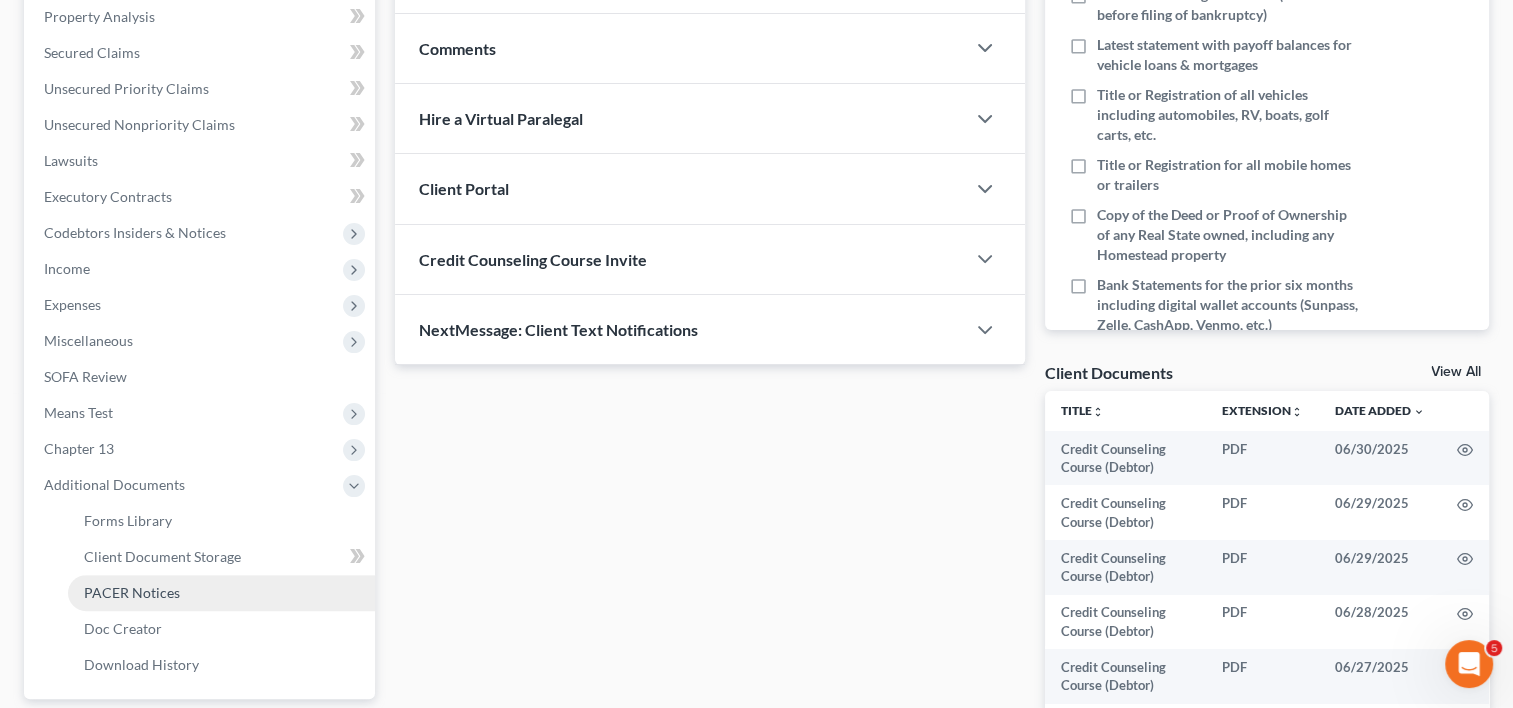 click on "PACER Notices" at bounding box center [221, 593] 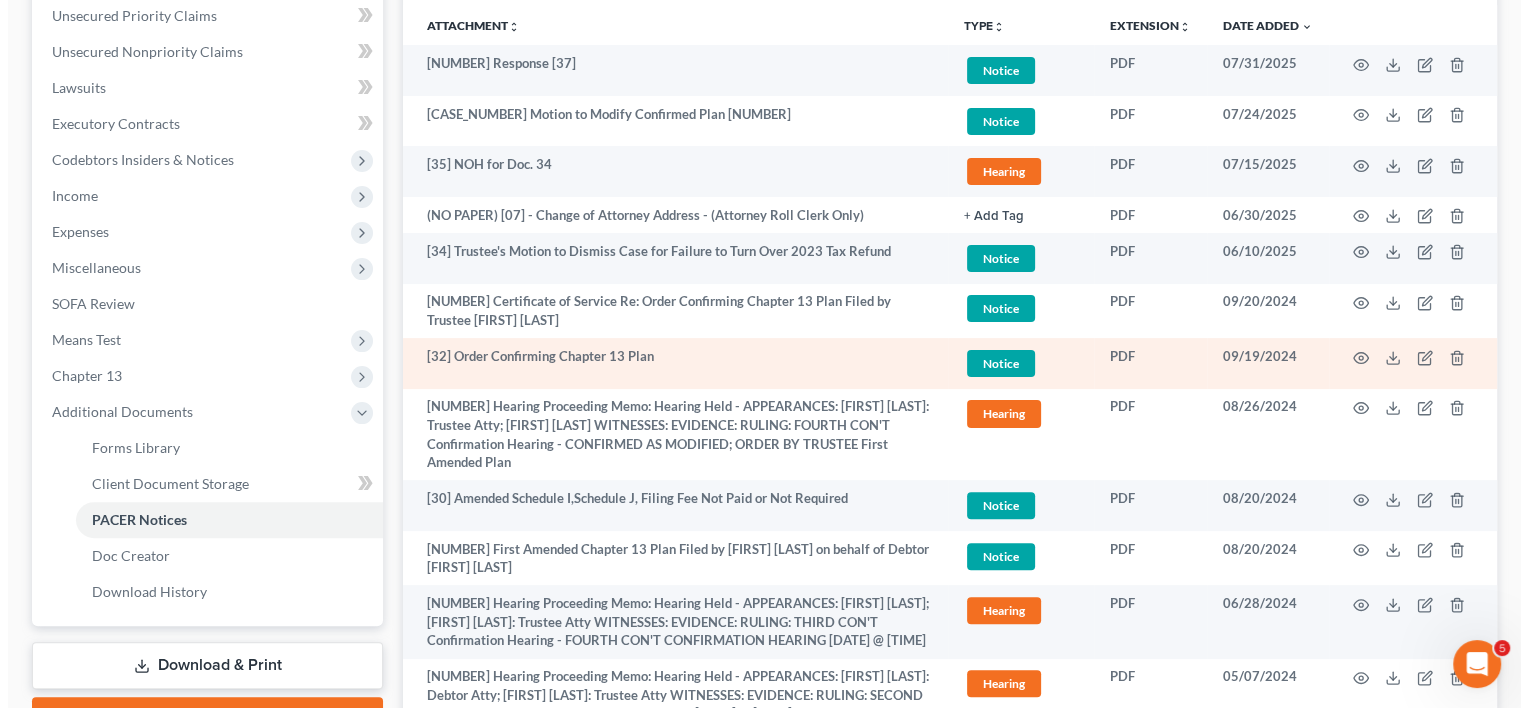 scroll, scrollTop: 500, scrollLeft: 0, axis: vertical 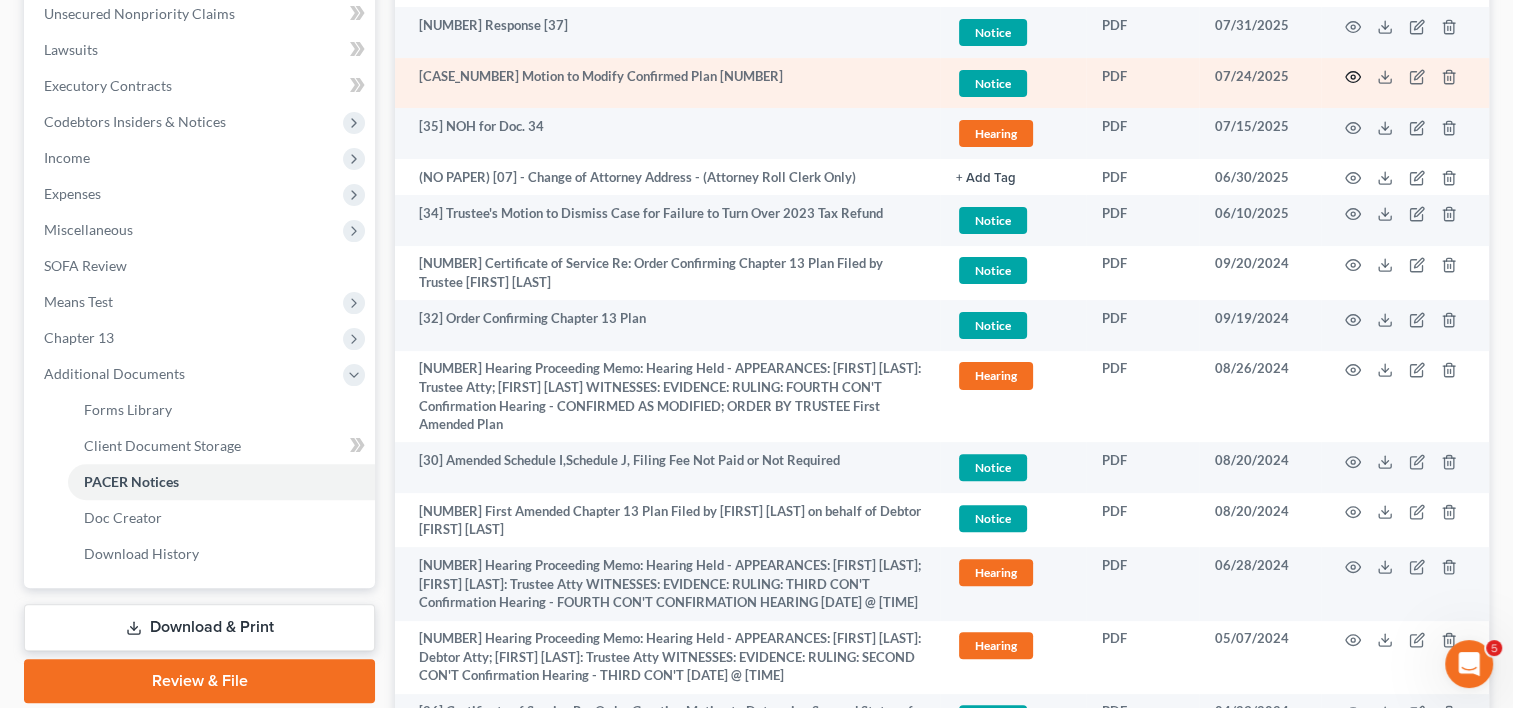click 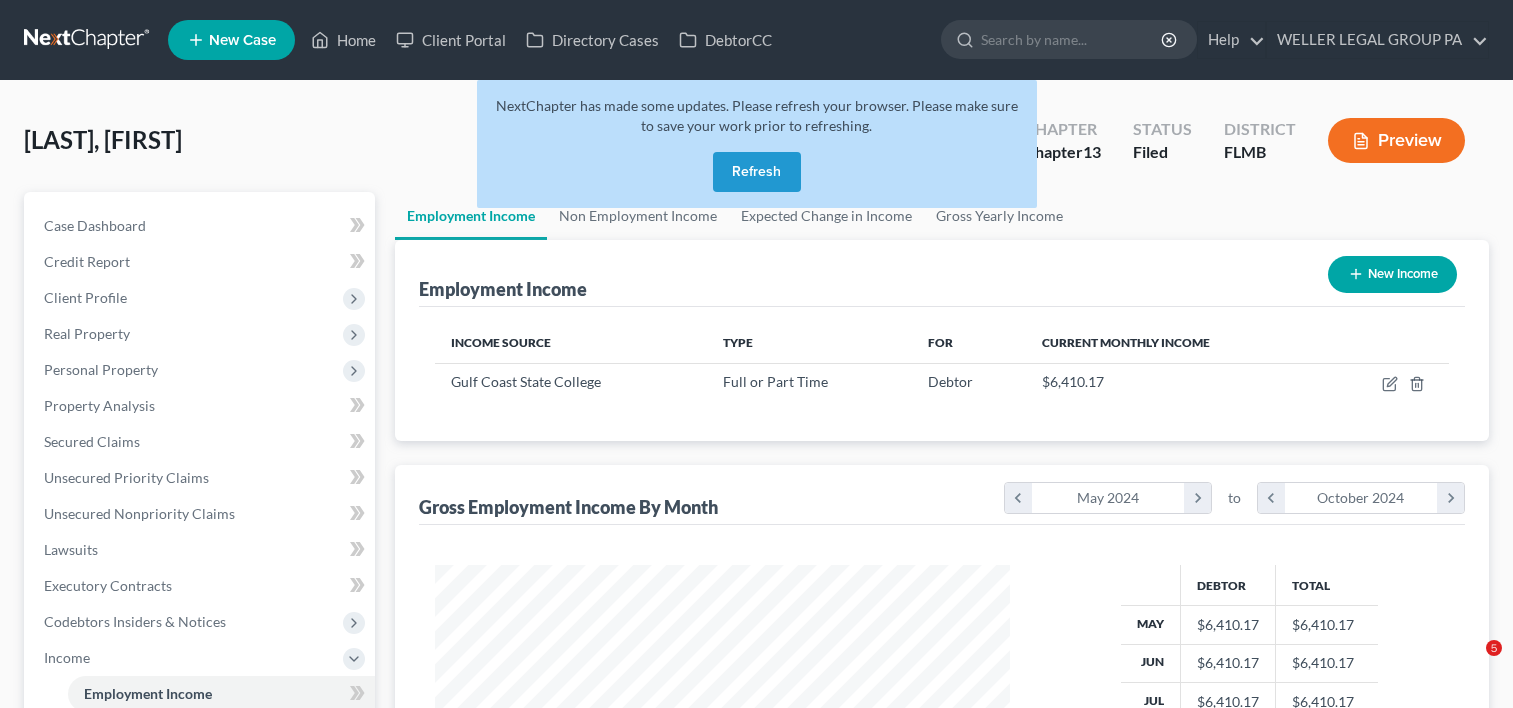 scroll, scrollTop: 0, scrollLeft: 0, axis: both 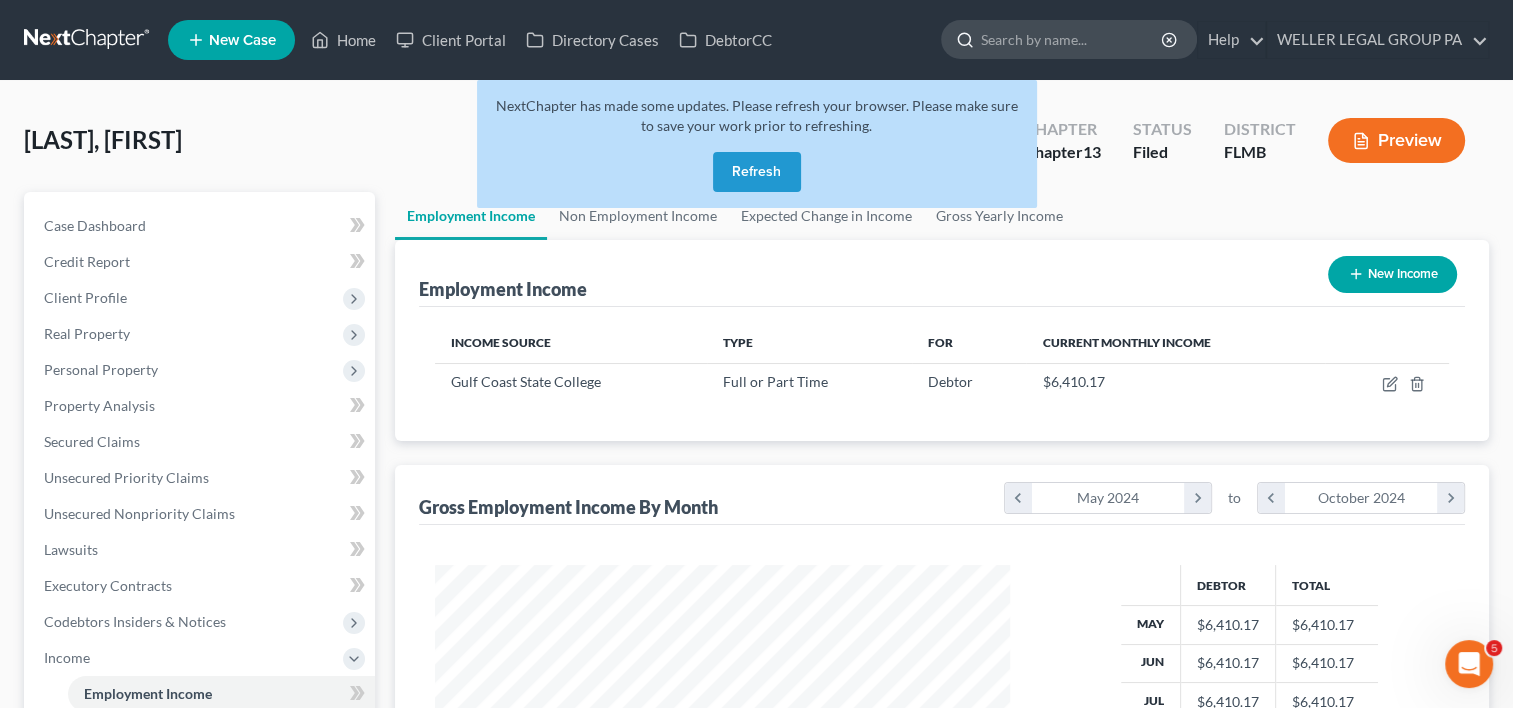 click at bounding box center [1072, 39] 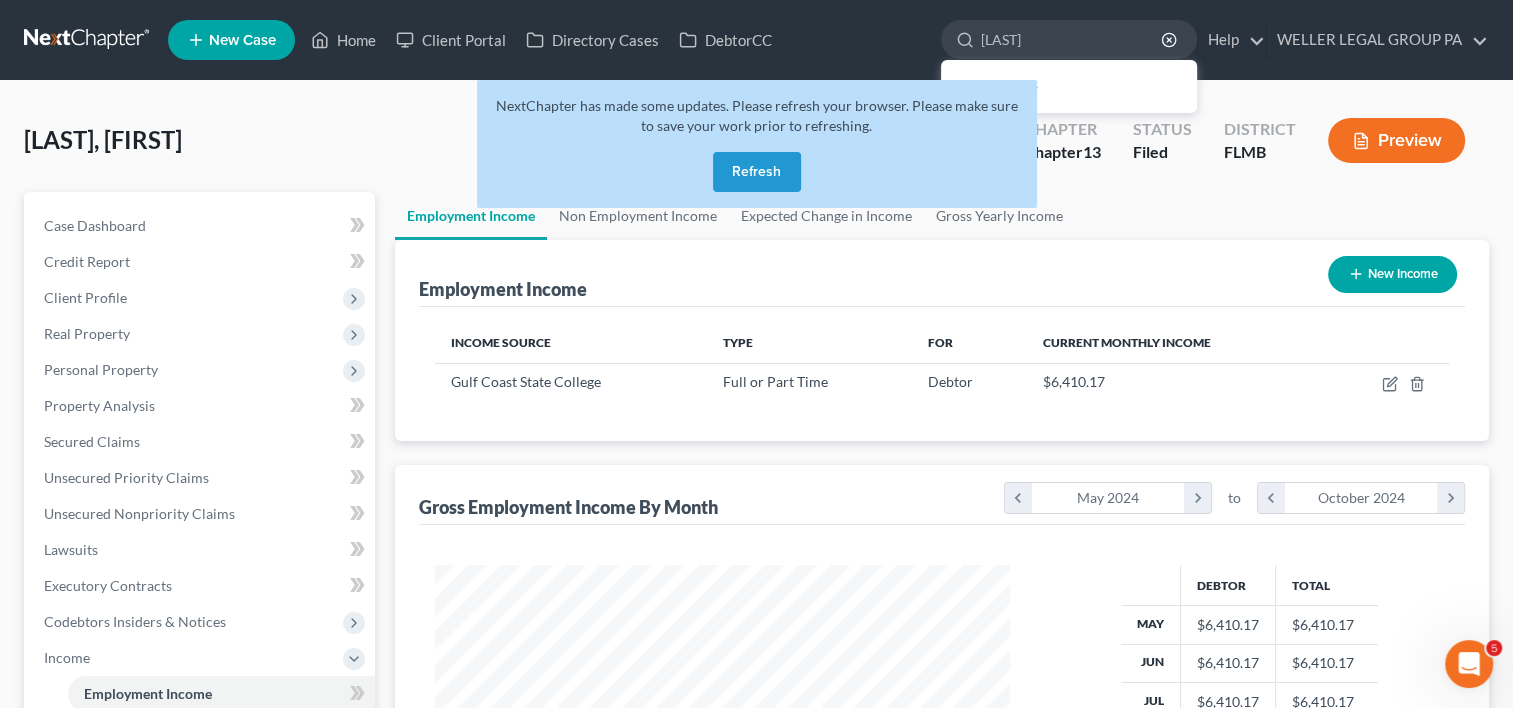 type on "sanders" 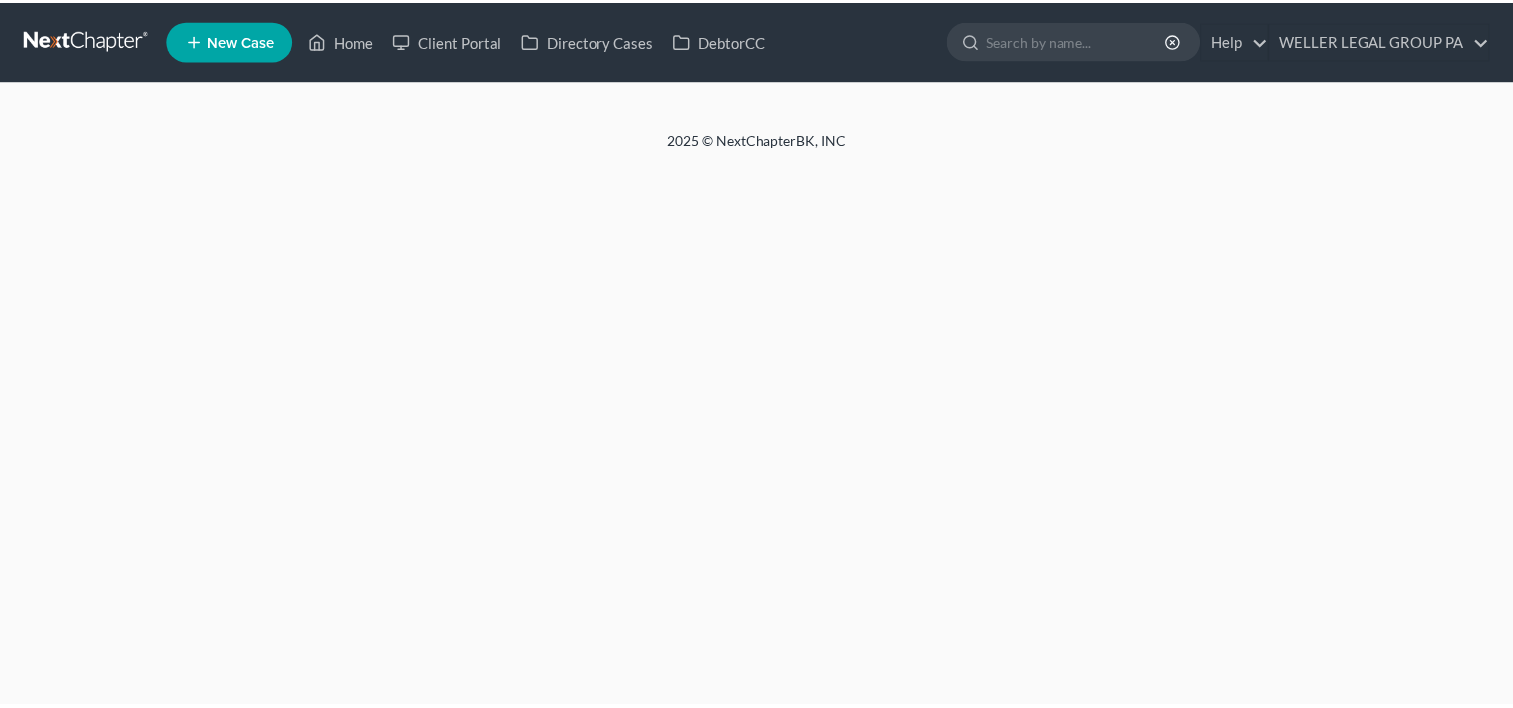 scroll, scrollTop: 0, scrollLeft: 0, axis: both 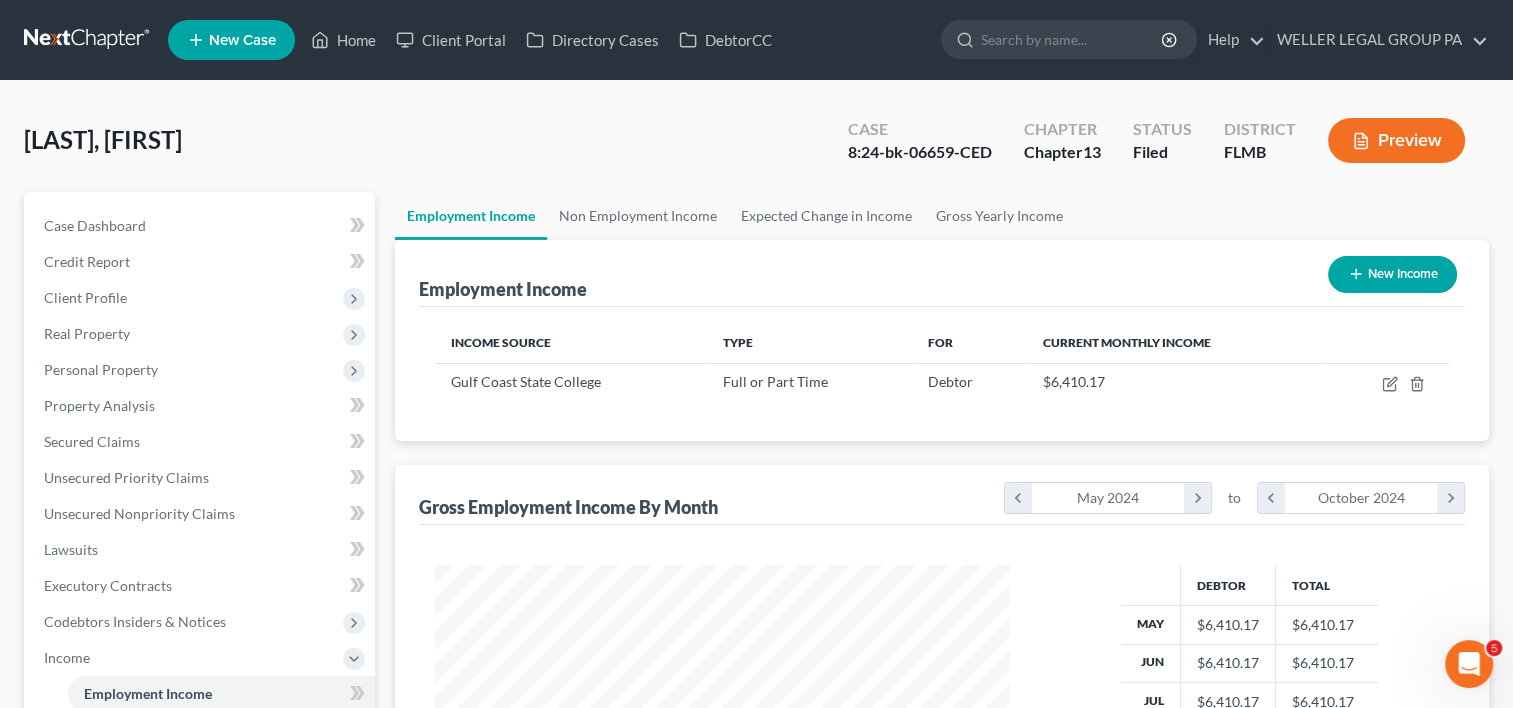 click at bounding box center [88, 40] 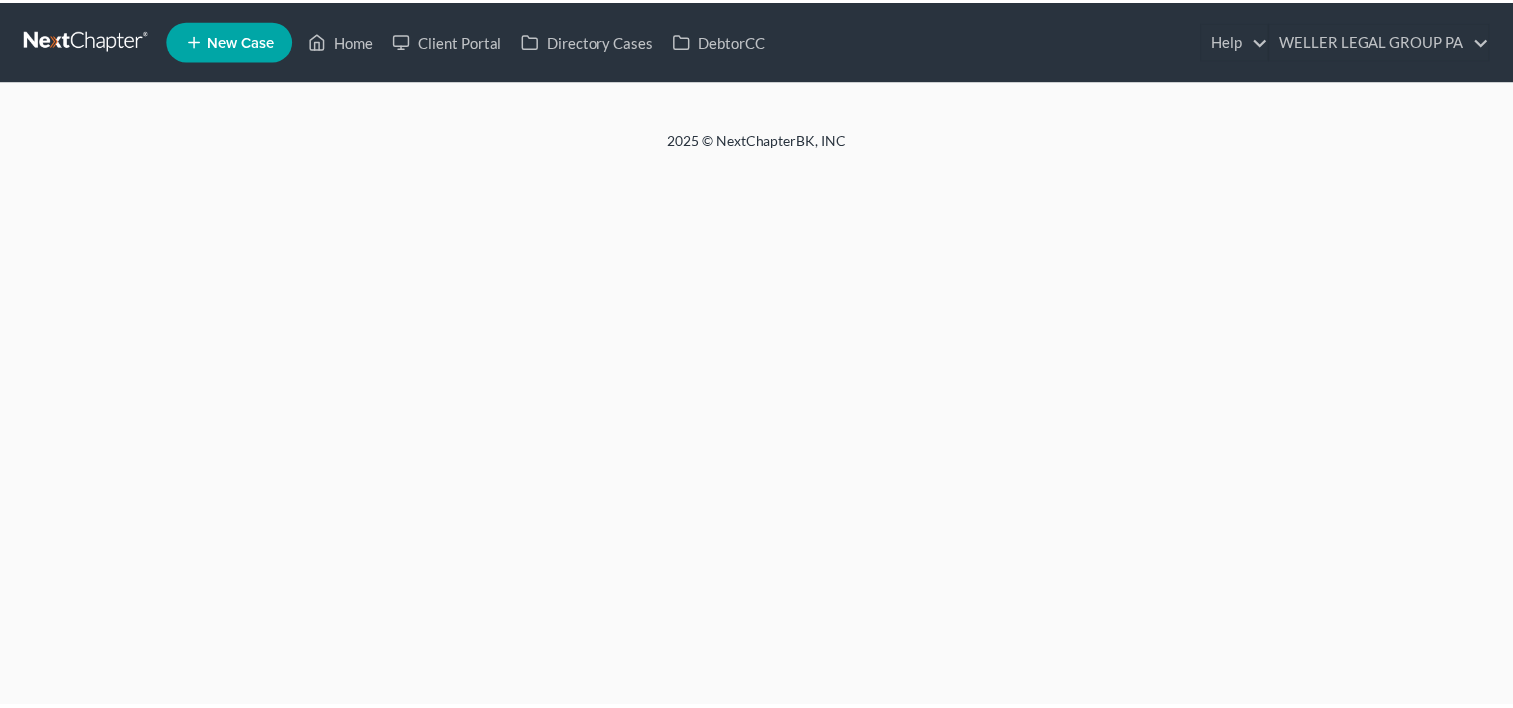 scroll, scrollTop: 0, scrollLeft: 0, axis: both 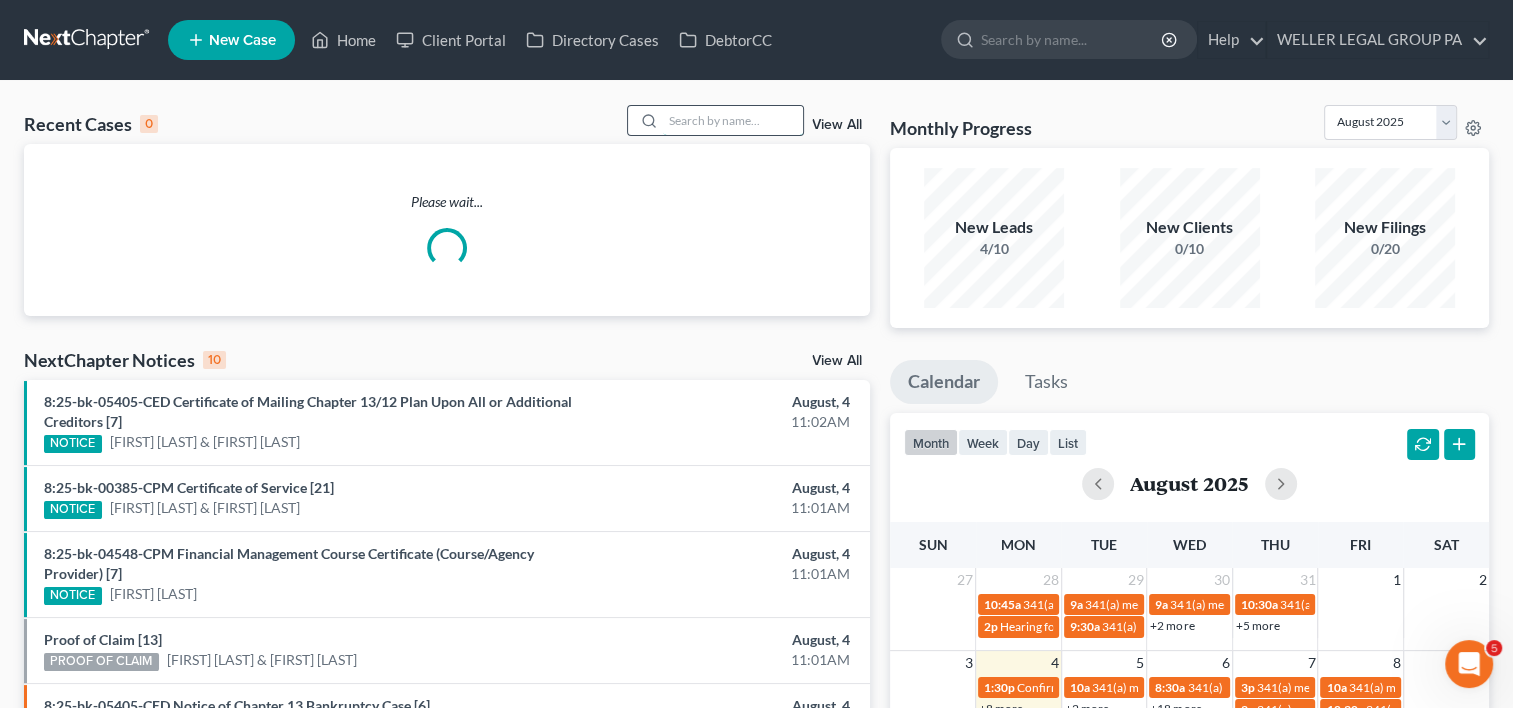 click at bounding box center [733, 120] 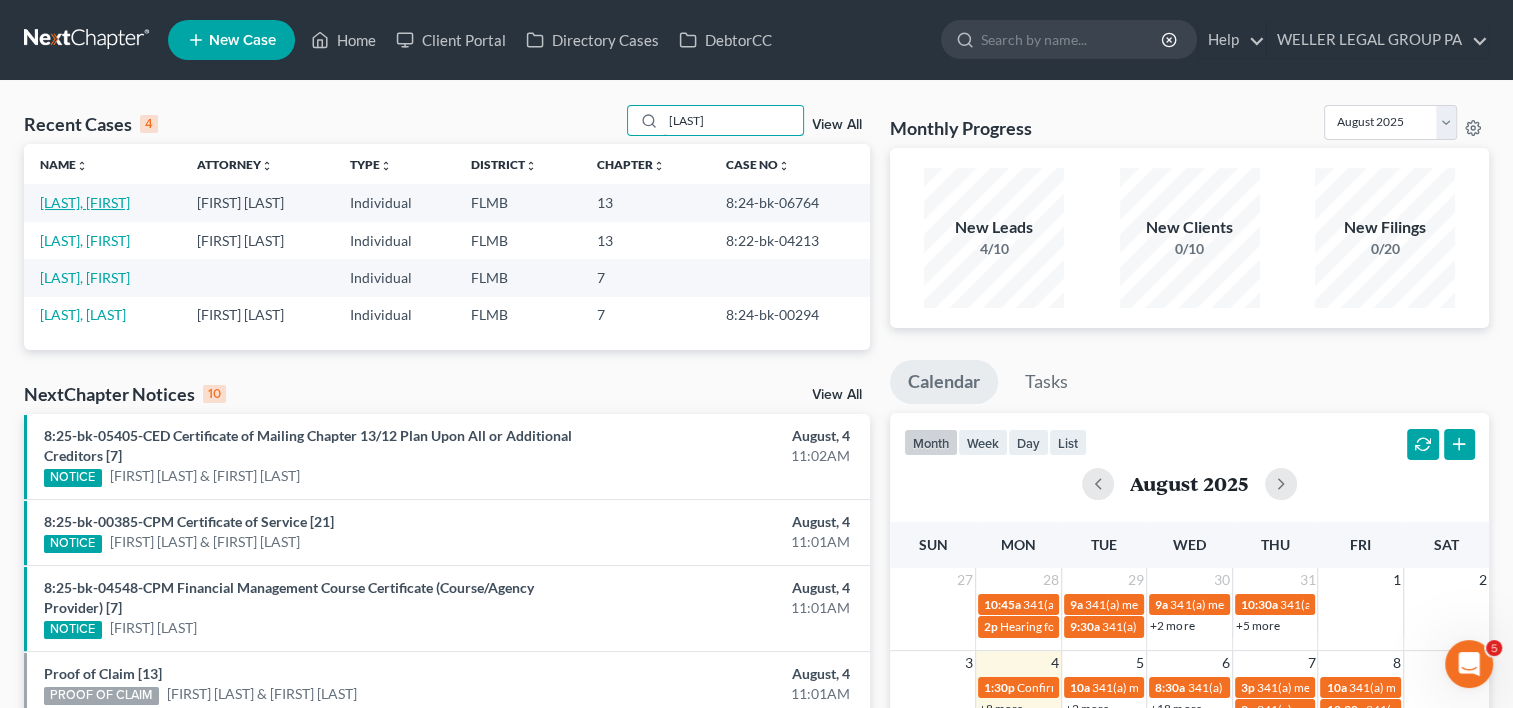 type on "[LAST]" 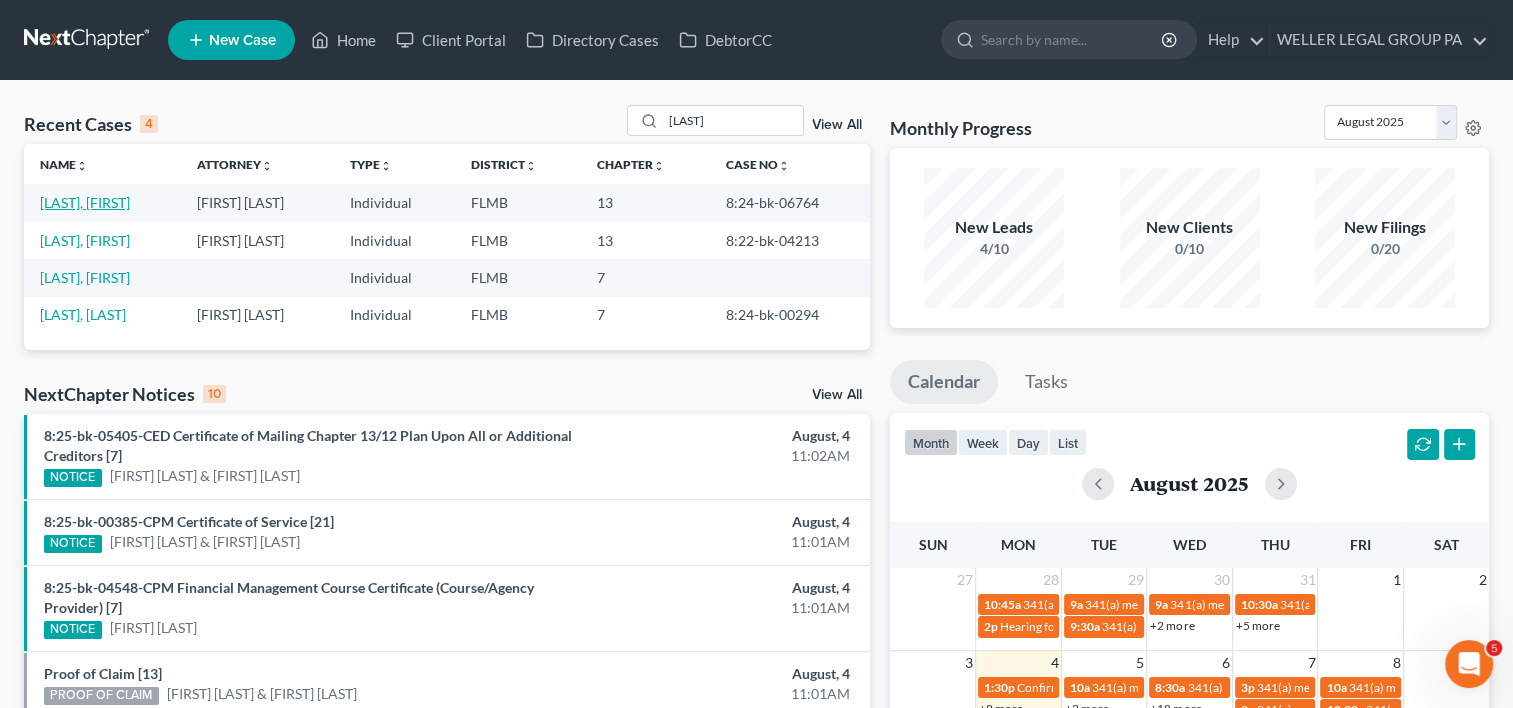 click on "[LAST], [FIRST]" at bounding box center (85, 202) 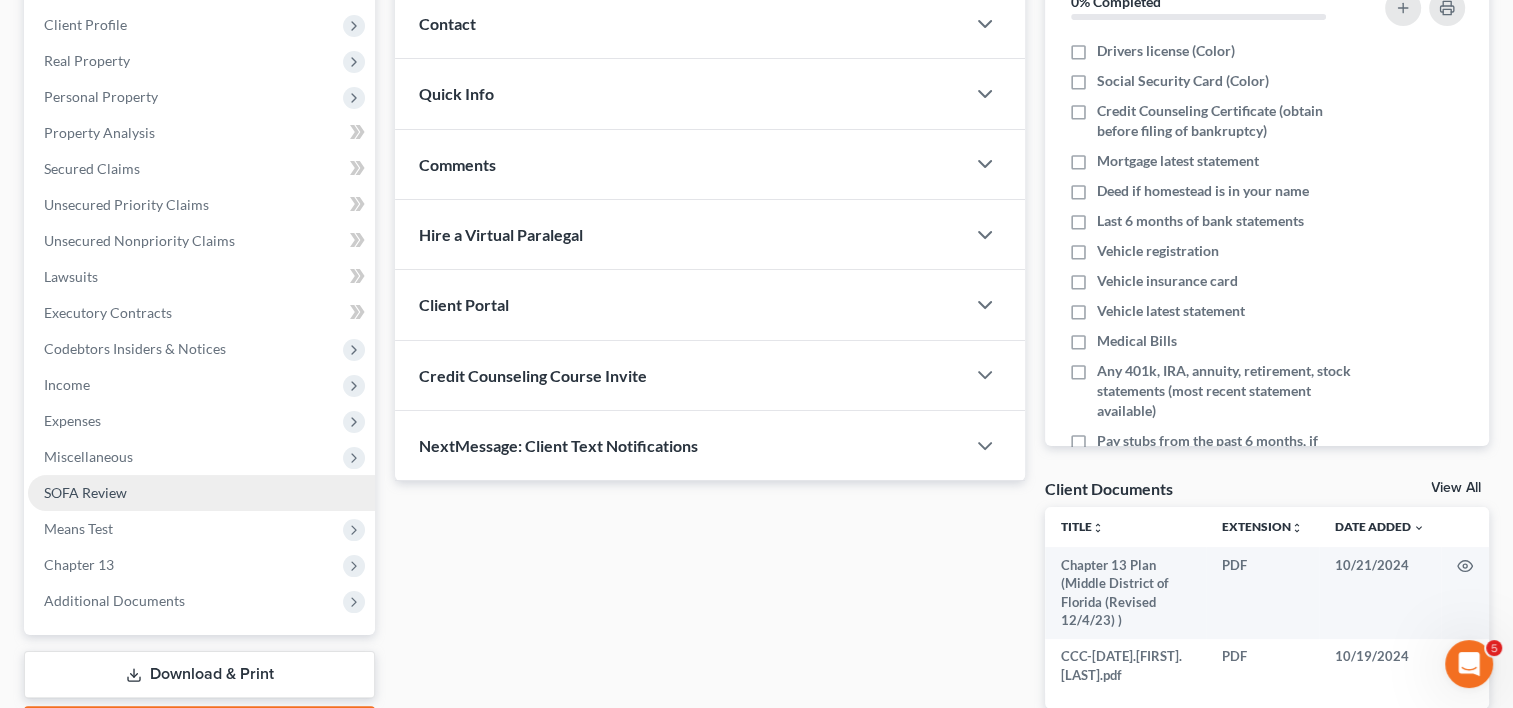 scroll, scrollTop: 396, scrollLeft: 0, axis: vertical 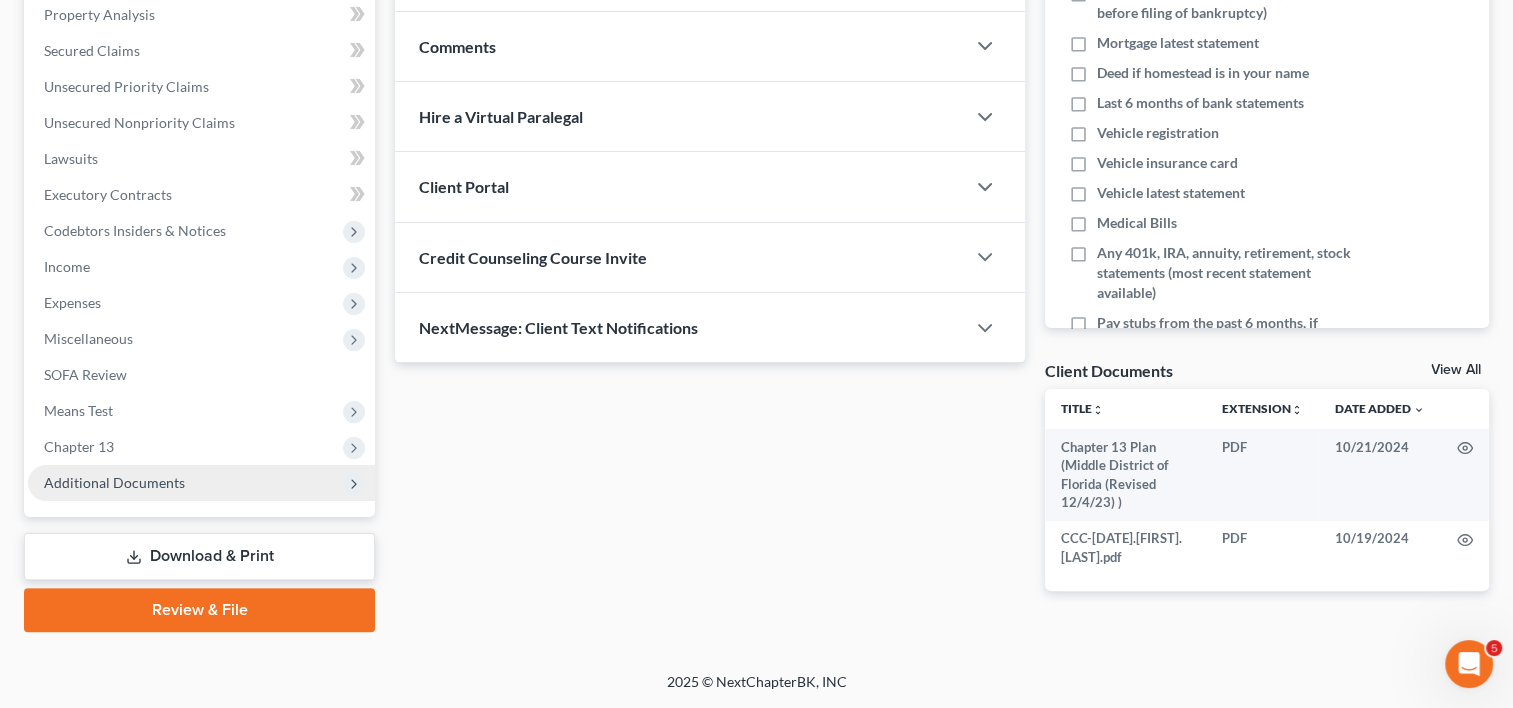 drag, startPoint x: 136, startPoint y: 478, endPoint x: 139, endPoint y: 488, distance: 10.440307 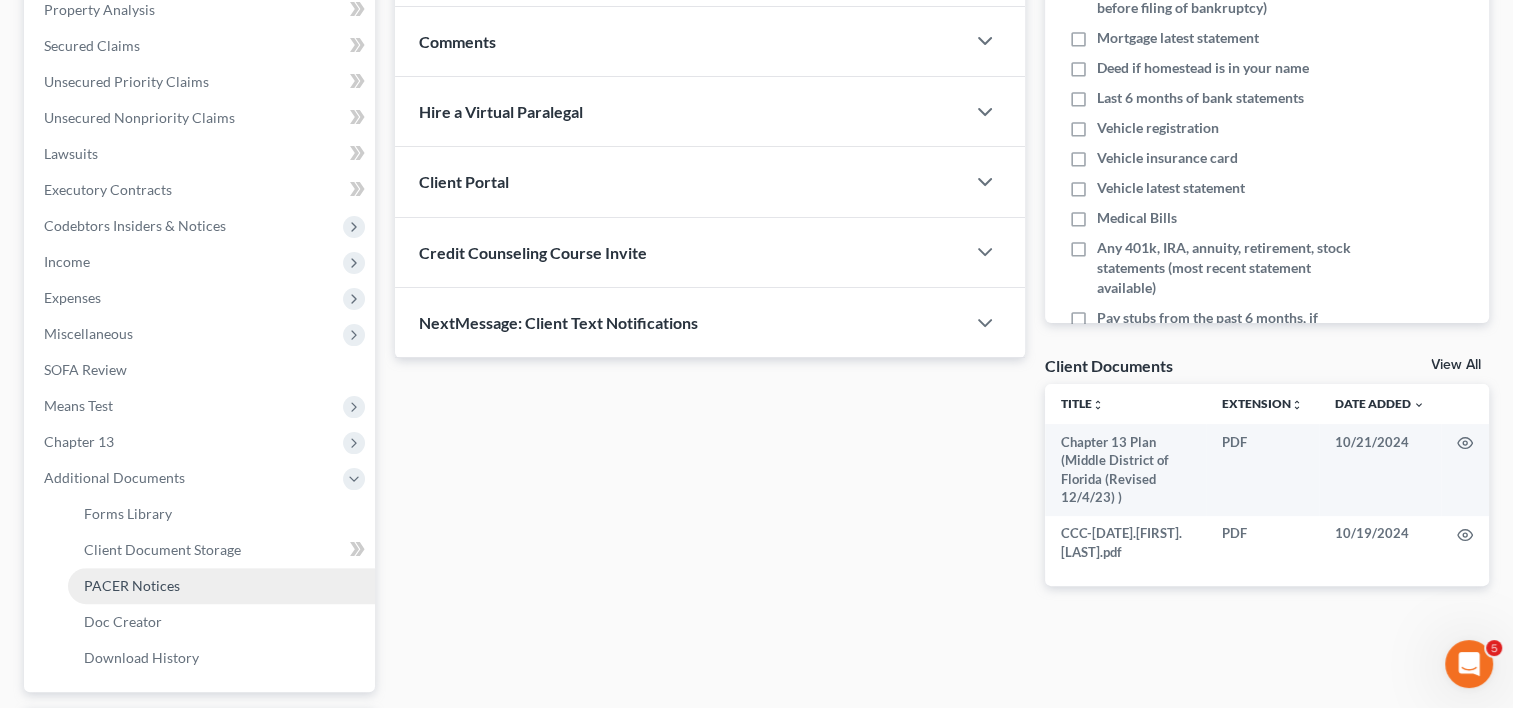click on "PACER Notices" at bounding box center (221, 586) 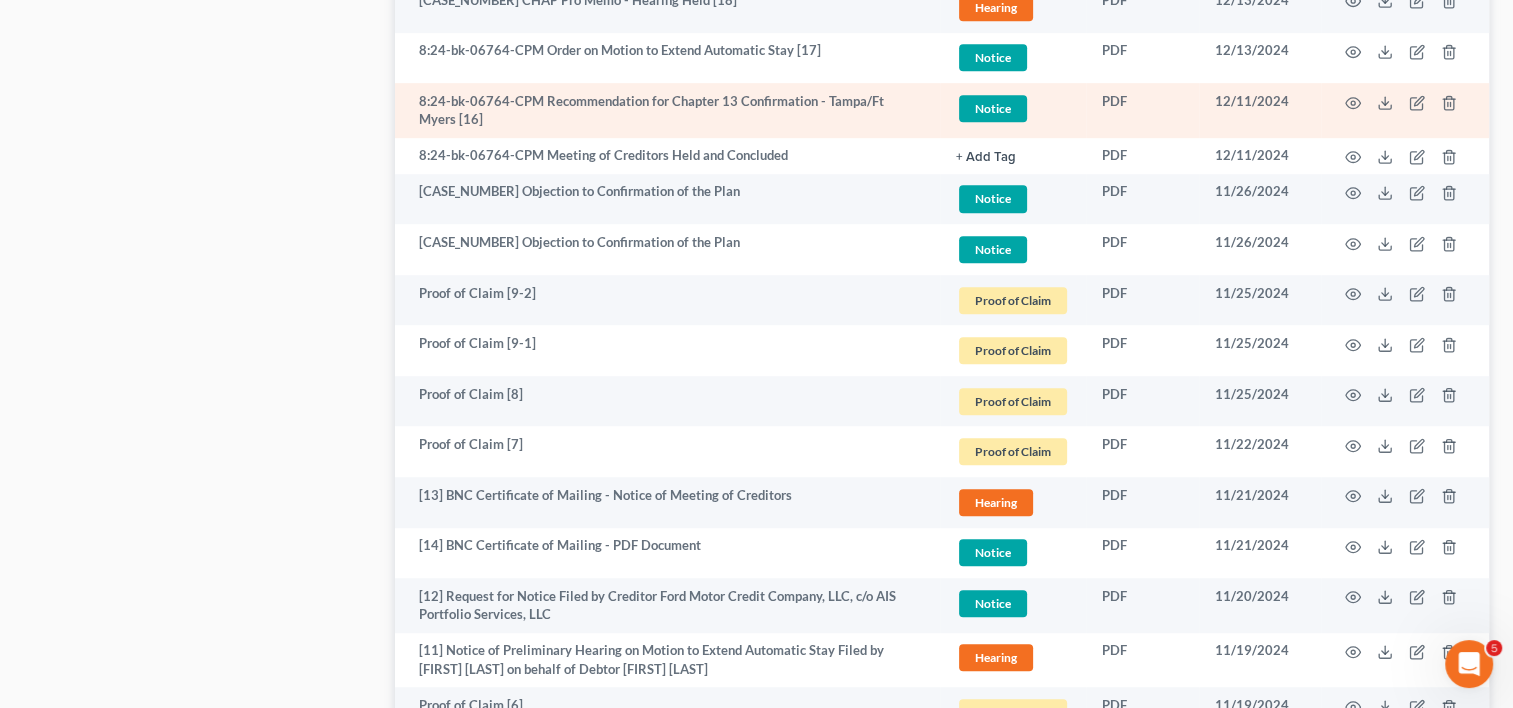 scroll, scrollTop: 2233, scrollLeft: 0, axis: vertical 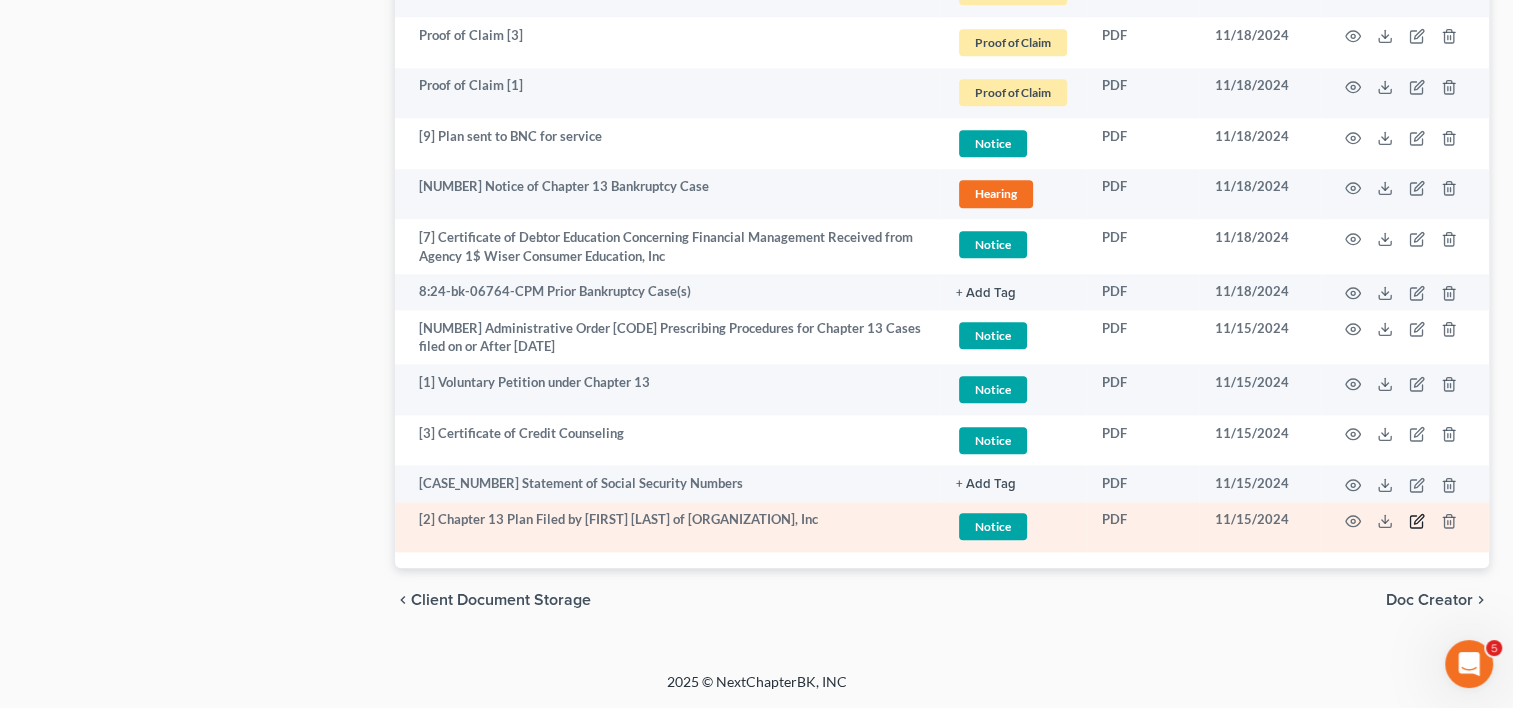 click 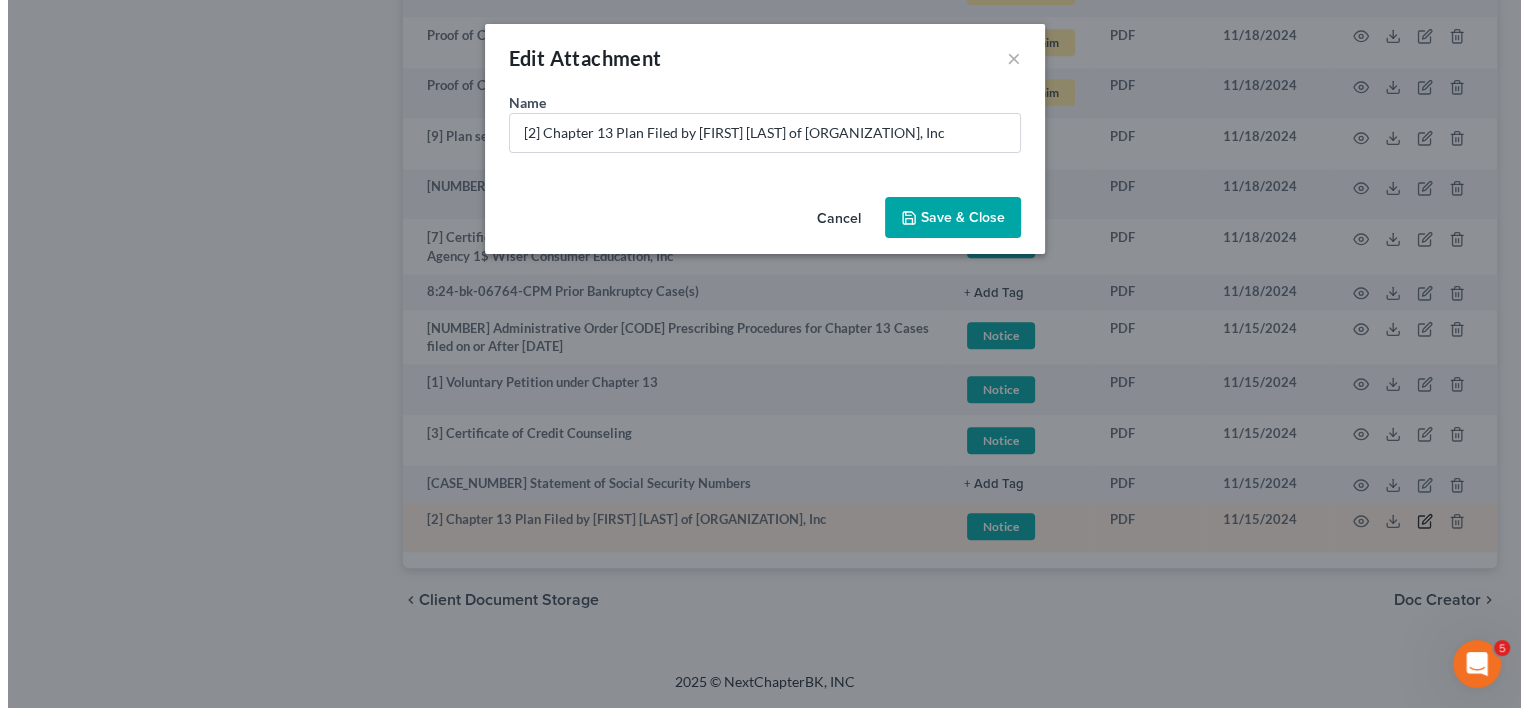 scroll, scrollTop: 2229, scrollLeft: 0, axis: vertical 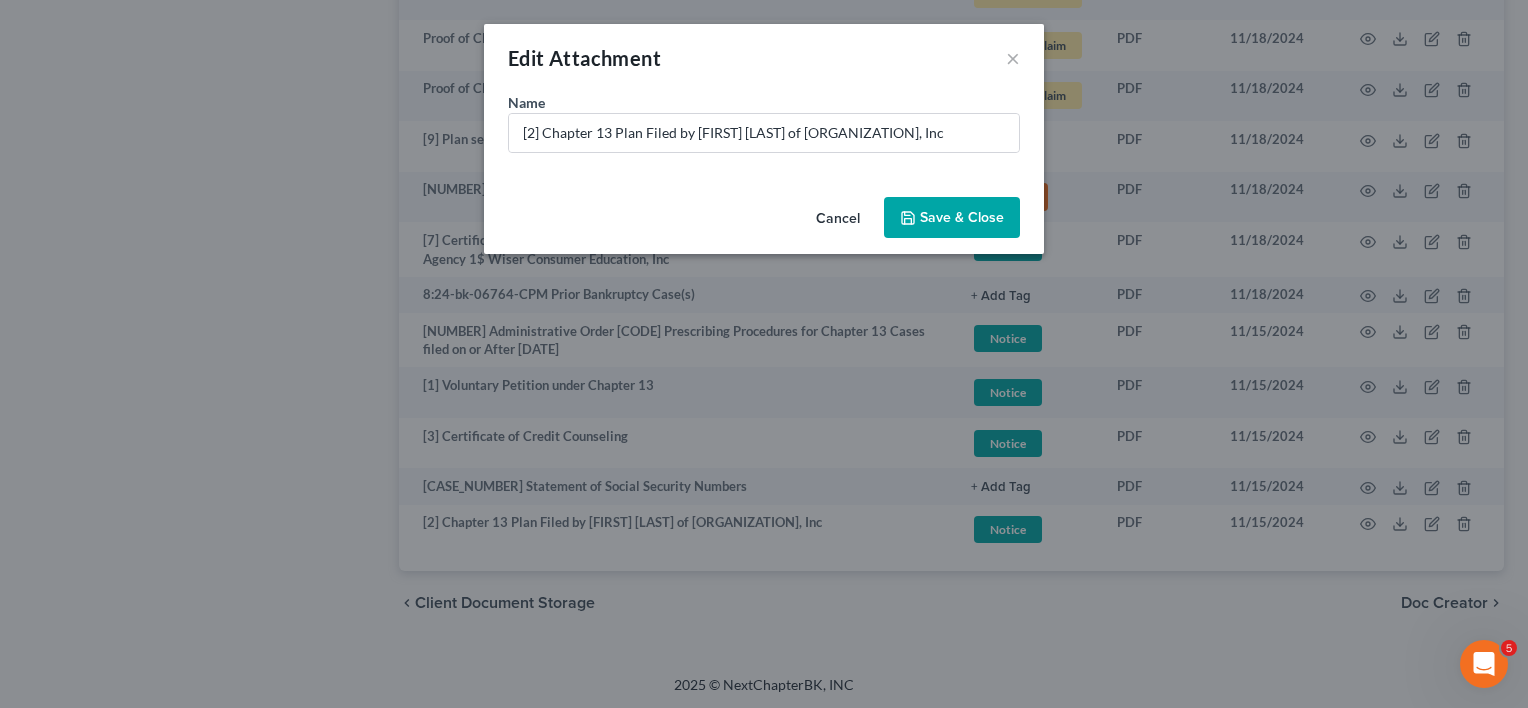 click on "Name
*
Chapter 13 Plan Filed by [FIRST] [LAST] of Weller Legal Group, Inc" at bounding box center (764, 140) 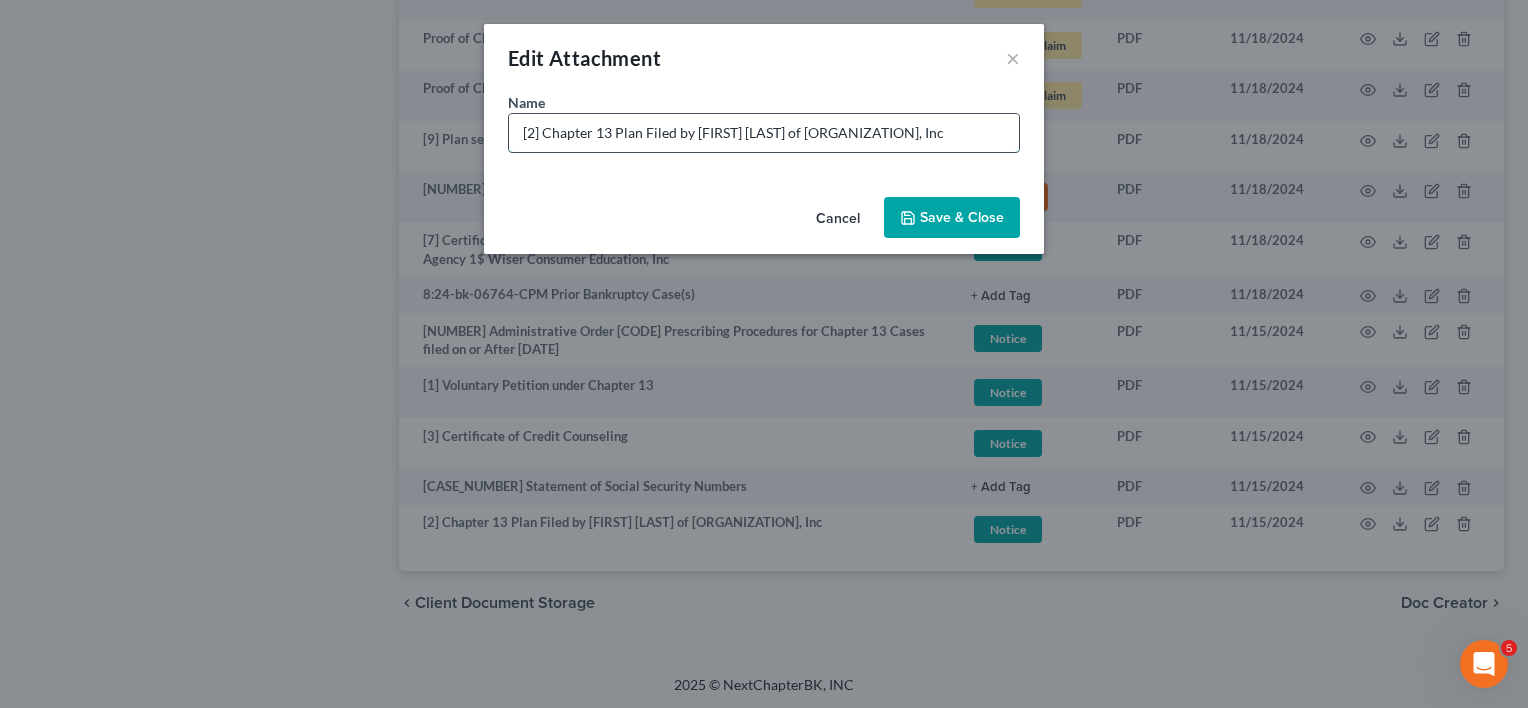 click on "[2] Chapter 13 Plan Filed by [FIRST] [LAST] of [ORGANIZATION], Inc" at bounding box center [764, 133] 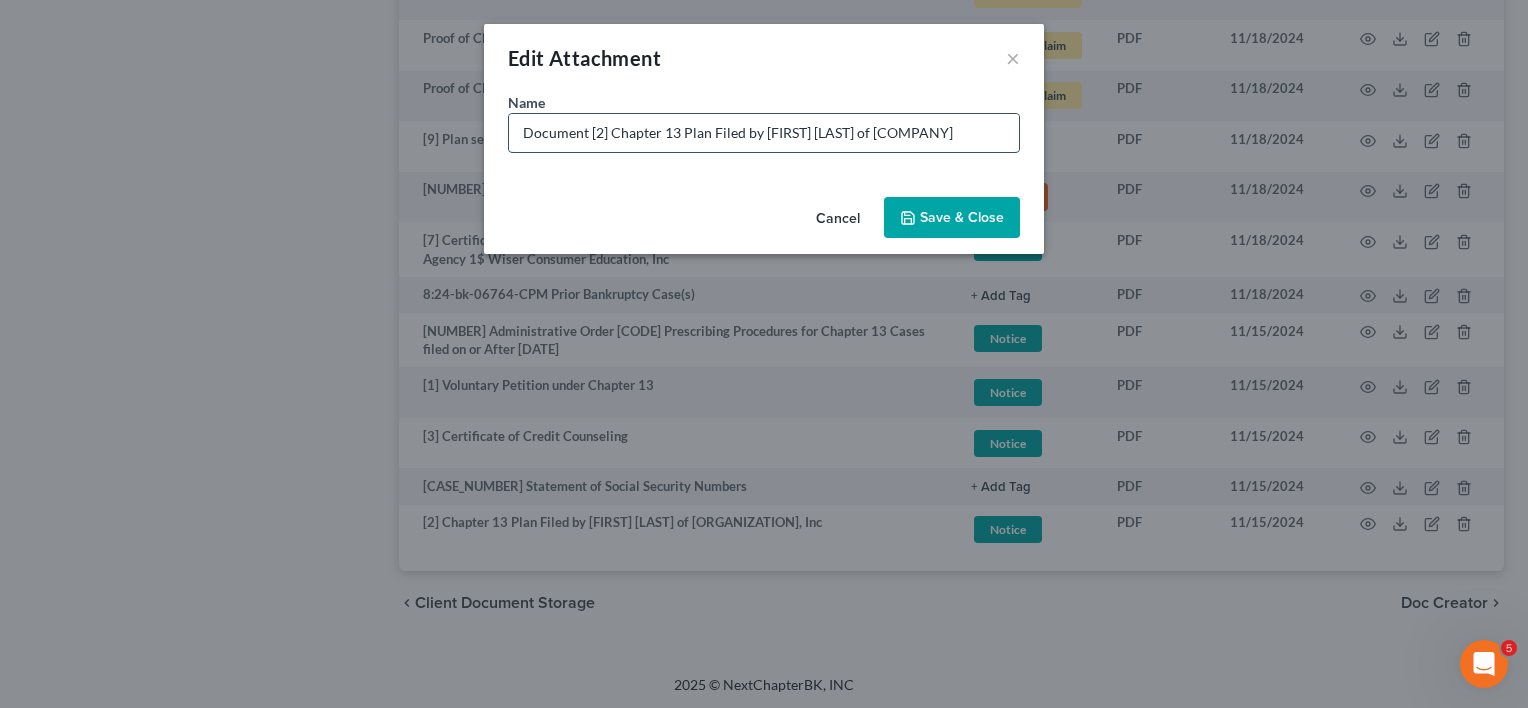 click on "Document [2] Chapter 13 Plan Filed by [FIRST] [LAST] of [COMPANY]" at bounding box center (764, 133) 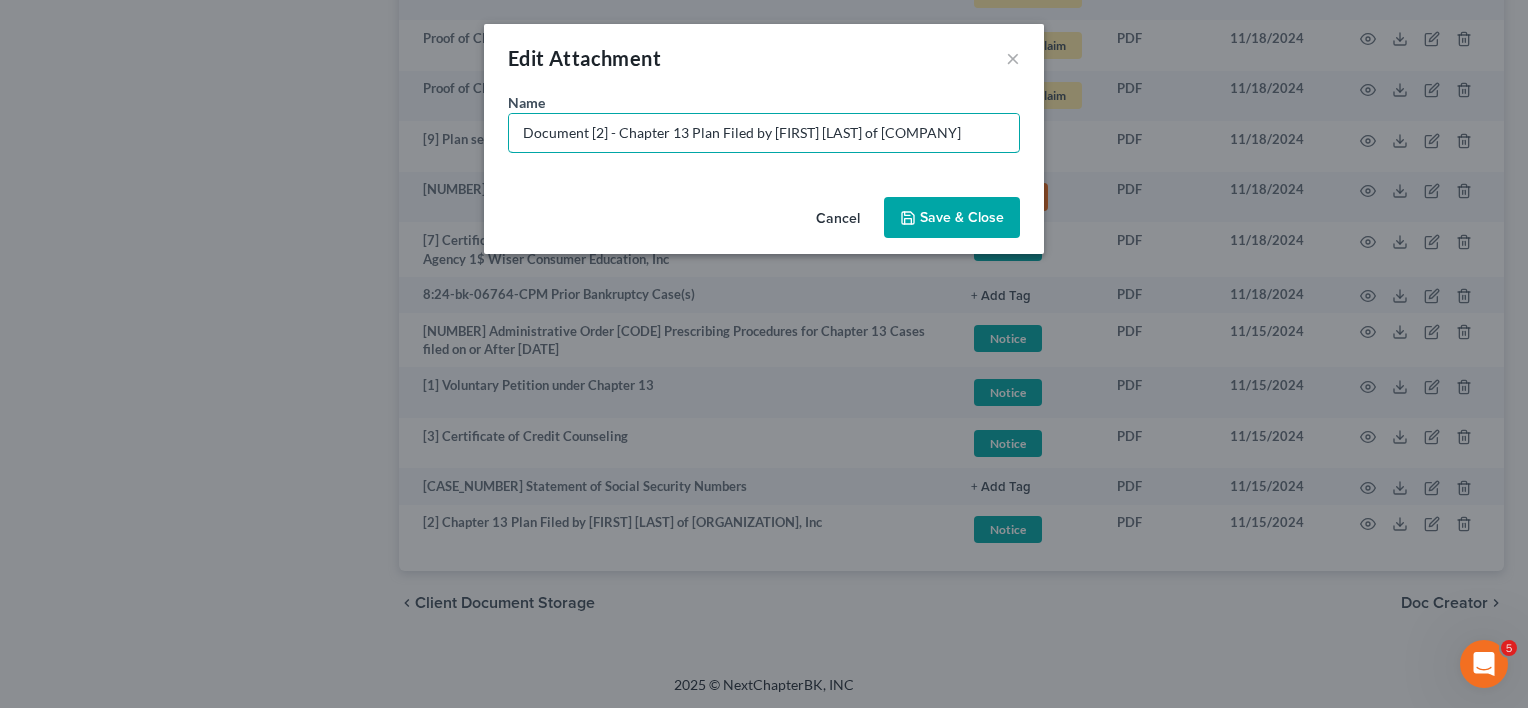 type on "Document [2] - Chapter 13 Plan Filed by [FIRST] [LAST] of [COMPANY]" 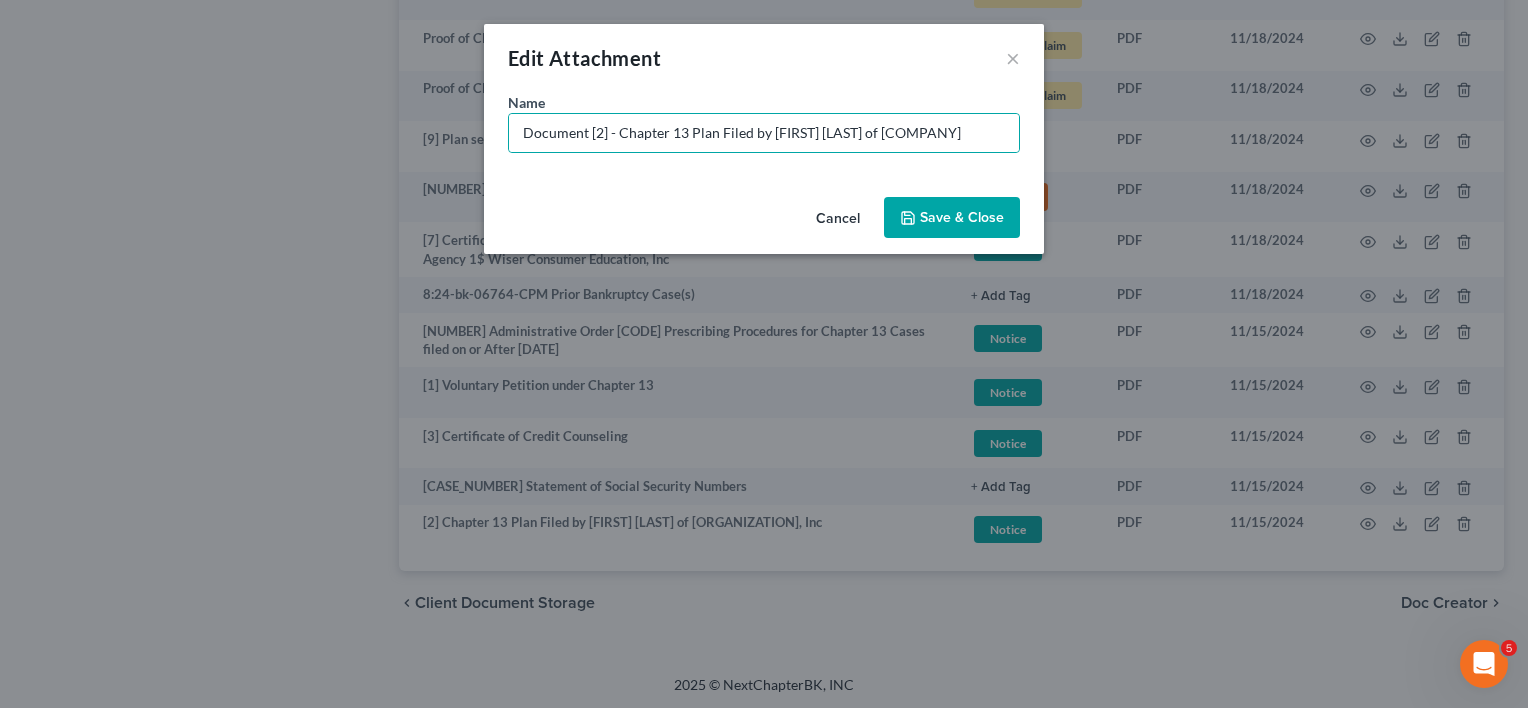 click on "Save & Close" at bounding box center (962, 217) 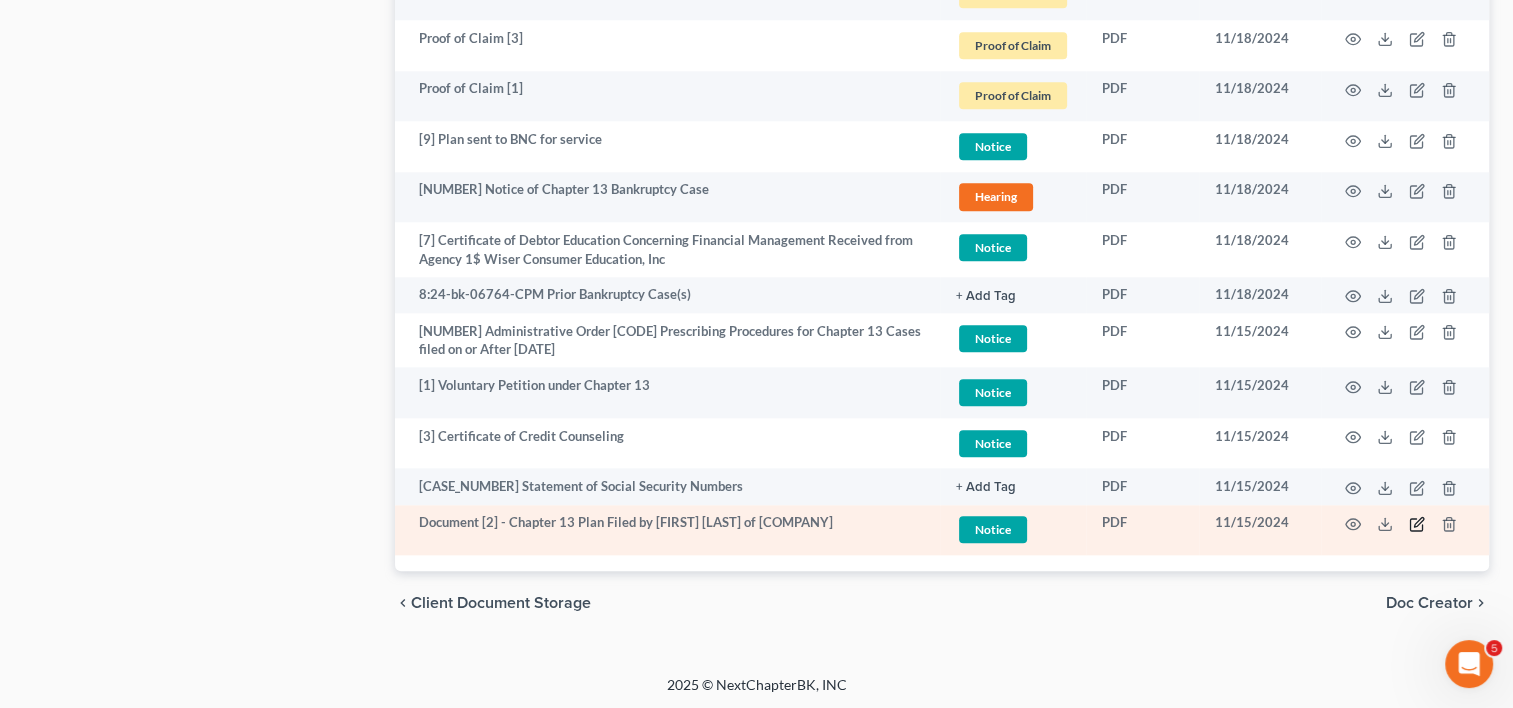 click 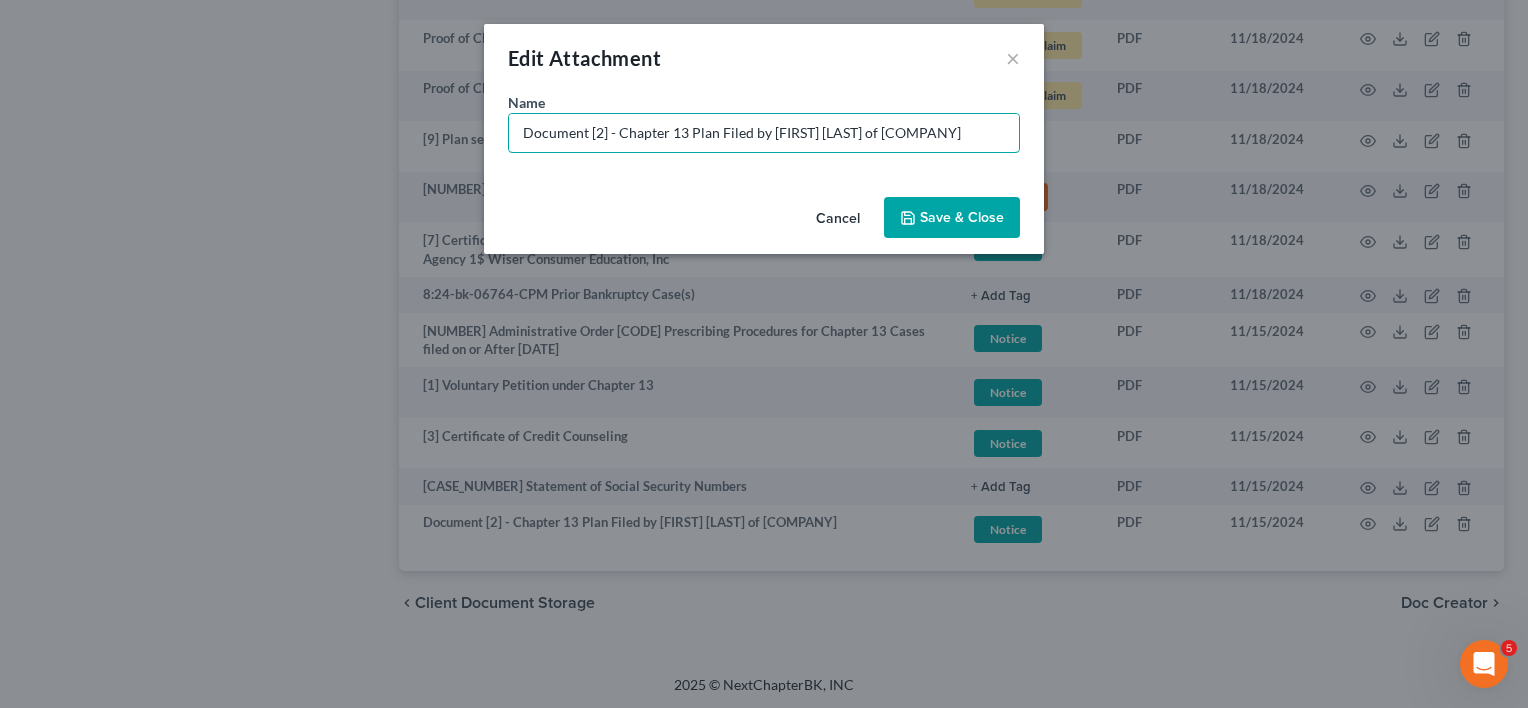 scroll, scrollTop: 0, scrollLeft: 4, axis: horizontal 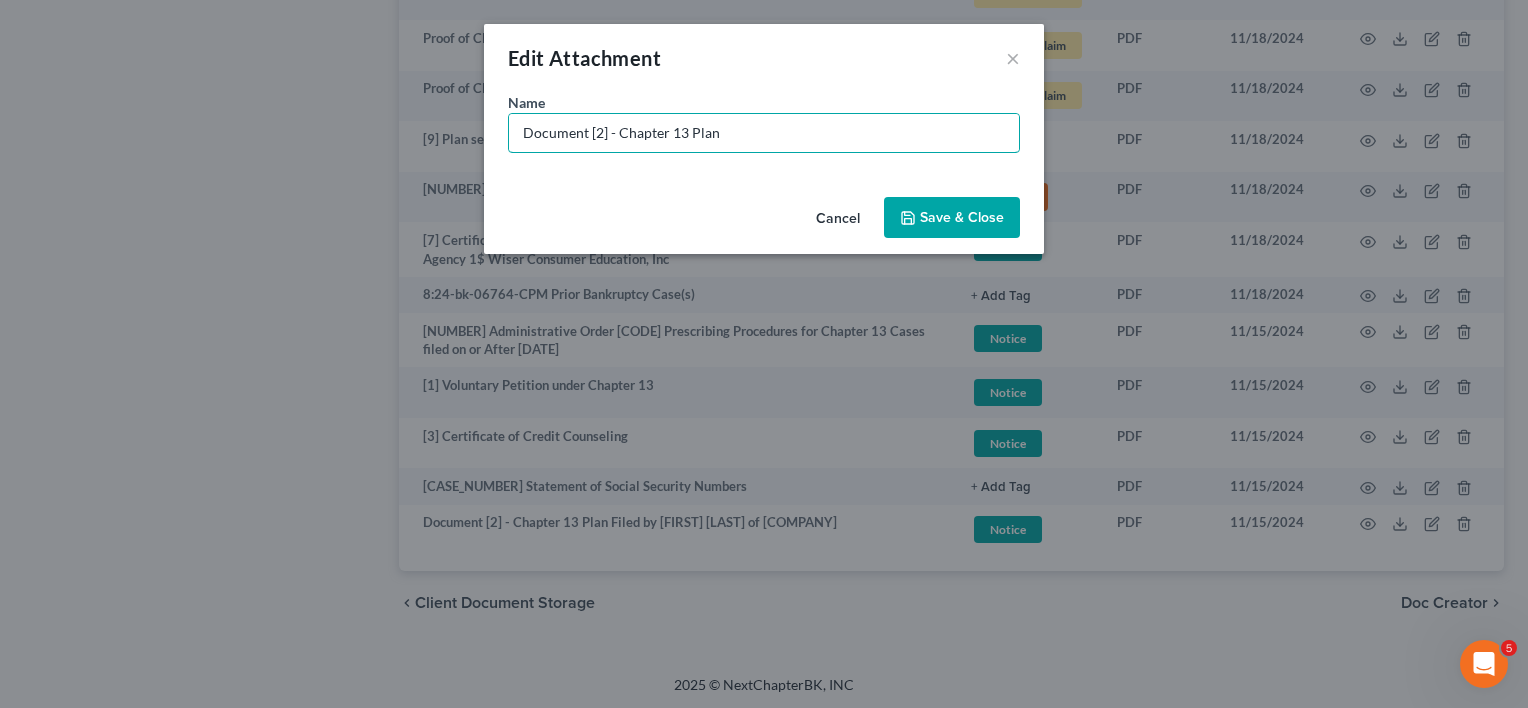 type on "Document [2] - Chapter 13 Plan" 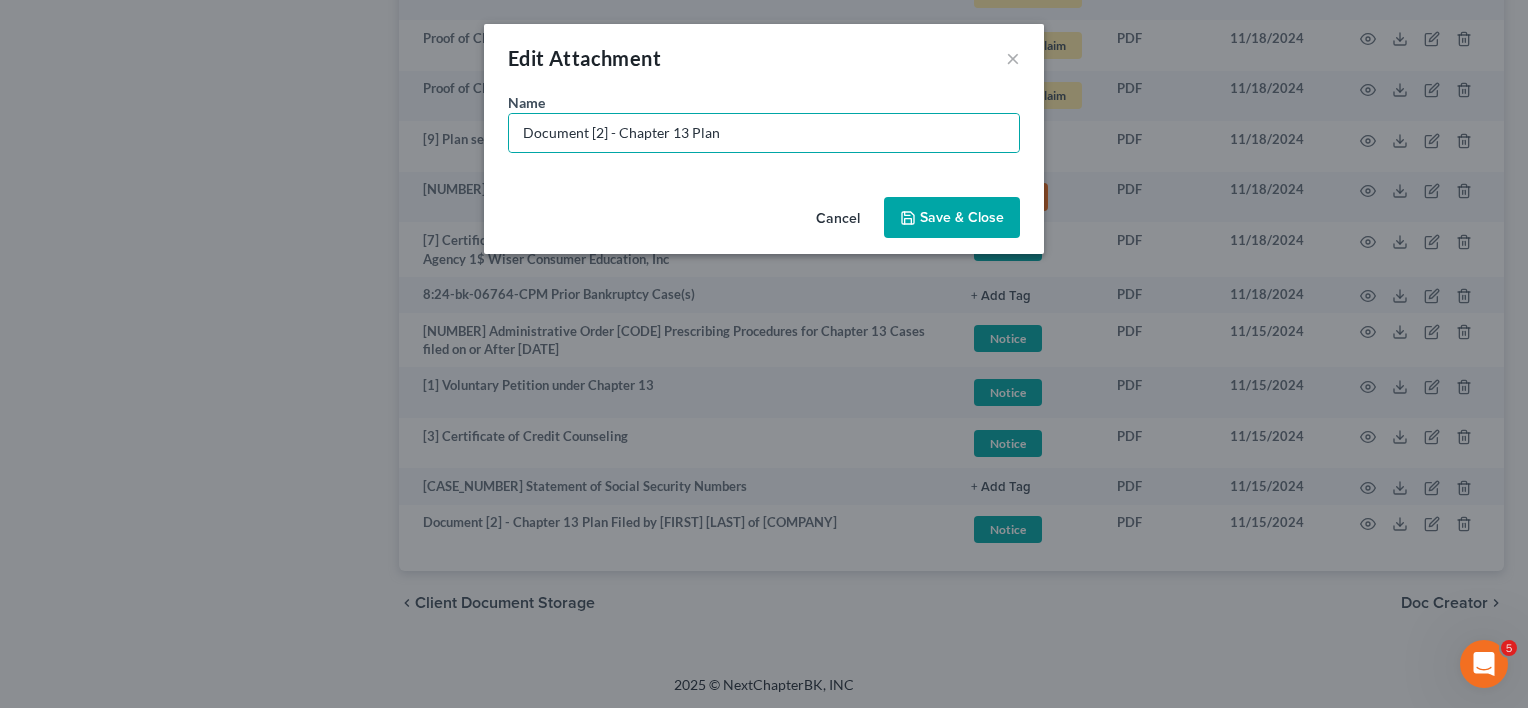click on "Save & Close" at bounding box center (962, 217) 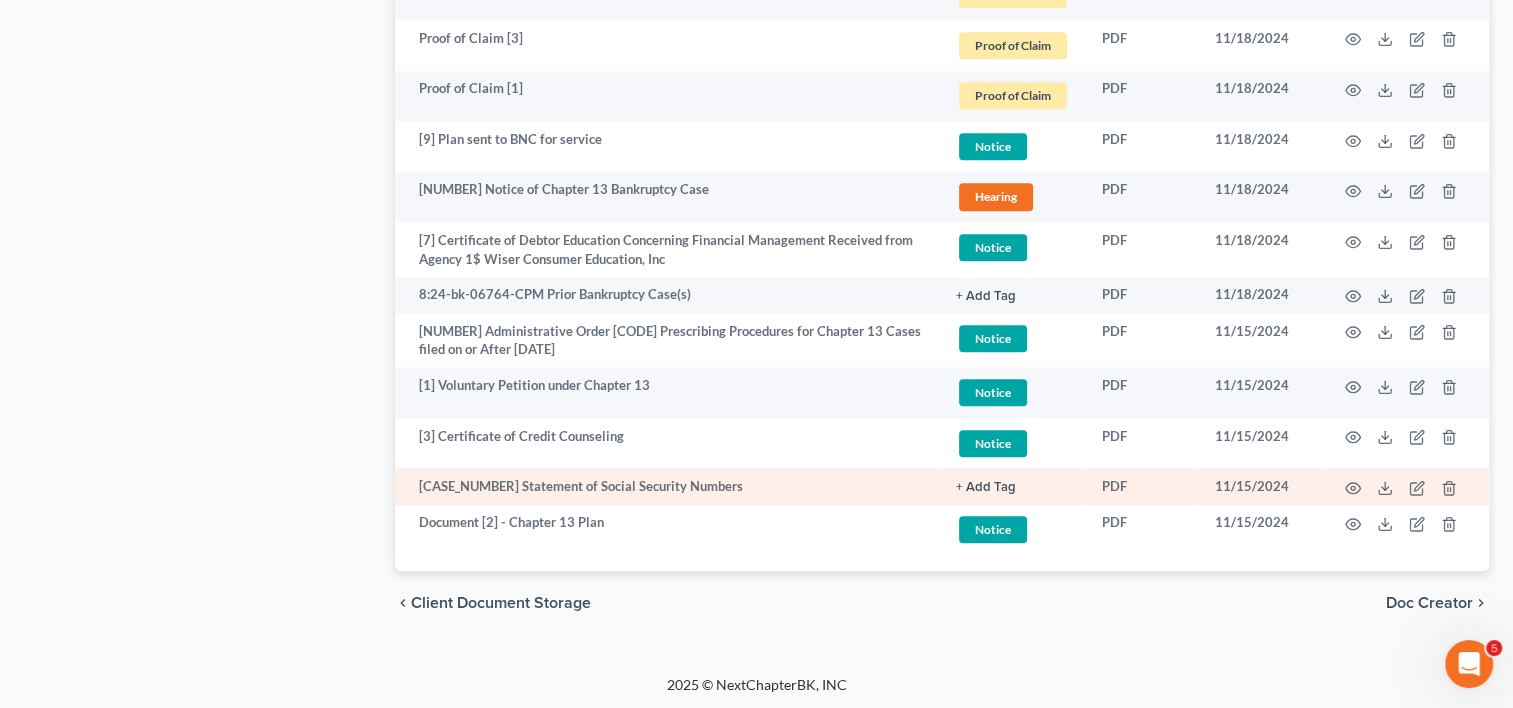 click at bounding box center [1405, 486] 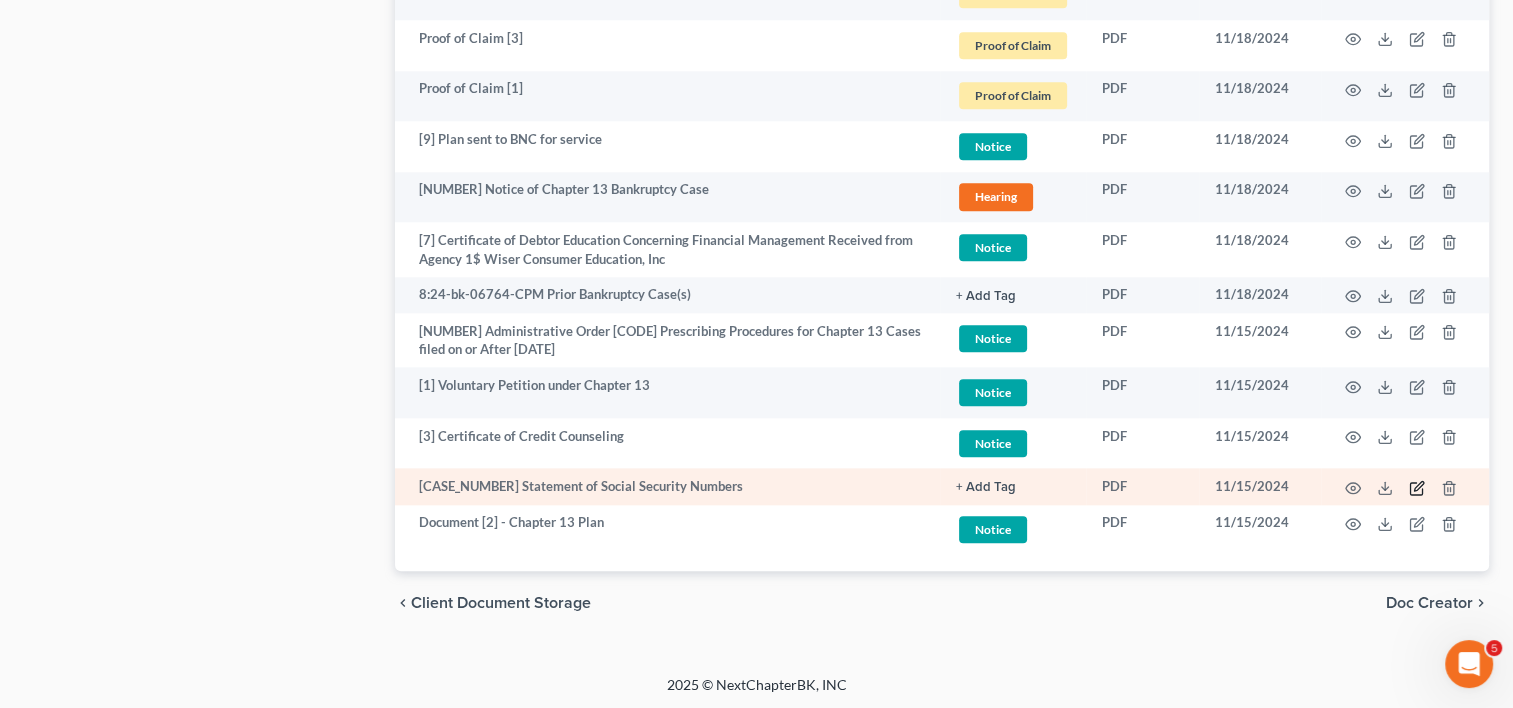 click 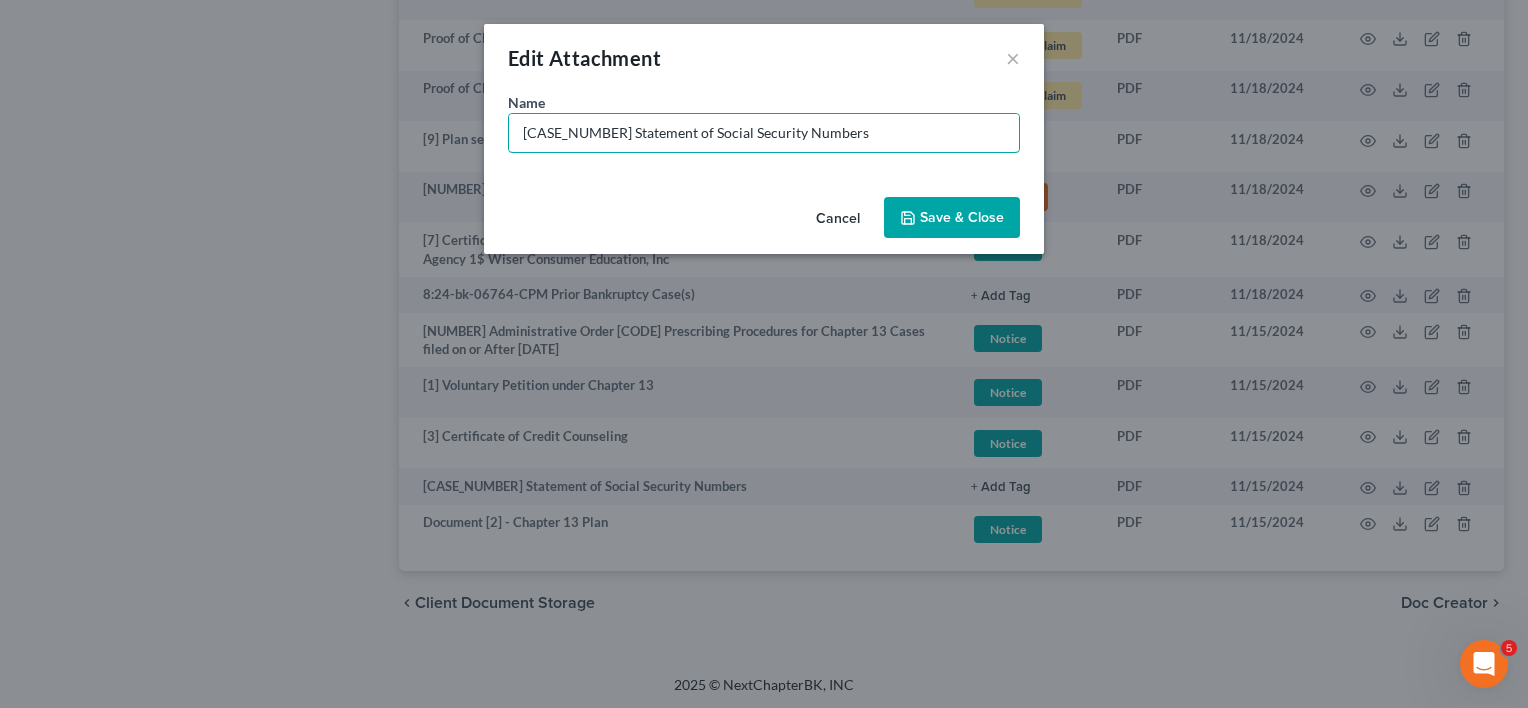 drag, startPoint x: 619, startPoint y: 136, endPoint x: 296, endPoint y: 155, distance: 323.55835 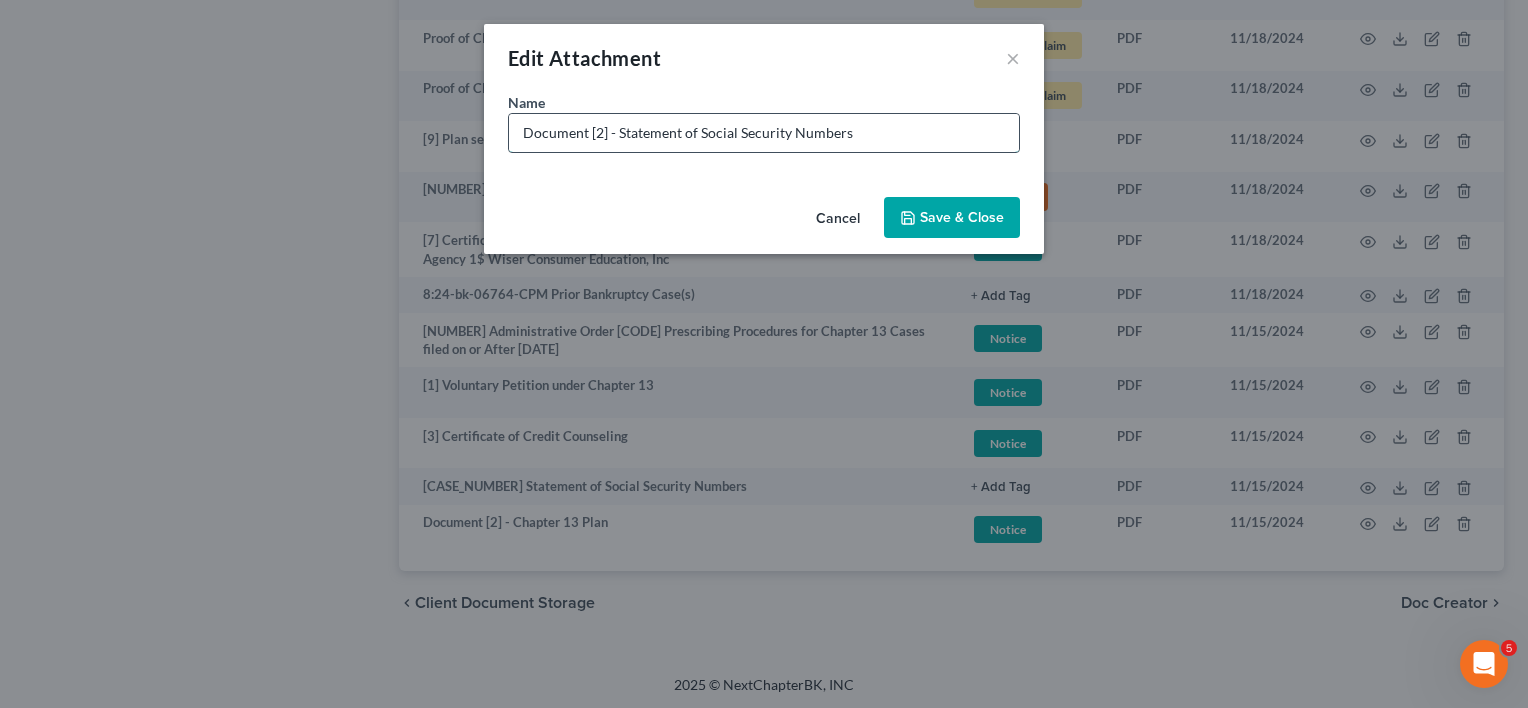 click on "Document [2] - Statement of Social Security Numbers" at bounding box center (764, 133) 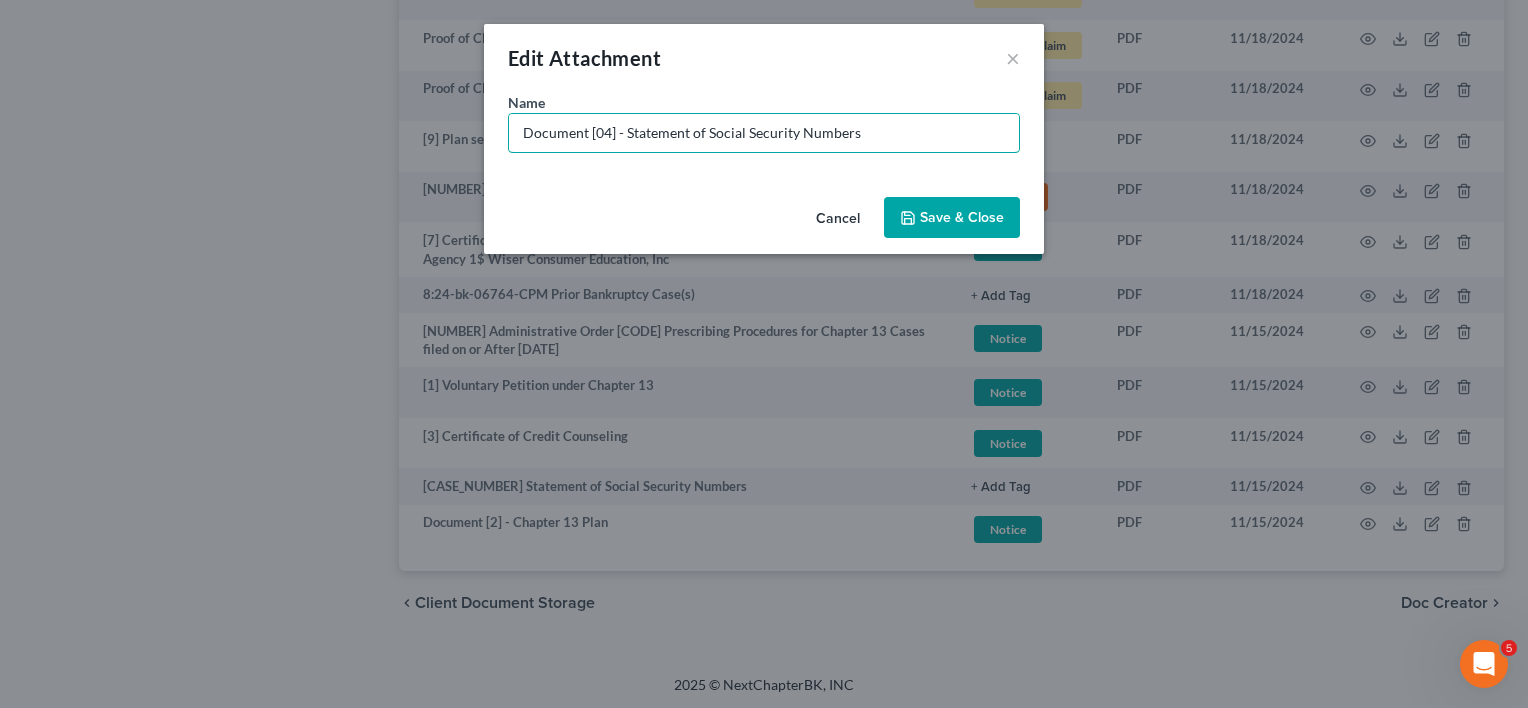 type on "Document [04] - Statement of Social Security Numbers" 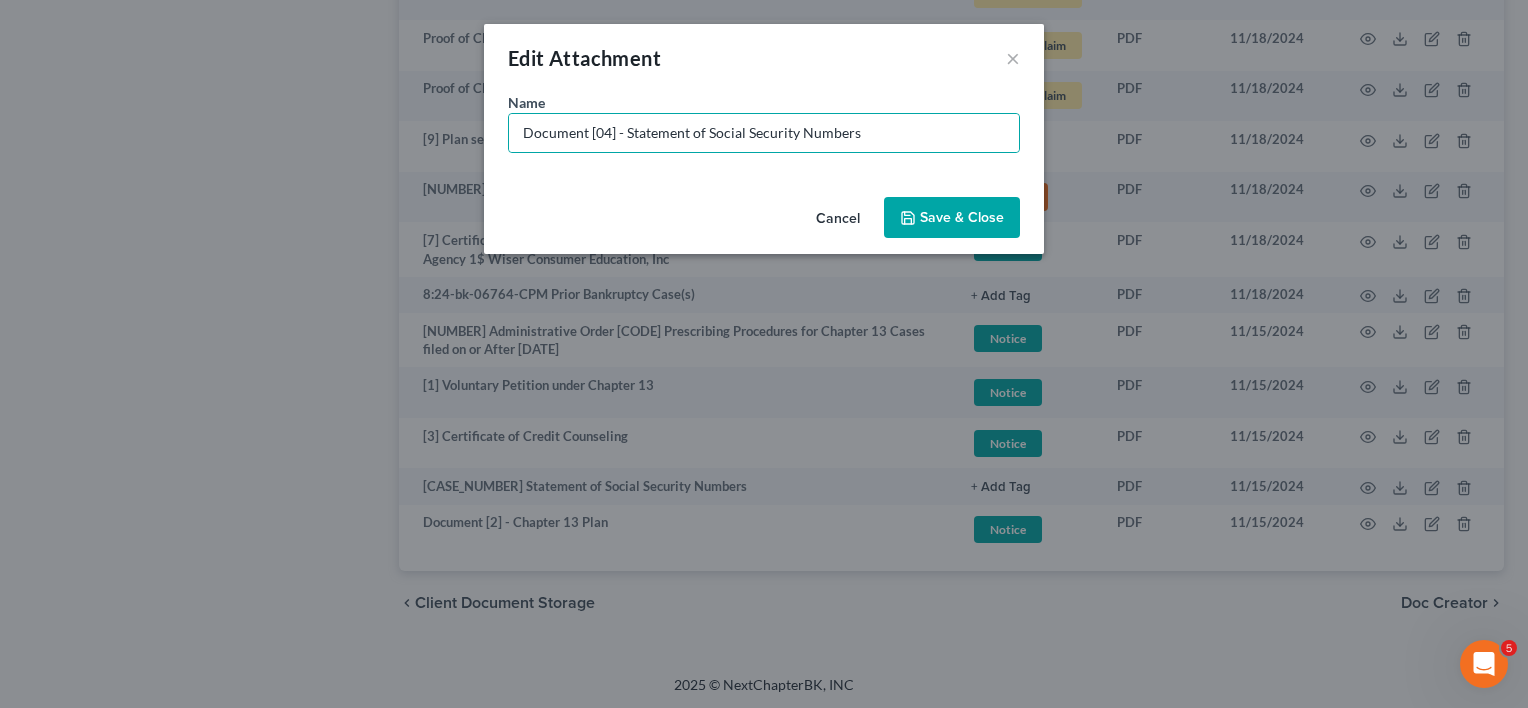 click on "Save & Close" at bounding box center [962, 217] 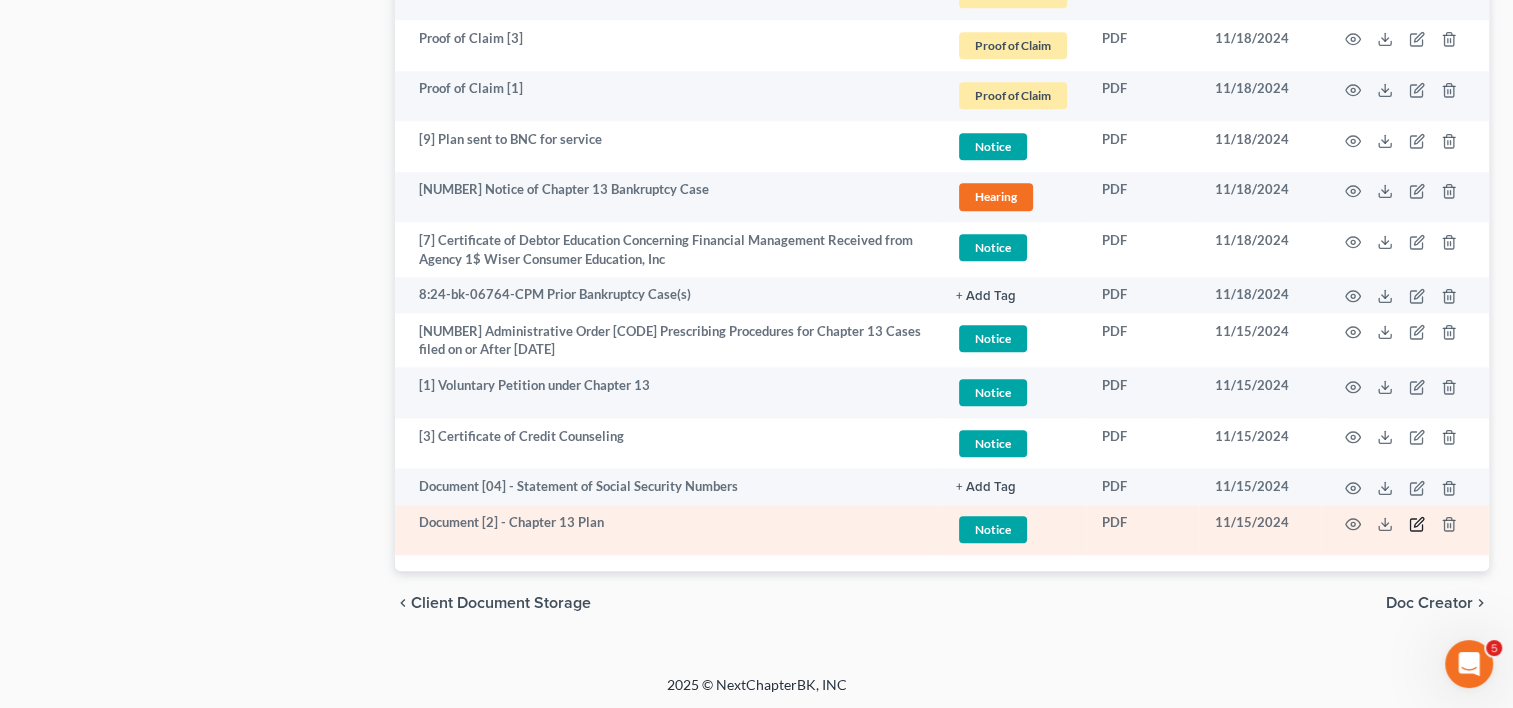 click 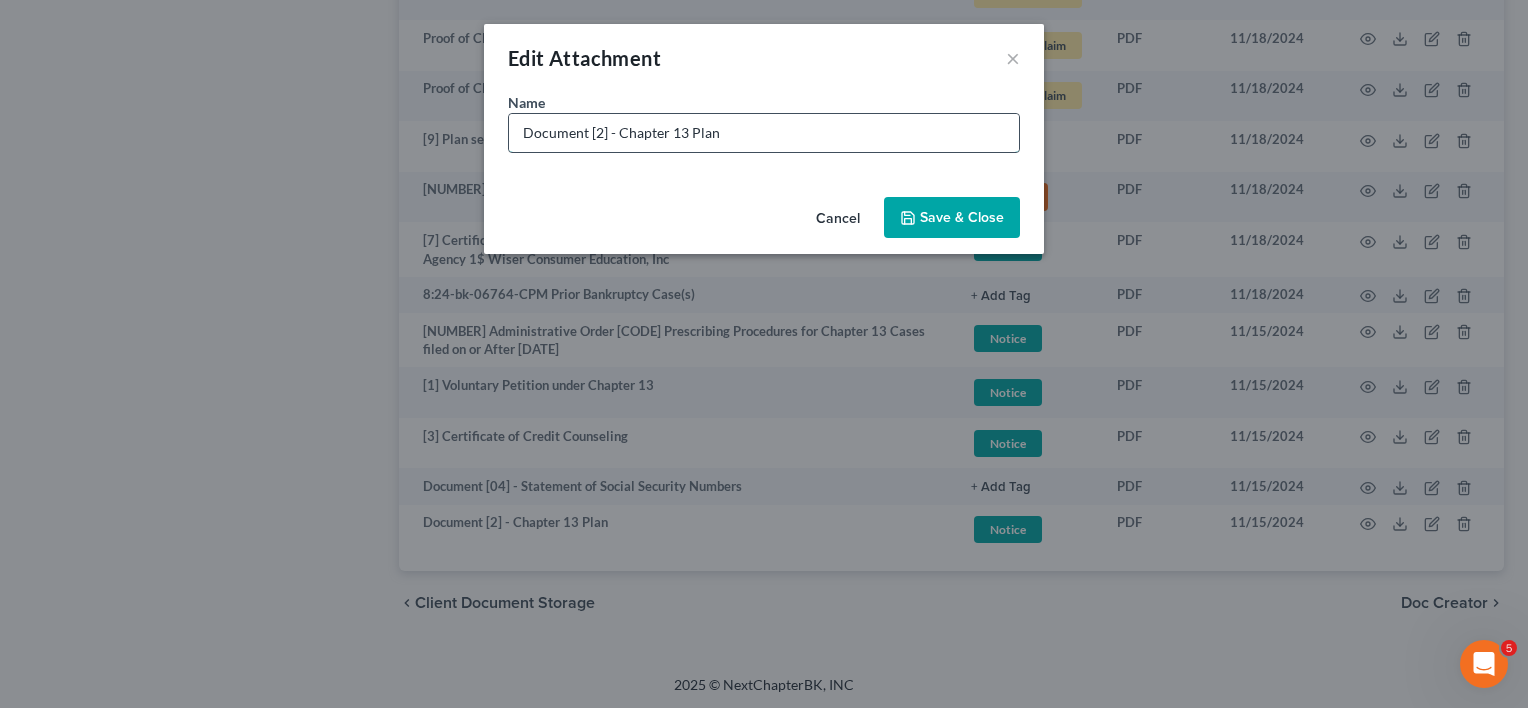 click on "Document [2] - Chapter 13 Plan" at bounding box center (764, 133) 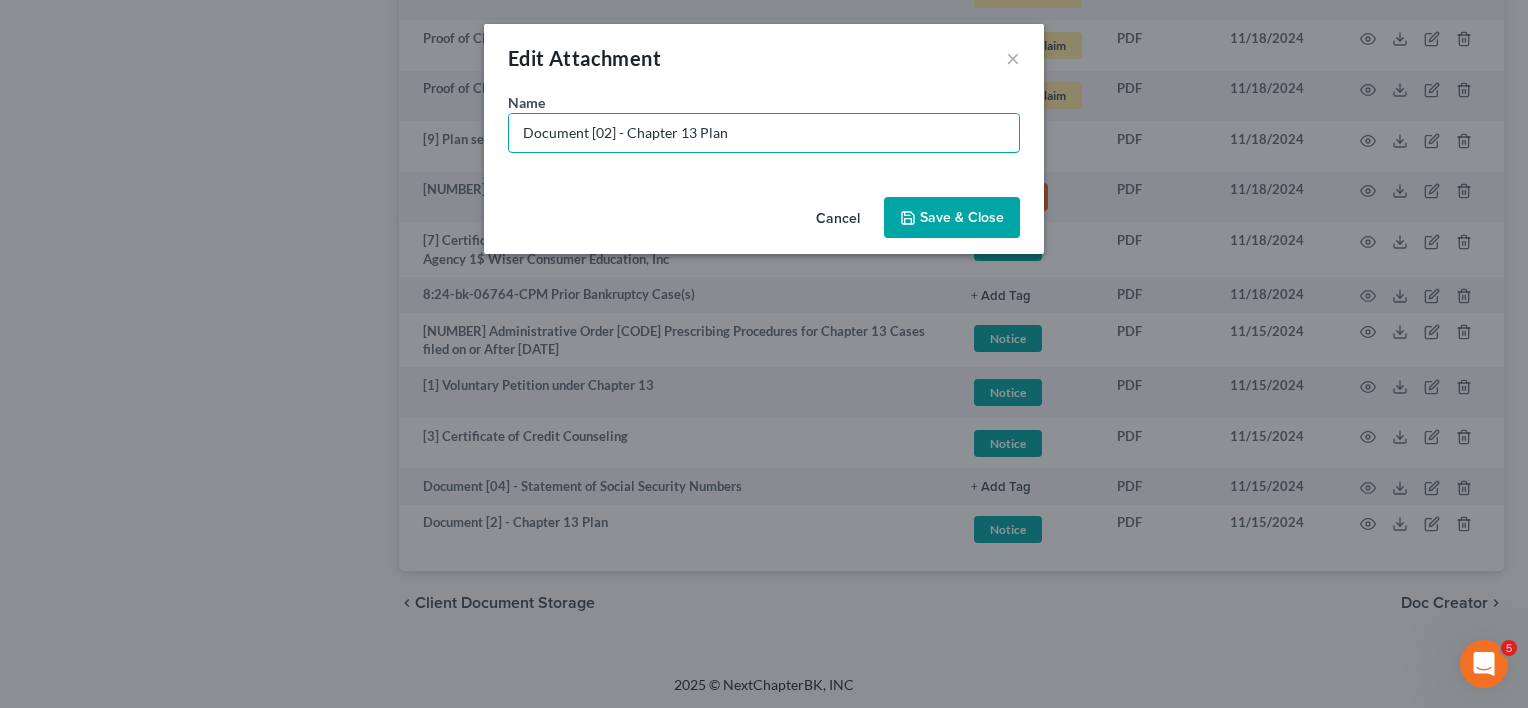 type on "Document [02] - Chapter 13 Plan" 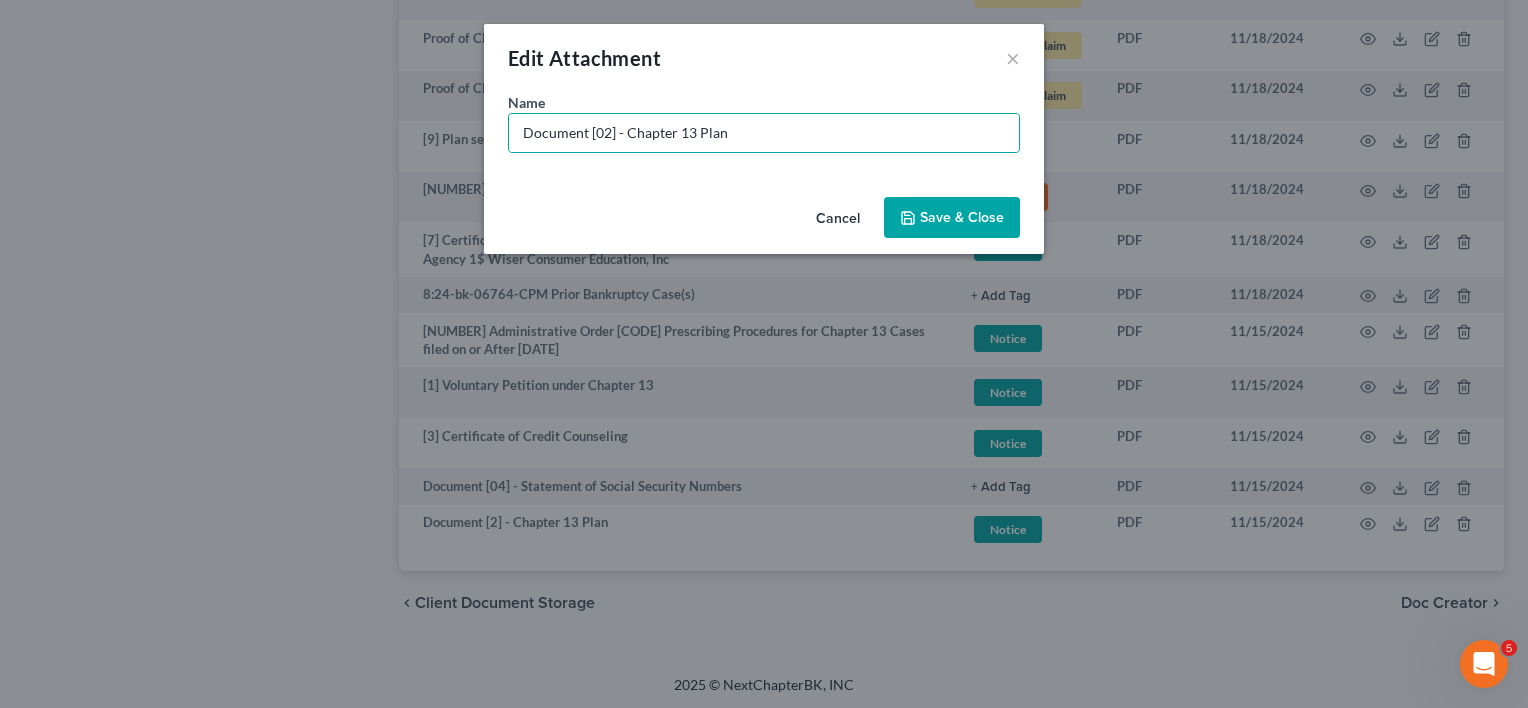 click on "Save & Close" at bounding box center [962, 217] 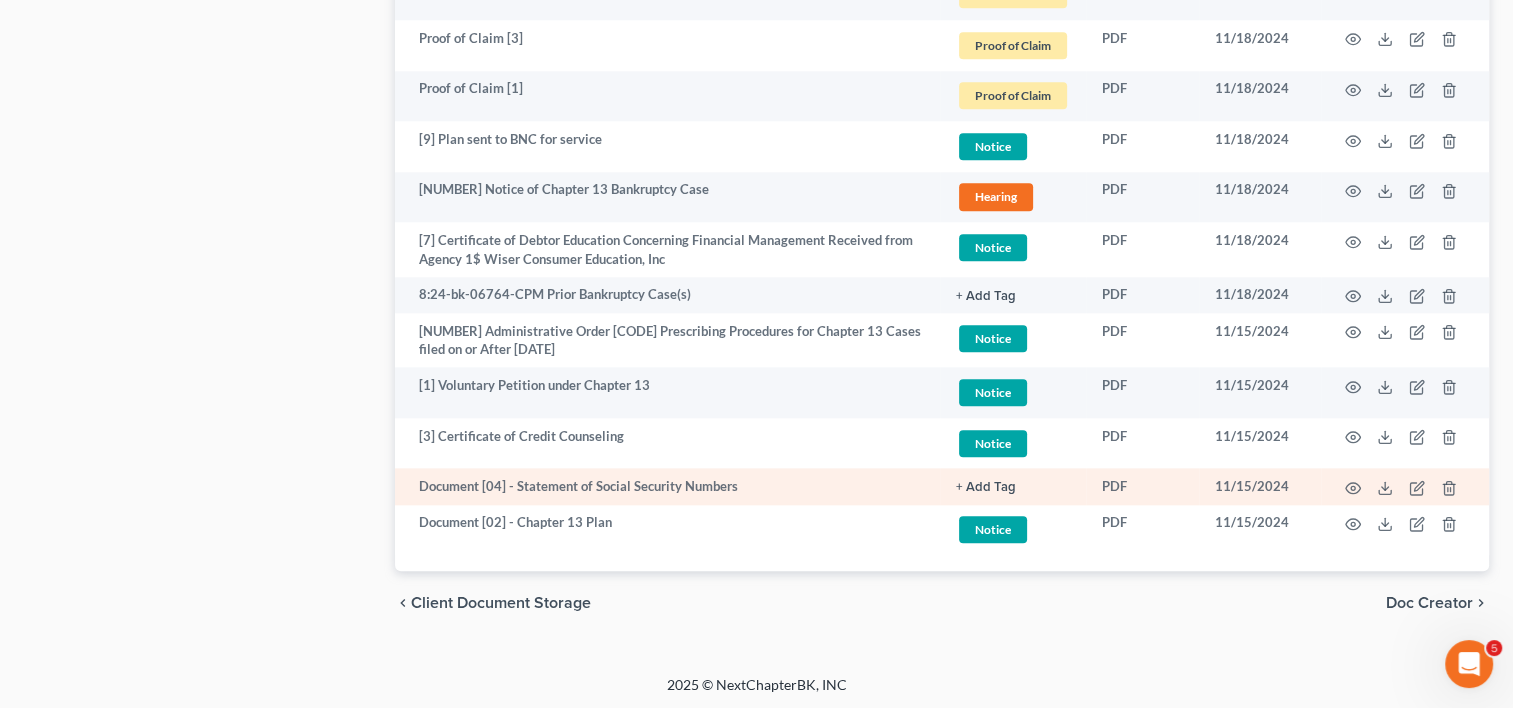 click on "+ Add Tag" at bounding box center [1013, -1697] 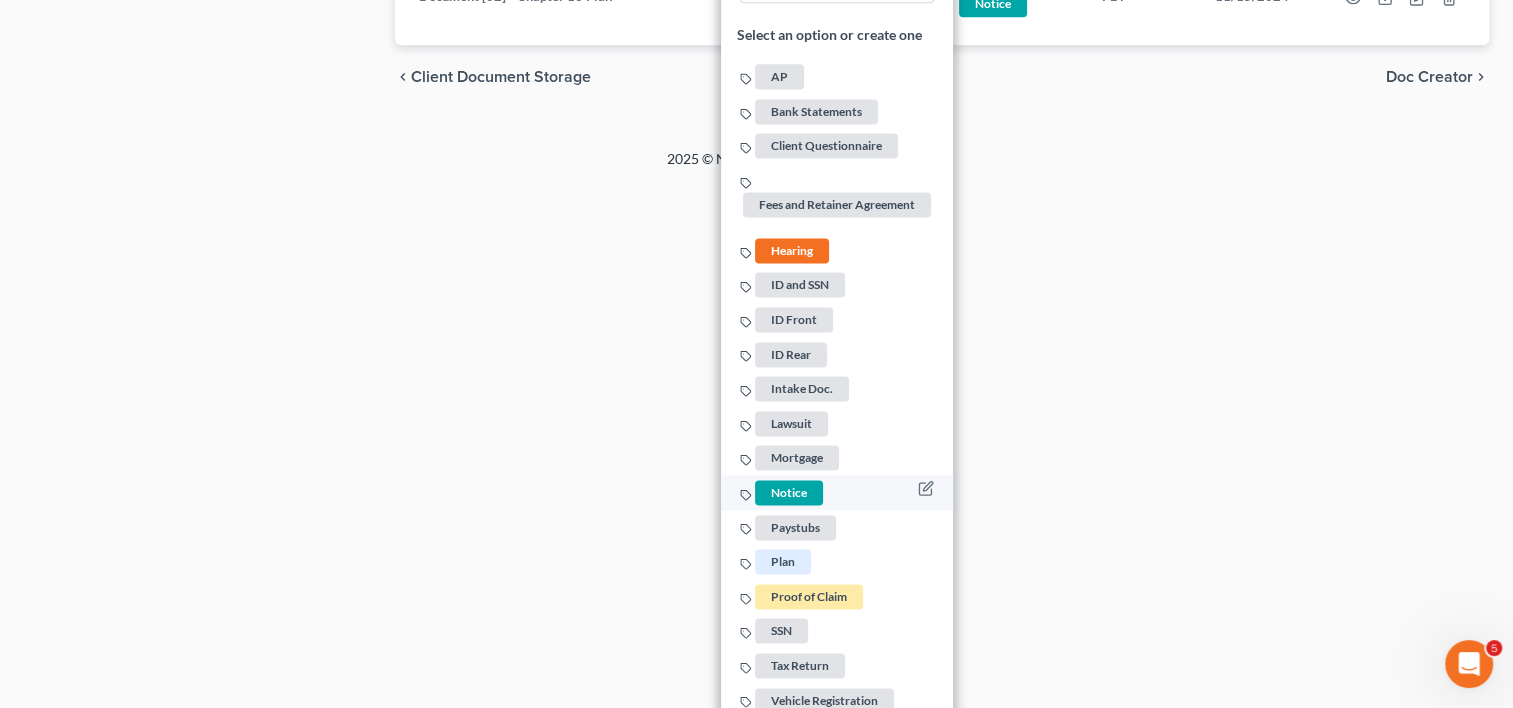 click on "Notice" at bounding box center (789, 492) 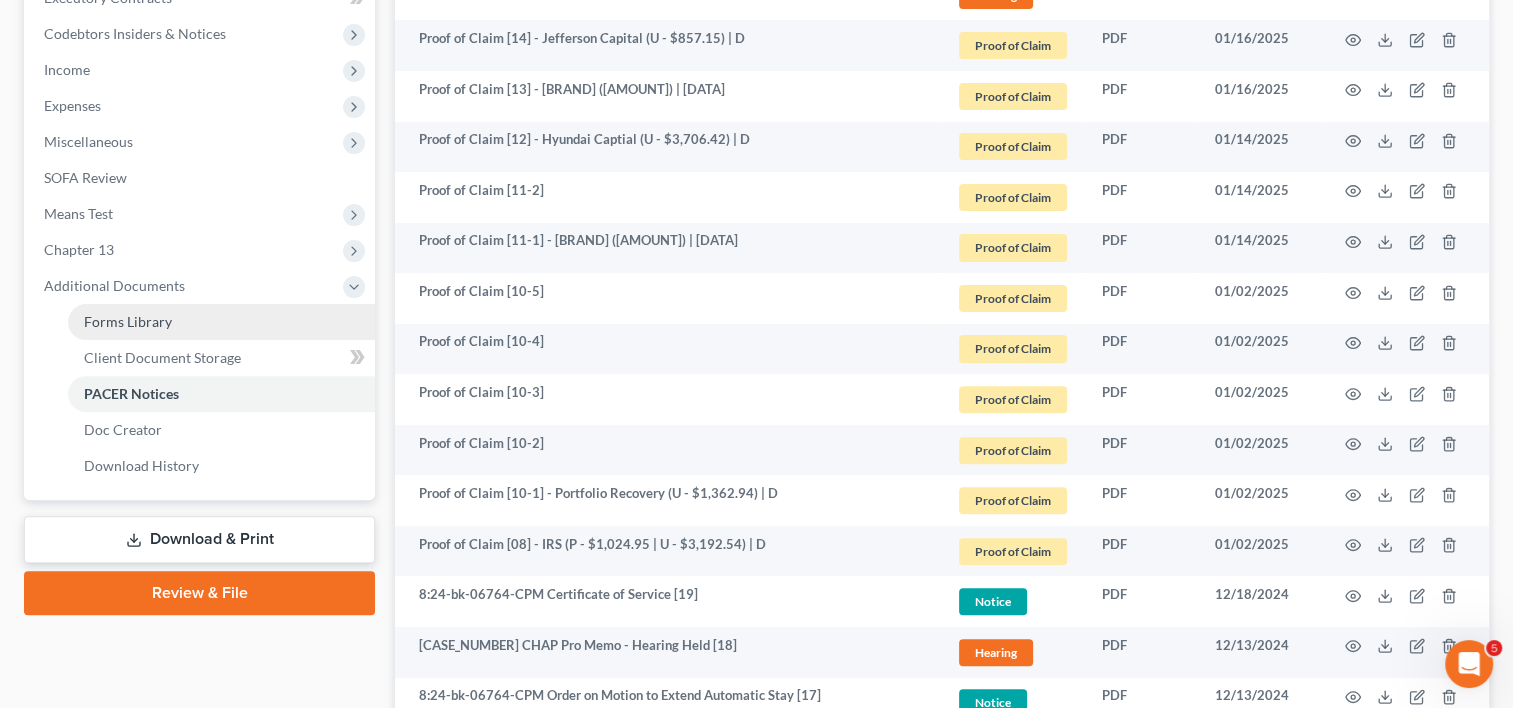 scroll, scrollTop: 0, scrollLeft: 0, axis: both 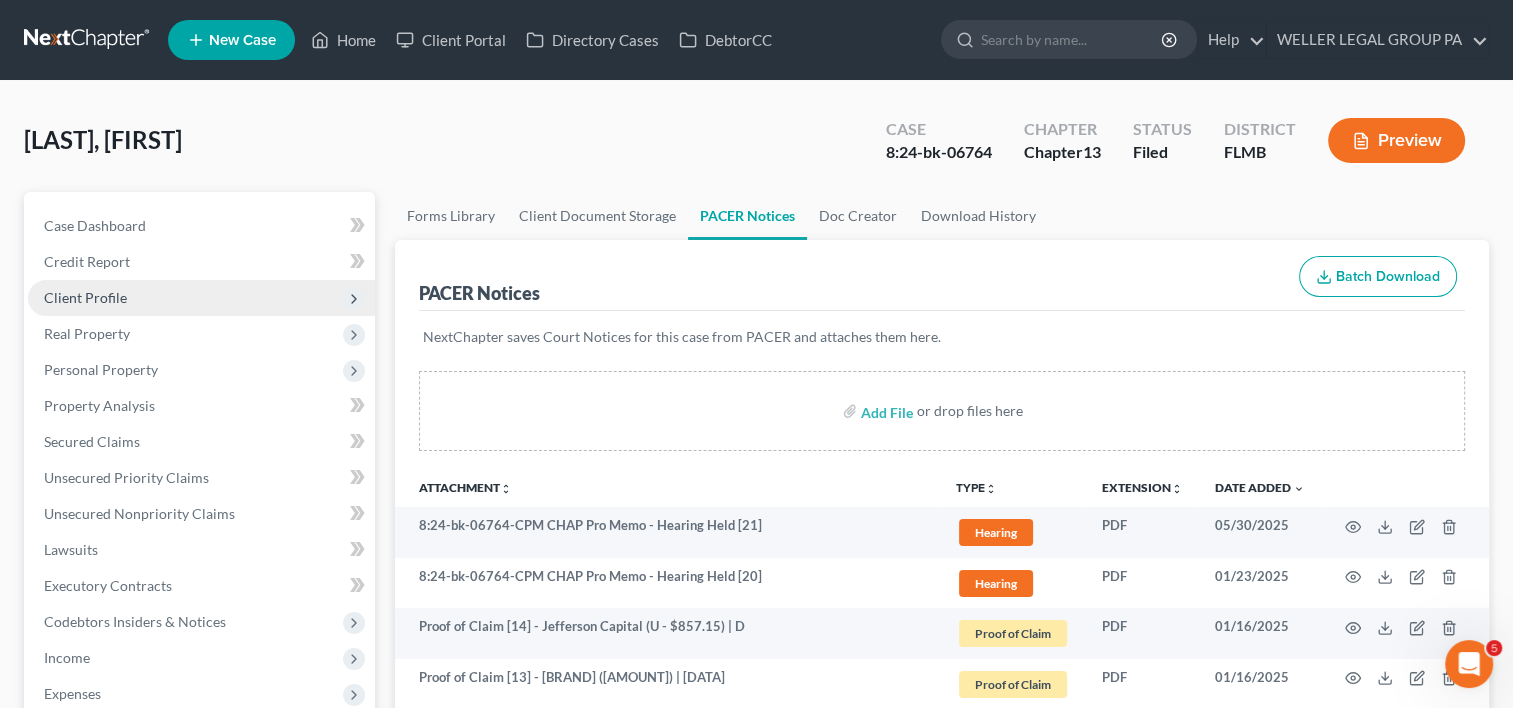 click on "Client Profile" at bounding box center (85, 297) 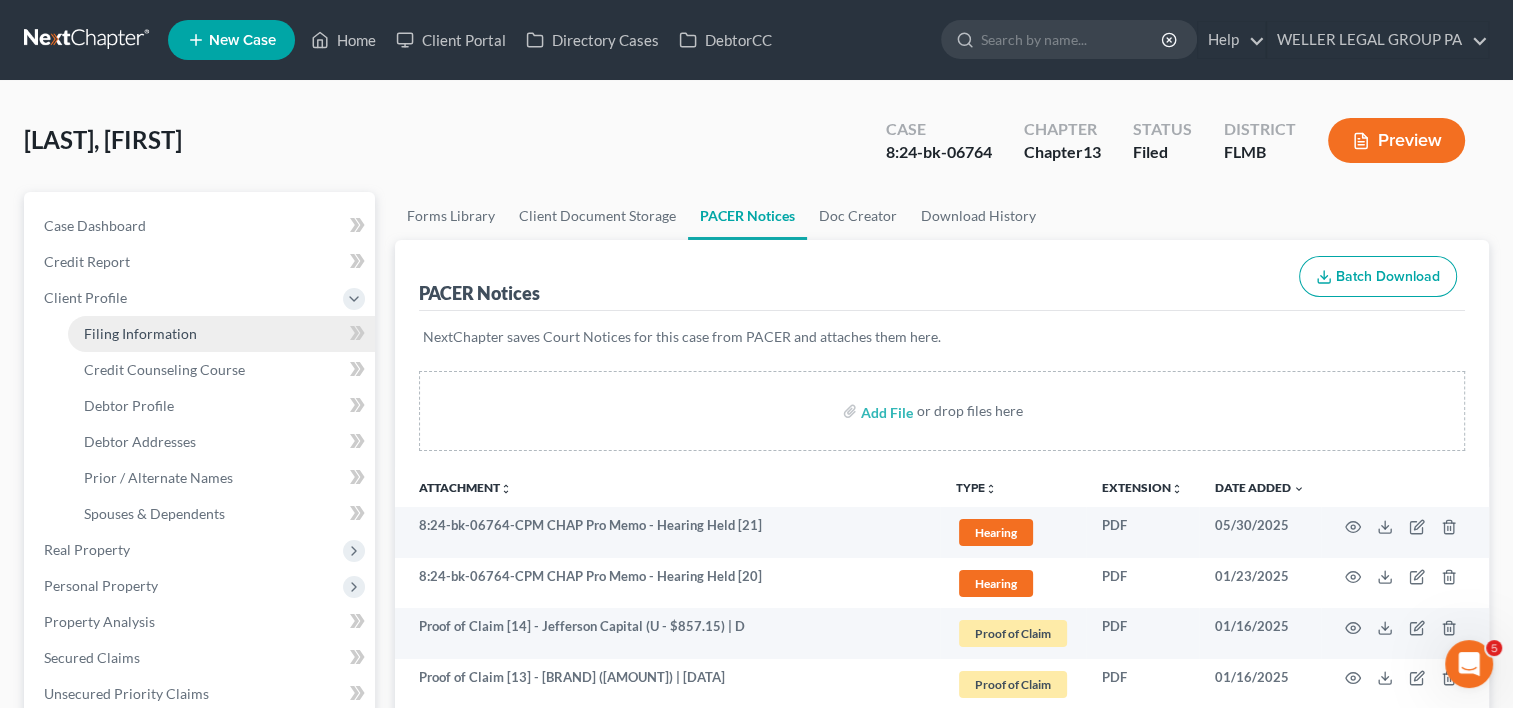 click on "Filing Information" at bounding box center (221, 334) 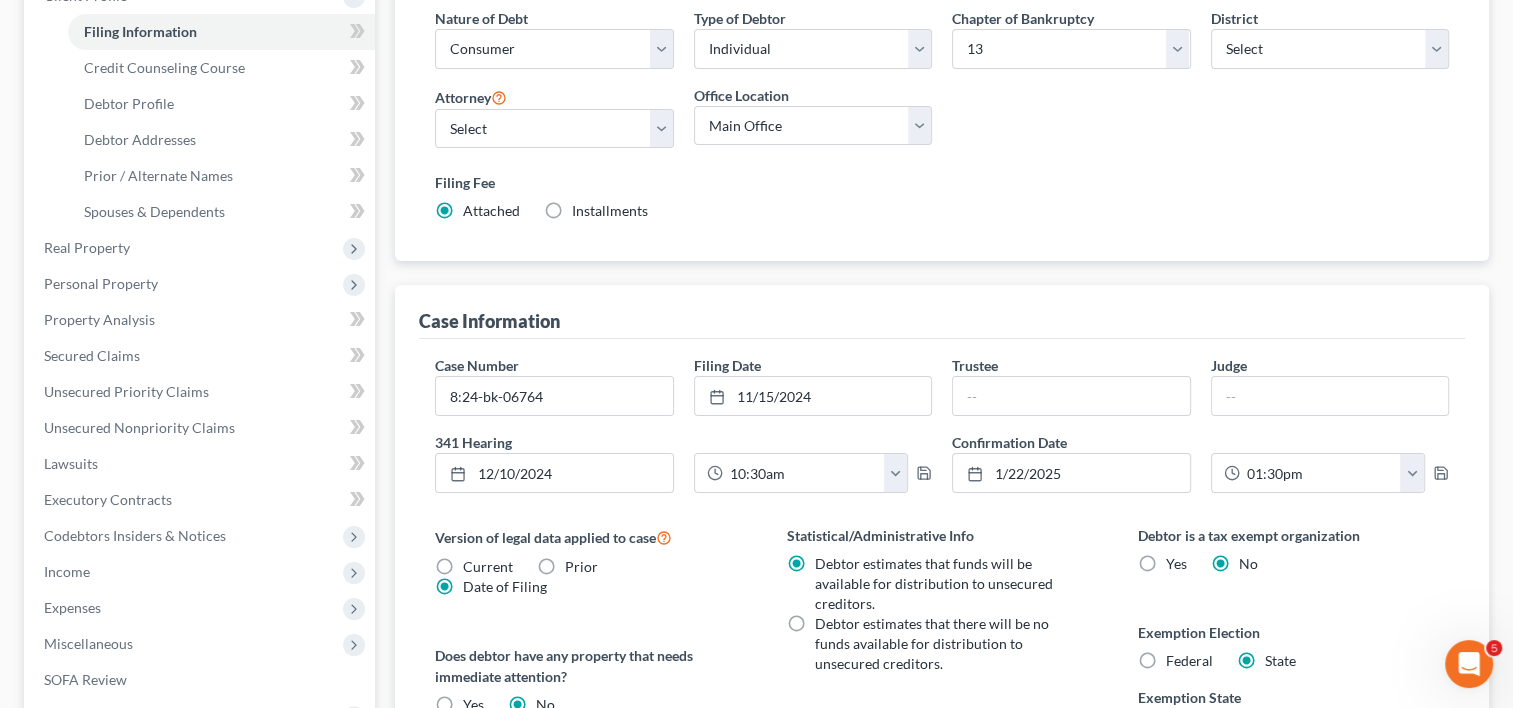 scroll, scrollTop: 333, scrollLeft: 0, axis: vertical 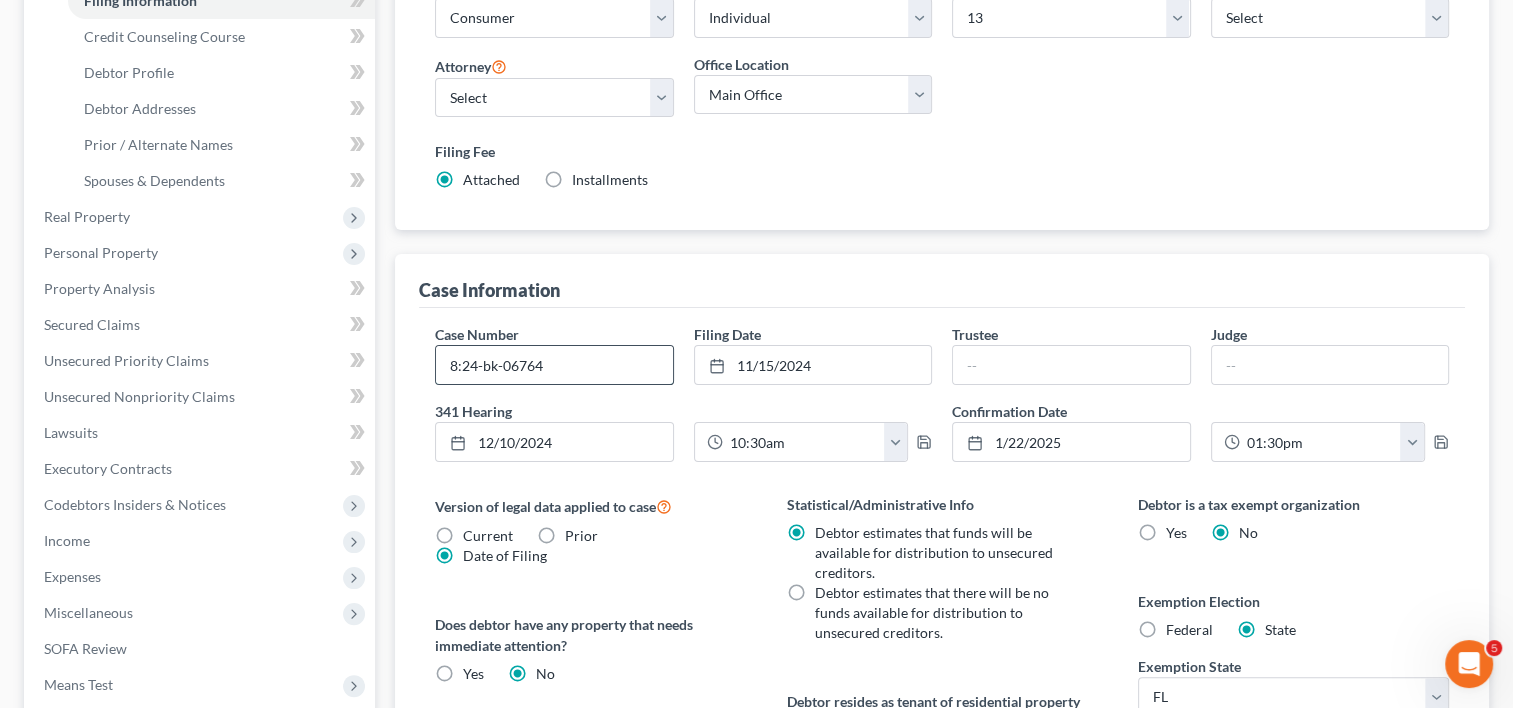 click on "8:24-bk-06764" at bounding box center (554, 365) 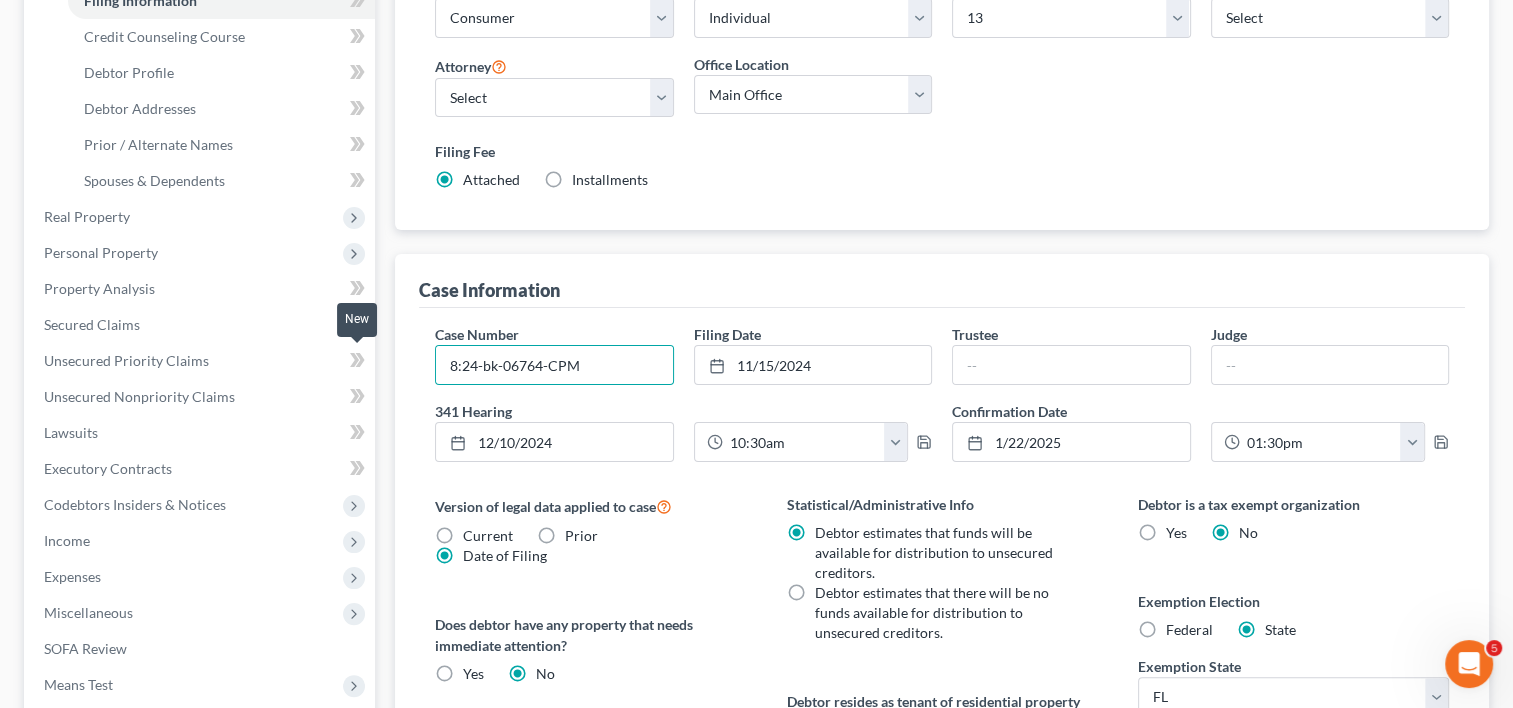 drag, startPoint x: 596, startPoint y: 360, endPoint x: 357, endPoint y: 362, distance: 239.00836 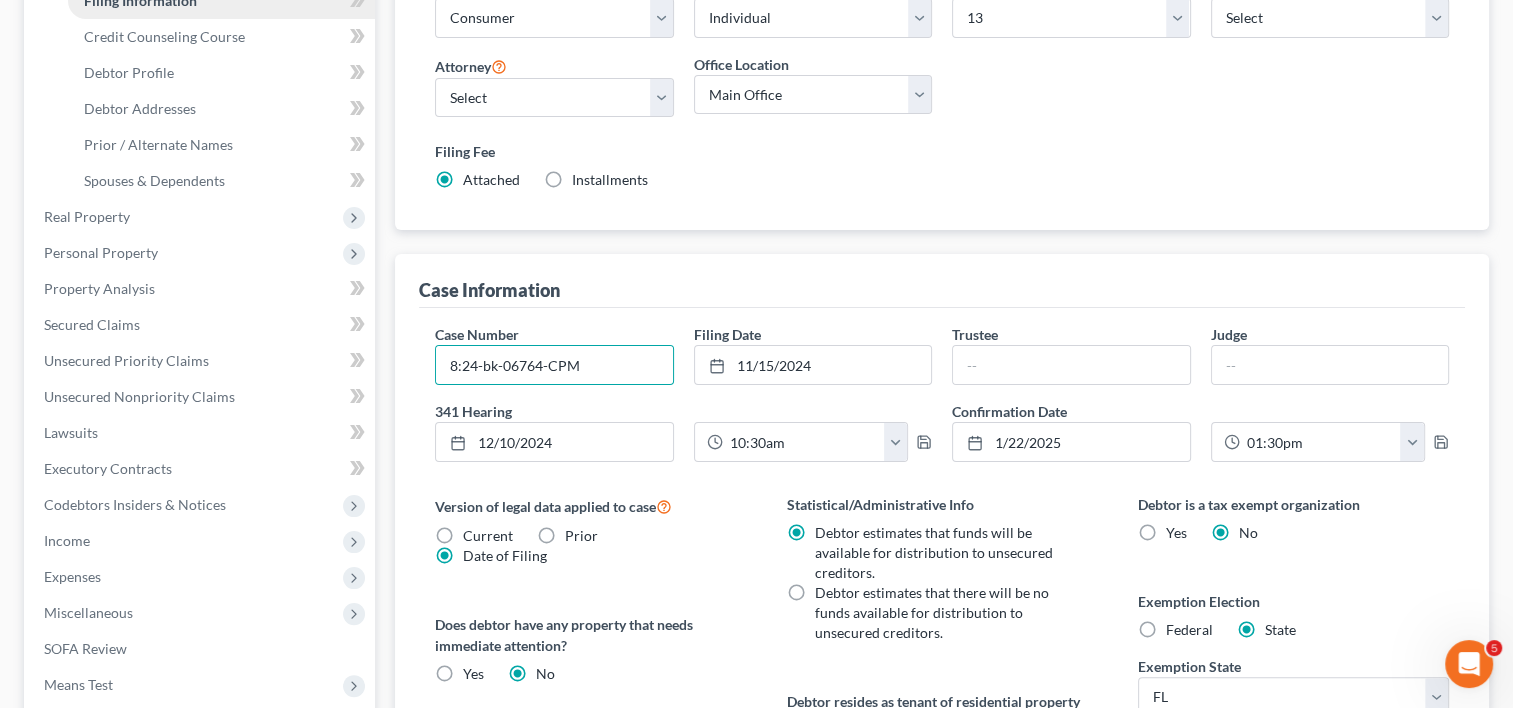 type on "8:24-bk-06764-CPM" 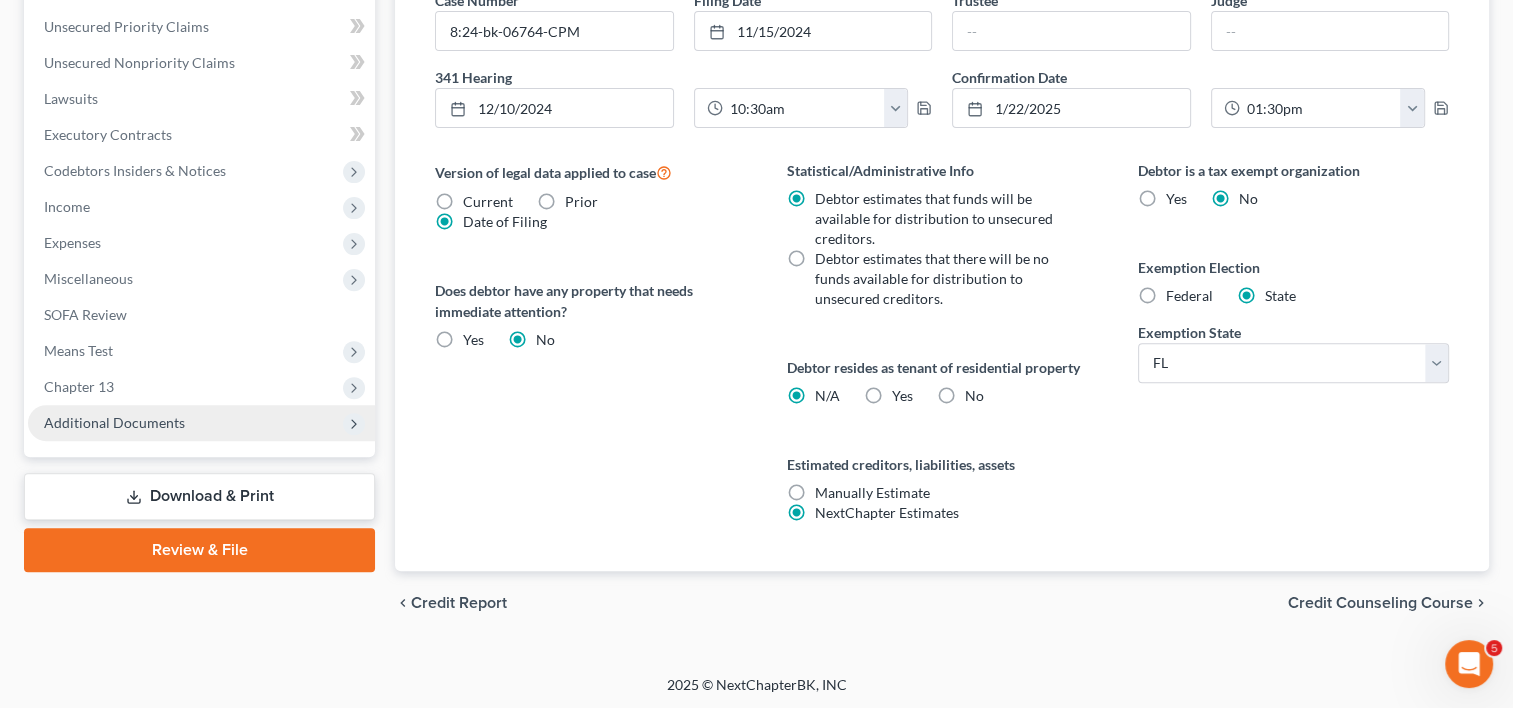 click on "Additional Documents" at bounding box center (114, 422) 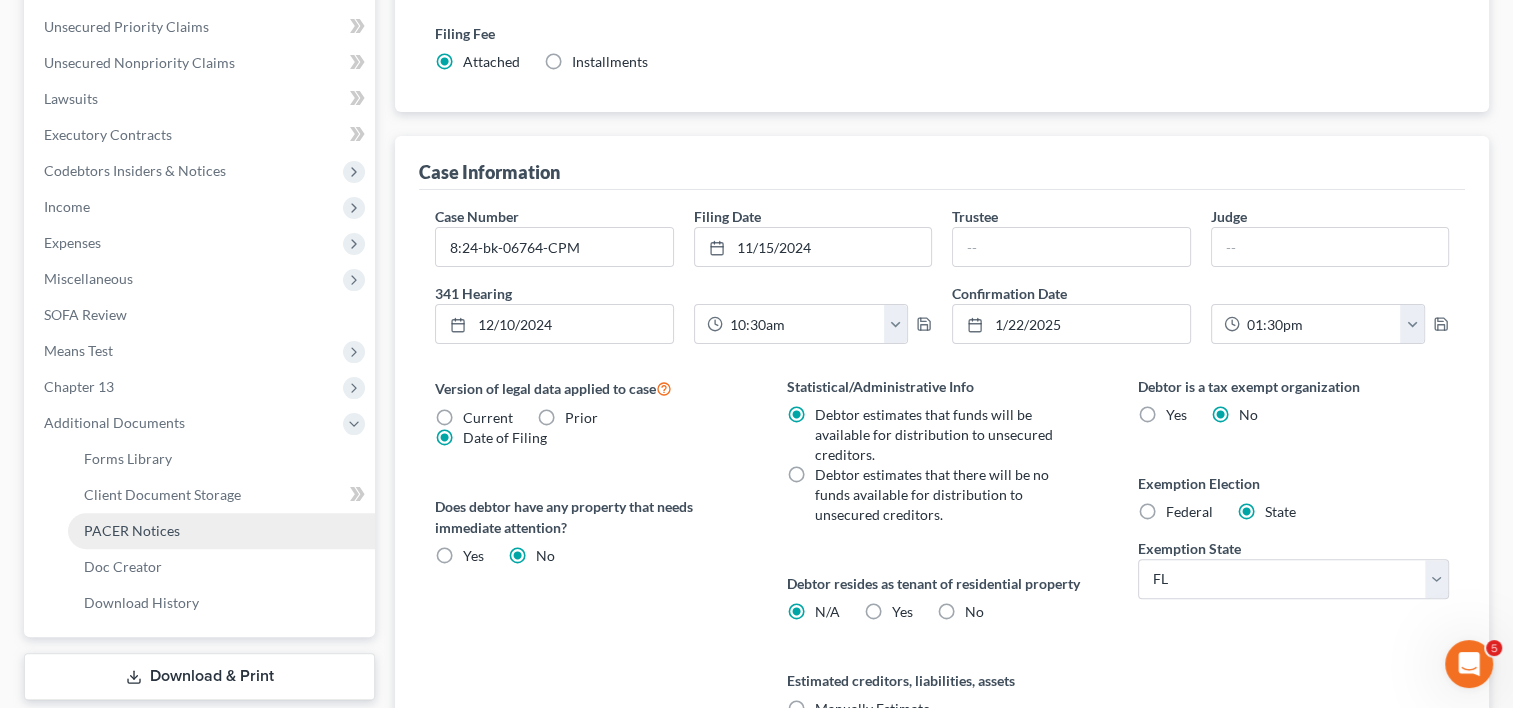 click on "PACER Notices" at bounding box center (132, 530) 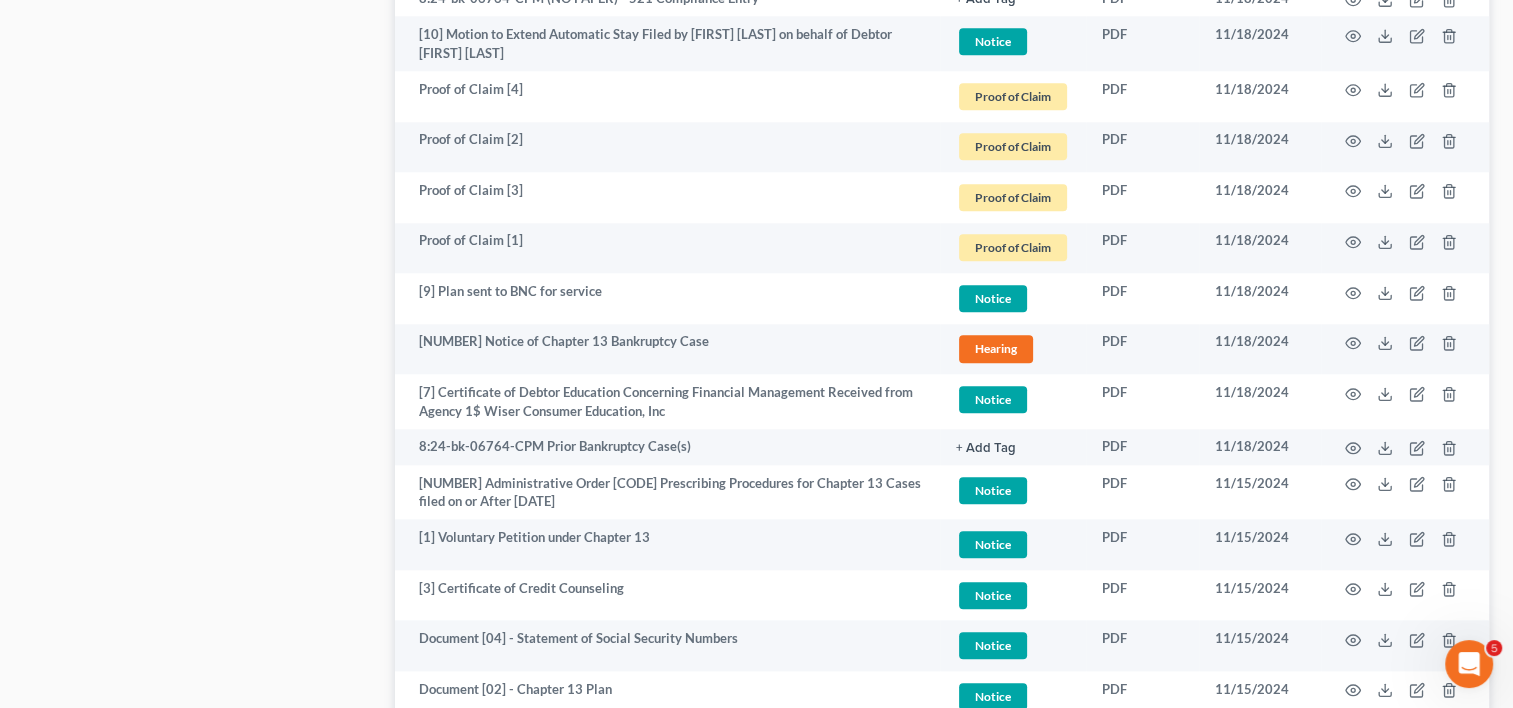 scroll, scrollTop: 2247, scrollLeft: 0, axis: vertical 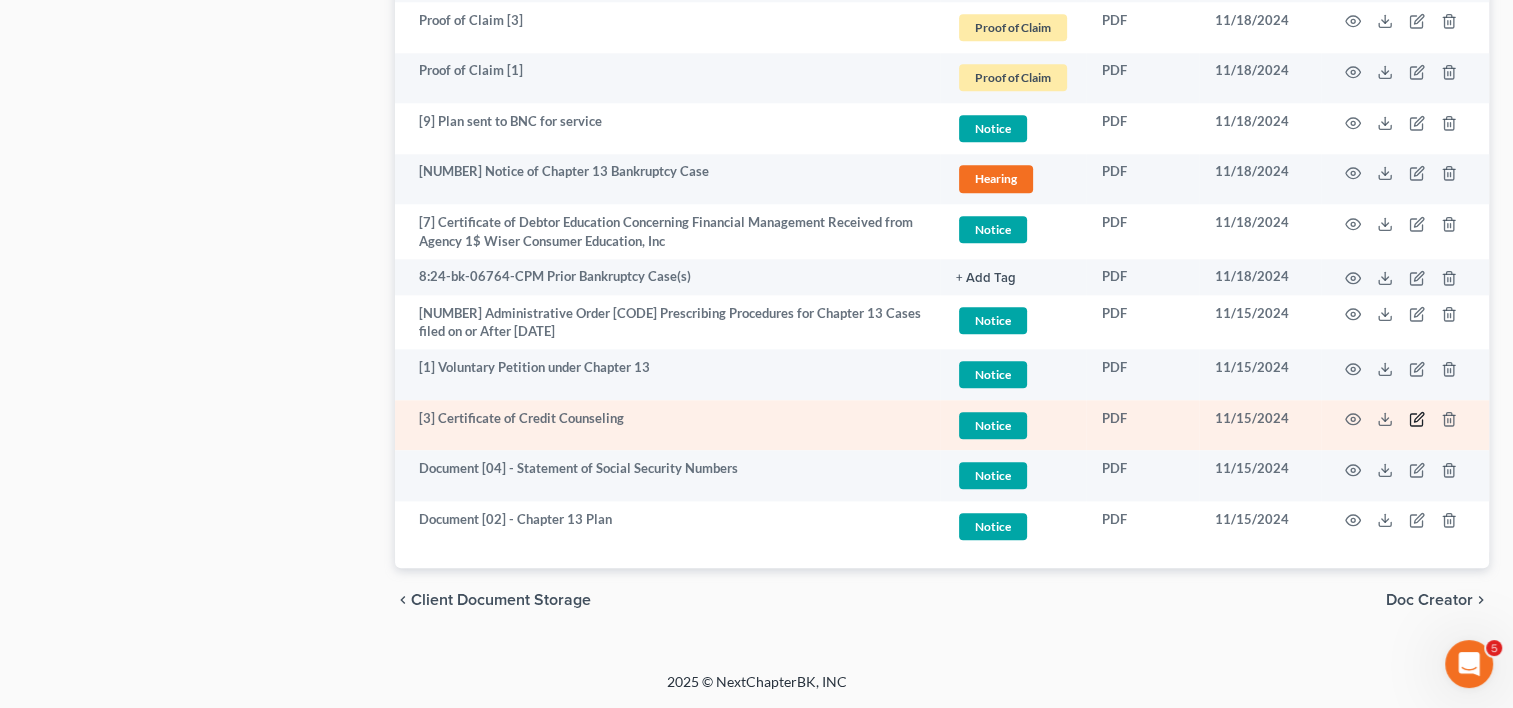 click 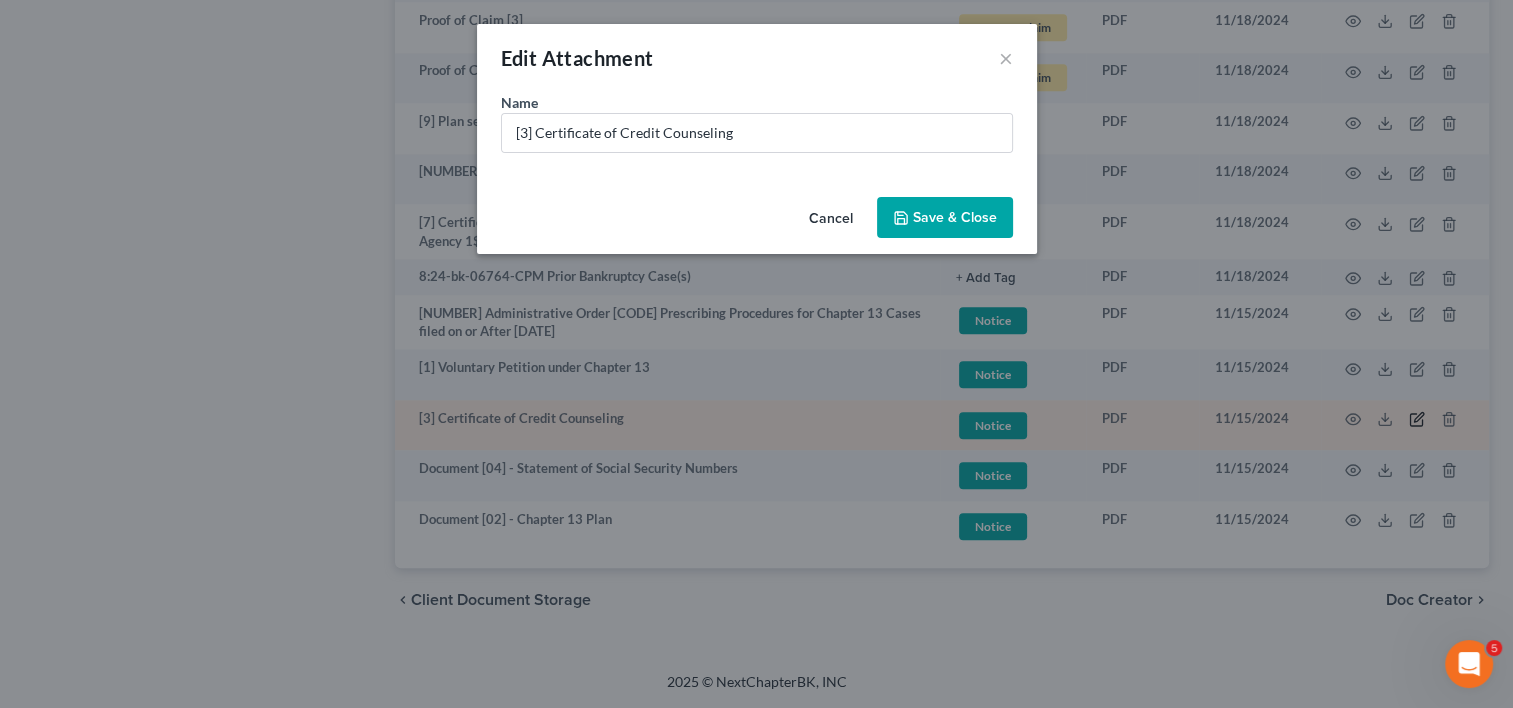 scroll, scrollTop: 2243, scrollLeft: 0, axis: vertical 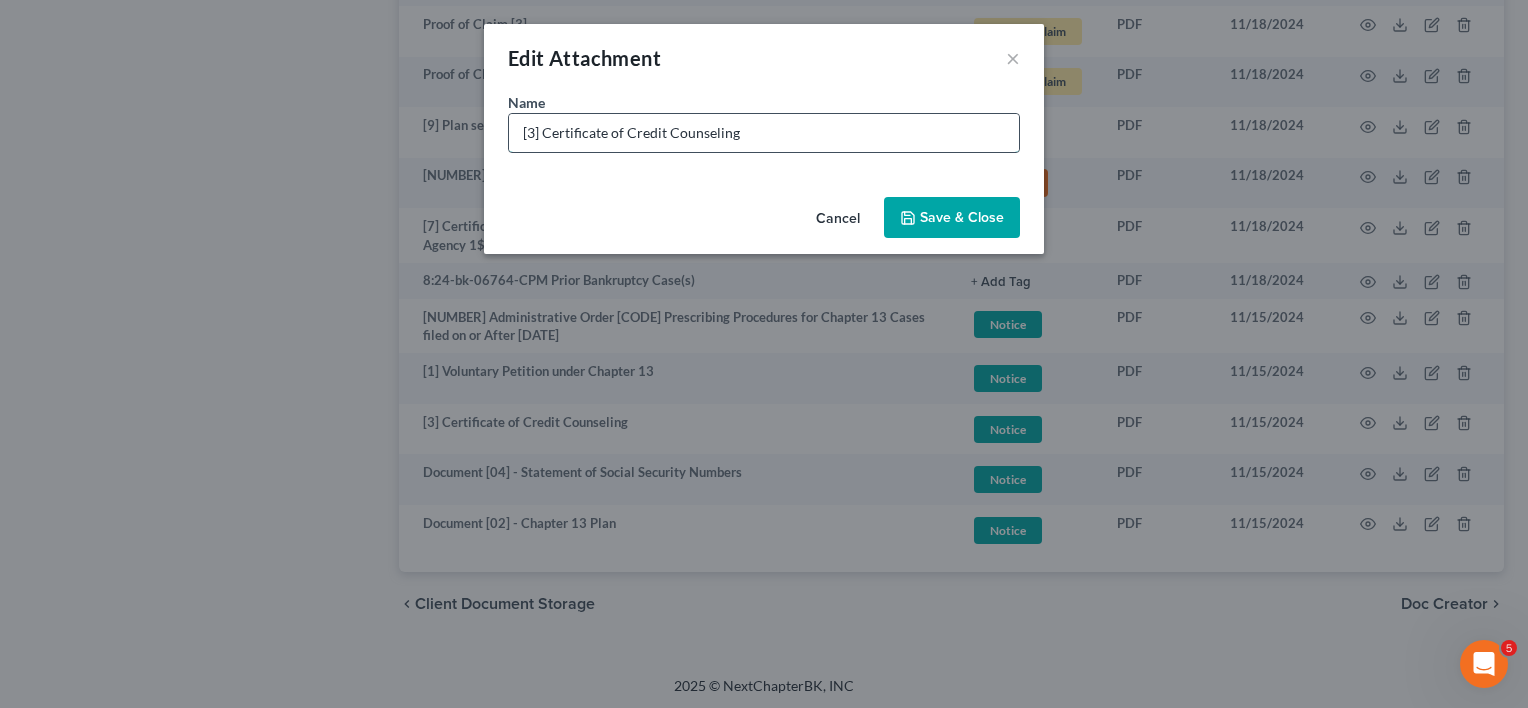 drag, startPoint x: 544, startPoint y: 132, endPoint x: 530, endPoint y: 132, distance: 14 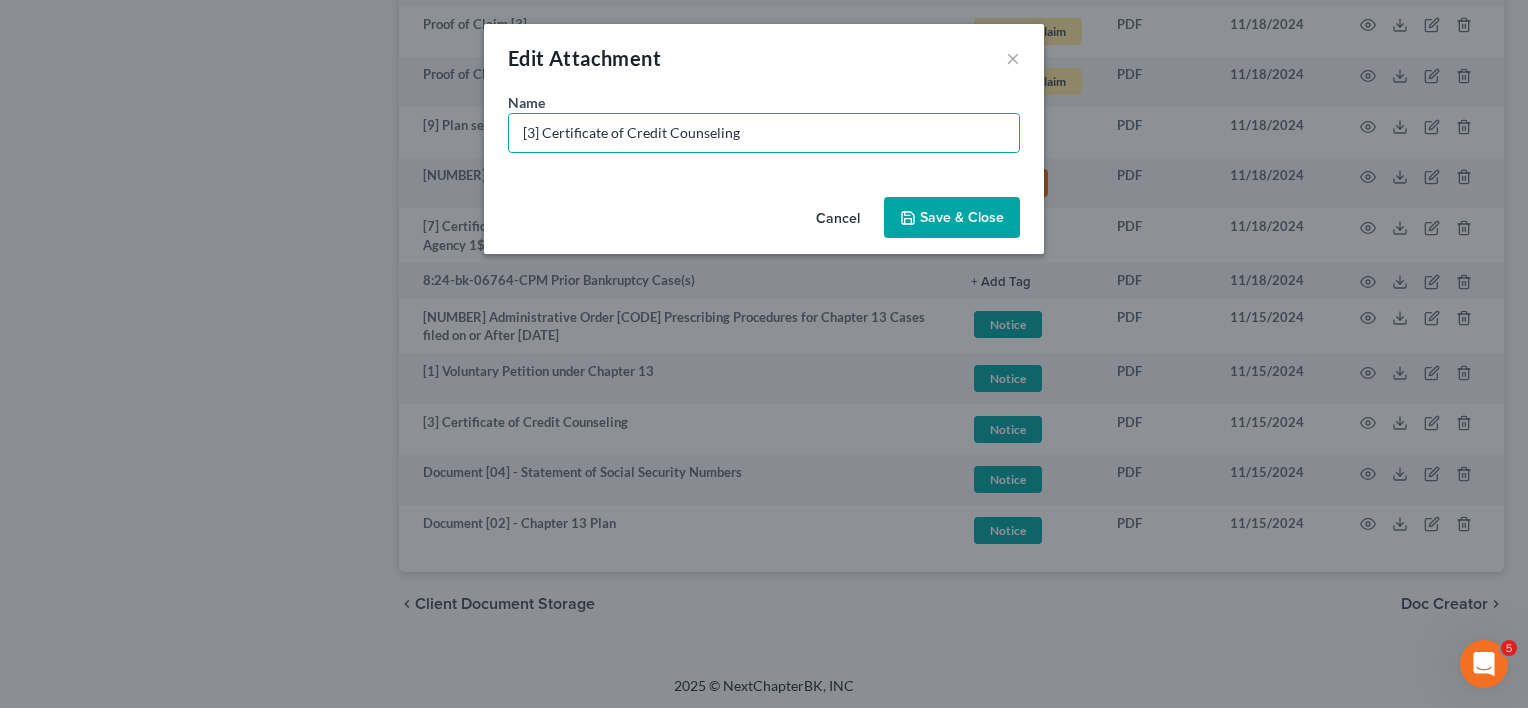click on "Cancel" at bounding box center [838, 219] 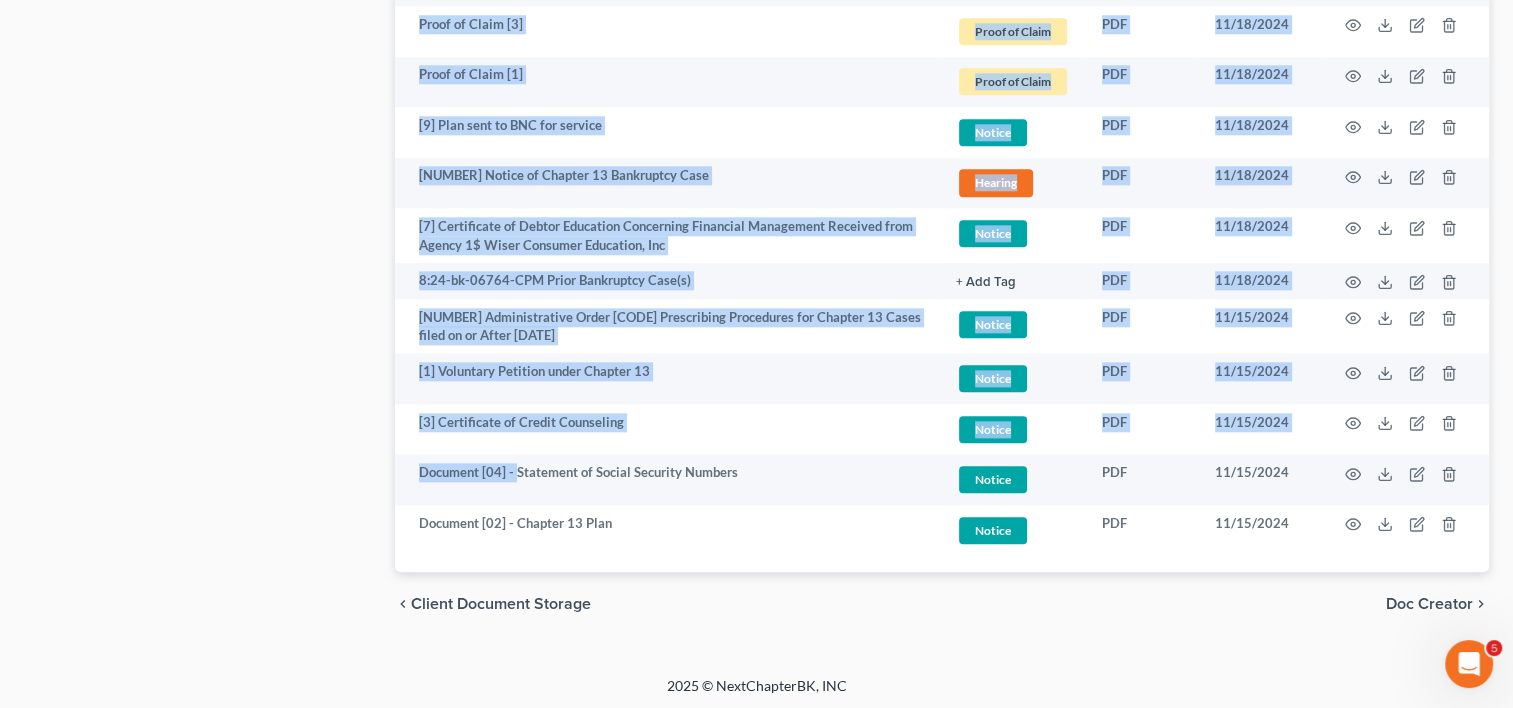 drag, startPoint x: 515, startPoint y: 476, endPoint x: 296, endPoint y: 492, distance: 219.5837 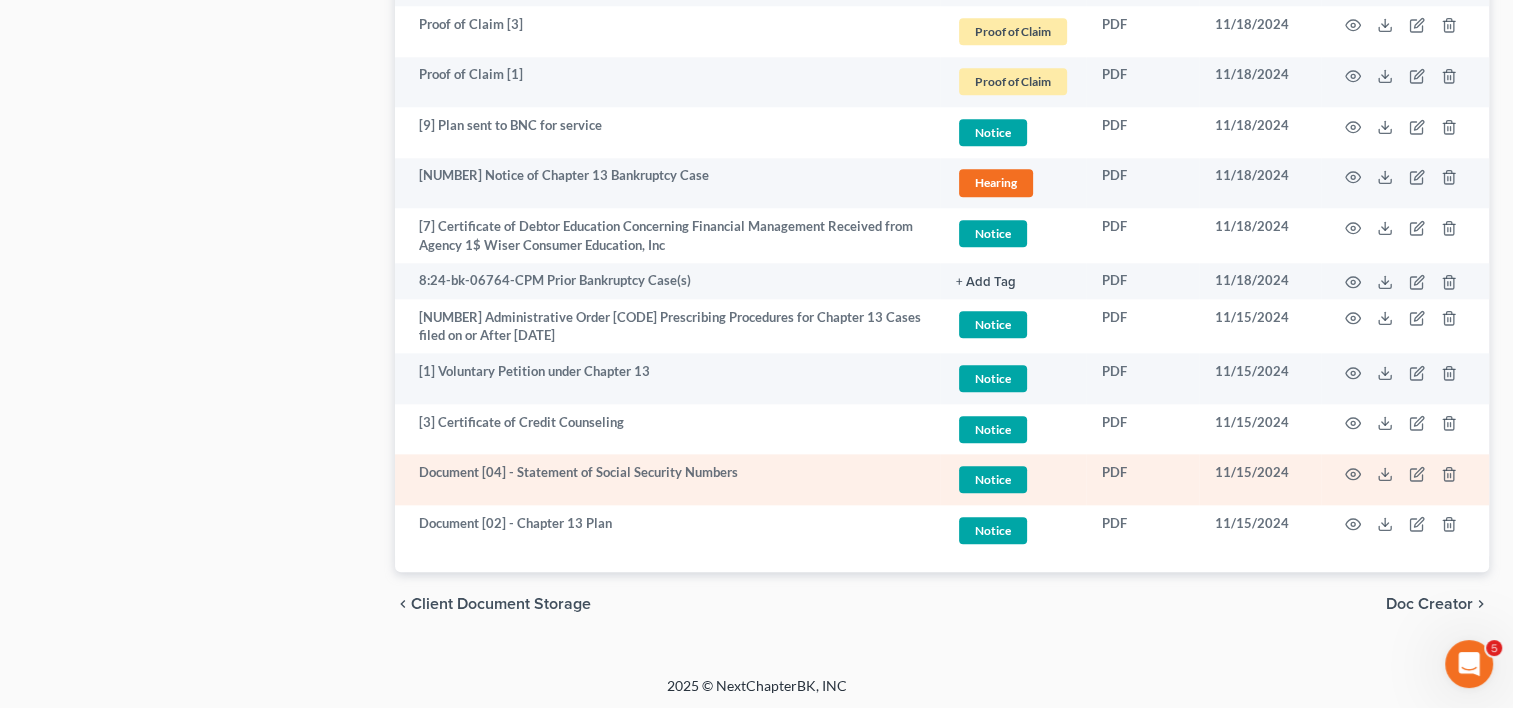 click on "Document [04] - Statement of Social Security Numbers" at bounding box center [667, 479] 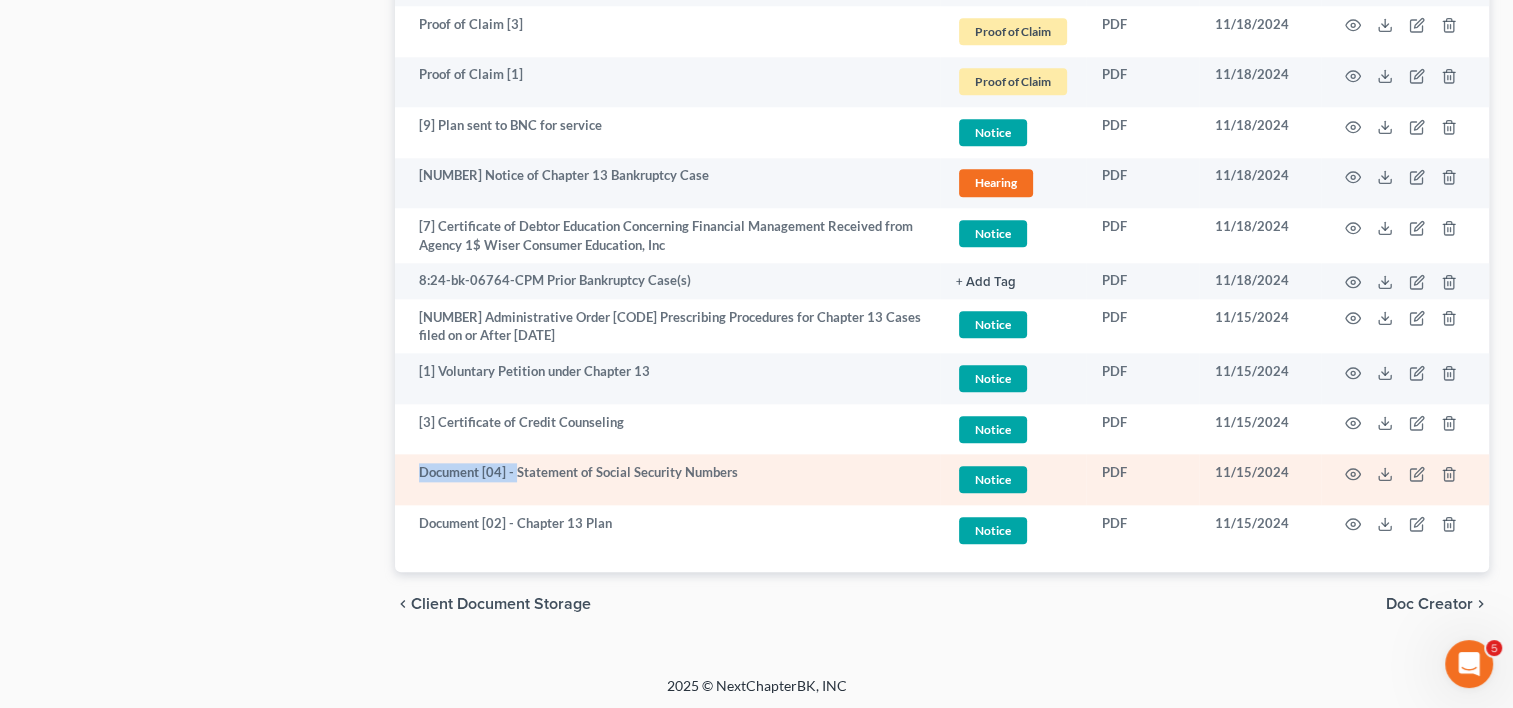 drag, startPoint x: 414, startPoint y: 476, endPoint x: 518, endPoint y: 484, distance: 104.307236 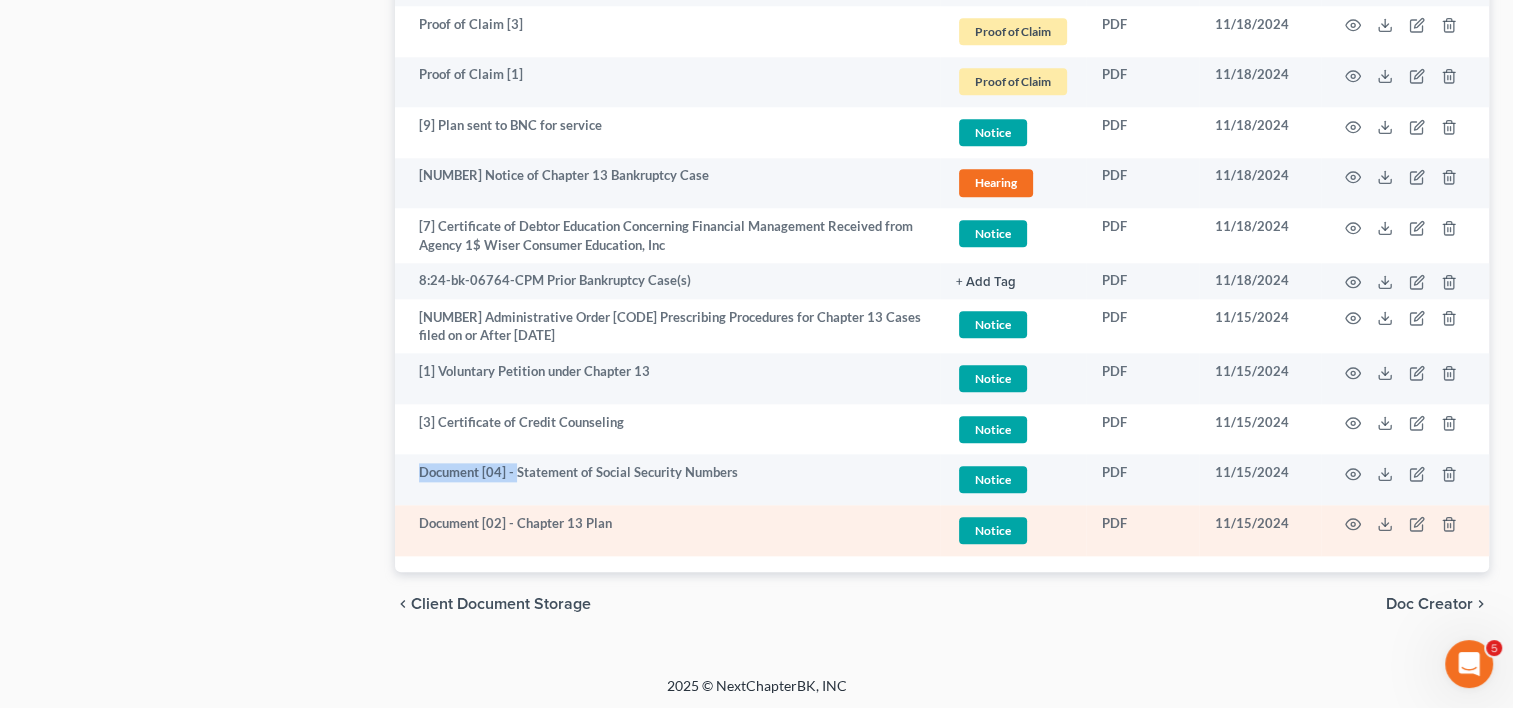 copy on "Document [04] -" 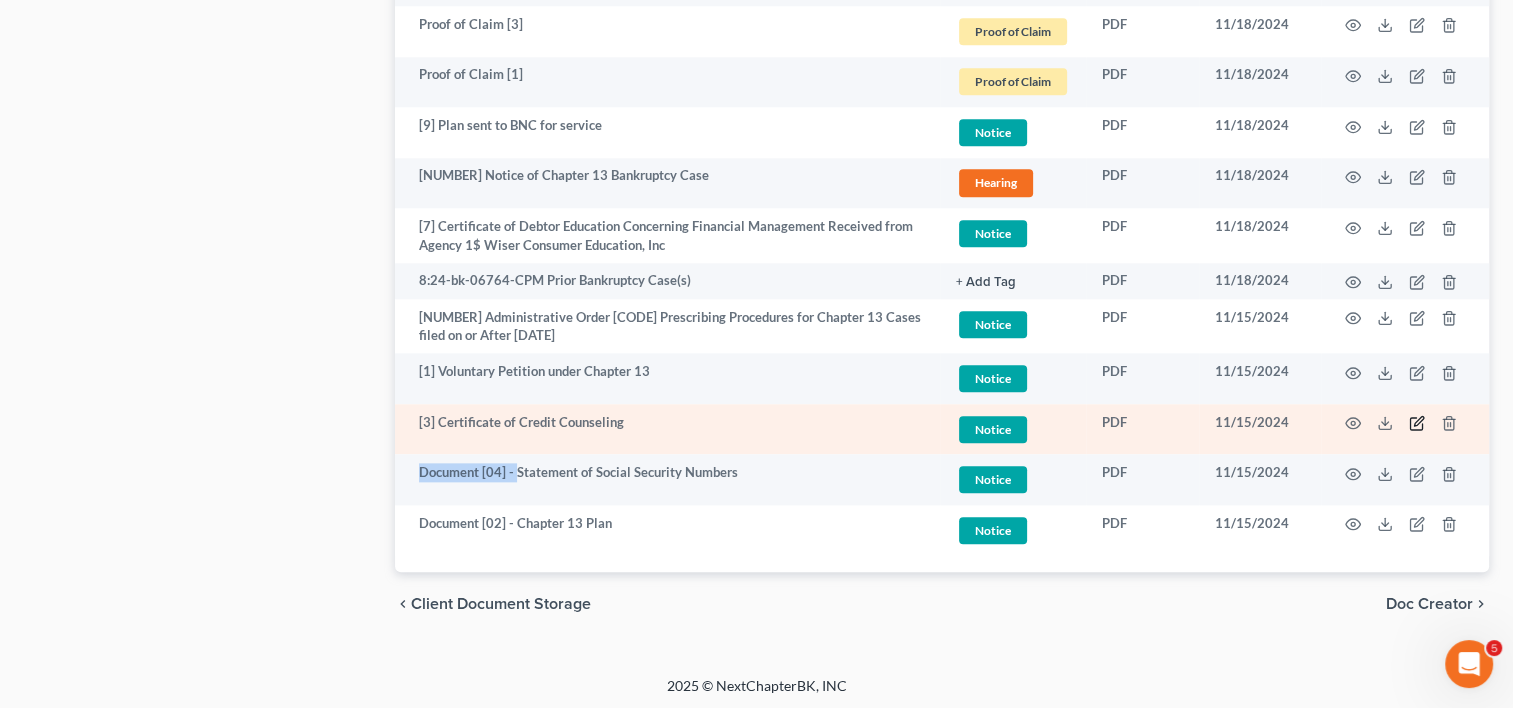 click 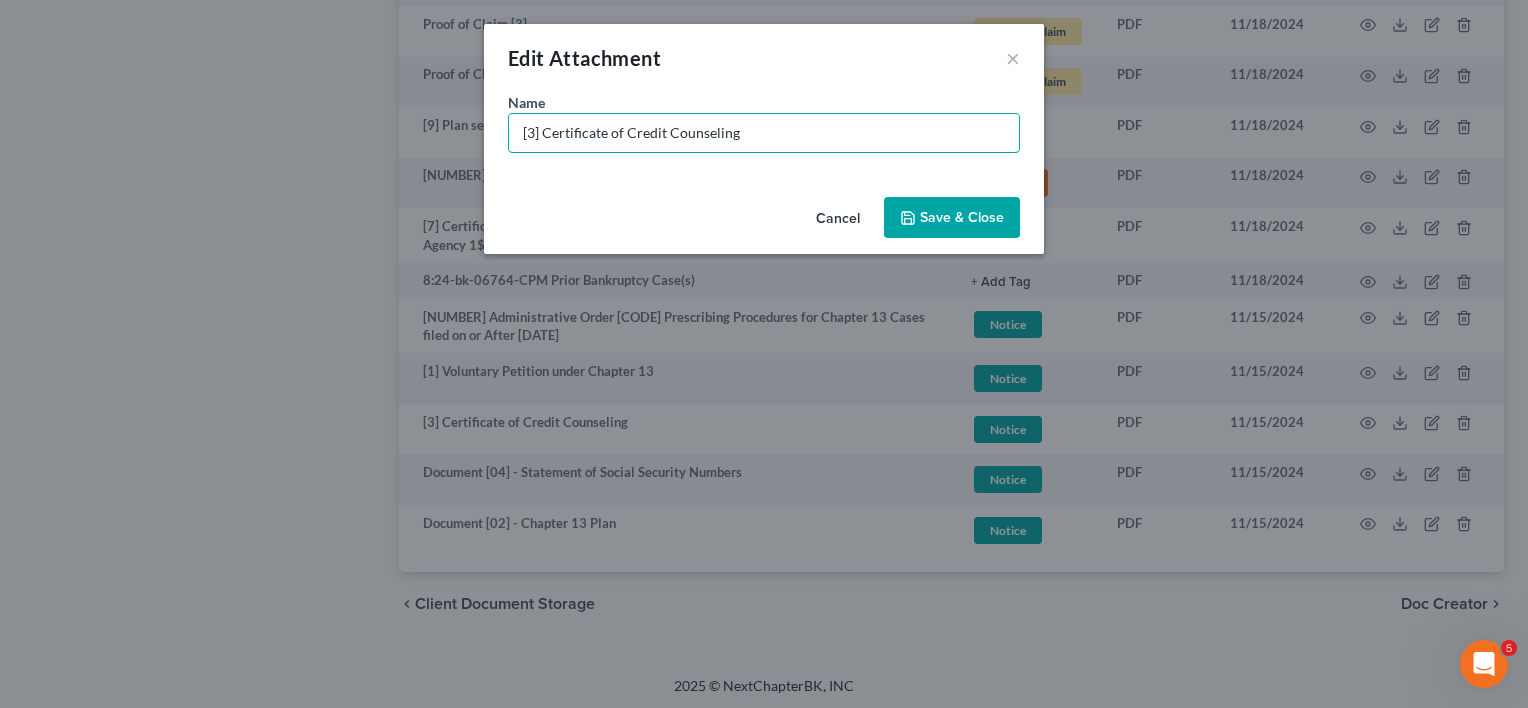 drag, startPoint x: 542, startPoint y: 129, endPoint x: 393, endPoint y: 139, distance: 149.33519 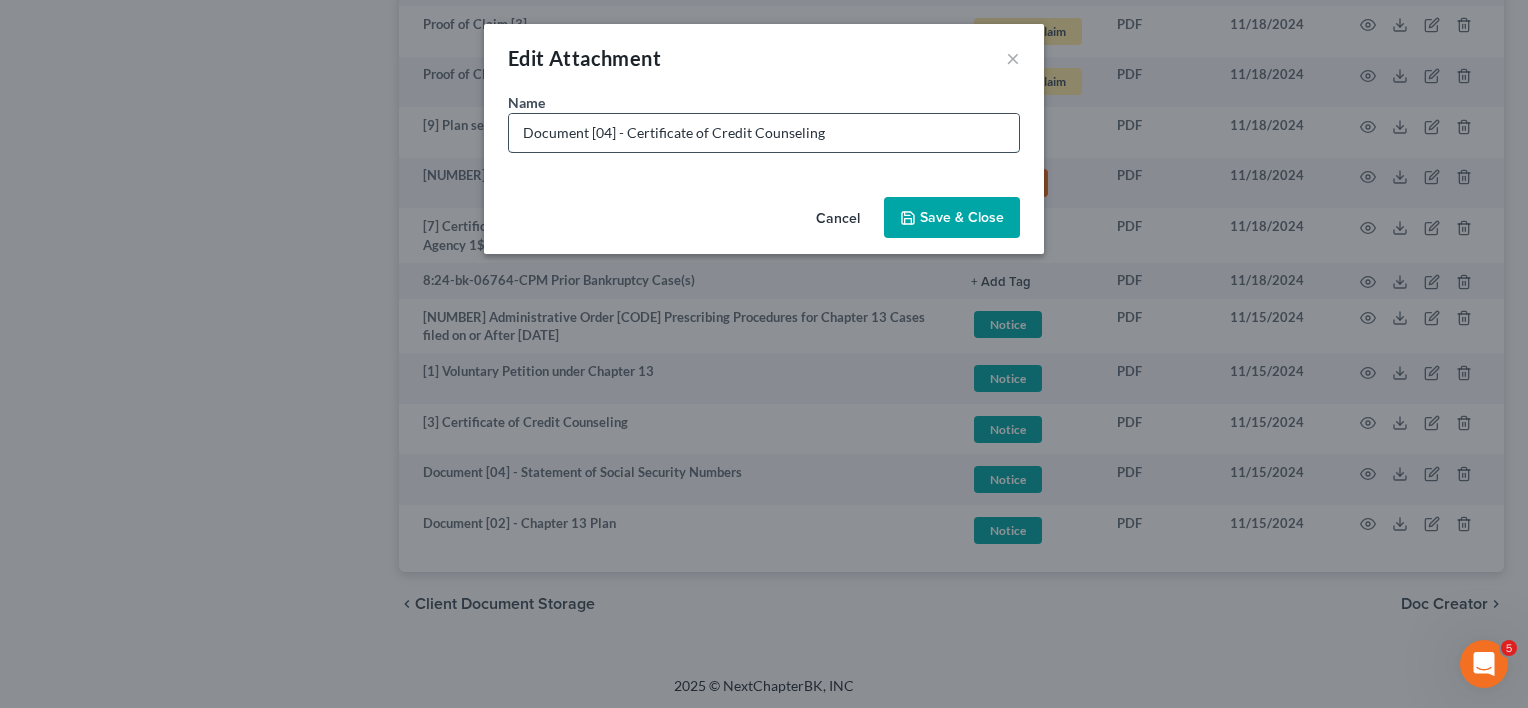 click on "Document [04] - Certificate of Credit Counseling" at bounding box center (764, 133) 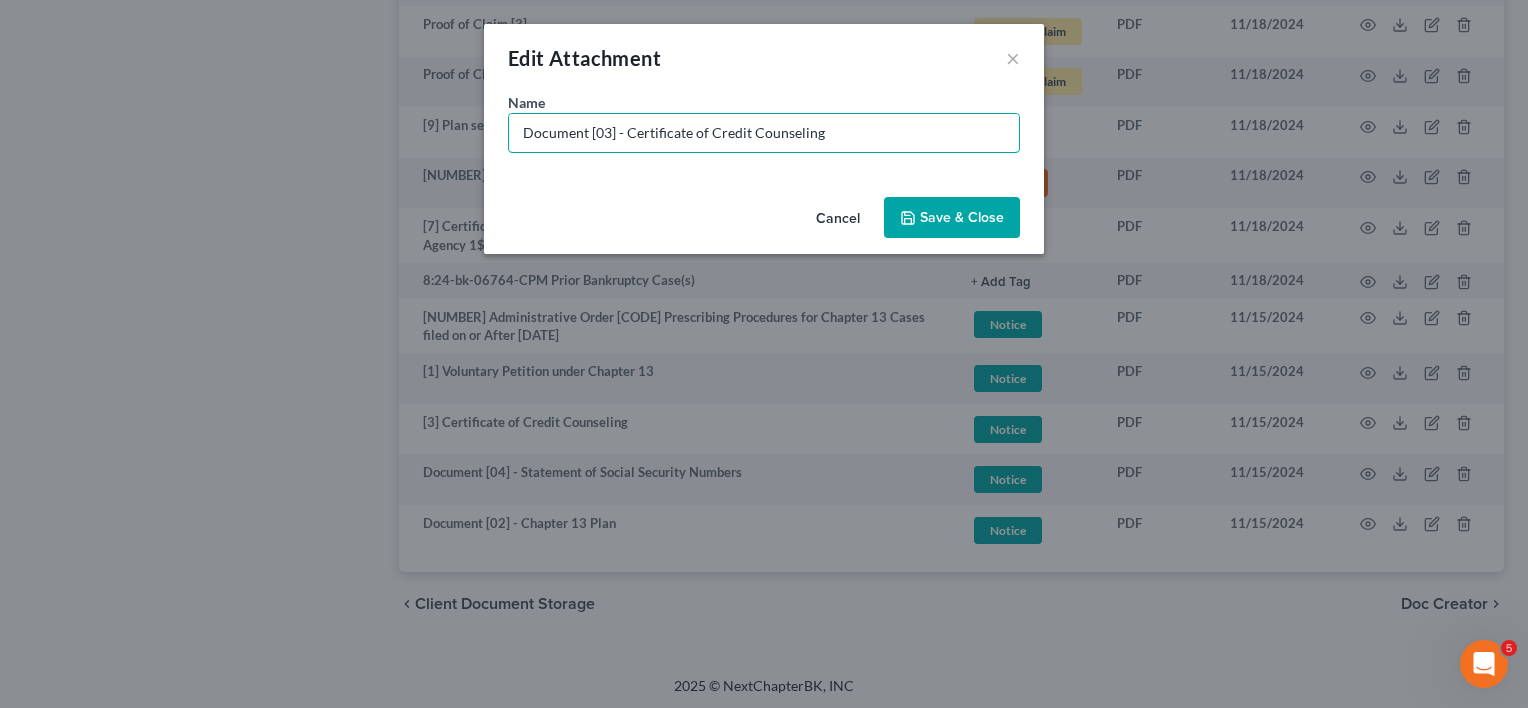 type on "Document [03] - Certificate of Credit Counseling" 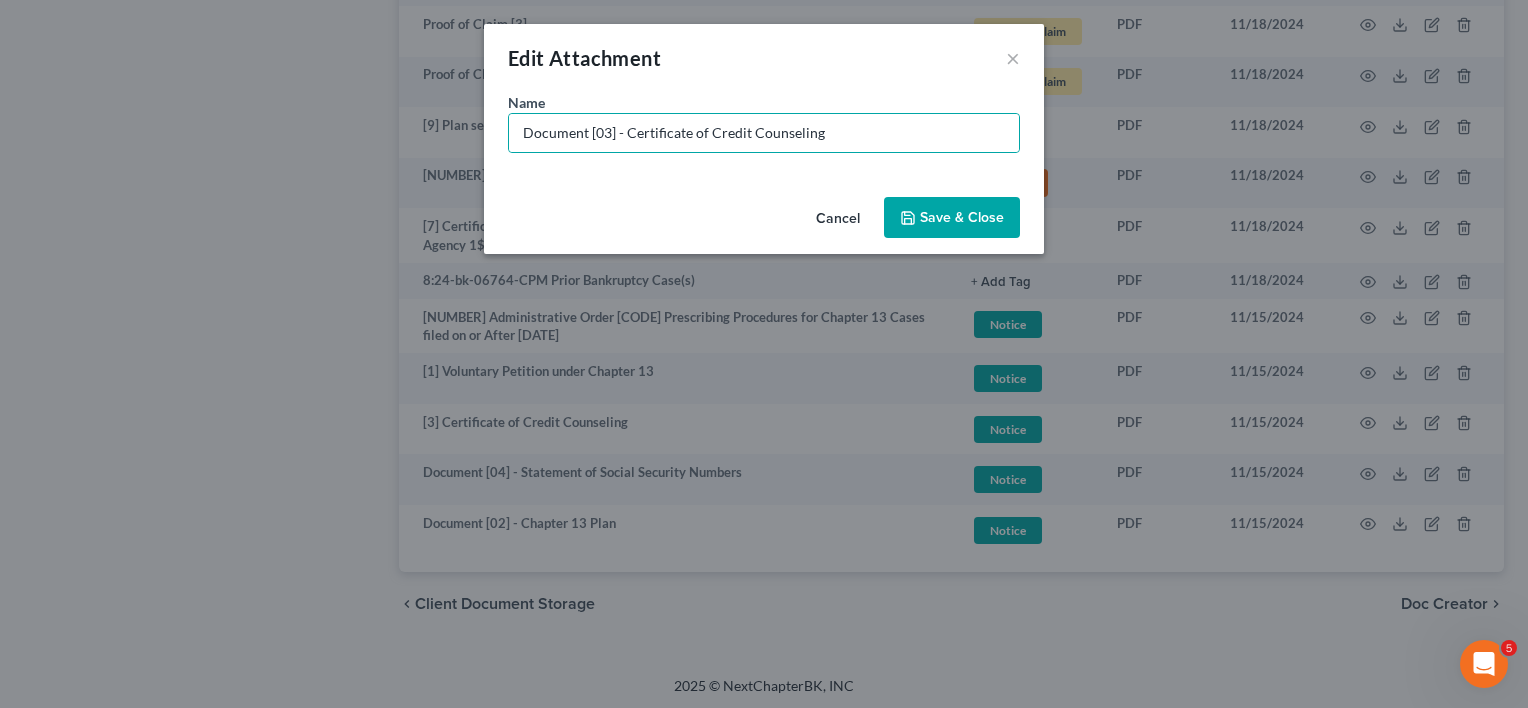 click on "Save & Close" at bounding box center [962, 217] 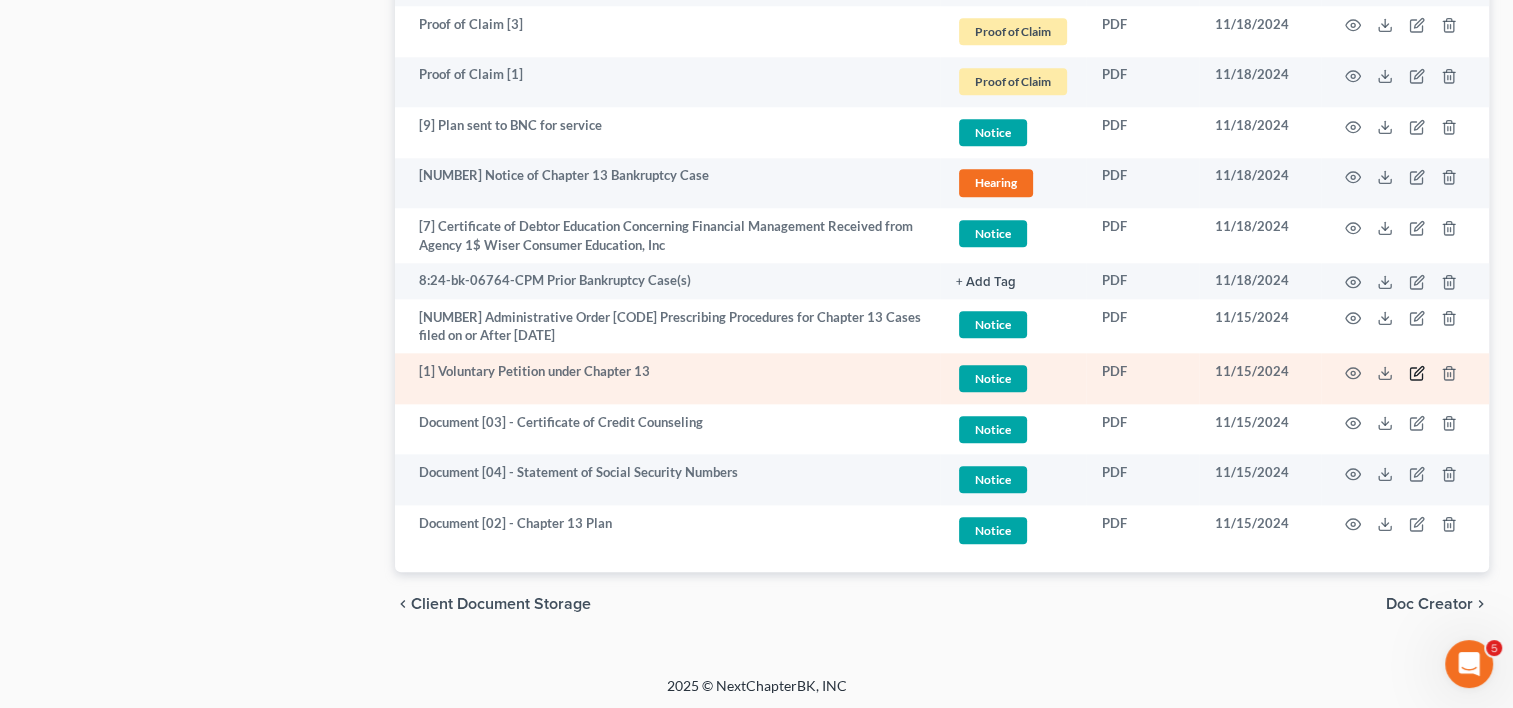 click 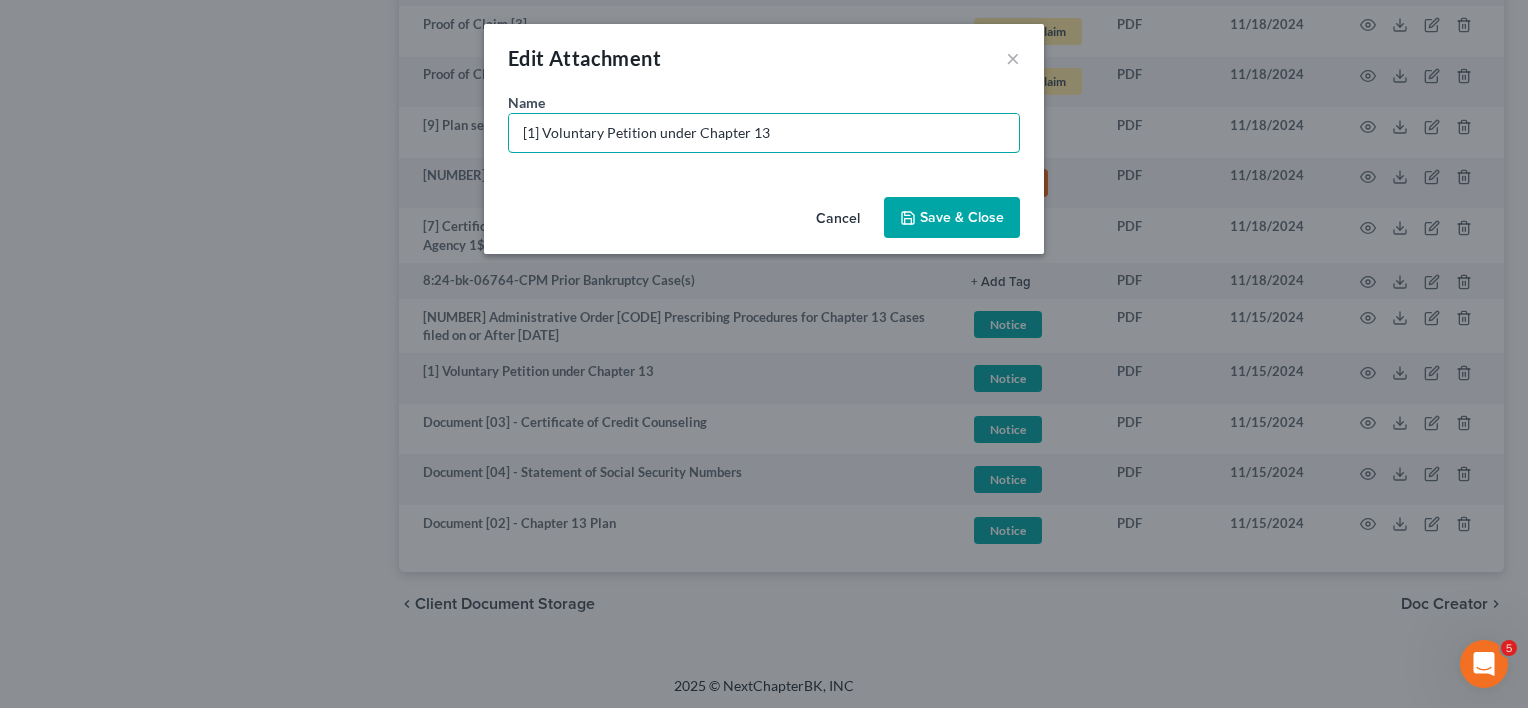 drag, startPoint x: 543, startPoint y: 136, endPoint x: 386, endPoint y: 132, distance: 157.05095 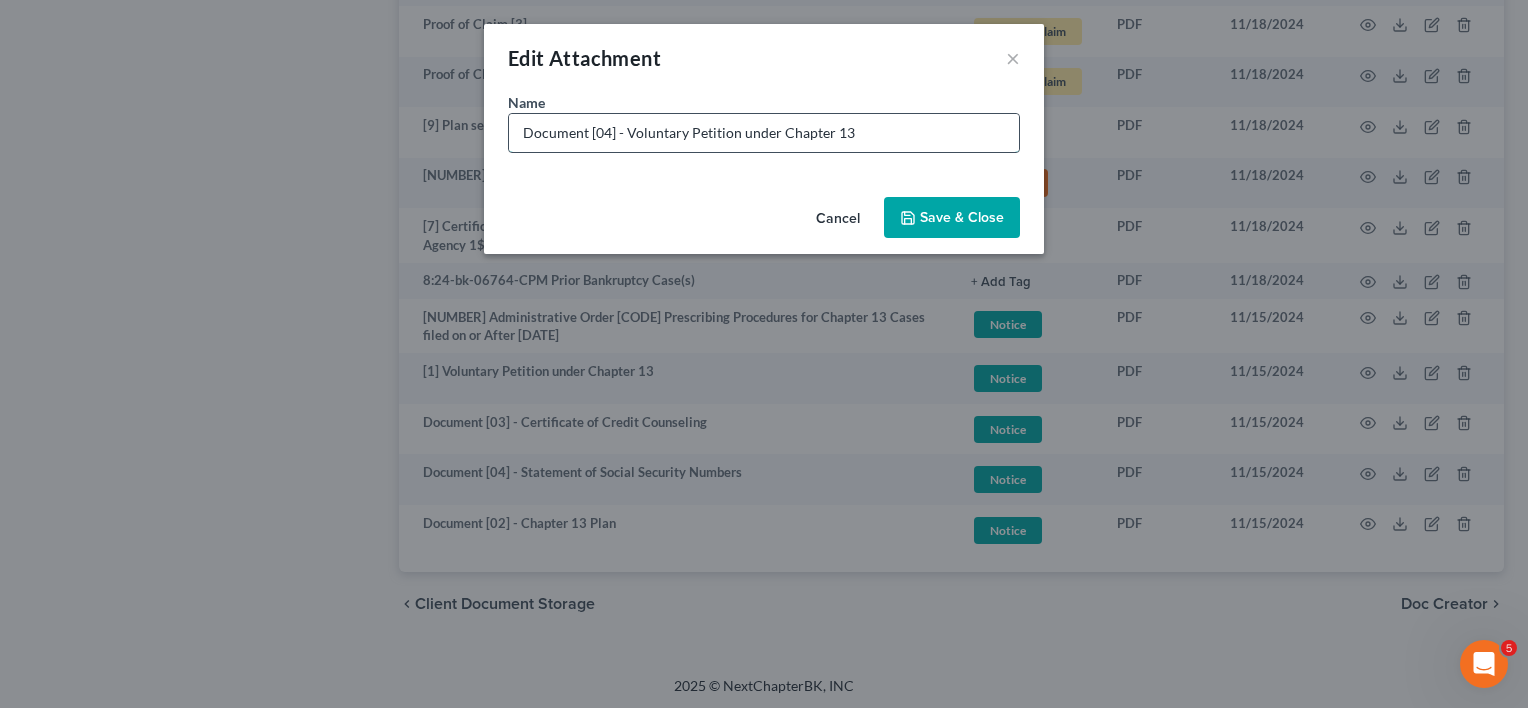 click on "Document [04] - Voluntary Petition under Chapter 13" at bounding box center [764, 133] 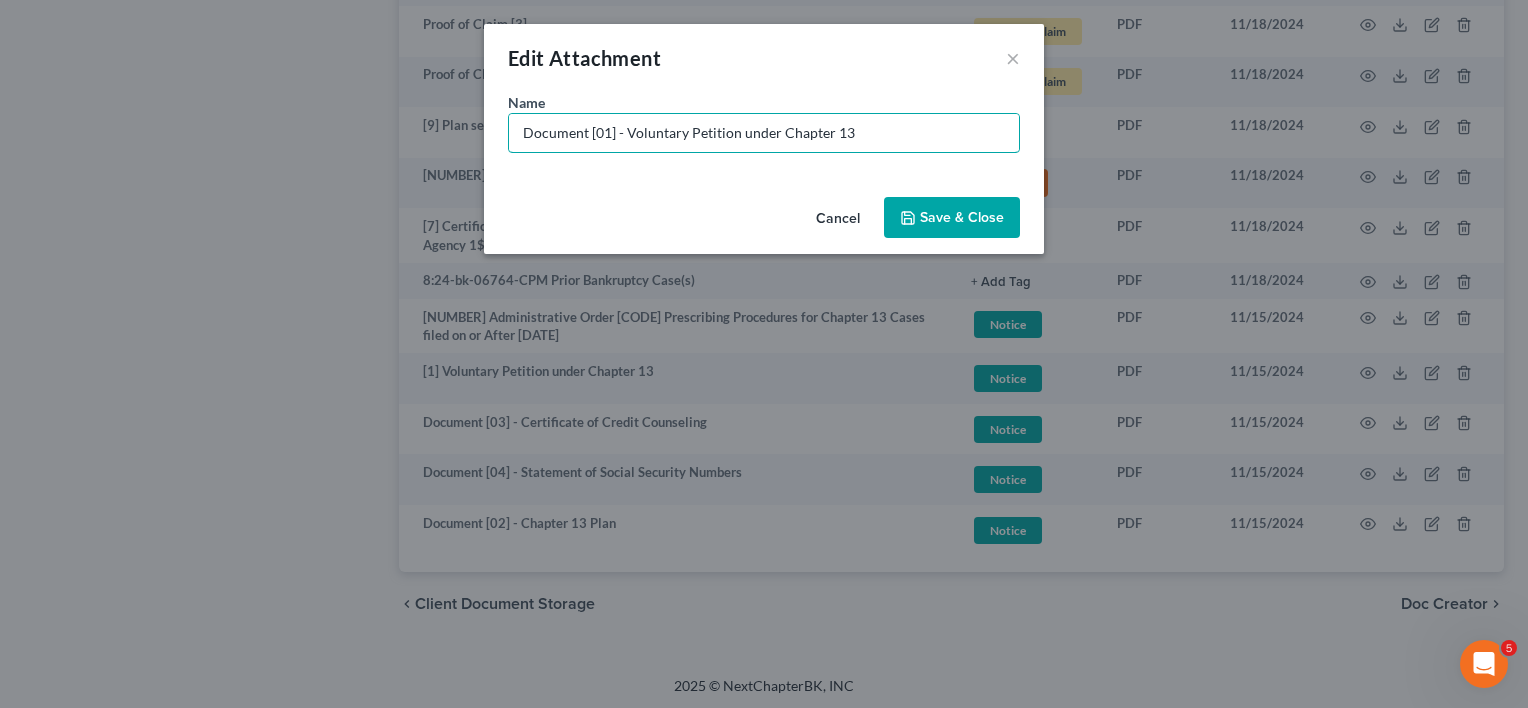 type on "Document [01] - Voluntary Petition under Chapter 13" 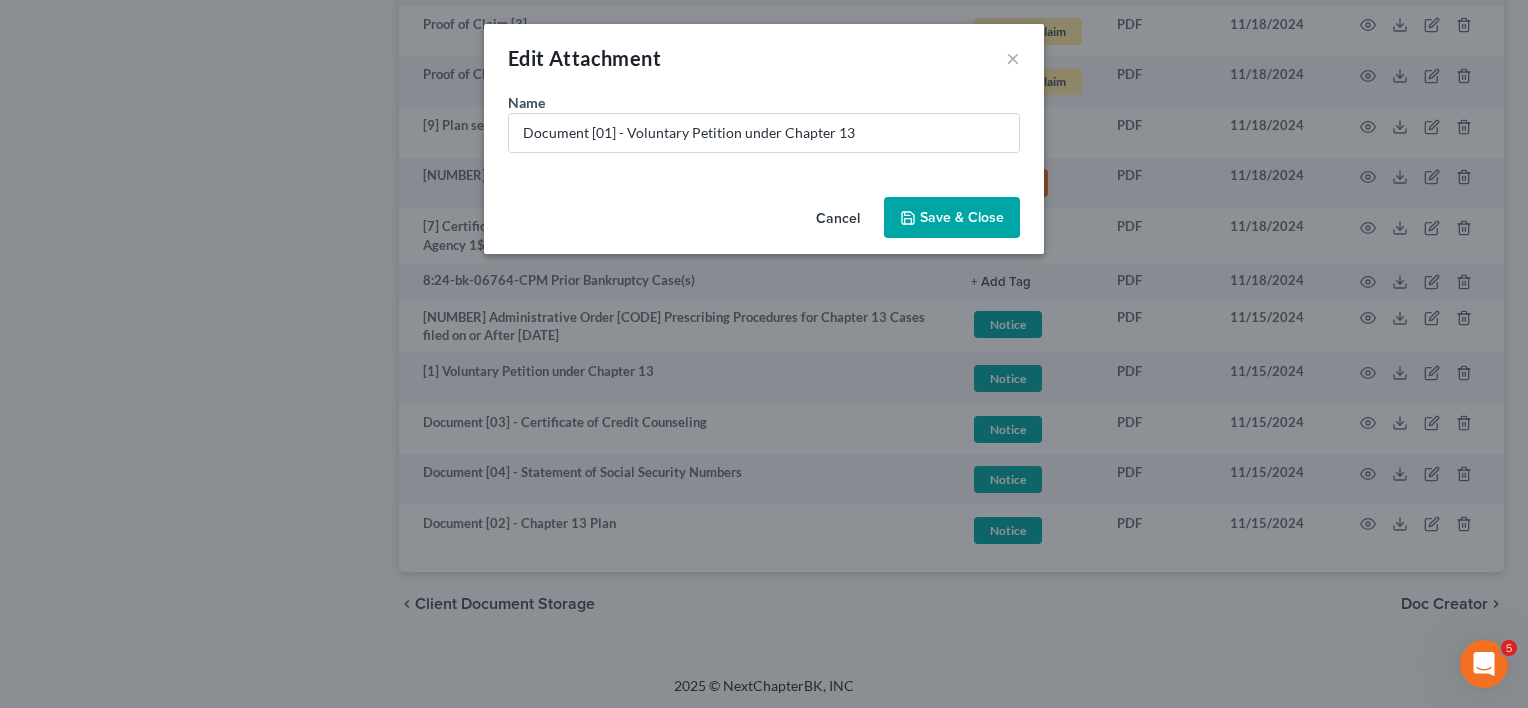 click on "Save & Close" at bounding box center [952, 218] 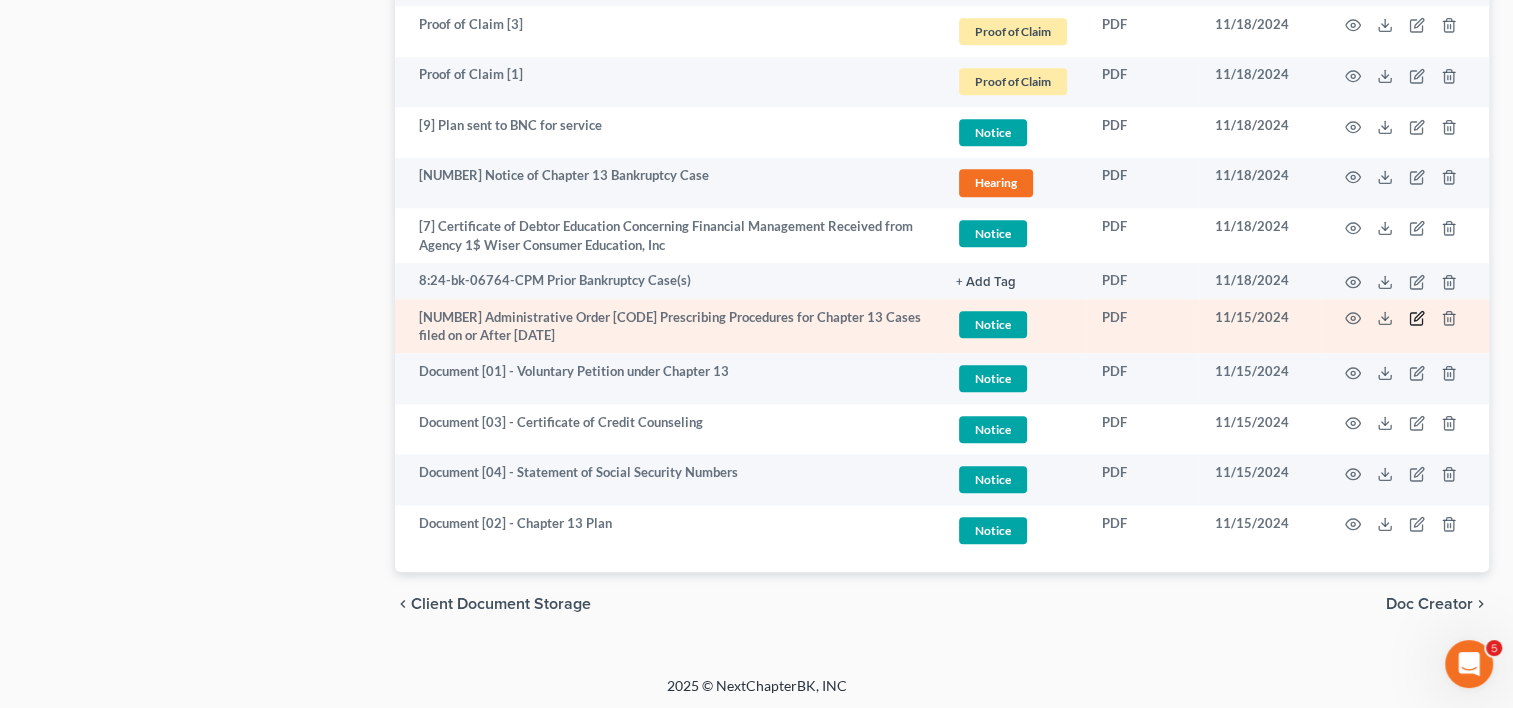 click 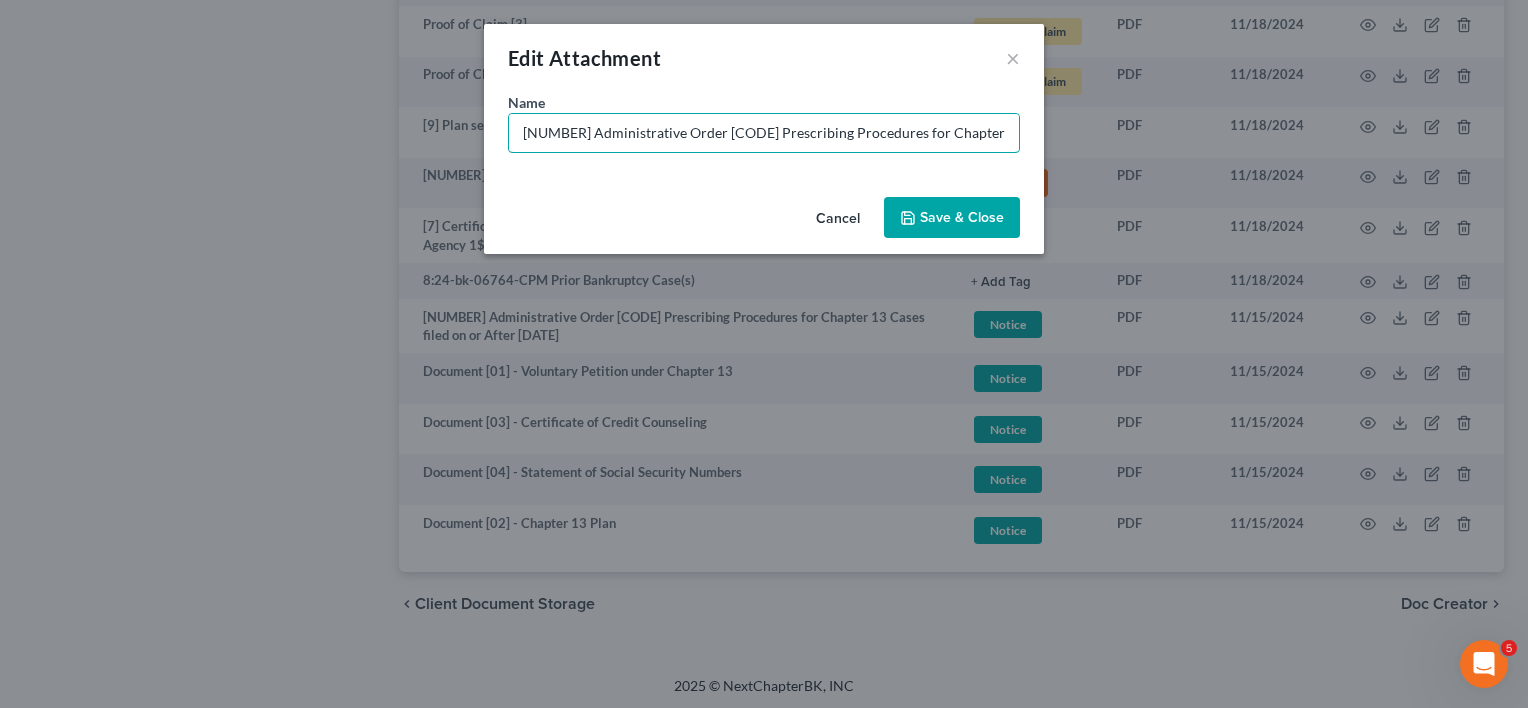 drag, startPoint x: 540, startPoint y: 128, endPoint x: 484, endPoint y: 140, distance: 57.271286 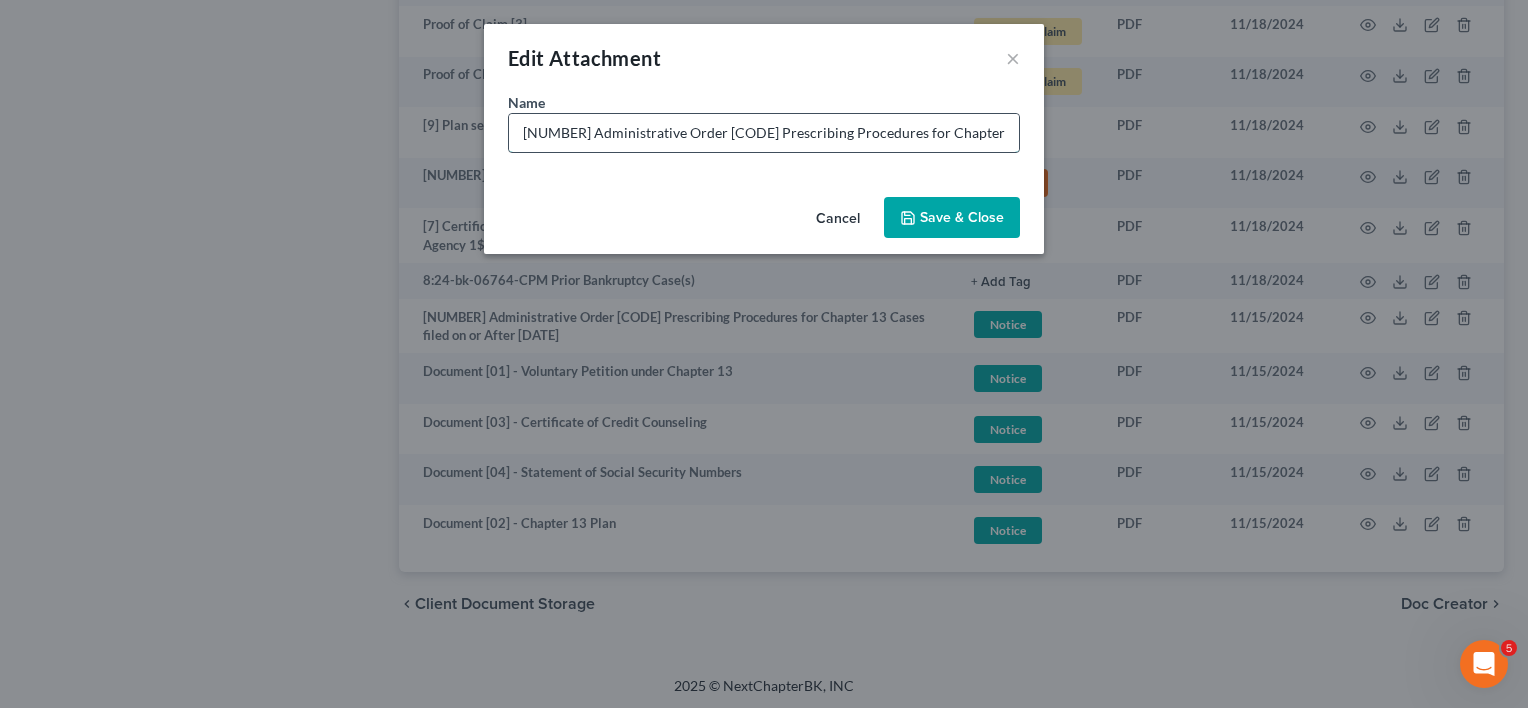 paste on "Document [04] -" 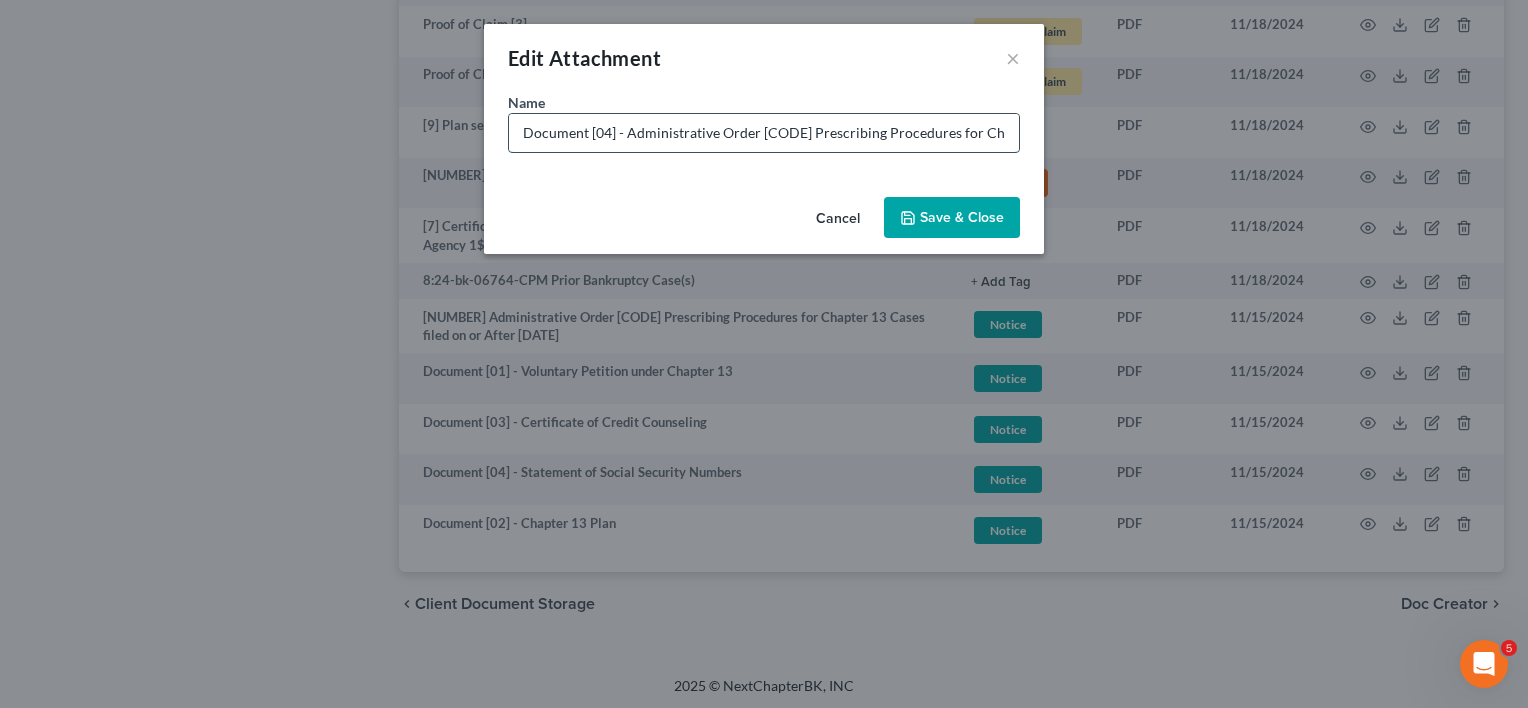 click on "Document [04] - Administrative Order [CODE] Prescribing Procedures for Chapter 13 Cases filed on or After [DATE]" at bounding box center [764, 133] 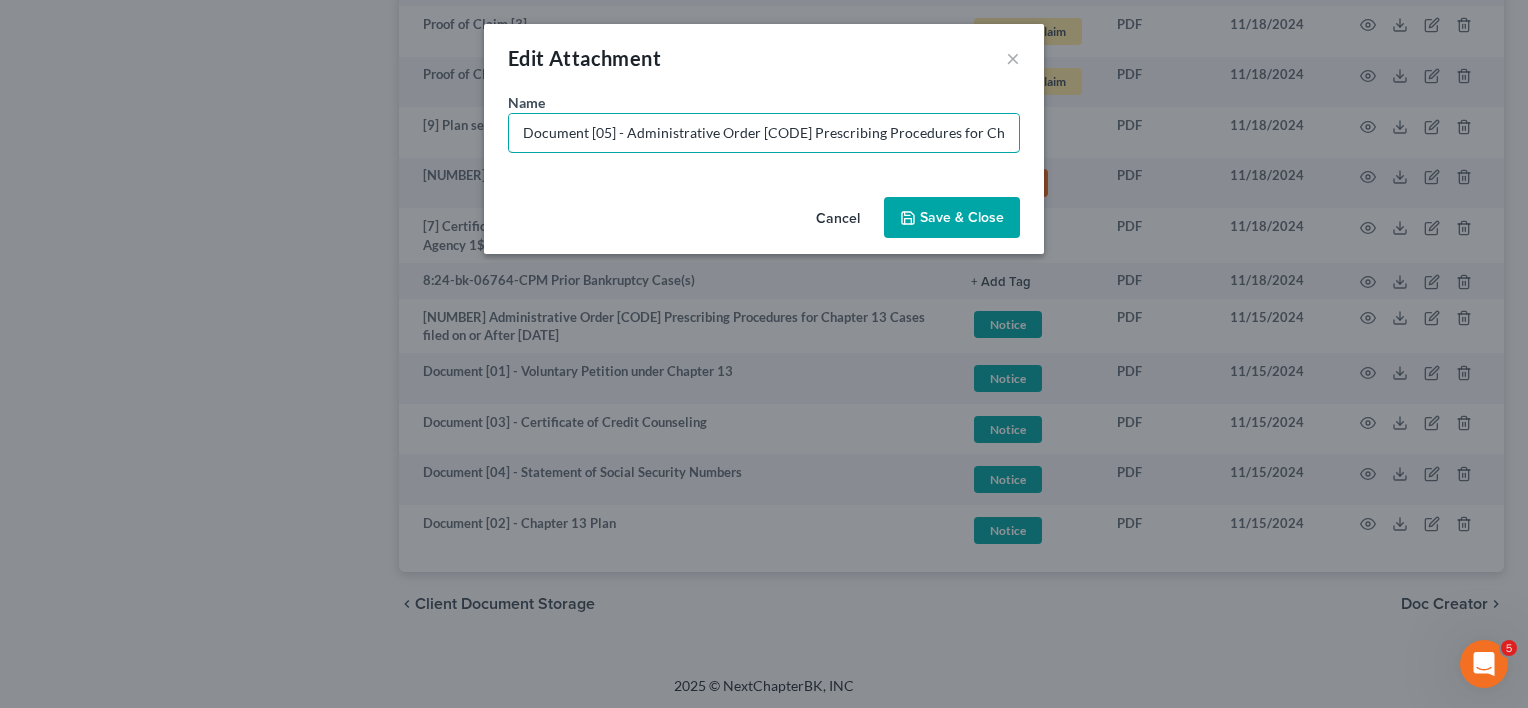 type on "Document [05] - Administrative Order [CODE] Prescribing Procedures for Chapter 13 Cases filed on or After [DATE]" 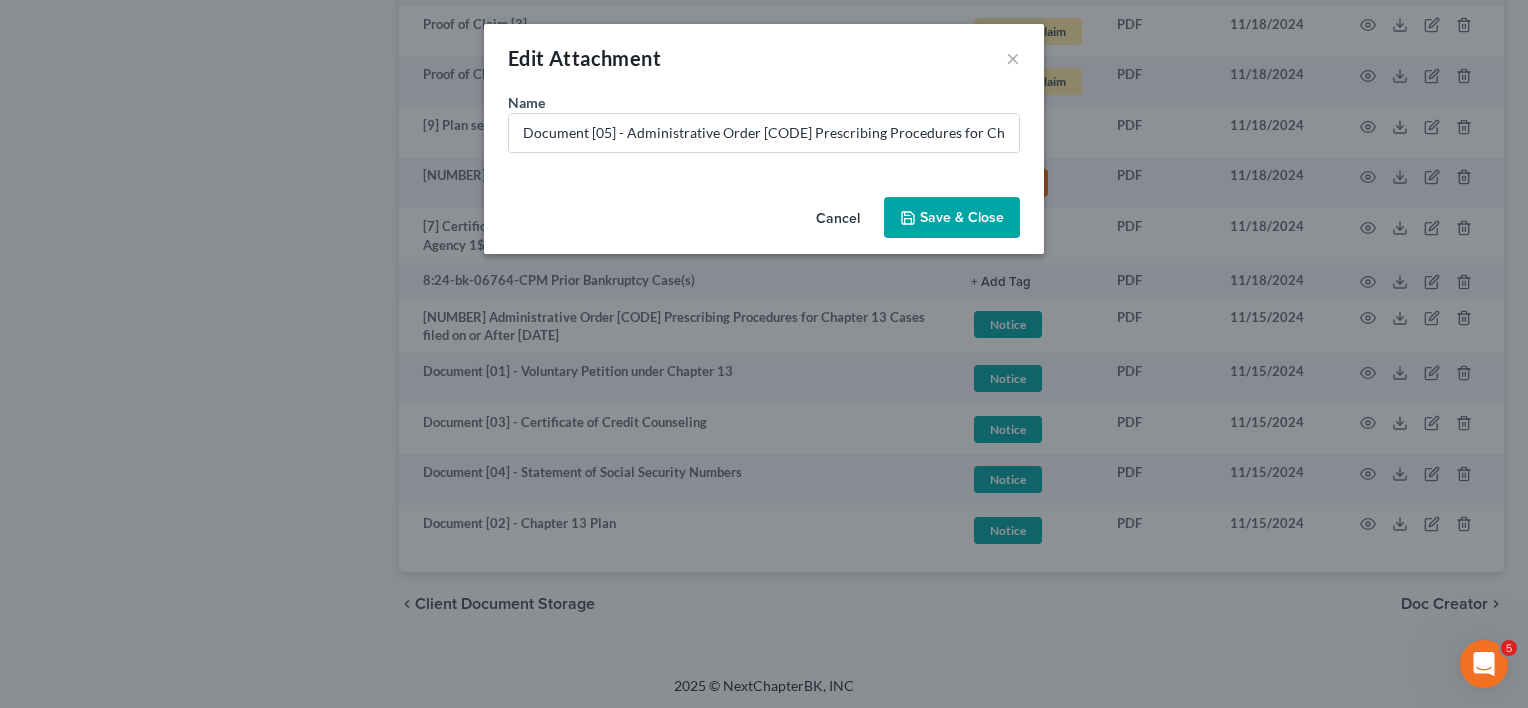 click on "Save & Close" at bounding box center [962, 217] 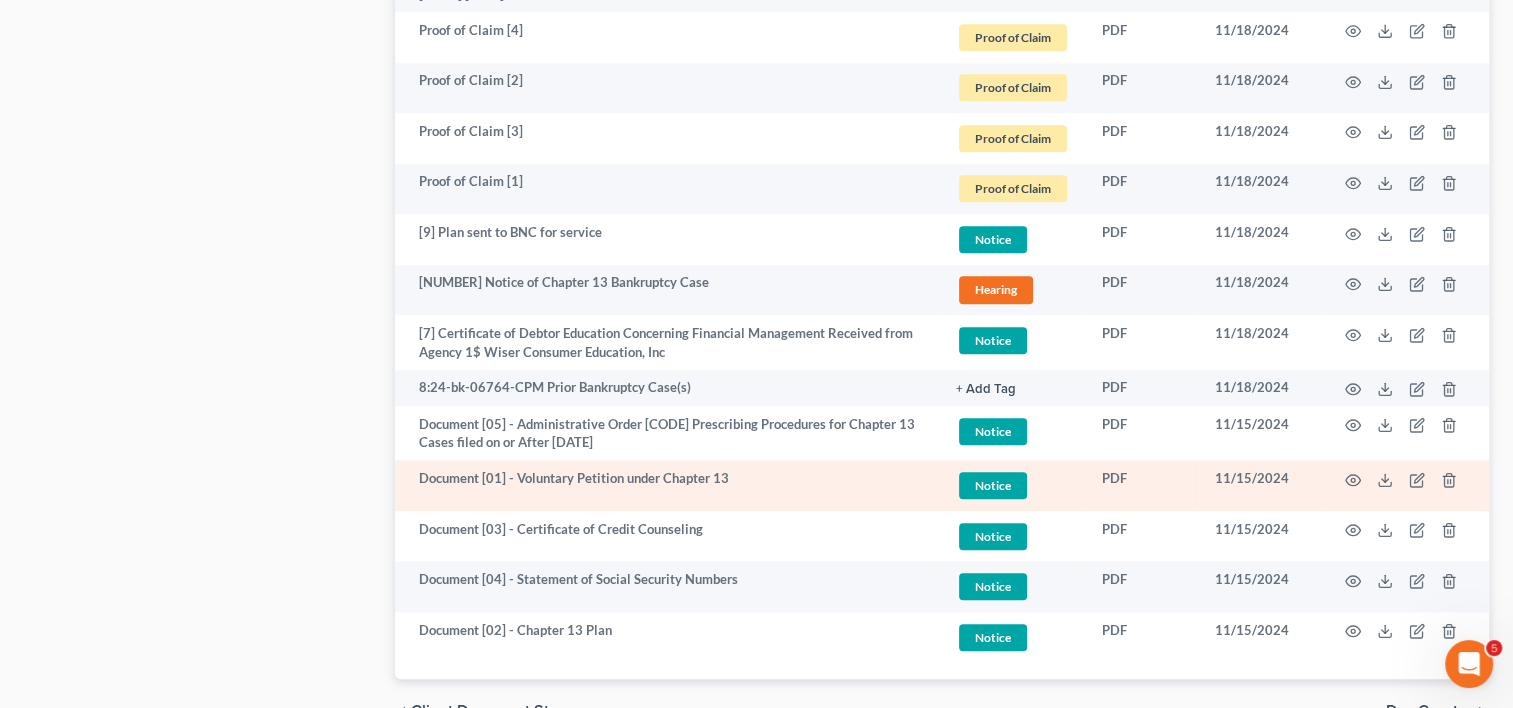 scroll, scrollTop: 2076, scrollLeft: 0, axis: vertical 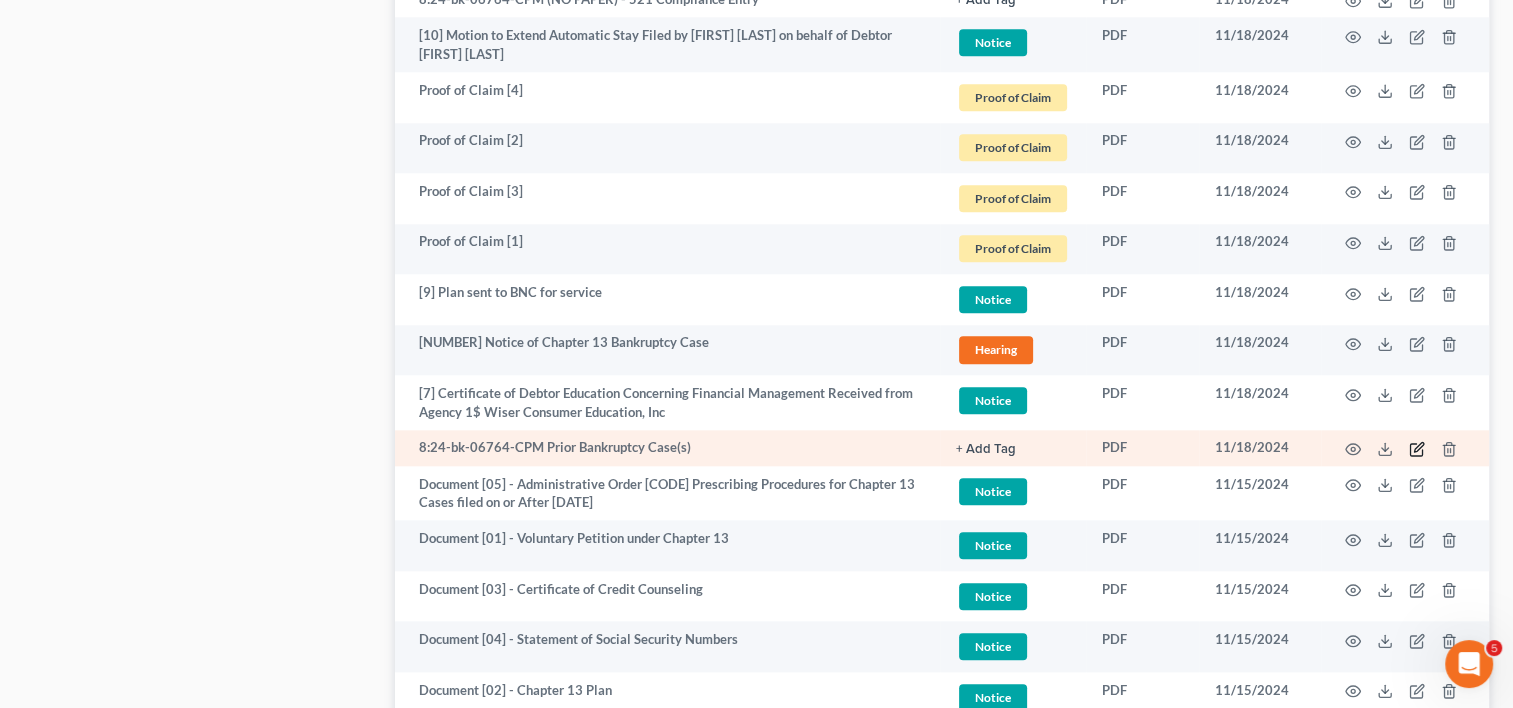 click 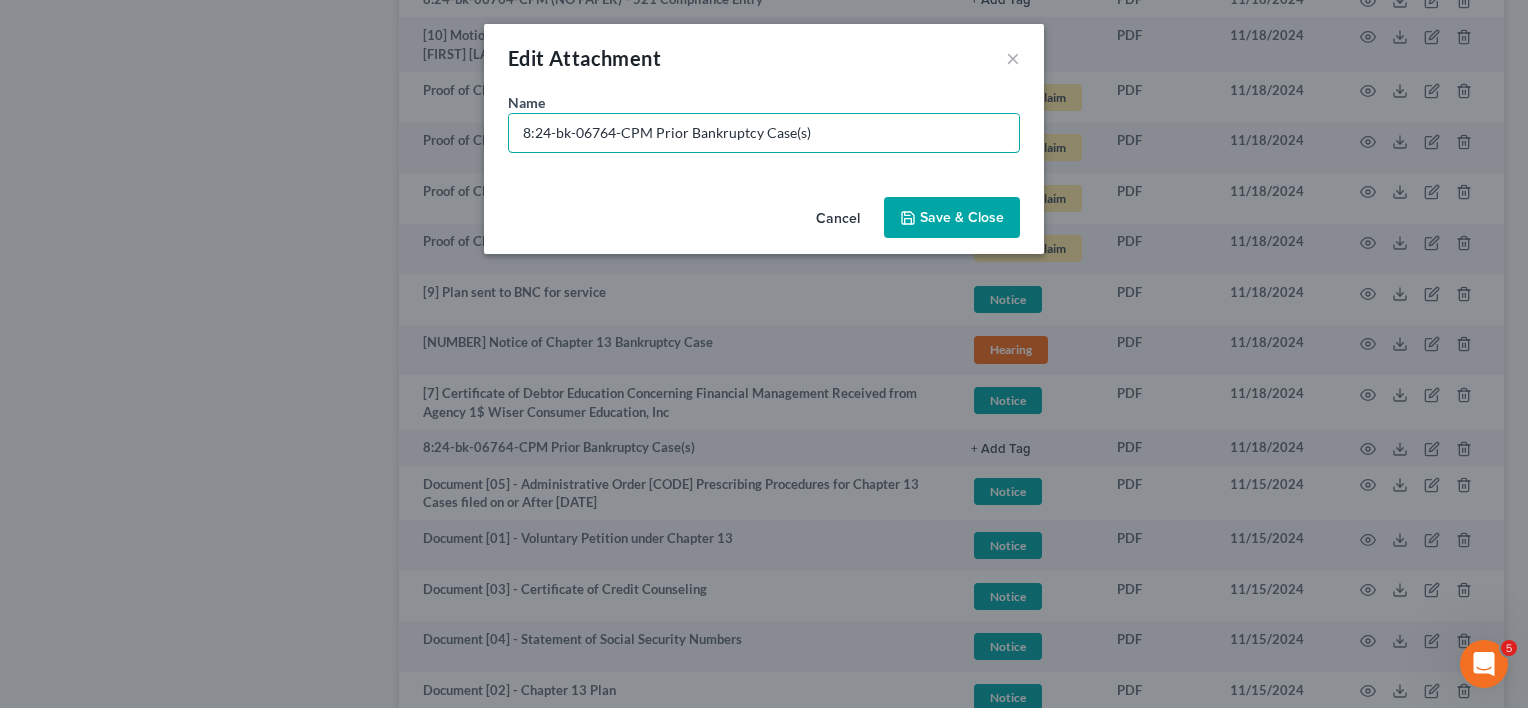 drag, startPoint x: 654, startPoint y: 131, endPoint x: 297, endPoint y: 137, distance: 357.0504 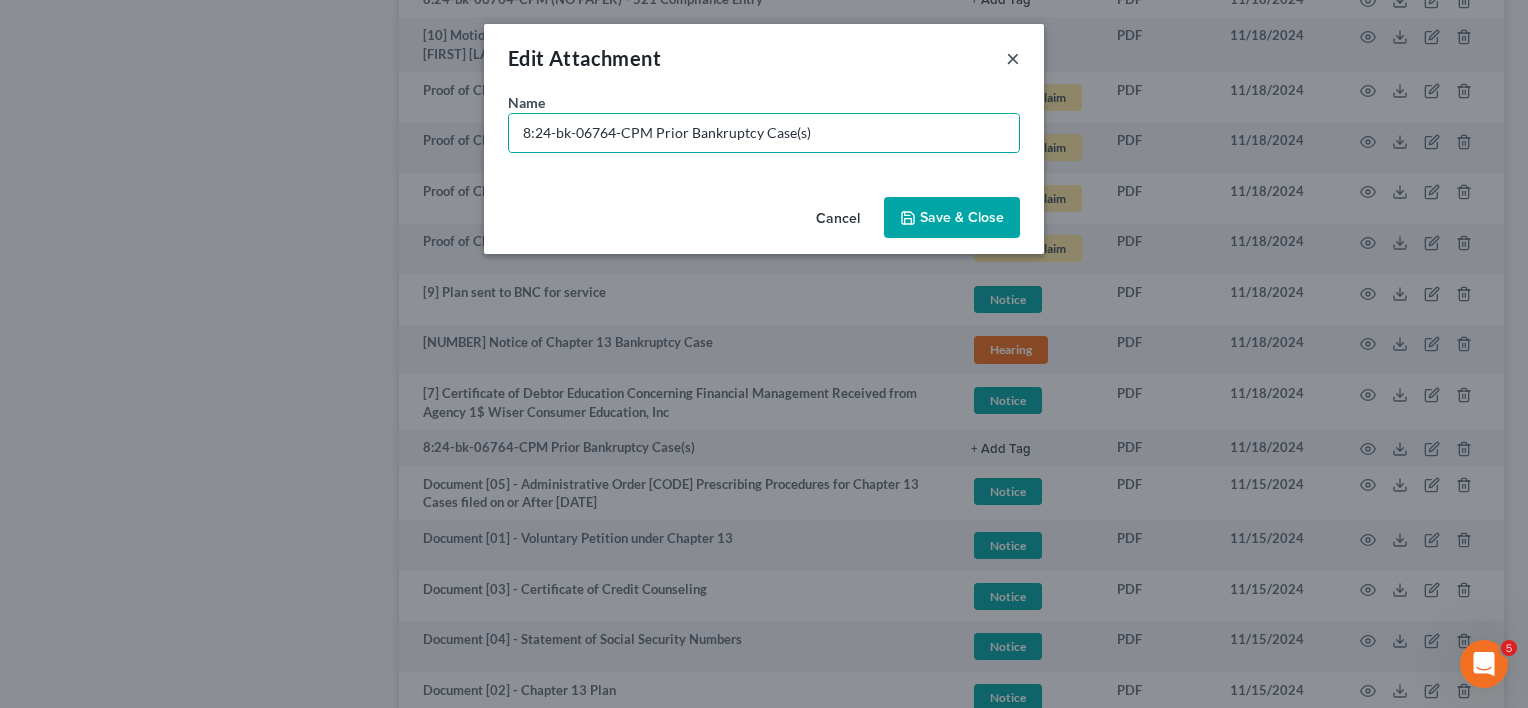 click on "×" at bounding box center [1013, 58] 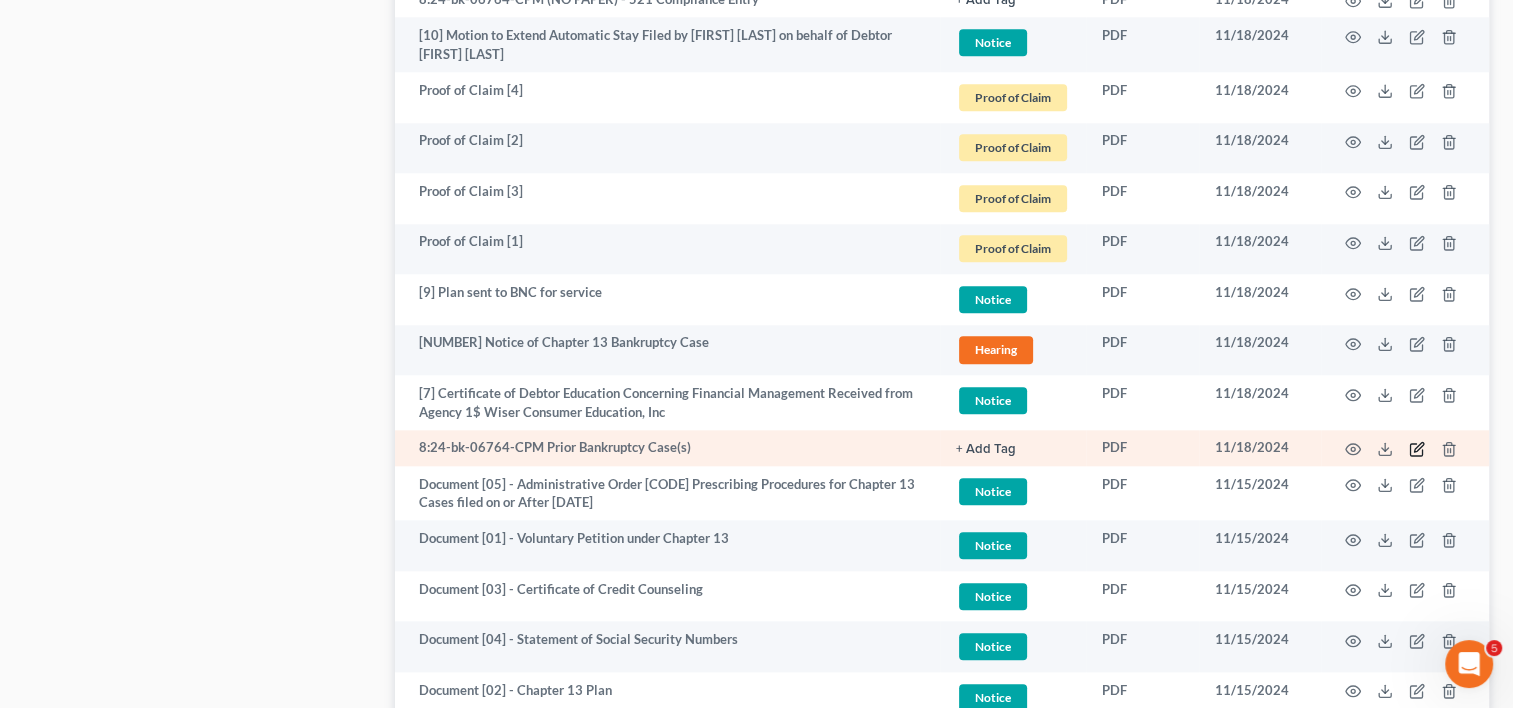 click 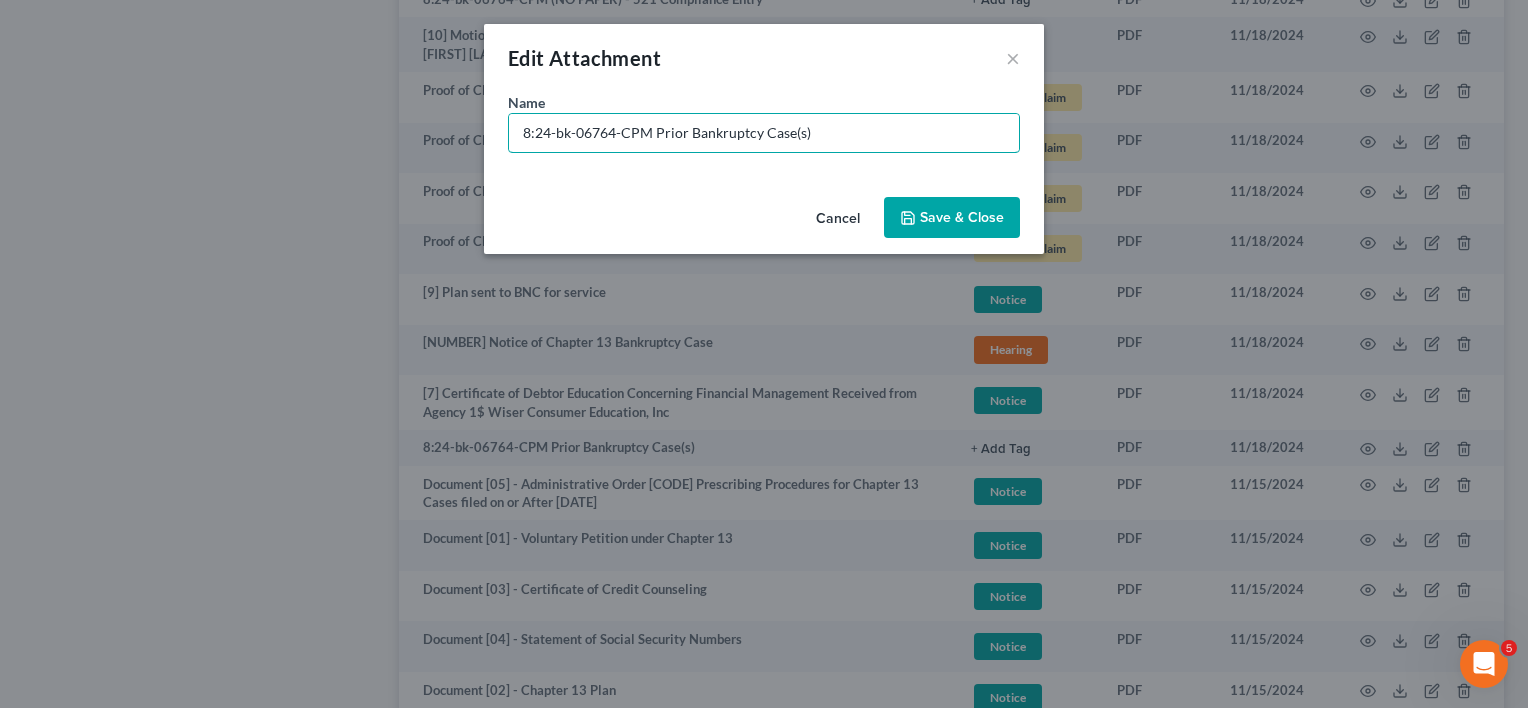 drag, startPoint x: 656, startPoint y: 129, endPoint x: 292, endPoint y: 134, distance: 364.03433 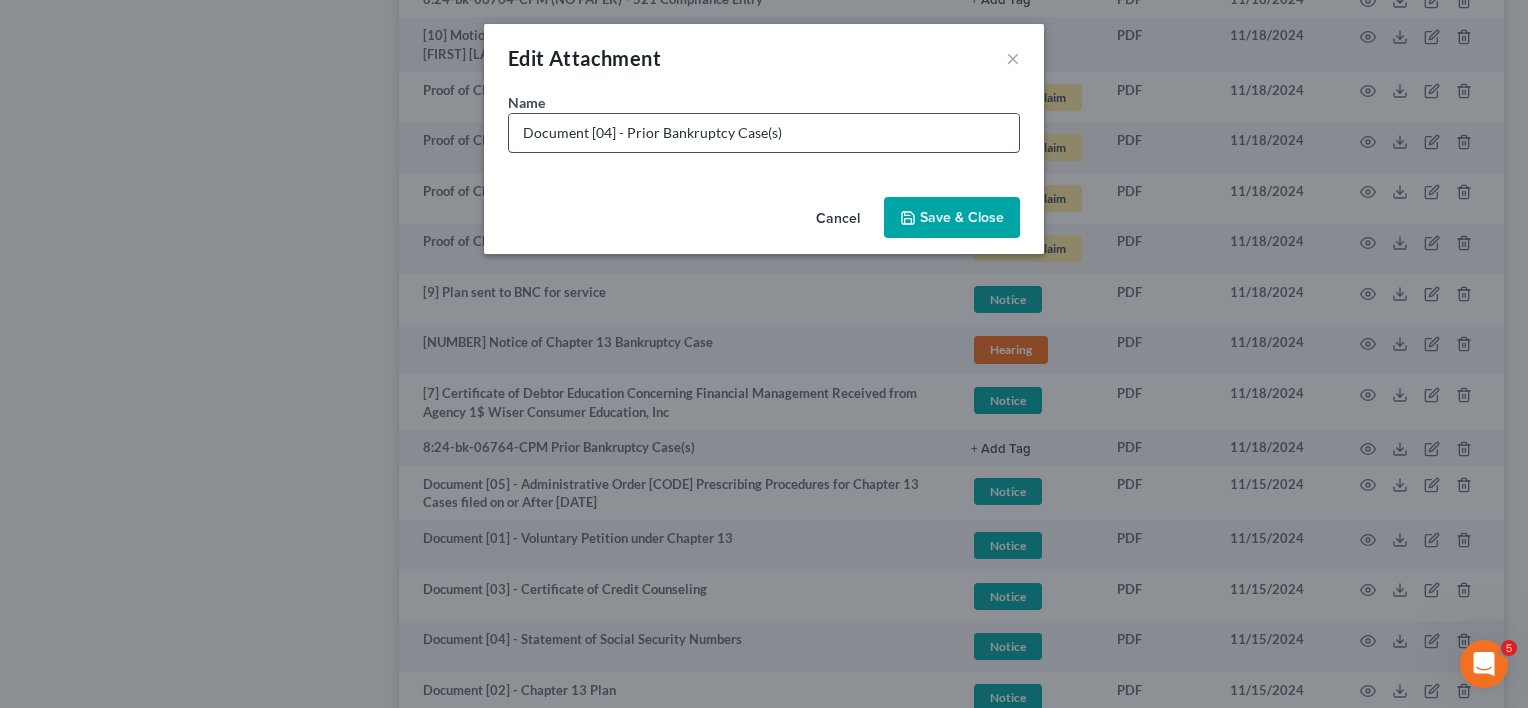 click on "Document [04] - Prior Bankruptcy Case(s)" at bounding box center [764, 133] 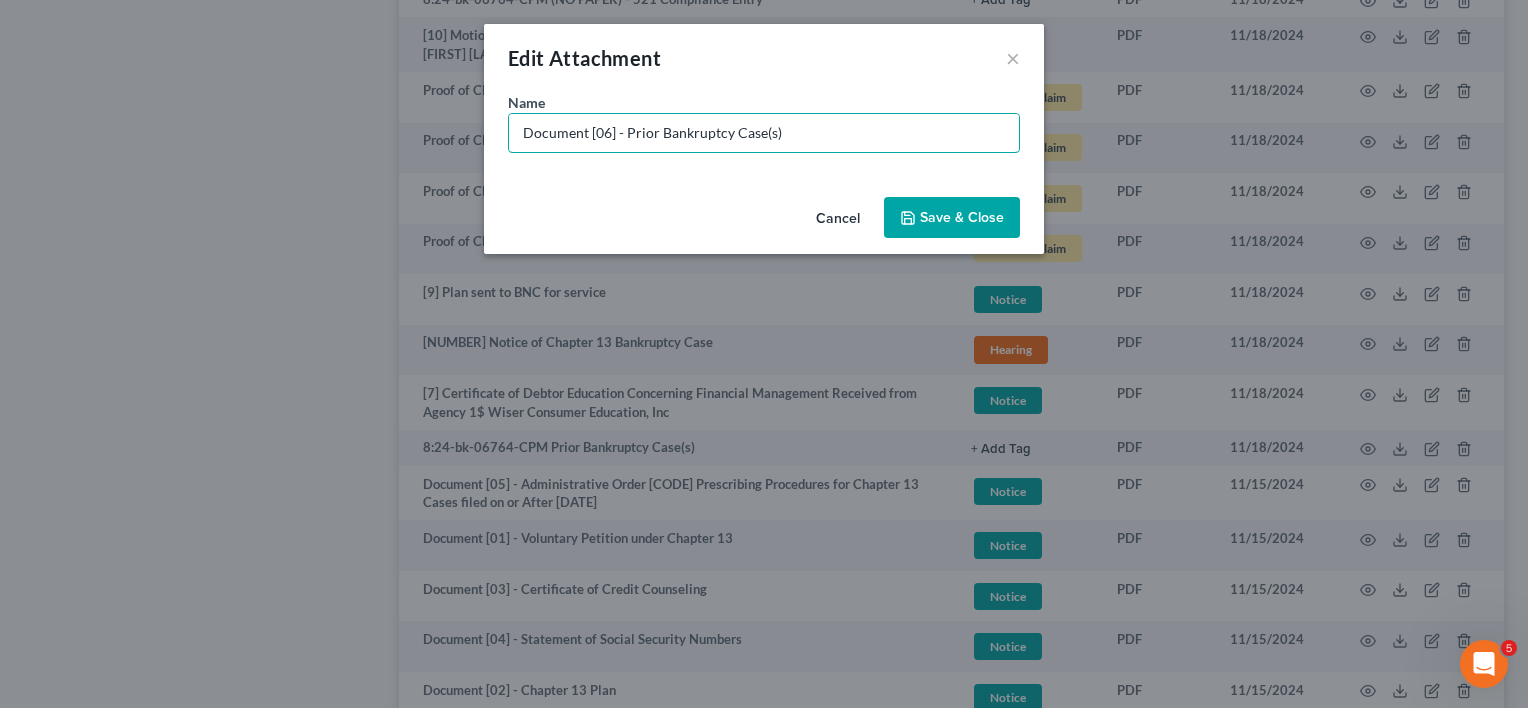 type on "Document [06] - Prior Bankruptcy Case(s)" 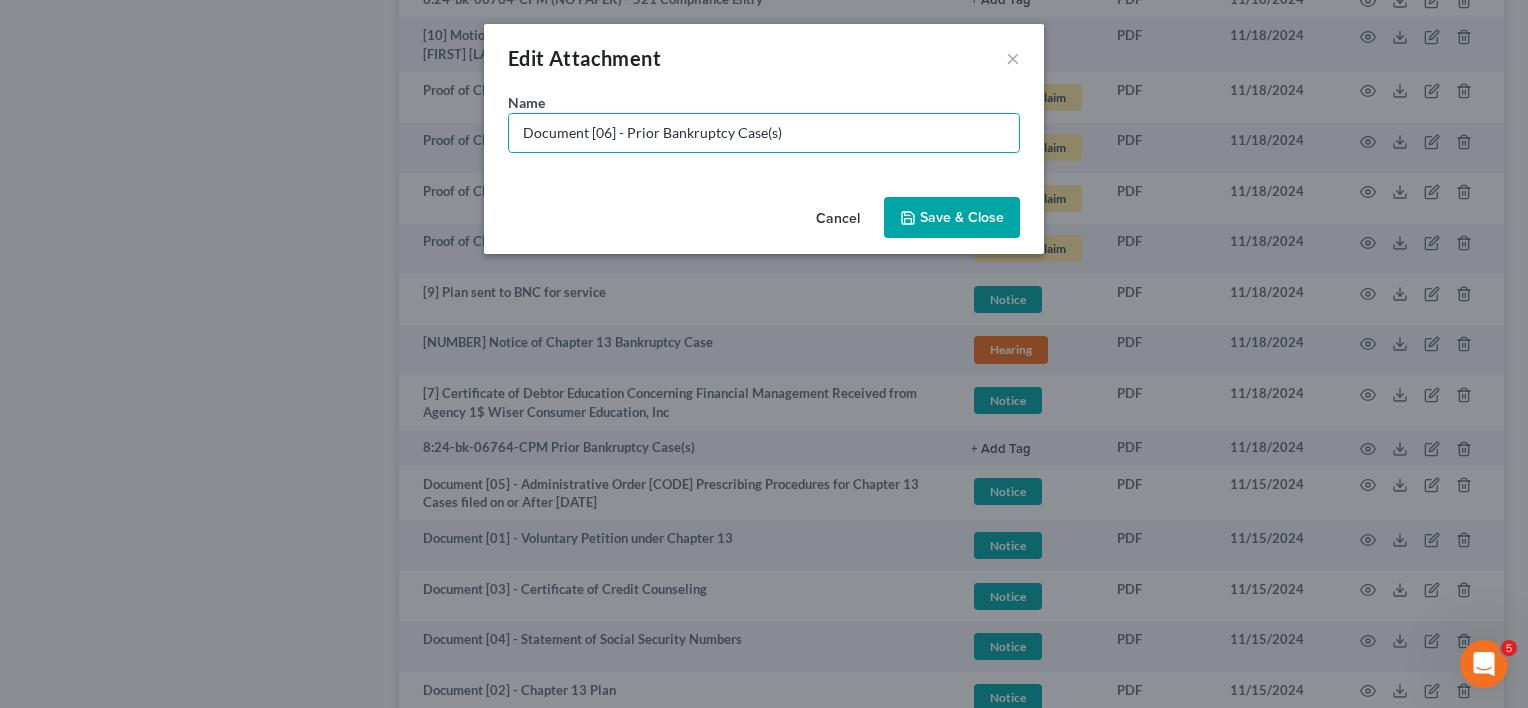 click on "Save & Close" at bounding box center [952, 218] 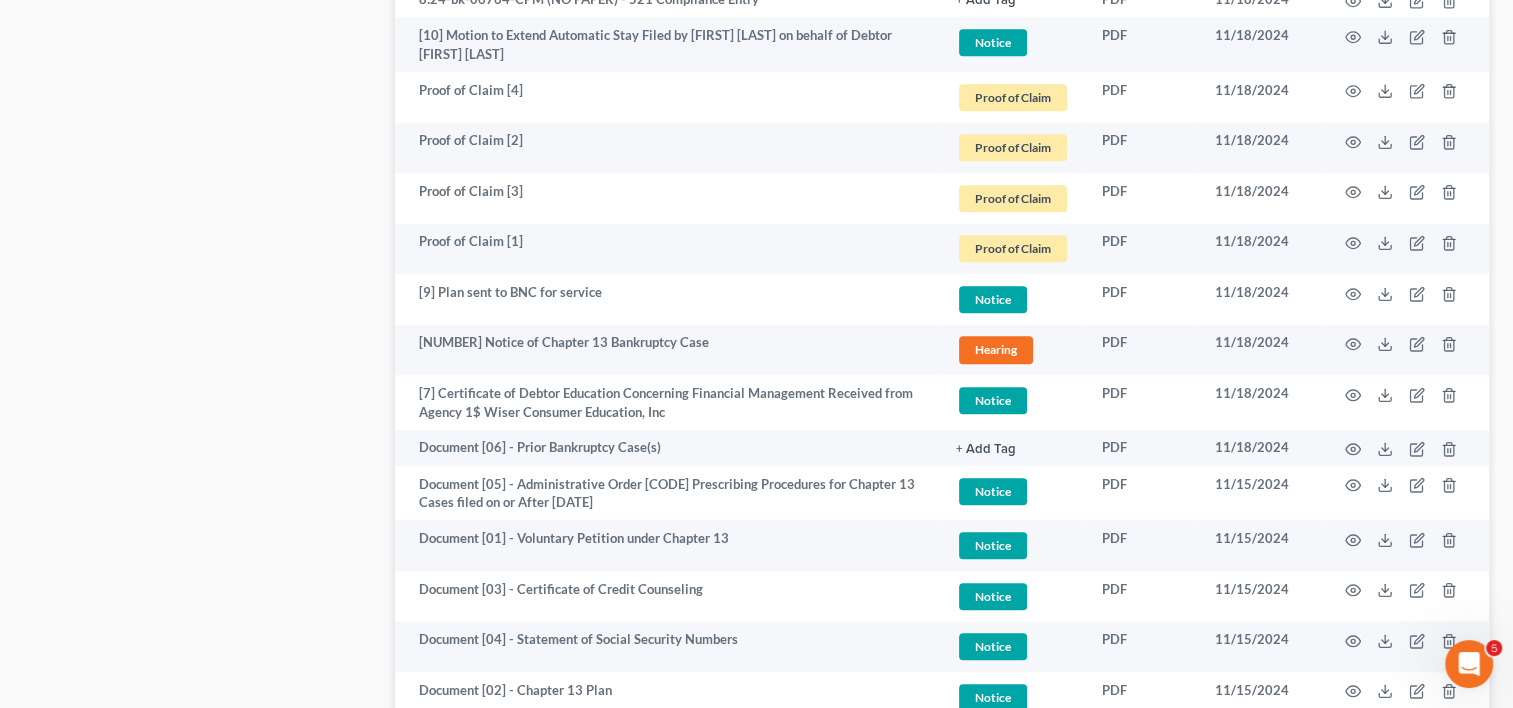 click on "+ Add Tag" at bounding box center (986, -686) 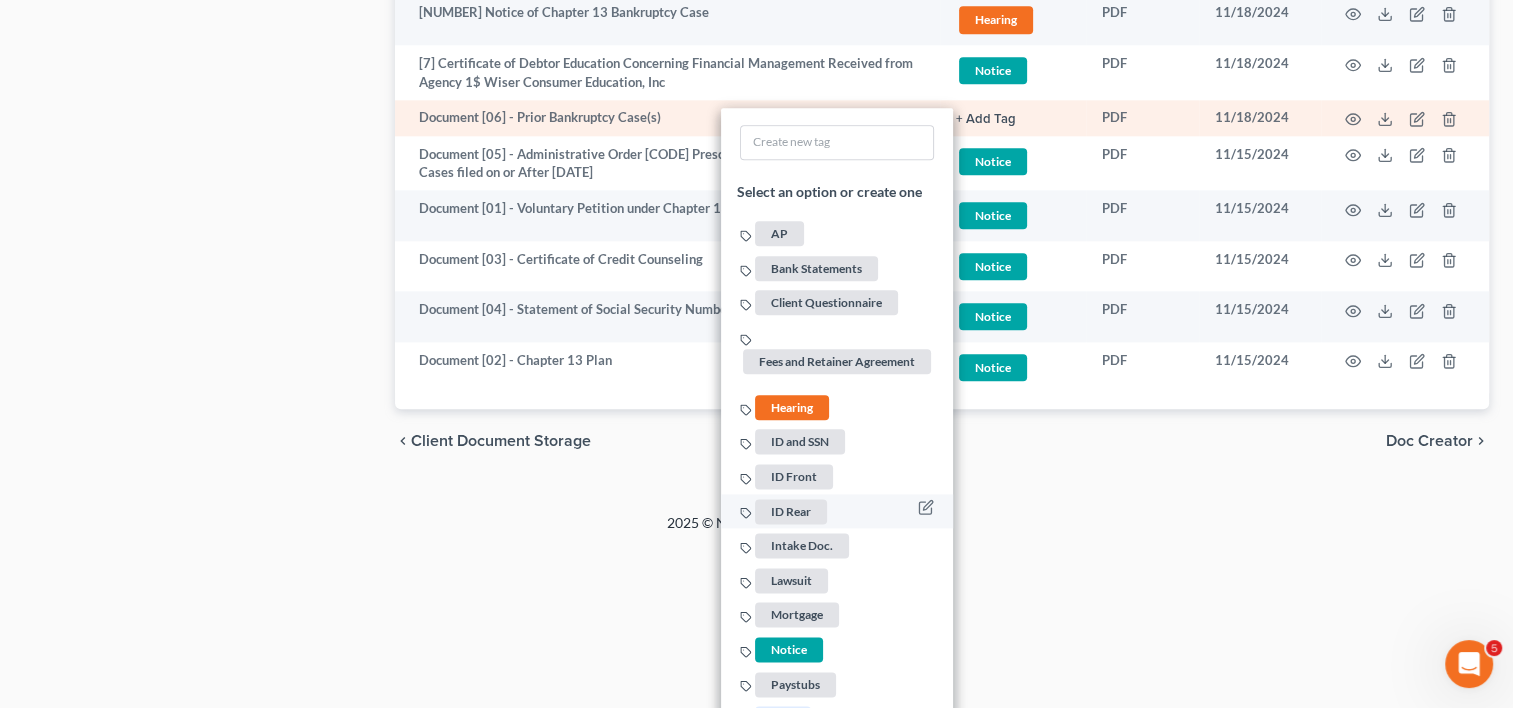 scroll, scrollTop: 2409, scrollLeft: 0, axis: vertical 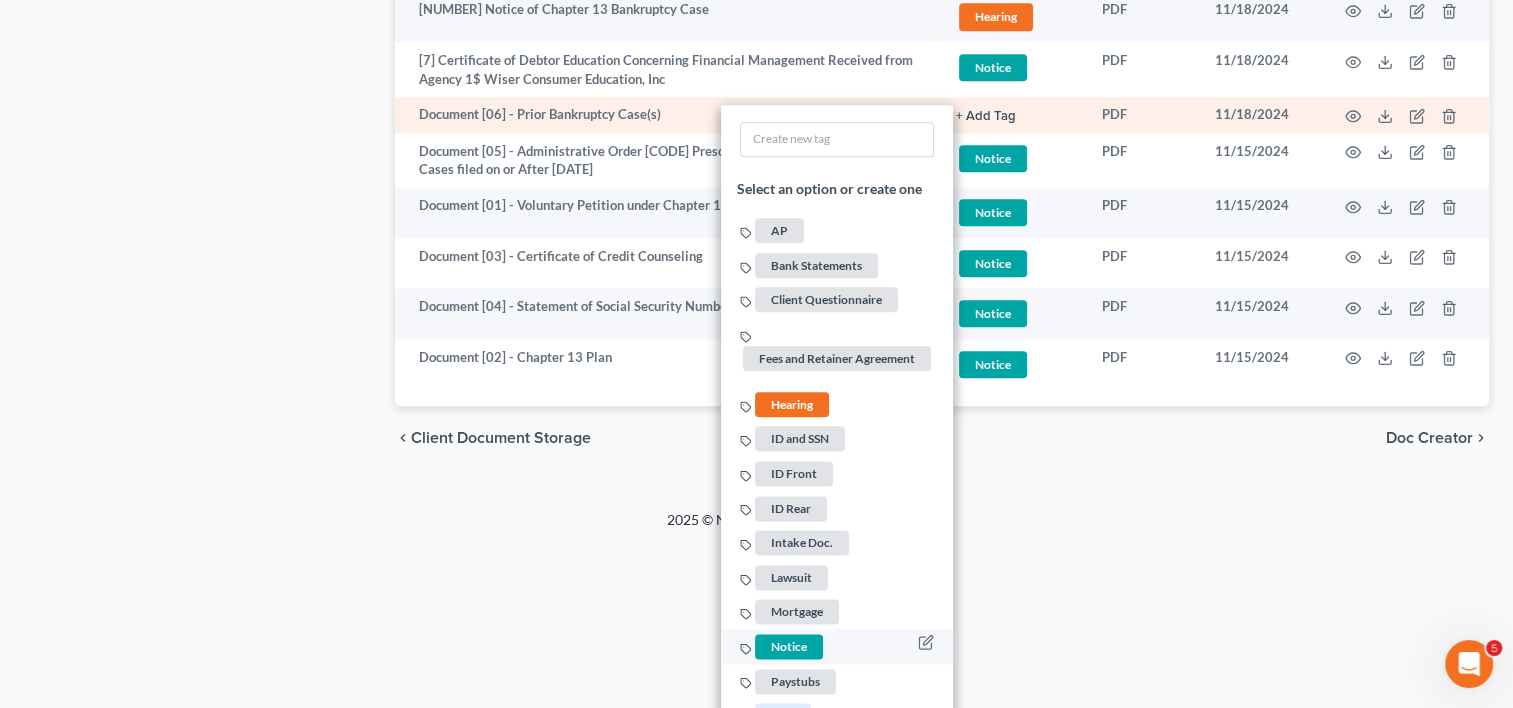 click on "Notice" at bounding box center [789, 646] 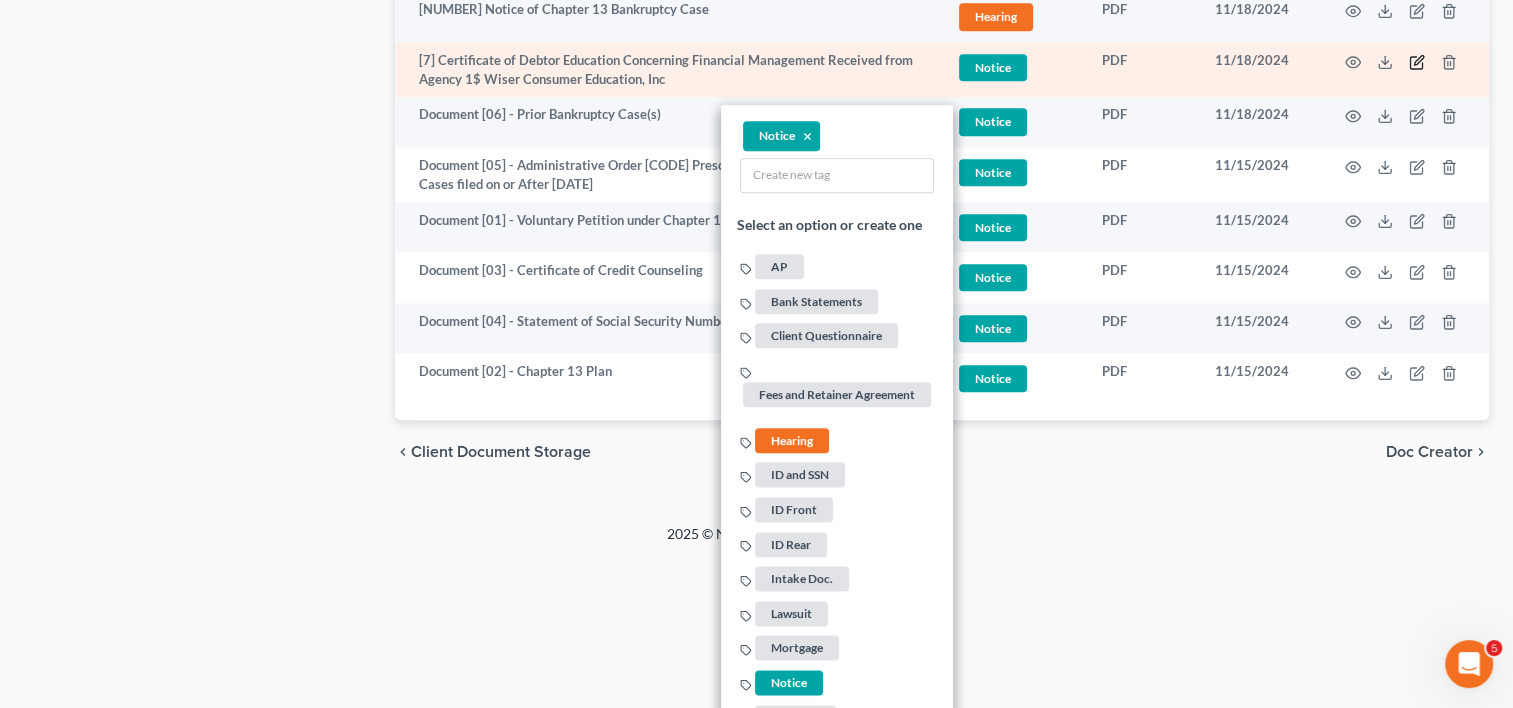 click 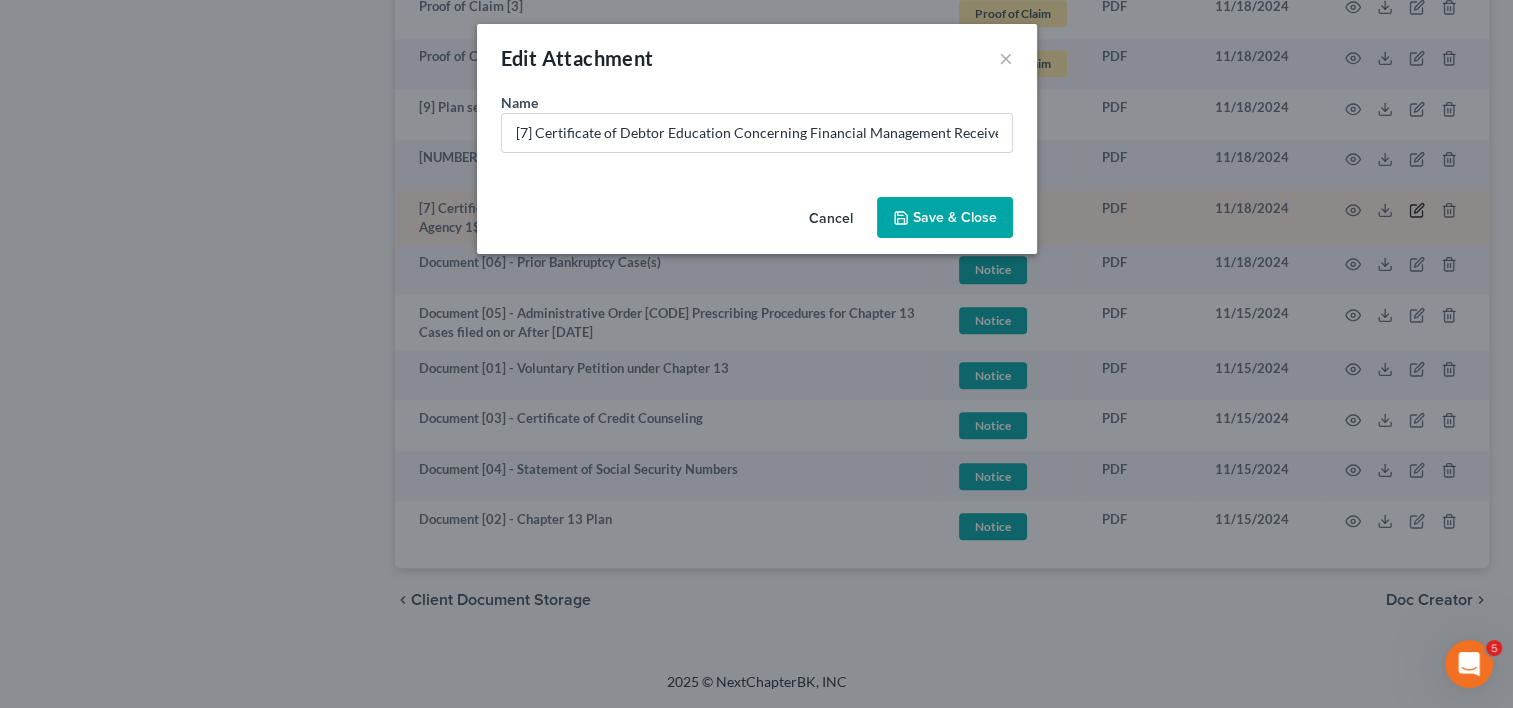 scroll, scrollTop: 2257, scrollLeft: 0, axis: vertical 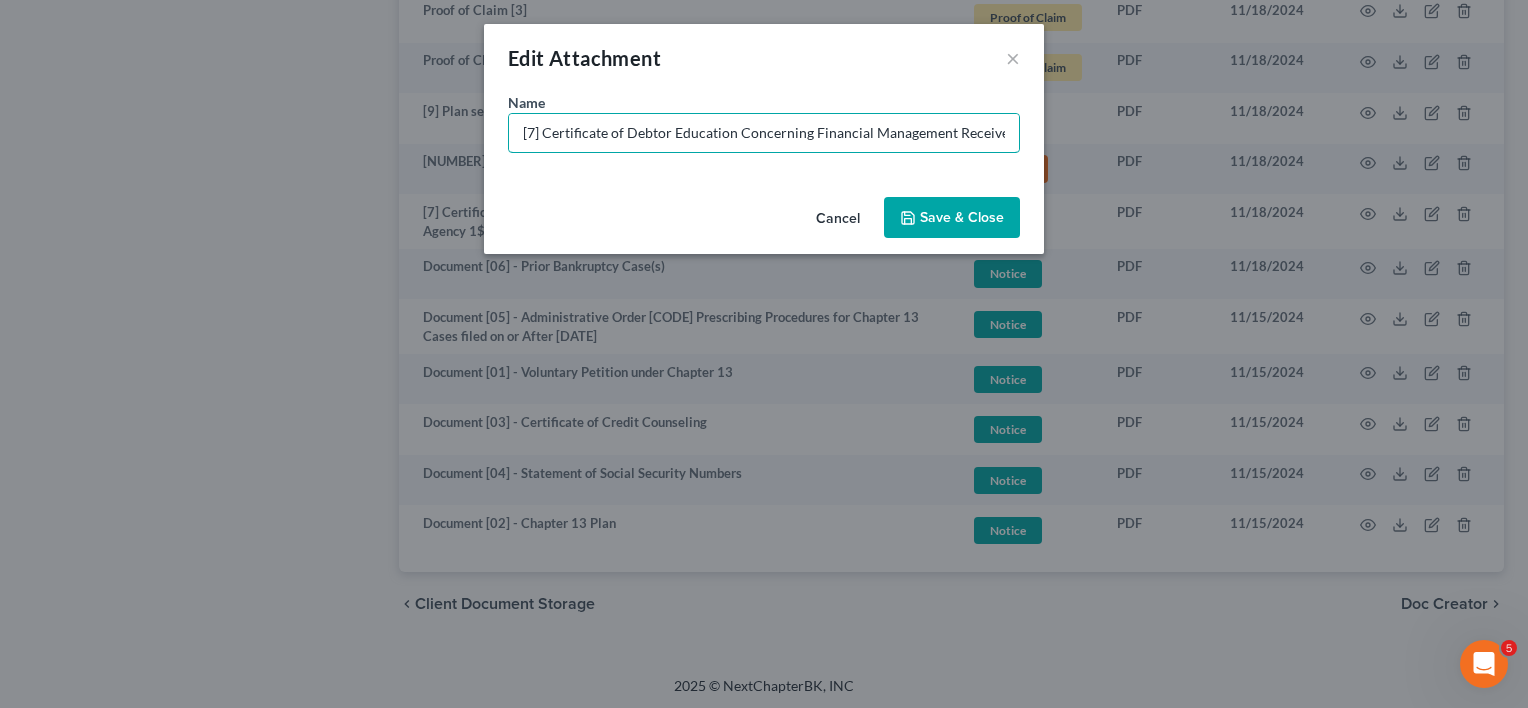 drag, startPoint x: 544, startPoint y: 136, endPoint x: 320, endPoint y: 149, distance: 224.37692 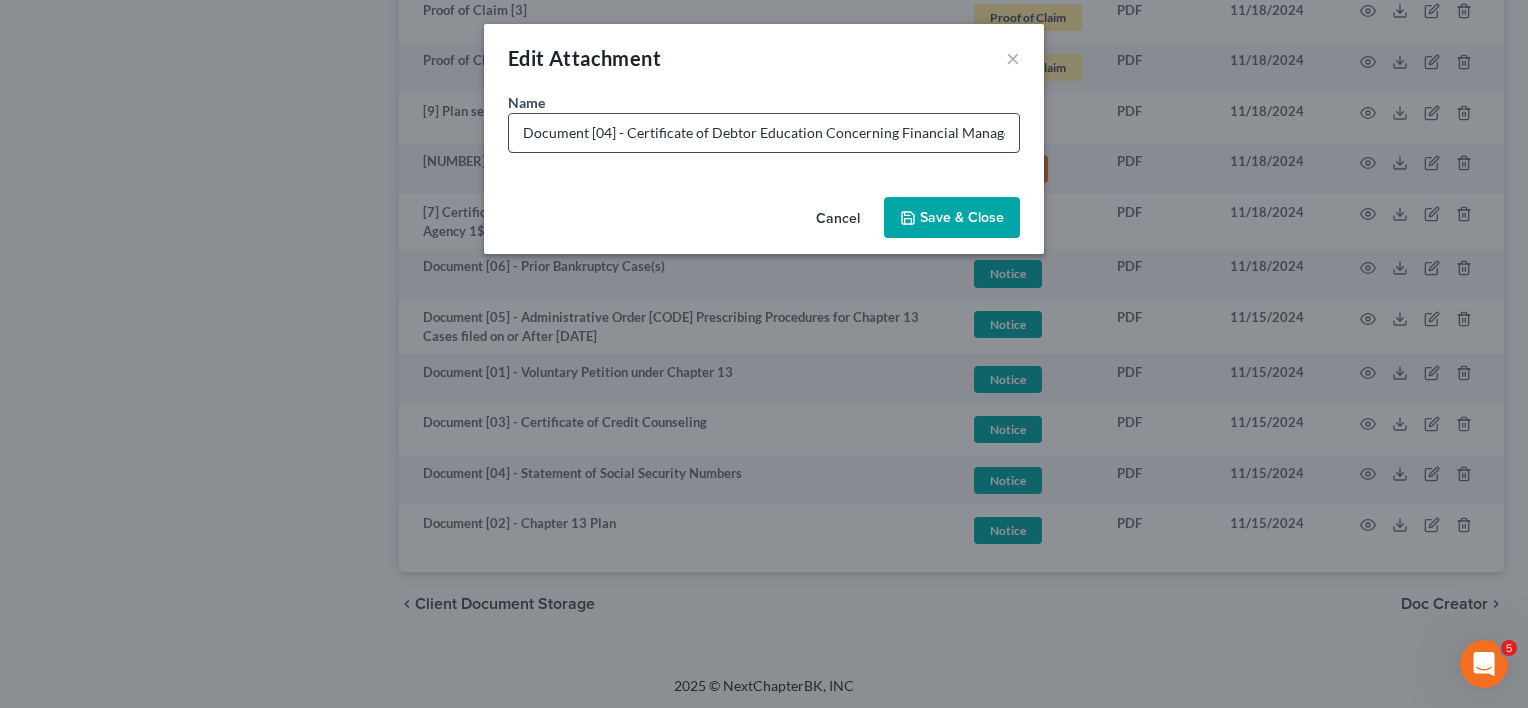 click on "Document [04] - Certificate of Debtor Education Concerning Financial Management Received from Agency 1$ Wiser Consumer Education, Inc" at bounding box center (764, 133) 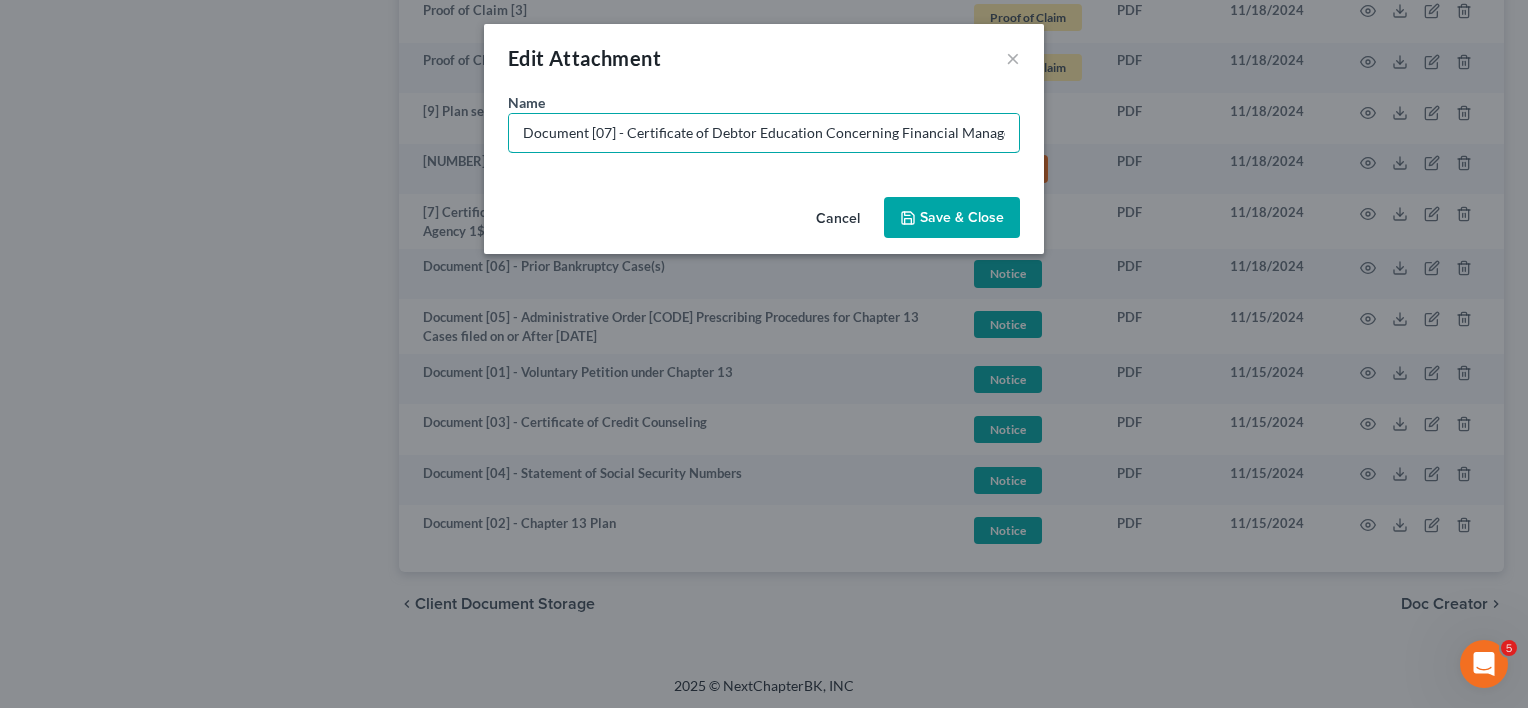 type on "Document [07] - Certificate of Debtor Education Concerning Financial Management Received from Agency 1$ [COMPANY], Inc" 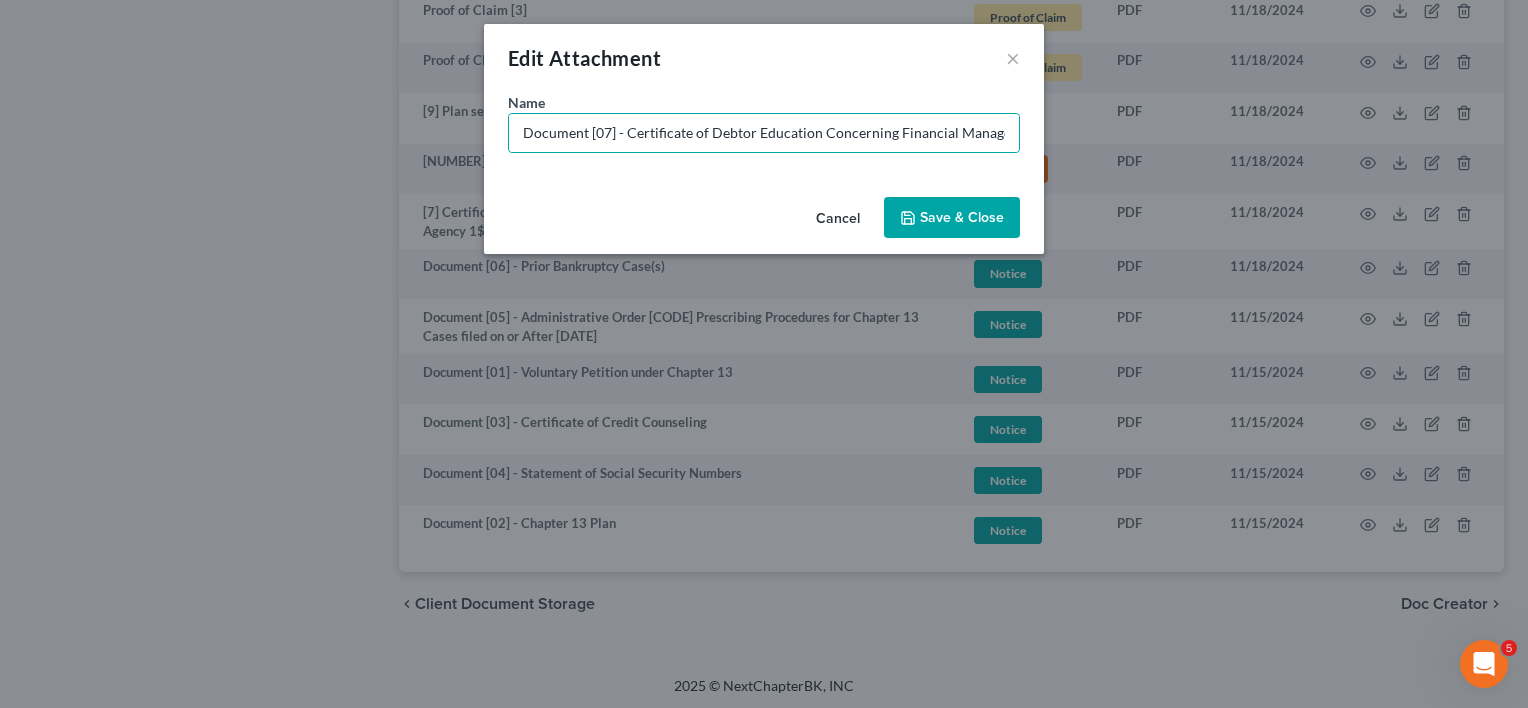 click 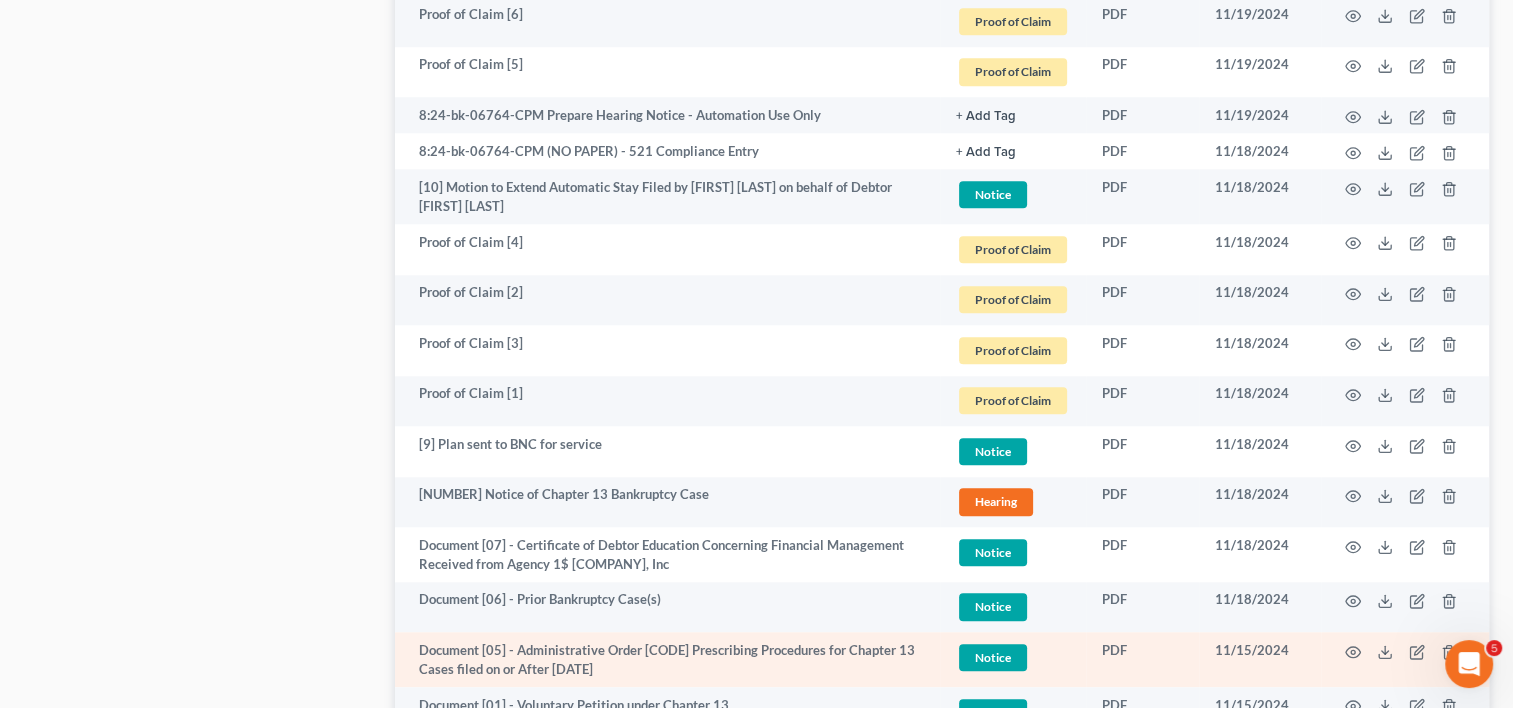 scroll, scrollTop: 2091, scrollLeft: 0, axis: vertical 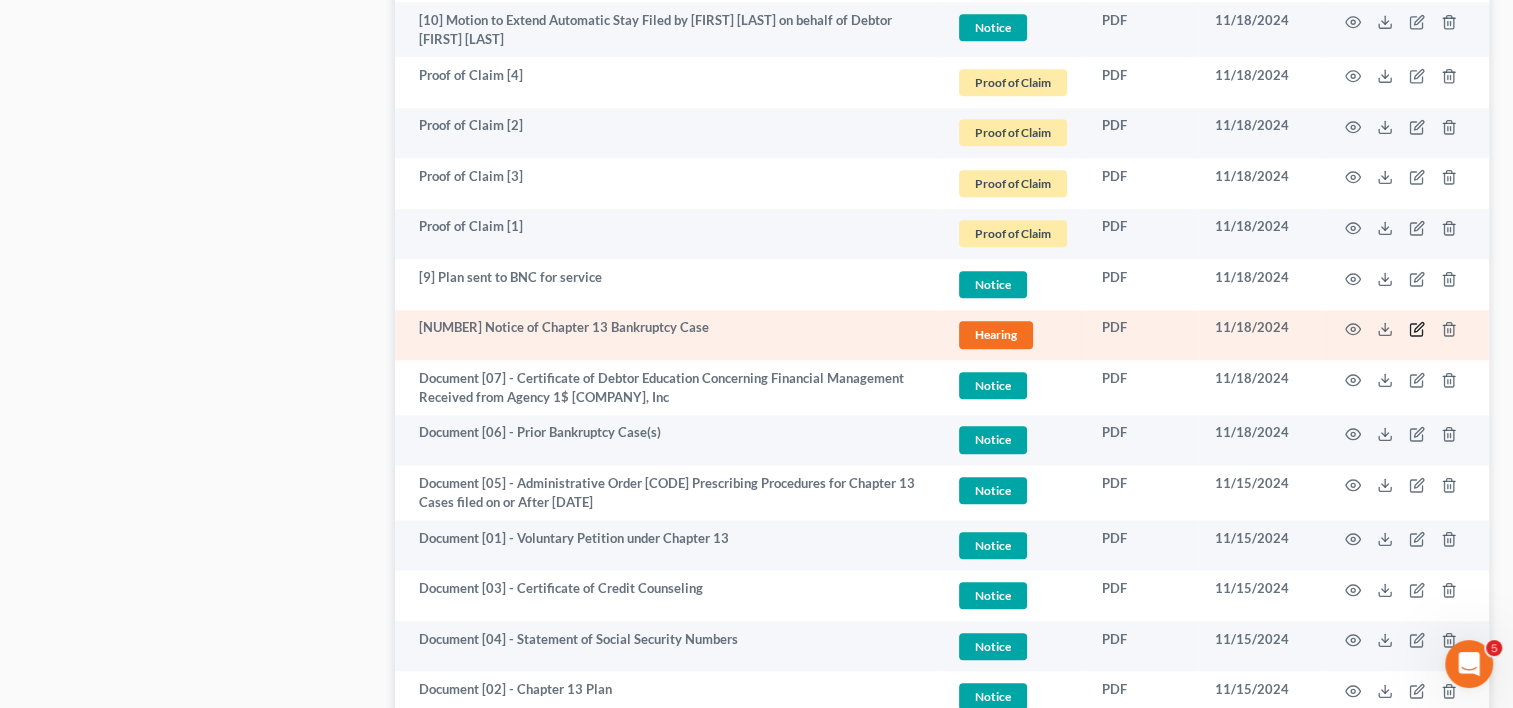 click 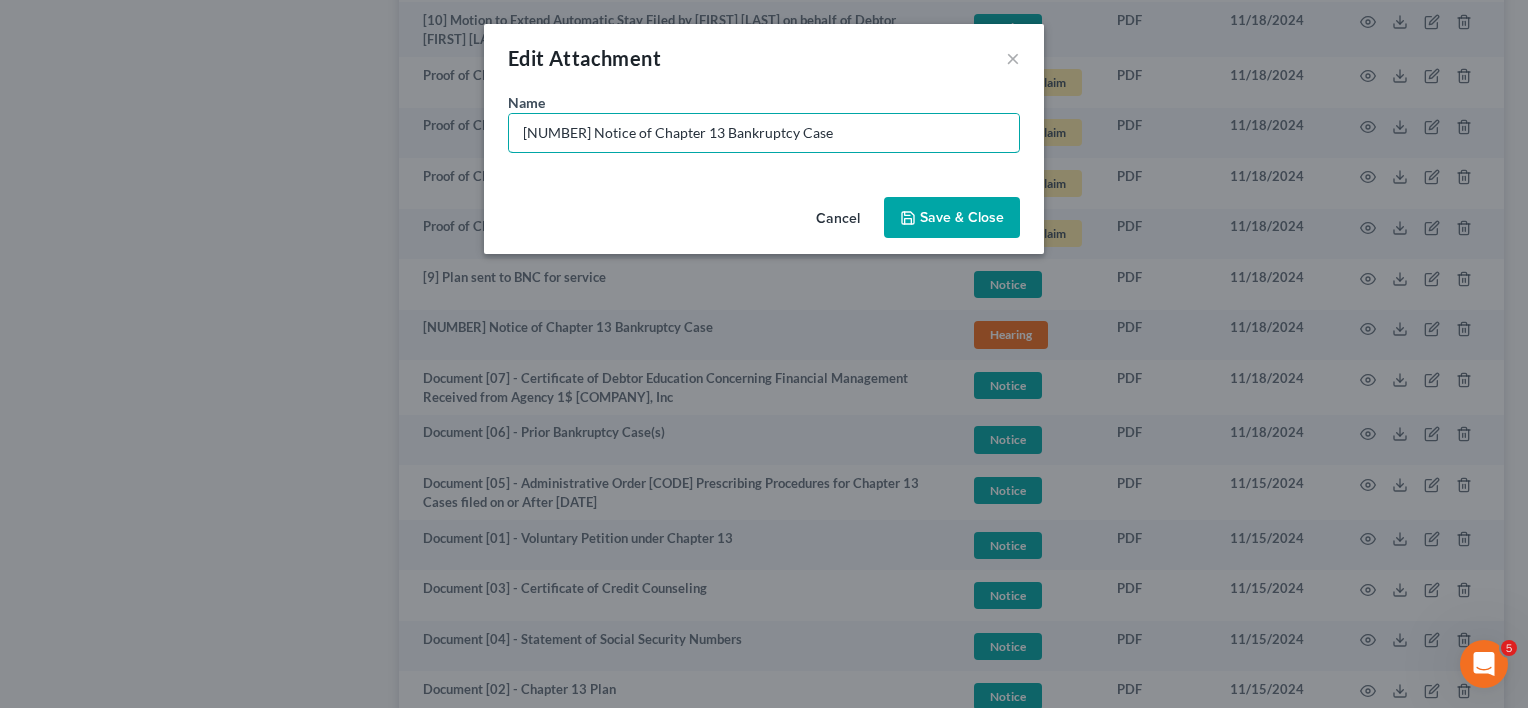 drag, startPoint x: 544, startPoint y: 131, endPoint x: 433, endPoint y: 131, distance: 111 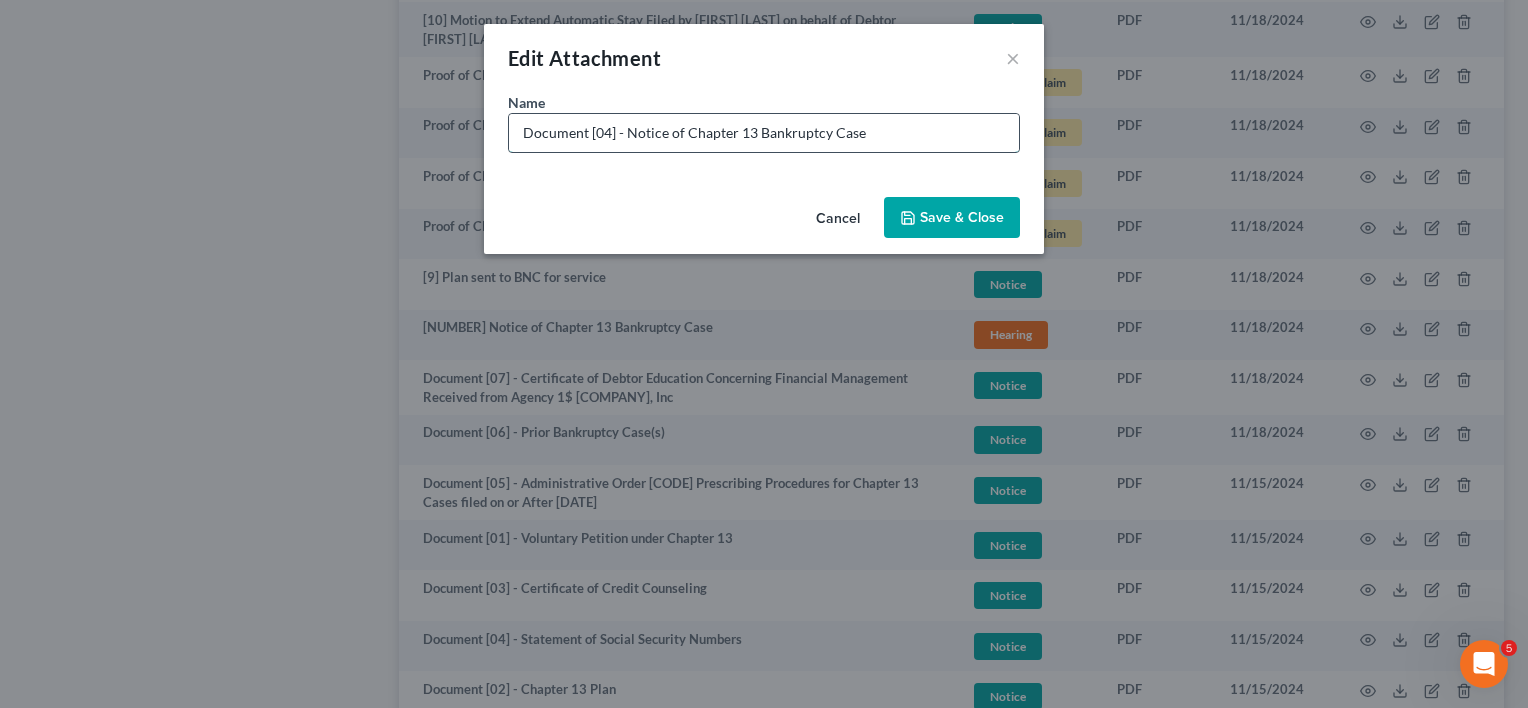 click on "Document [04] - Notice of Chapter 13 Bankruptcy Case" at bounding box center (764, 133) 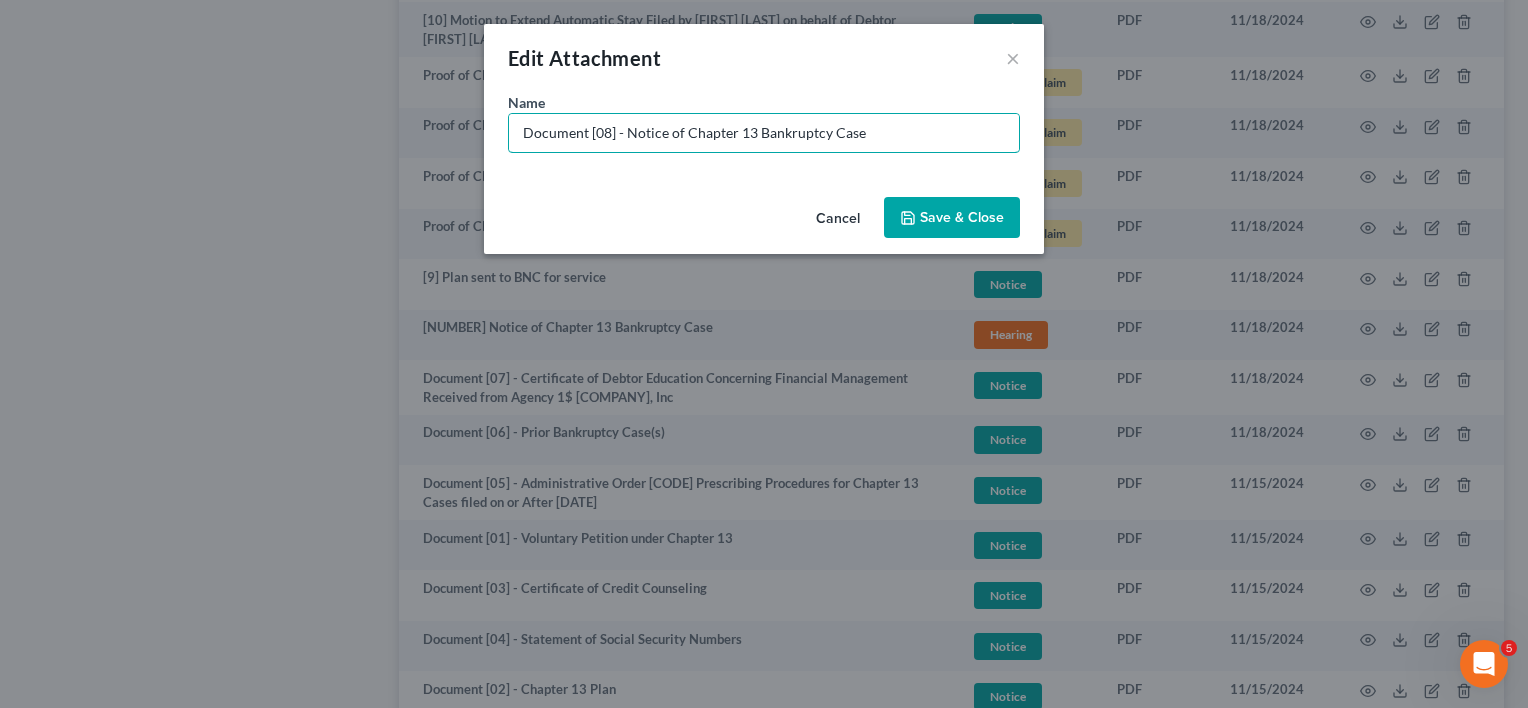 type on "Document [08] - Notice of Chapter 13 Bankruptcy Case" 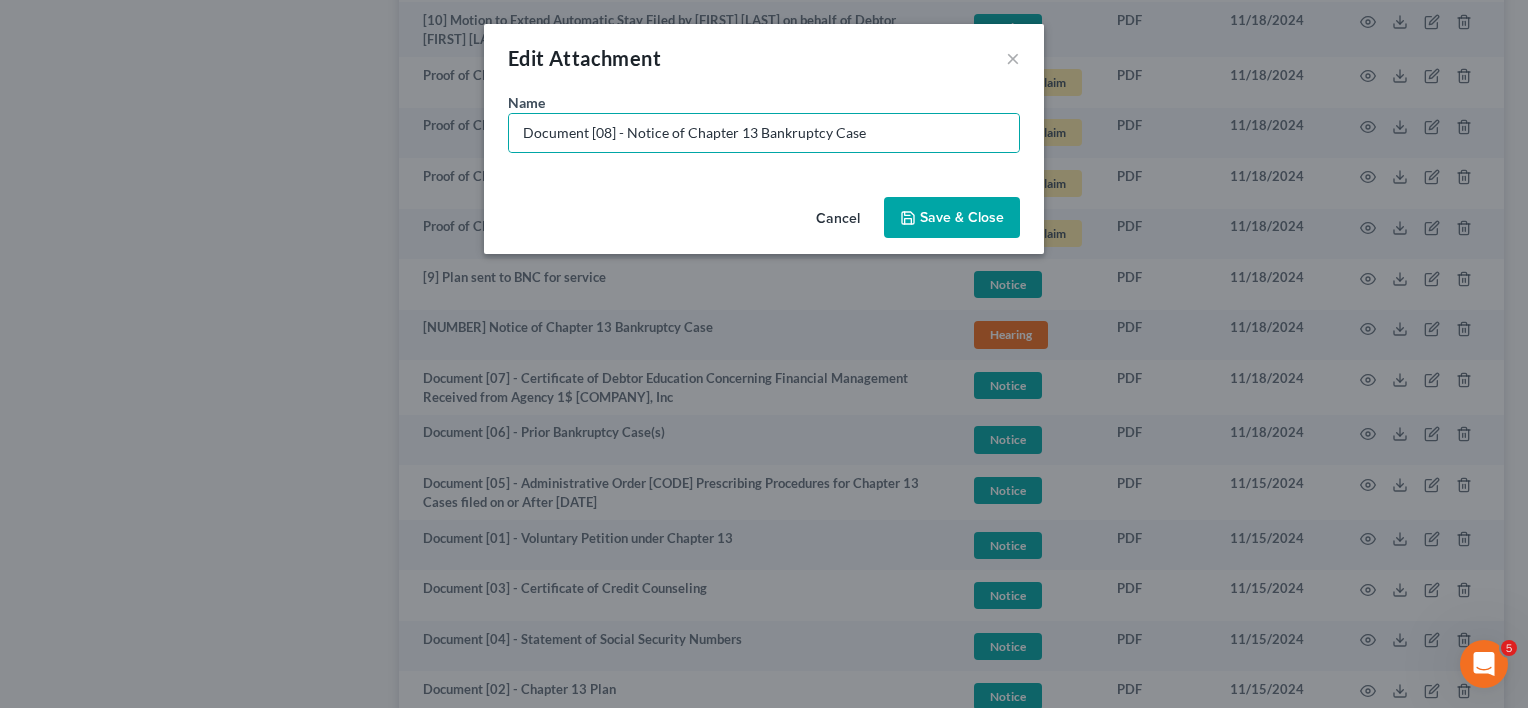 click on "Save & Close" at bounding box center (962, 217) 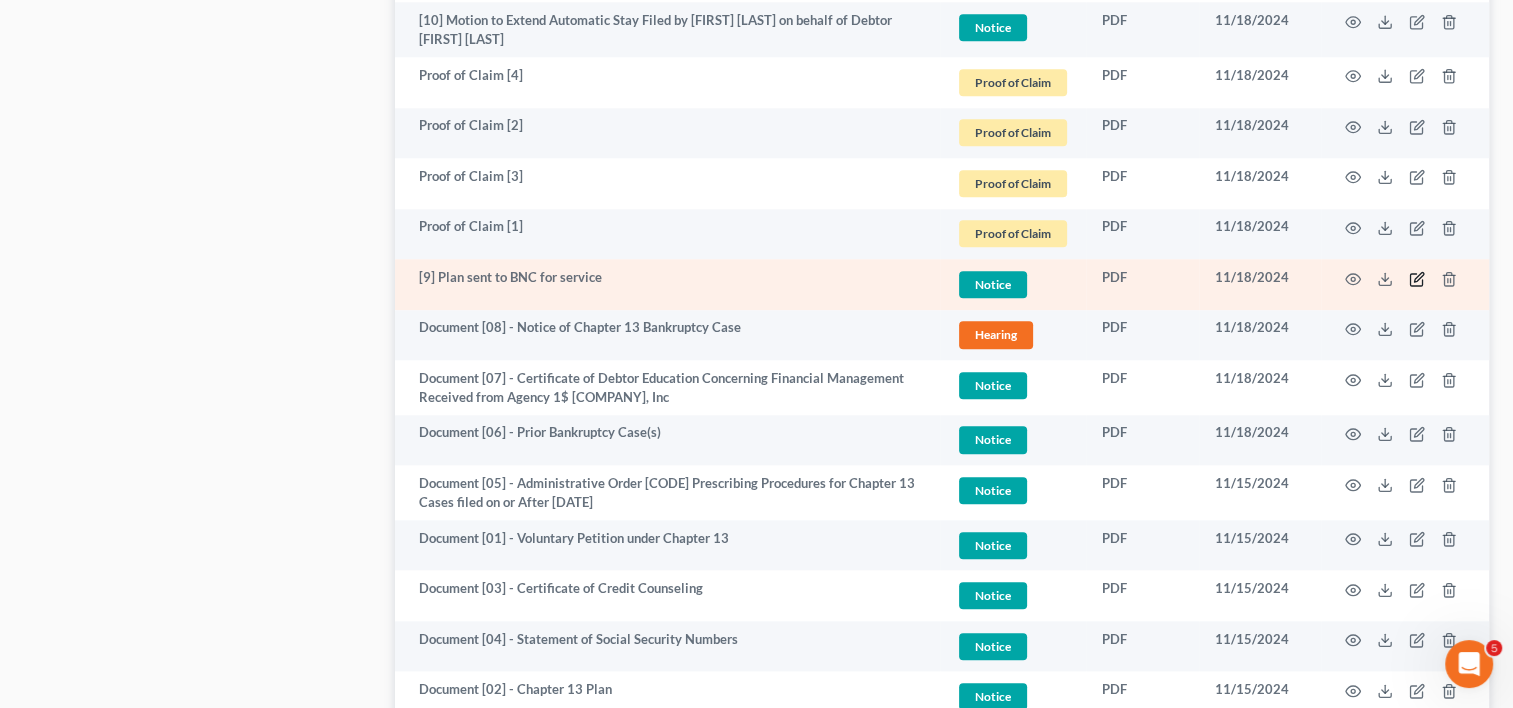 click 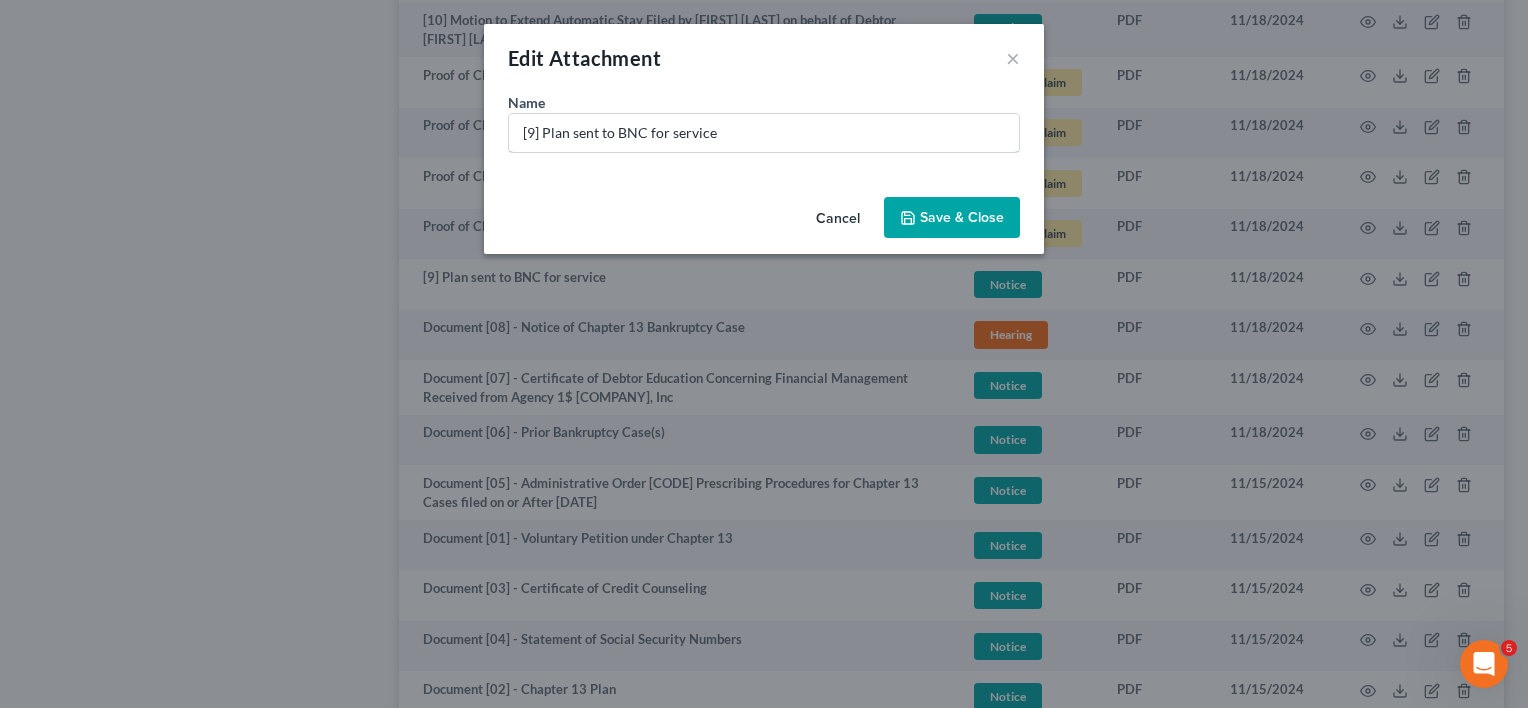 drag, startPoint x: 443, startPoint y: 135, endPoint x: 342, endPoint y: 127, distance: 101.31634 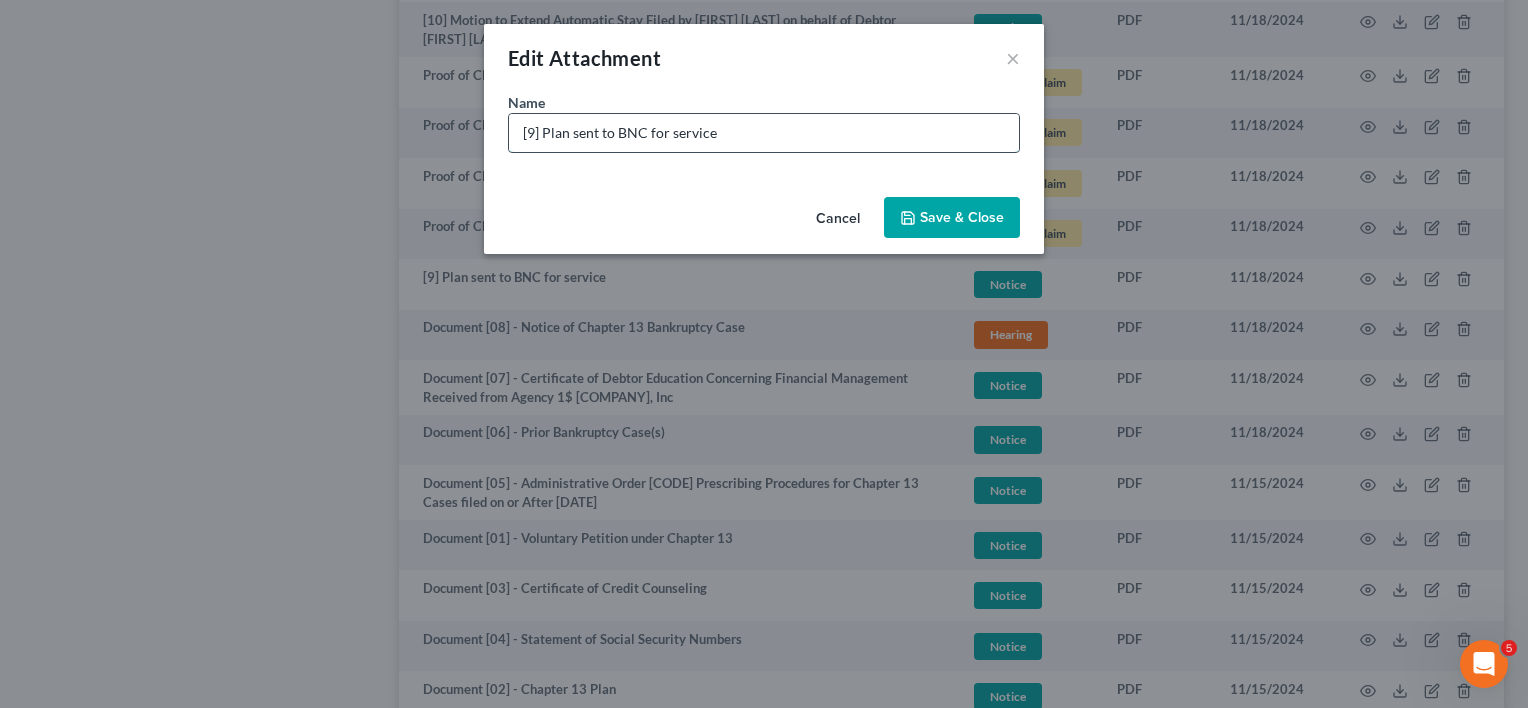 paste on "Document [04] -" 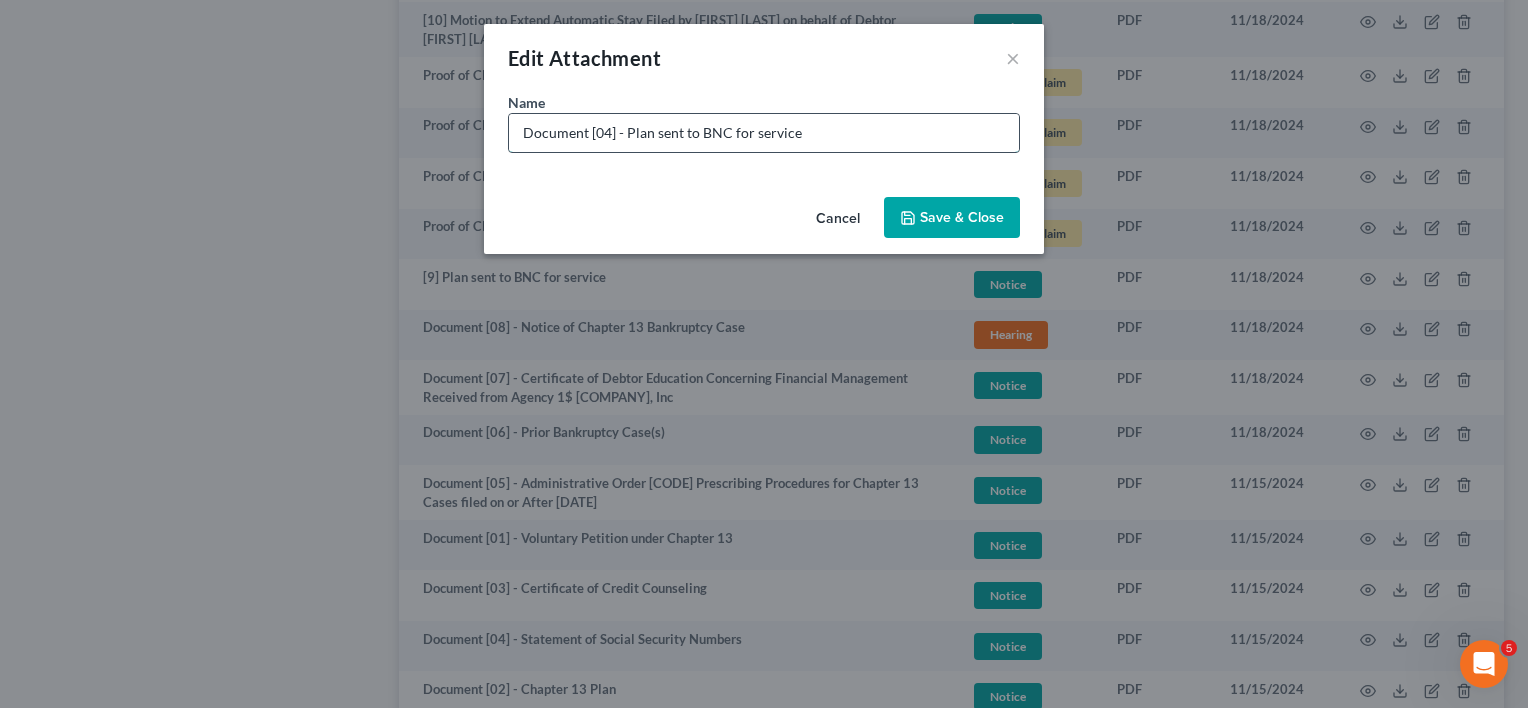 drag, startPoint x: 608, startPoint y: 144, endPoint x: 601, endPoint y: 136, distance: 10.630146 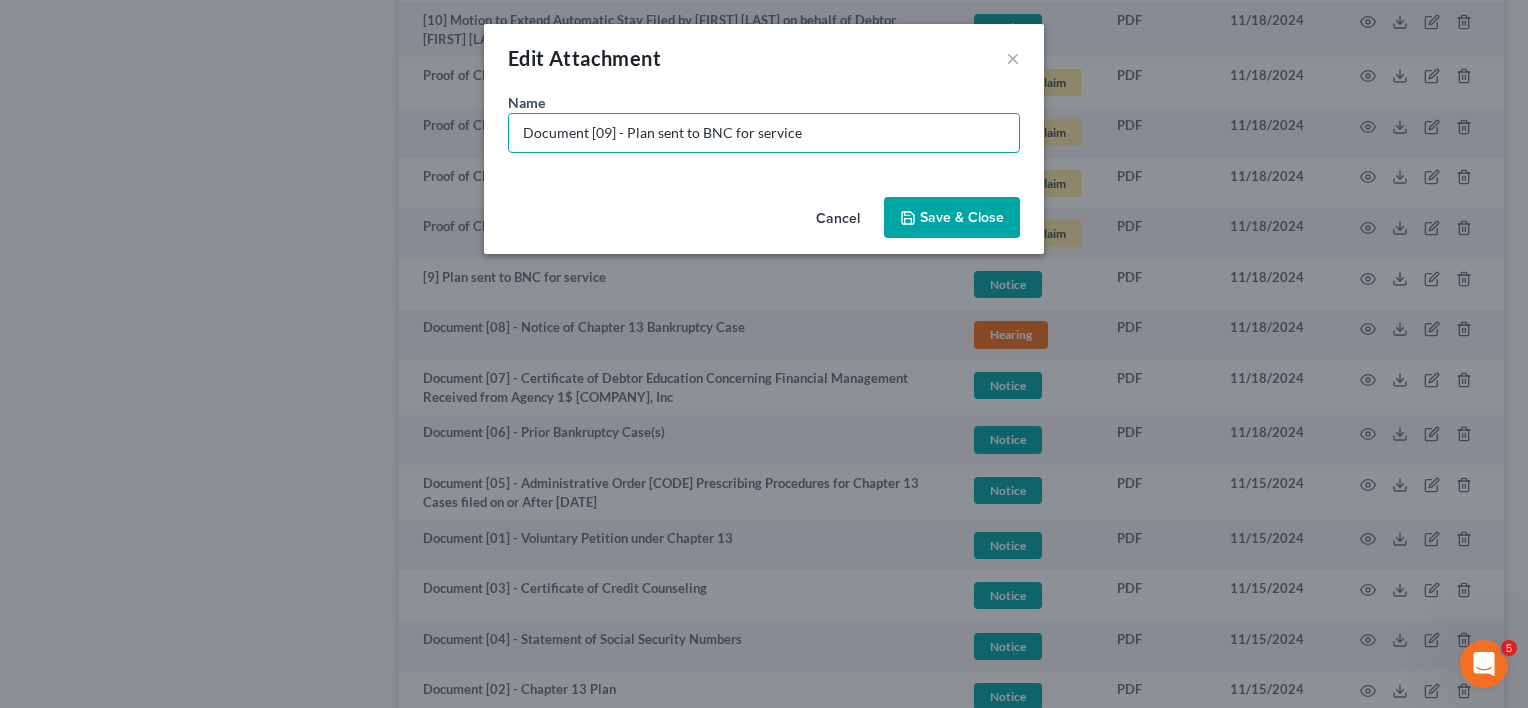 type on "Document [09] - Plan sent to BNC for service" 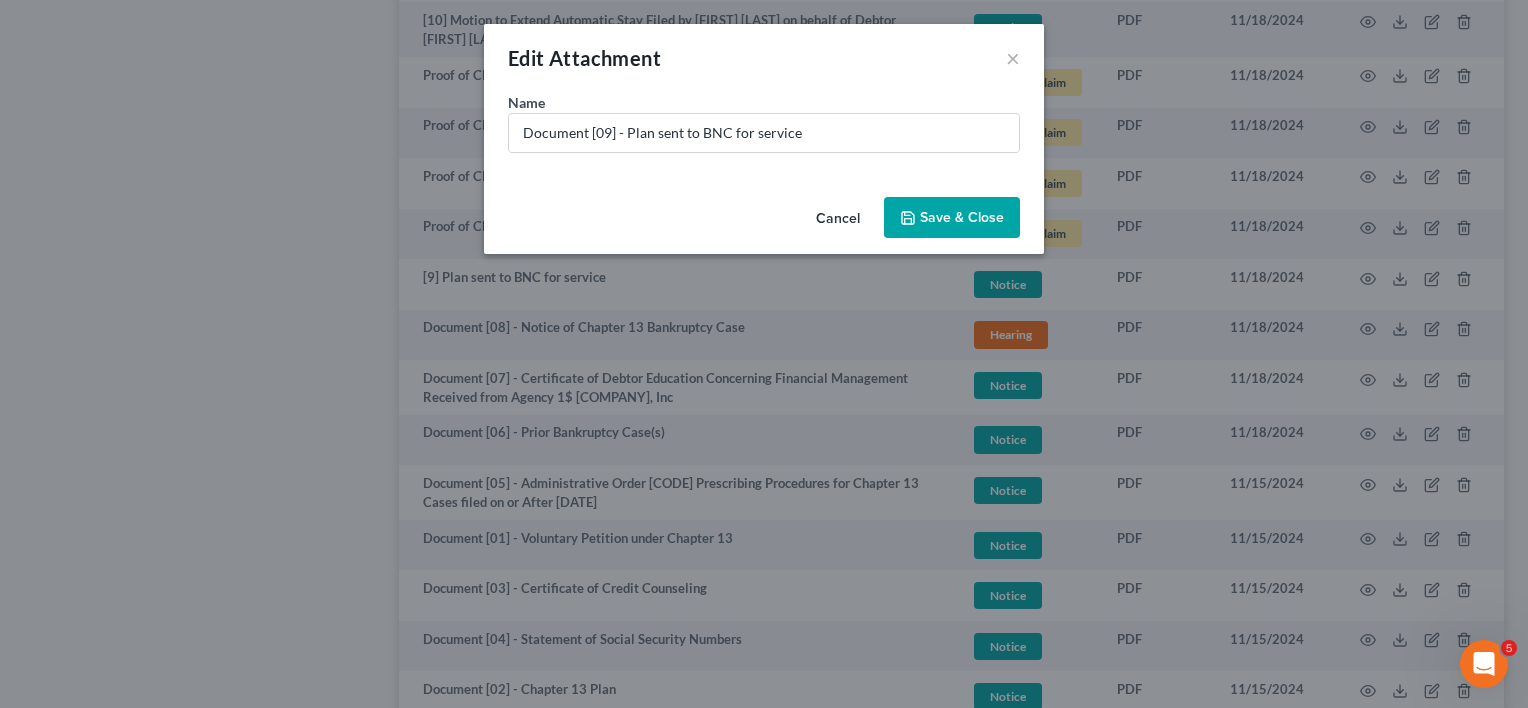 click on "Save & Close" at bounding box center [952, 218] 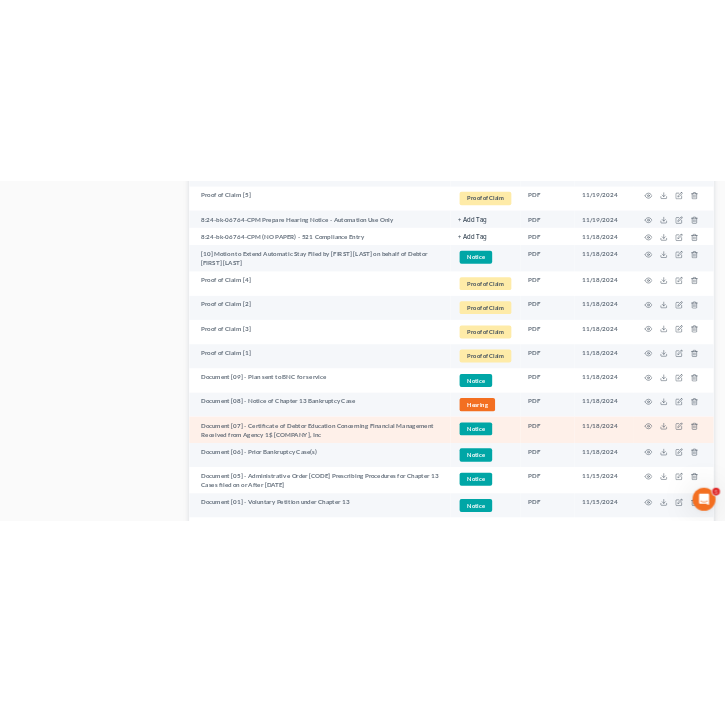 scroll, scrollTop: 1924, scrollLeft: 0, axis: vertical 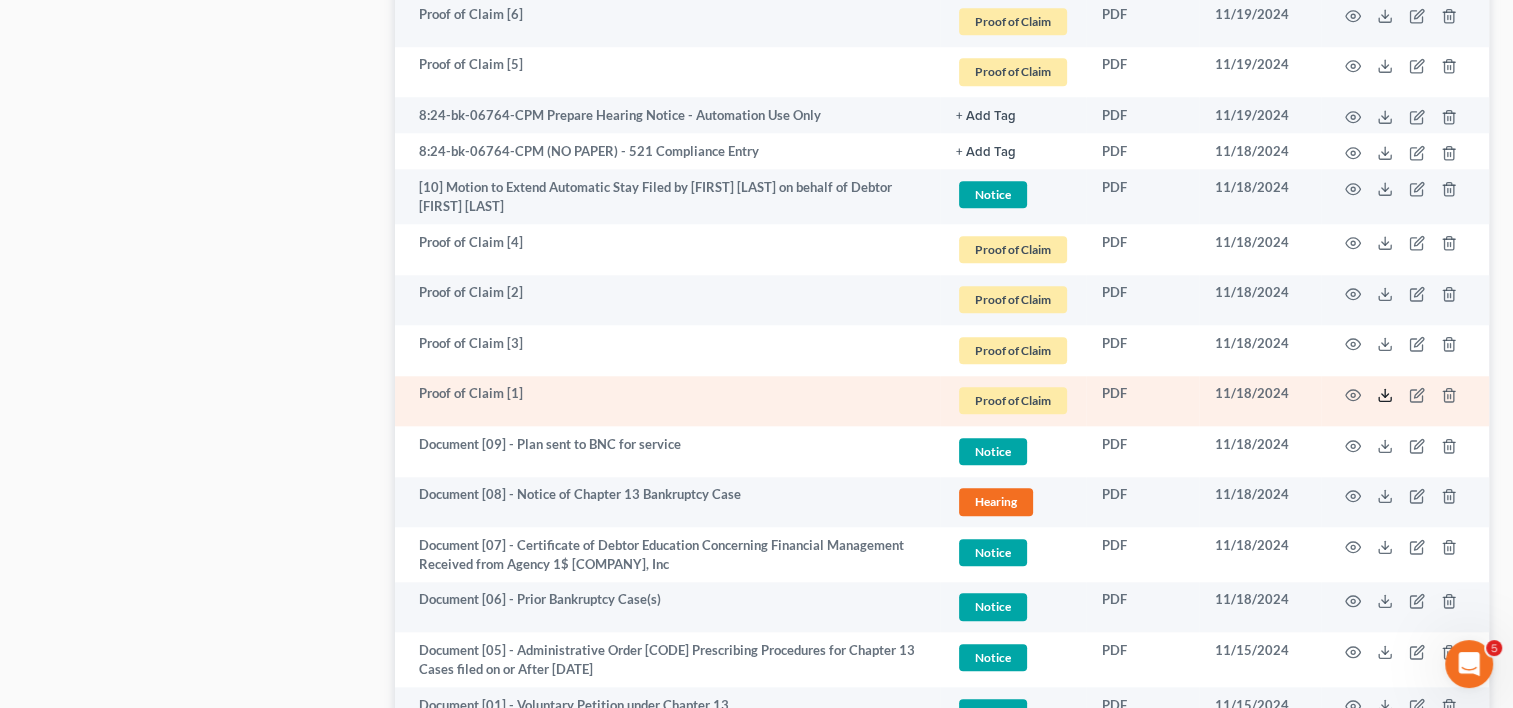 click 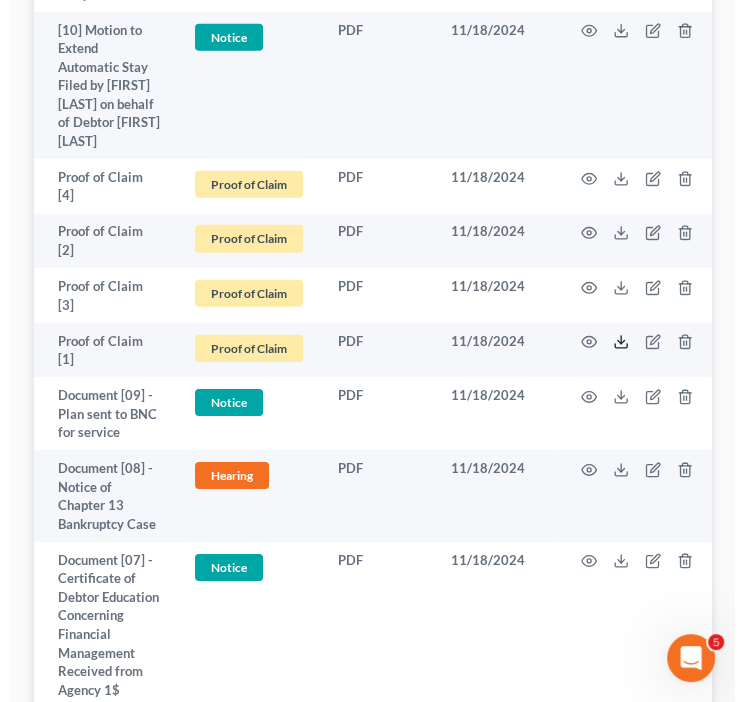 scroll, scrollTop: 3424, scrollLeft: 0, axis: vertical 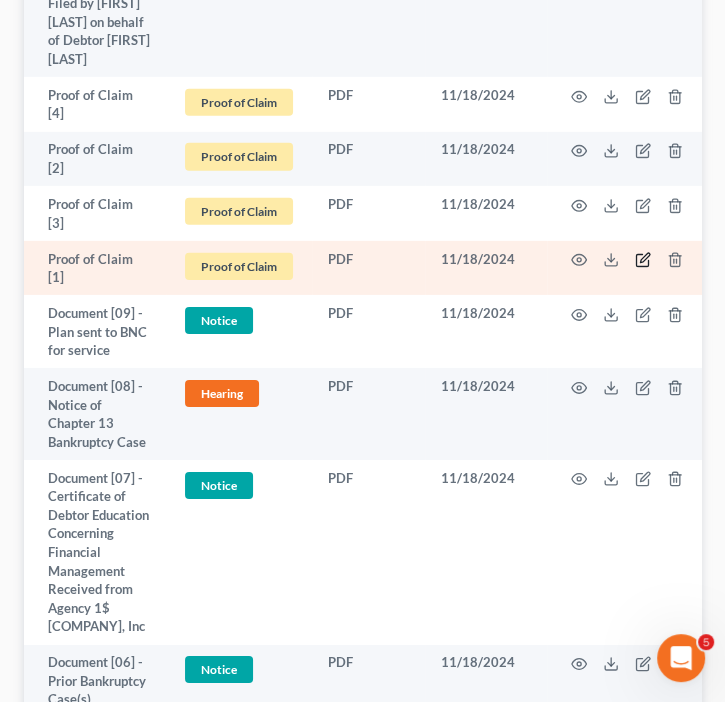 click 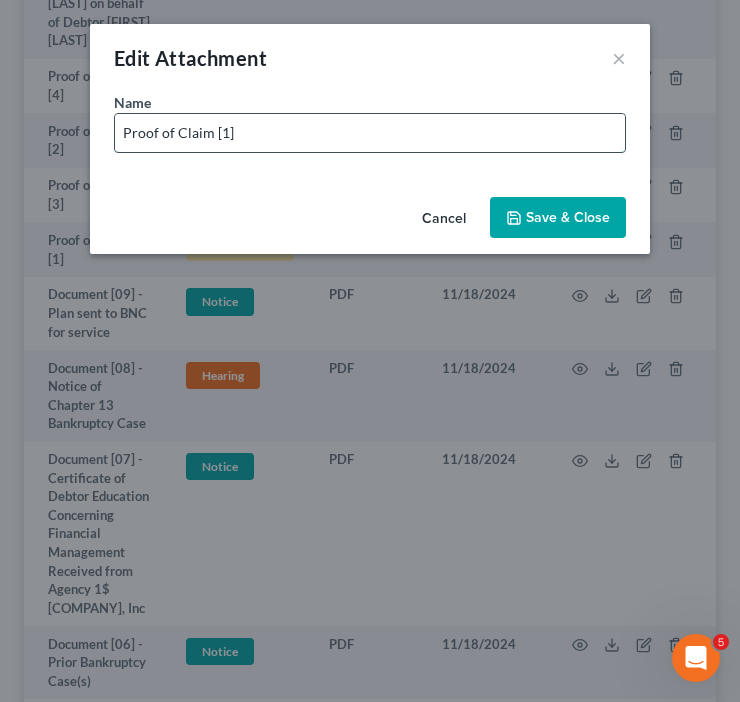 click on "Proof of Claim [1]" at bounding box center (370, 133) 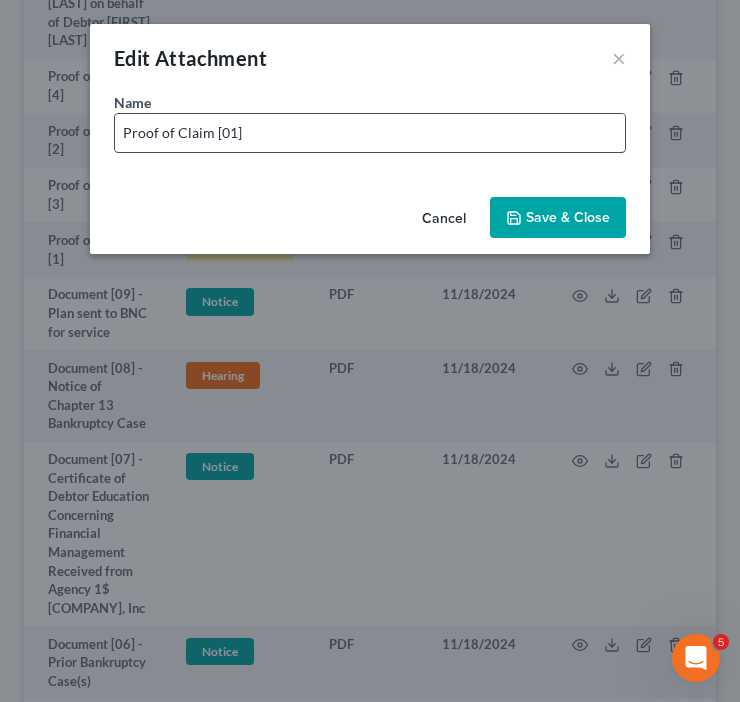 click on "Proof of Claim [01]" at bounding box center [370, 133] 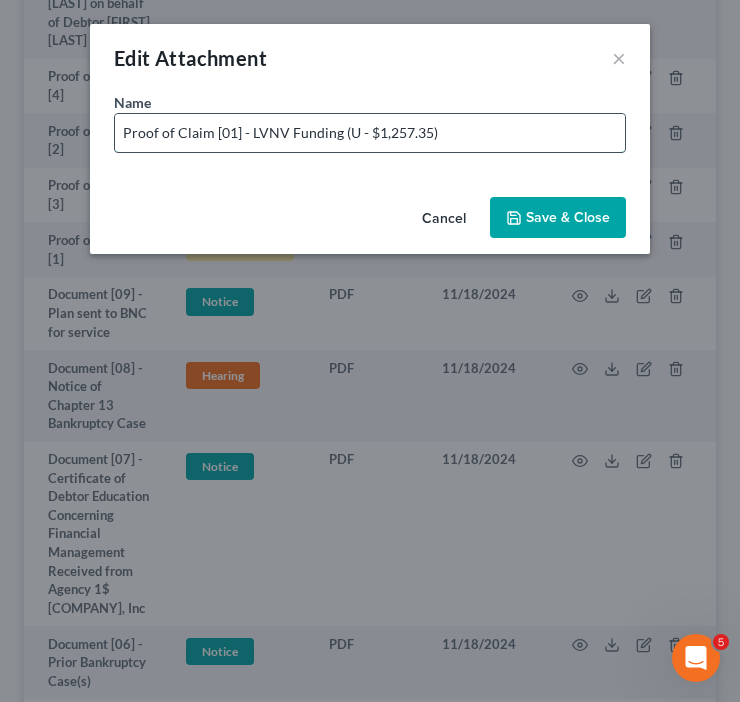 click on "Proof of Claim [01] - LVNV Funding (U - $1,257.35)" at bounding box center (370, 133) 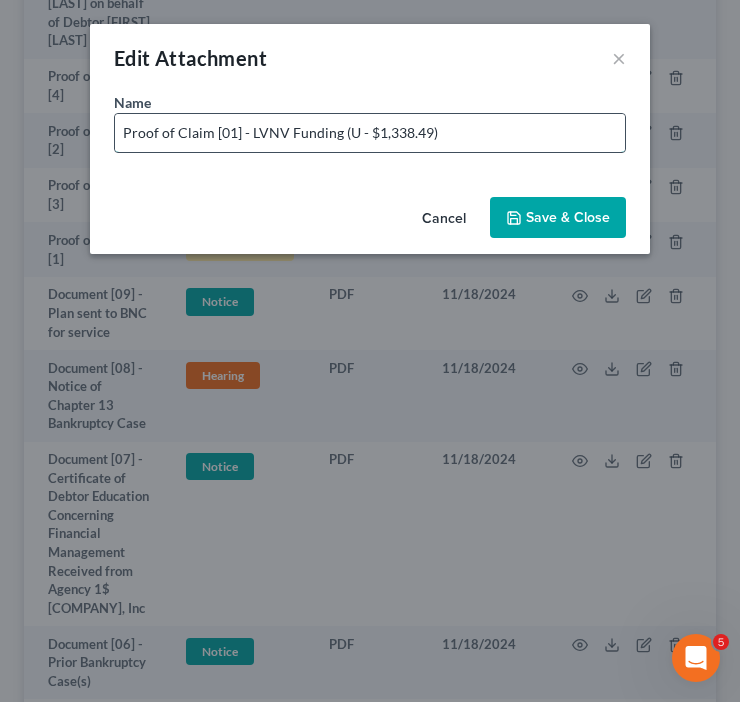 click on "Proof of Claim [01] - LVNV Funding (U - $1,338.49)" at bounding box center [370, 133] 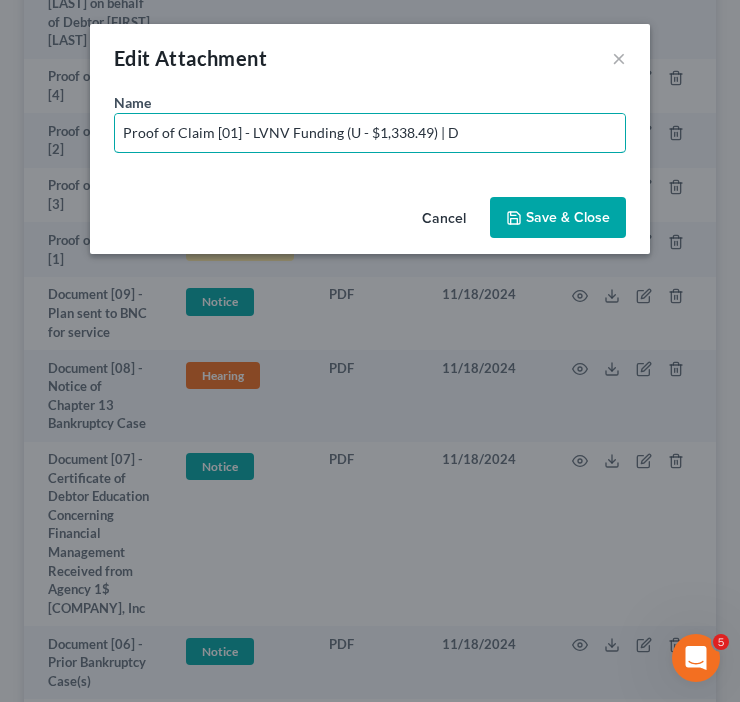 type on "Proof of Claim [01] - LVNV Funding (U - $1,338.49) | D" 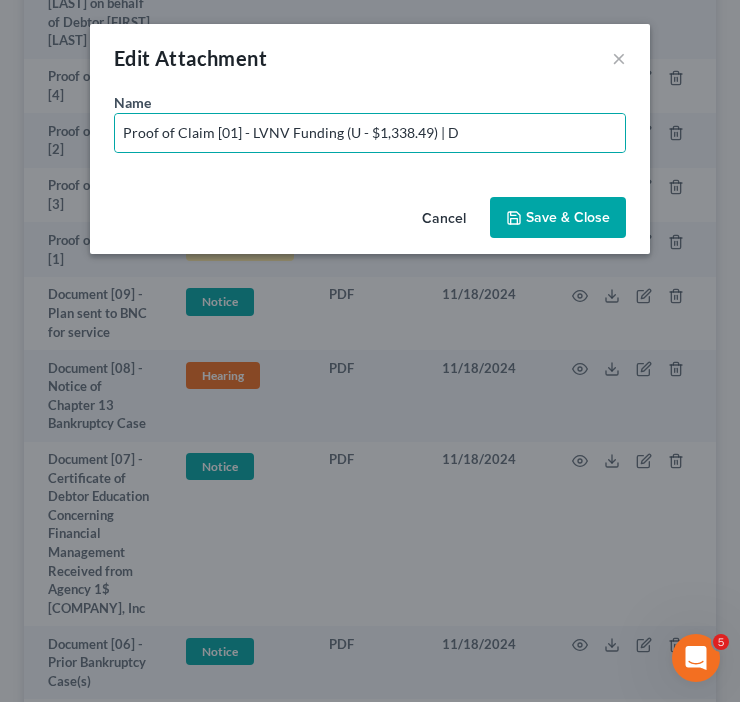 click on "Save & Close" at bounding box center (568, 217) 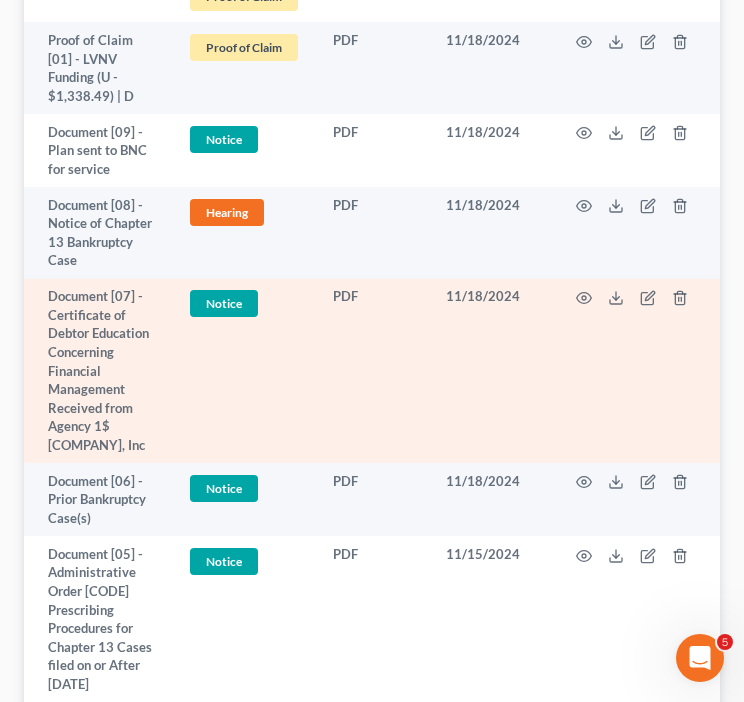 scroll, scrollTop: 3415, scrollLeft: 0, axis: vertical 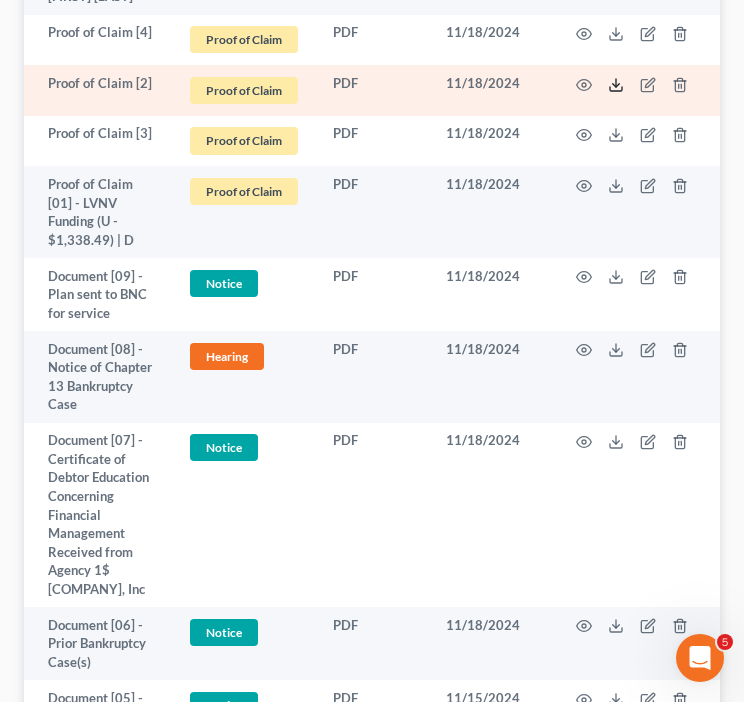 click 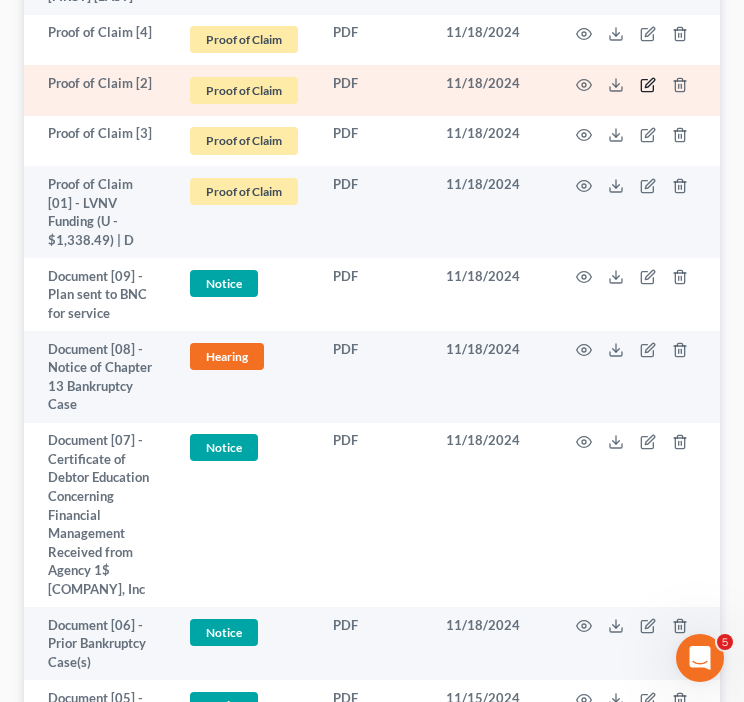 click 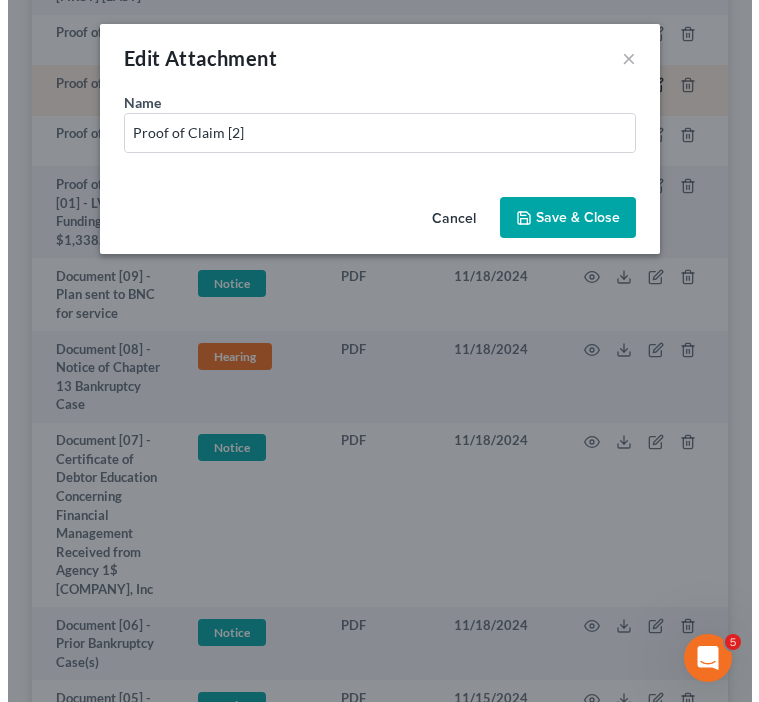 scroll, scrollTop: 3034, scrollLeft: 0, axis: vertical 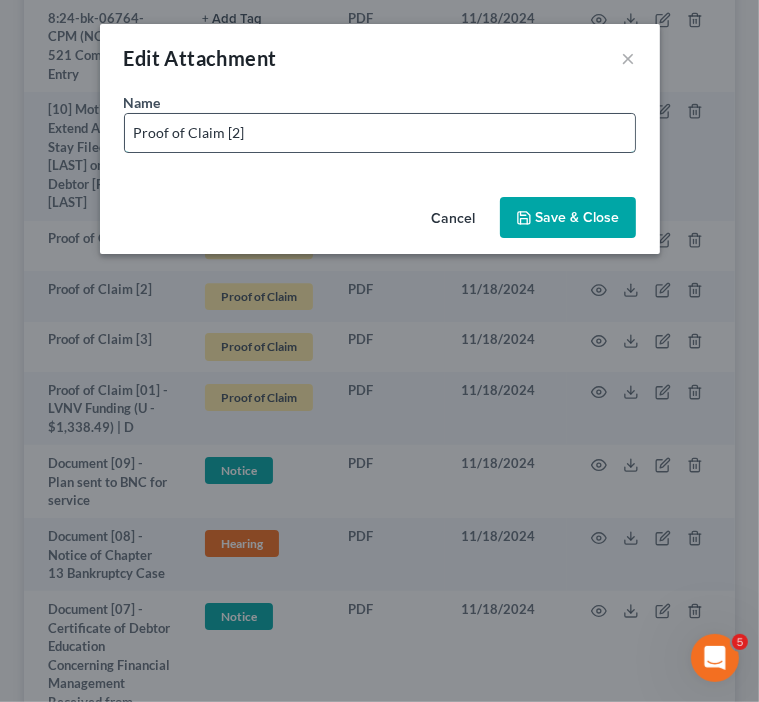 click on "Proof of Claim [2]" at bounding box center (380, 133) 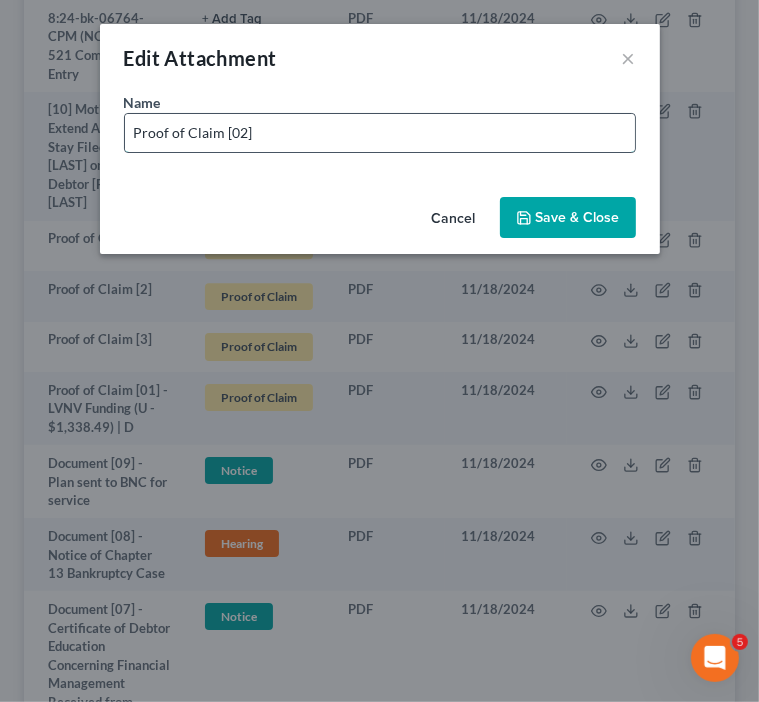 click on "Proof of Claim [02]" at bounding box center [380, 133] 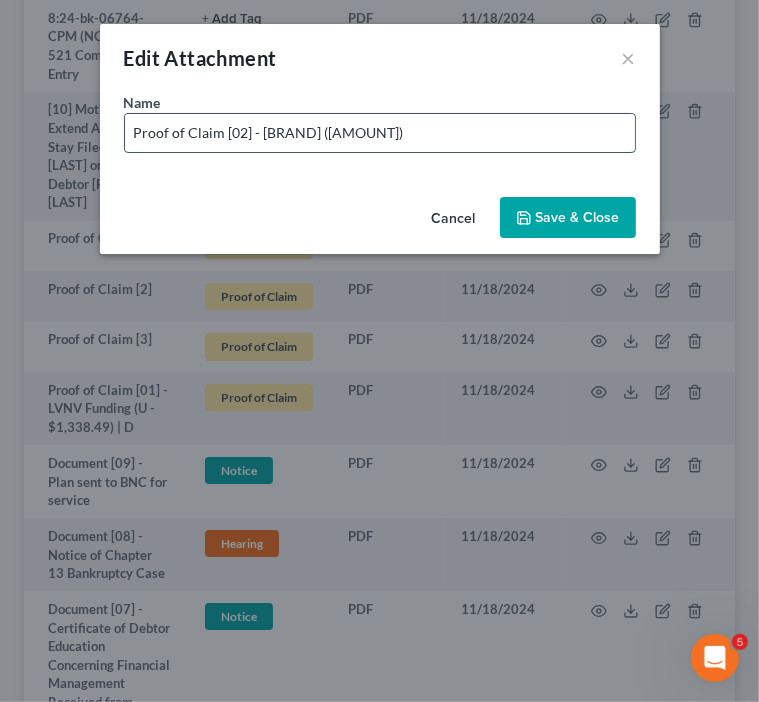 click on "Proof of Claim [02] - [BRAND] ([AMOUNT])" at bounding box center [380, 133] 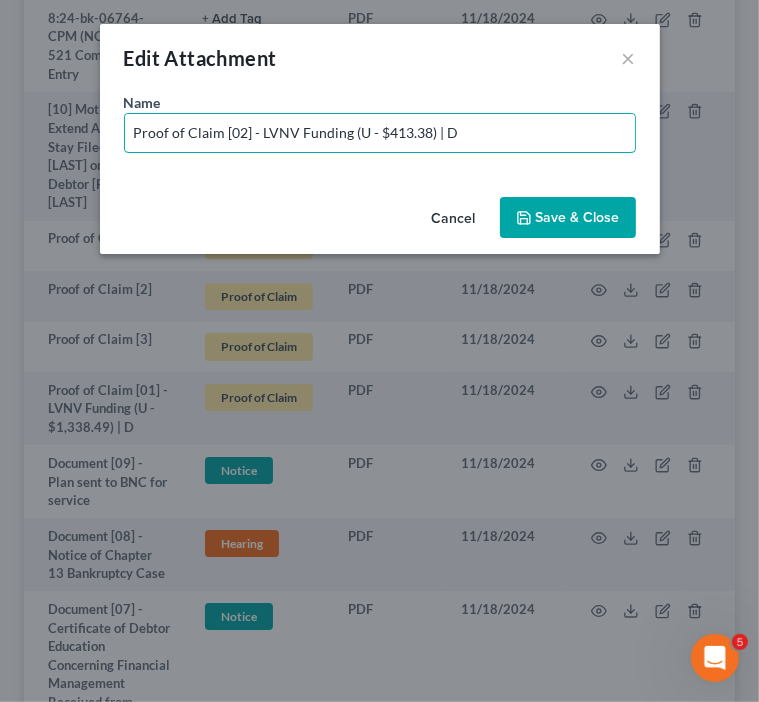 type on "Proof of Claim [02] - LVNV Funding (U - $413.38) | D" 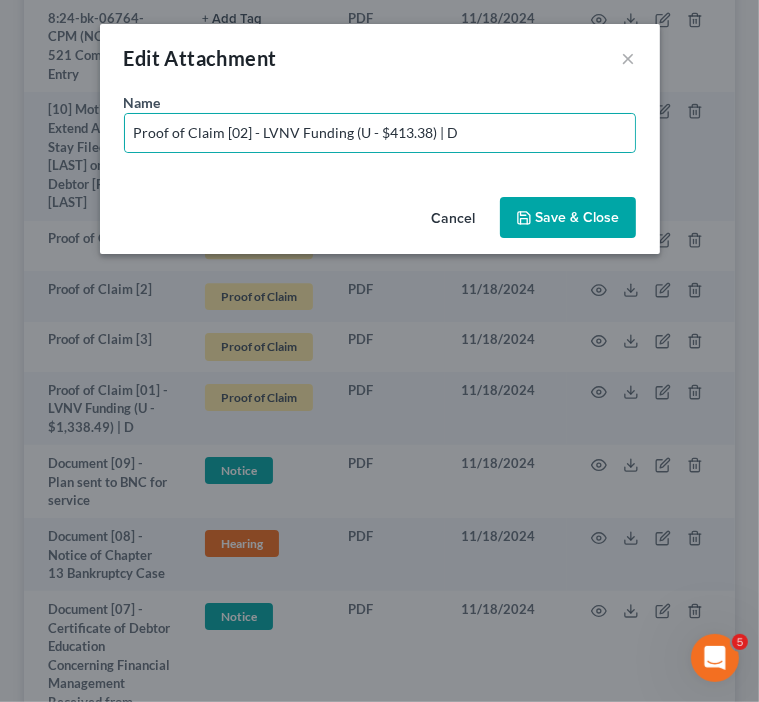 click on "Save & Close" at bounding box center [578, 217] 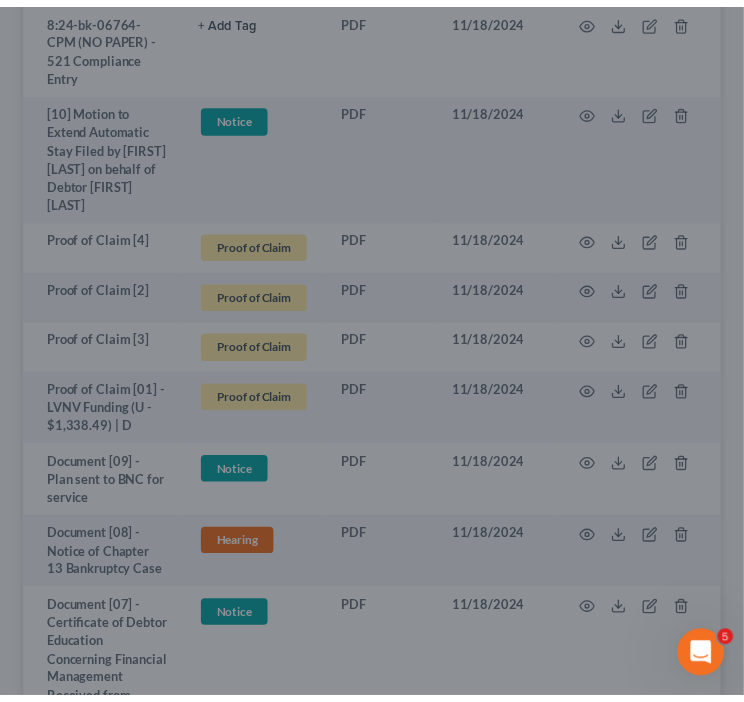 scroll, scrollTop: 3415, scrollLeft: 0, axis: vertical 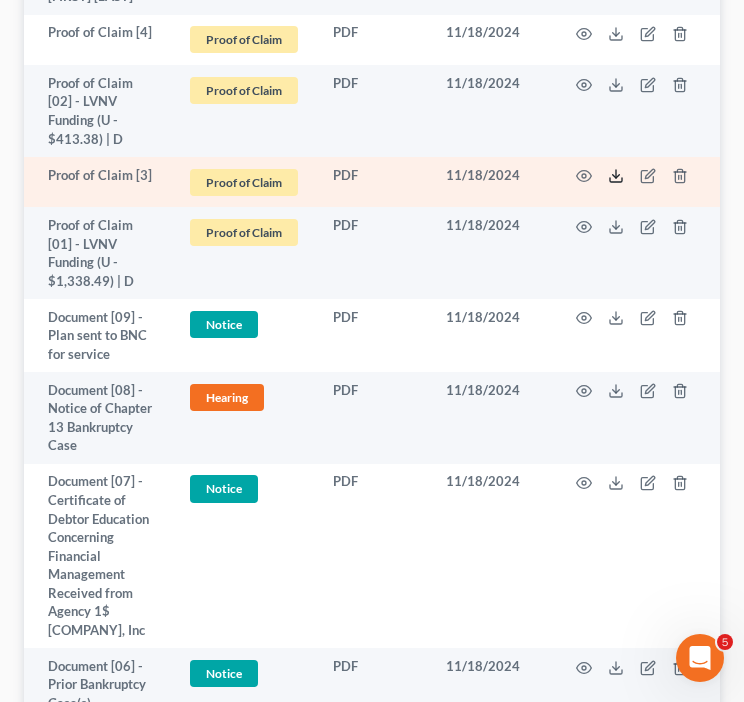 click 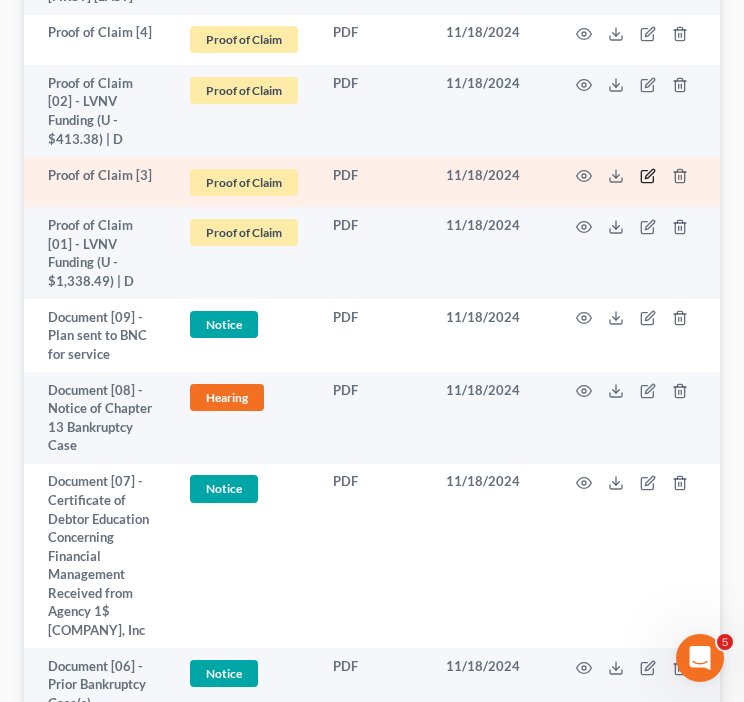 click 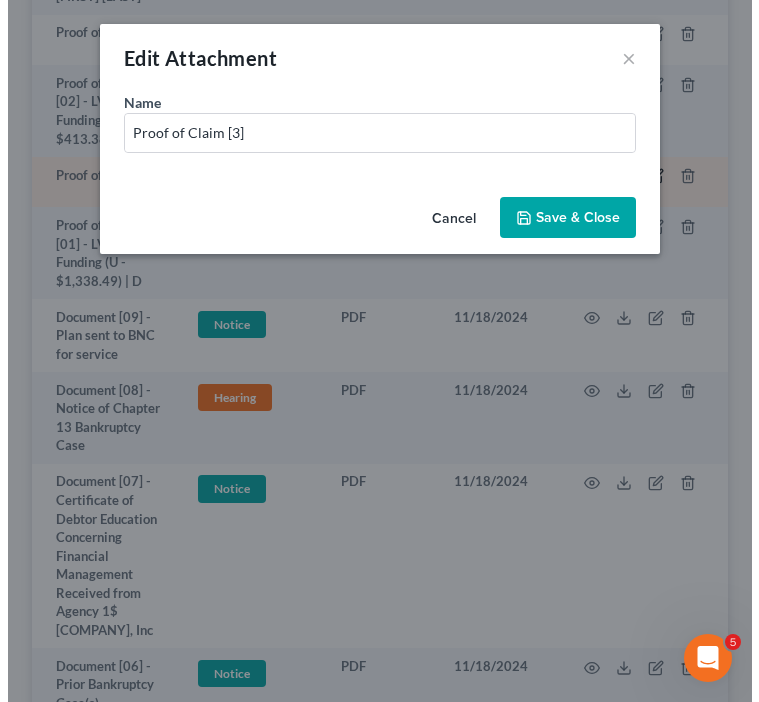 scroll, scrollTop: 3034, scrollLeft: 0, axis: vertical 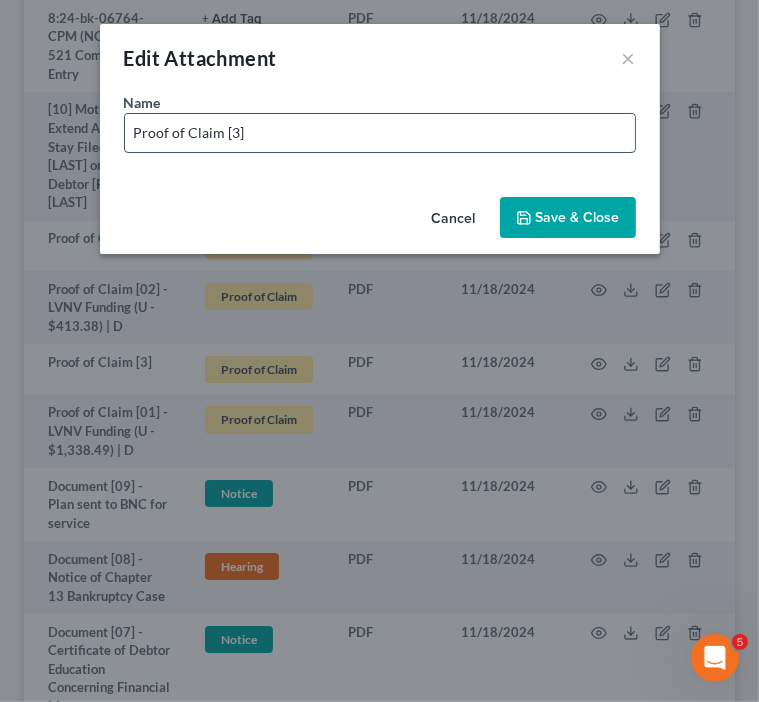 click on "Proof of Claim [3]" at bounding box center (380, 133) 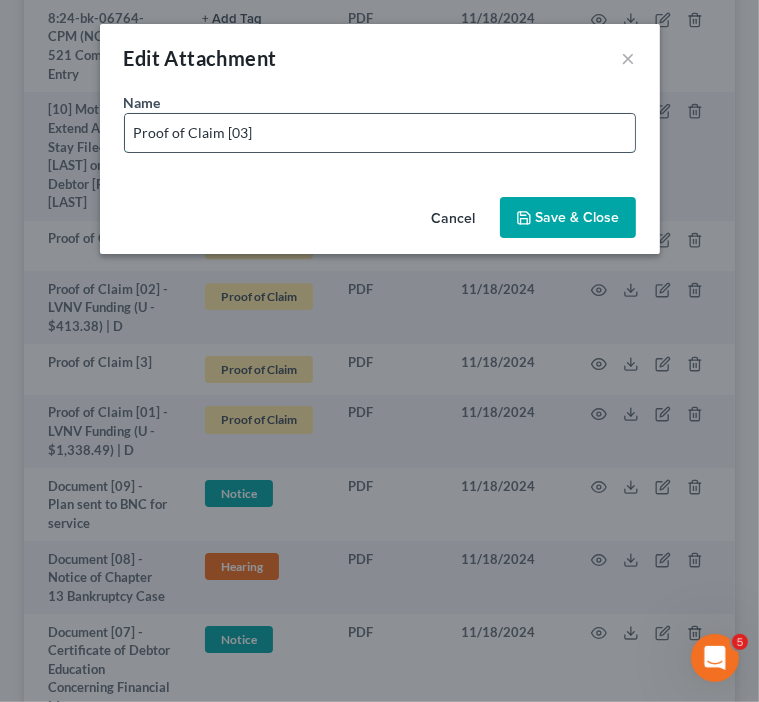 click on "Proof of Claim [03]" at bounding box center (380, 133) 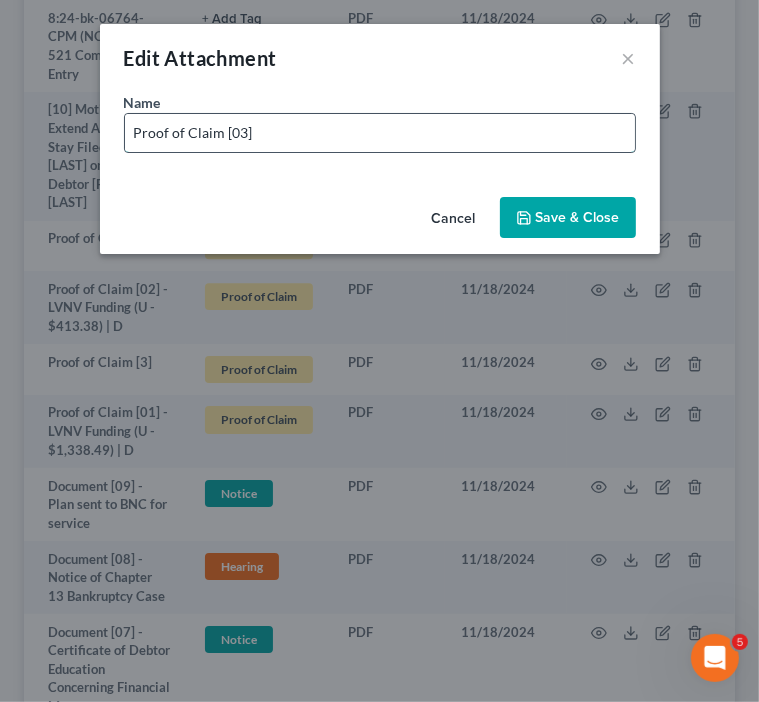 click on "Proof of Claim [03]" at bounding box center (380, 133) 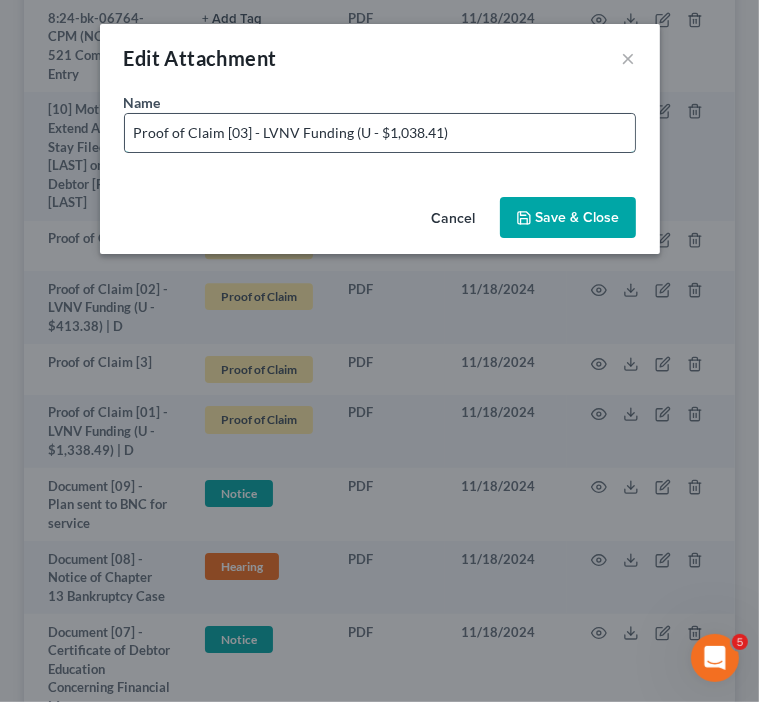 click on "Proof of Claim [03] - LVNV Funding (U - $1,038.41)" at bounding box center [380, 133] 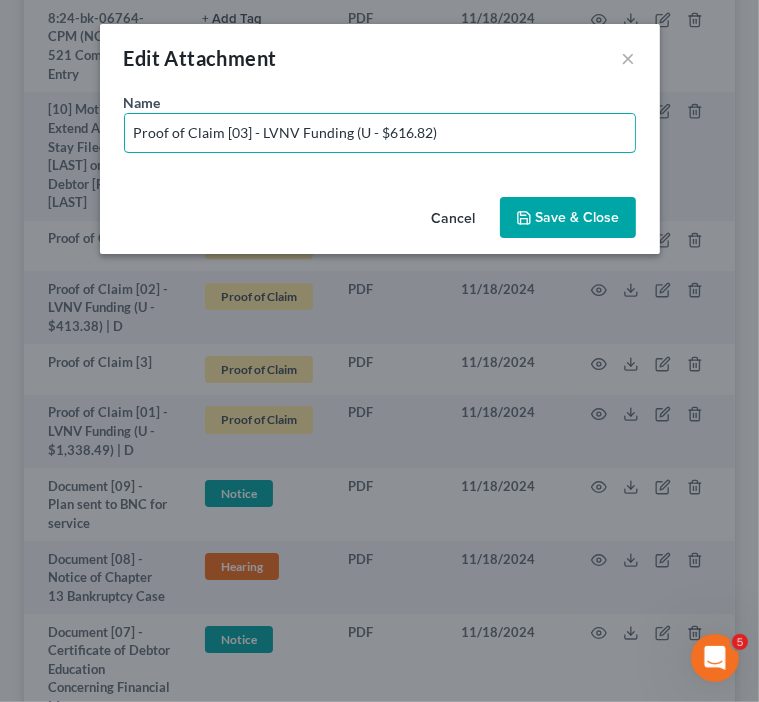 type on "Proof of Claim [03] - LVNV Funding (U - $616.82)" 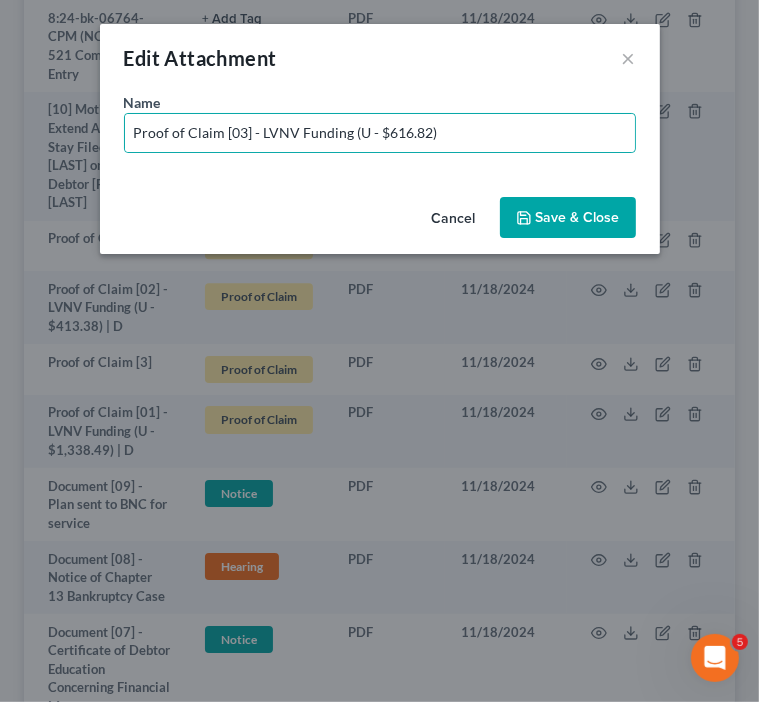 click on "Save & Close" at bounding box center (578, 217) 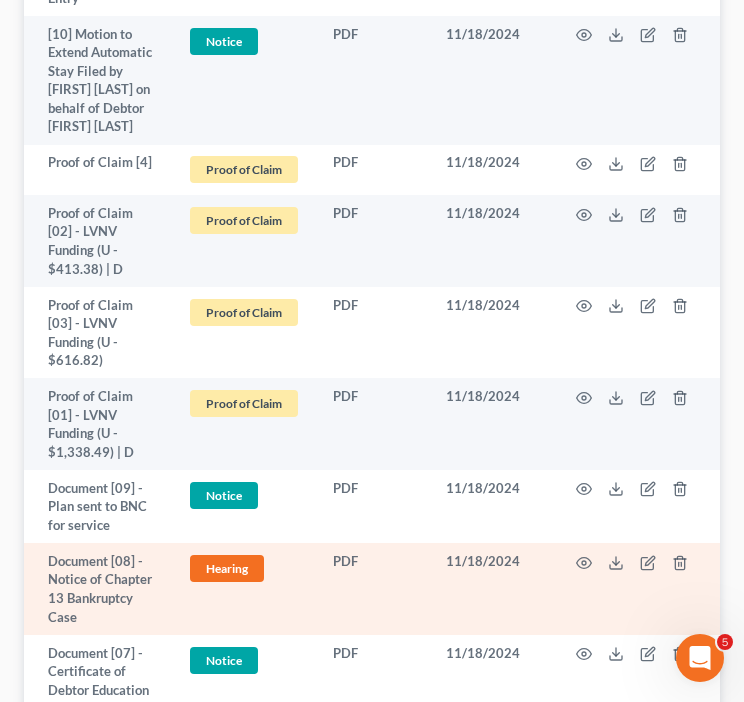 scroll, scrollTop: 3248, scrollLeft: 0, axis: vertical 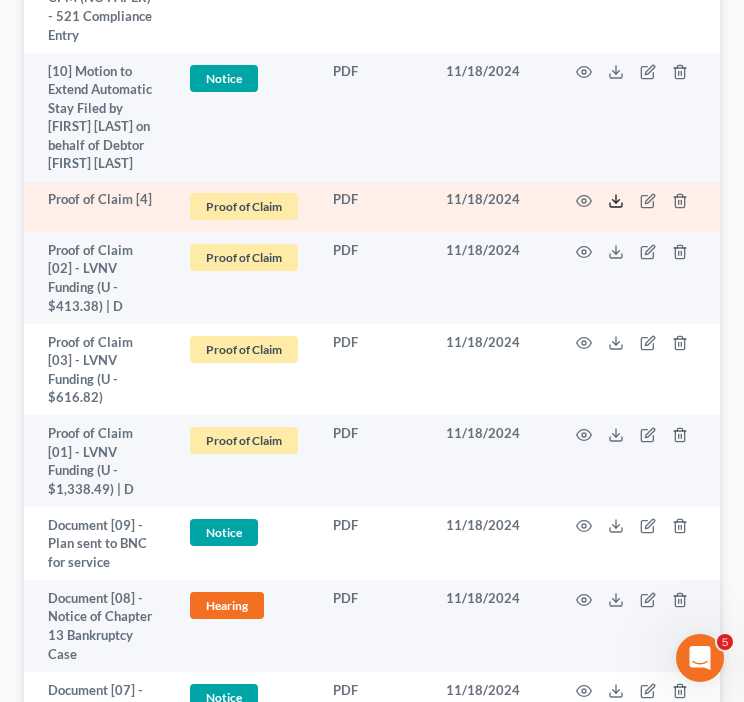 click 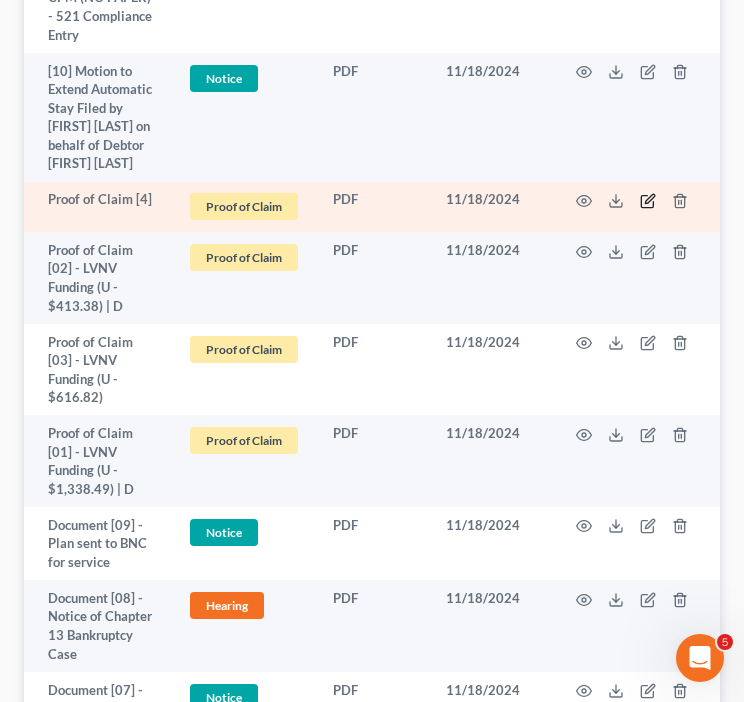 click 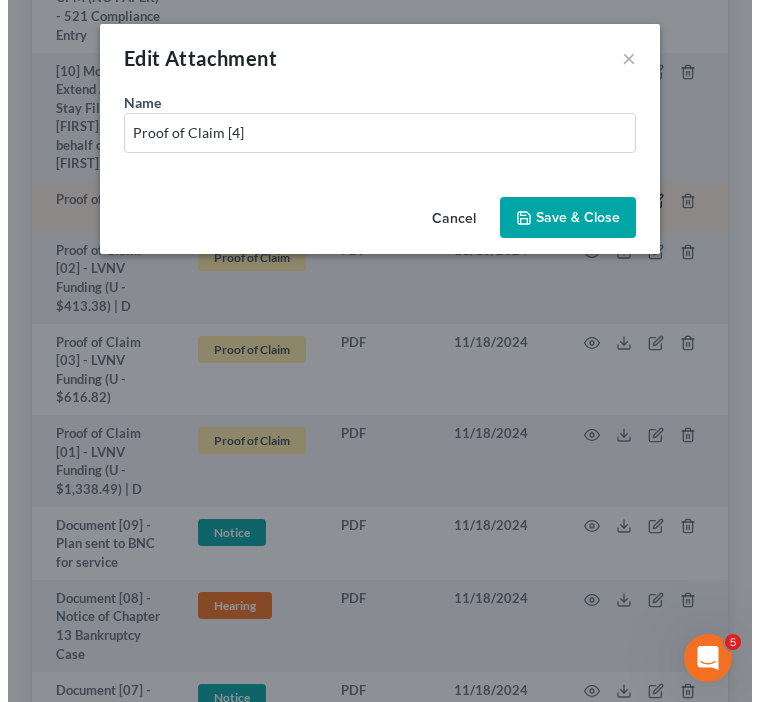 scroll, scrollTop: 2885, scrollLeft: 0, axis: vertical 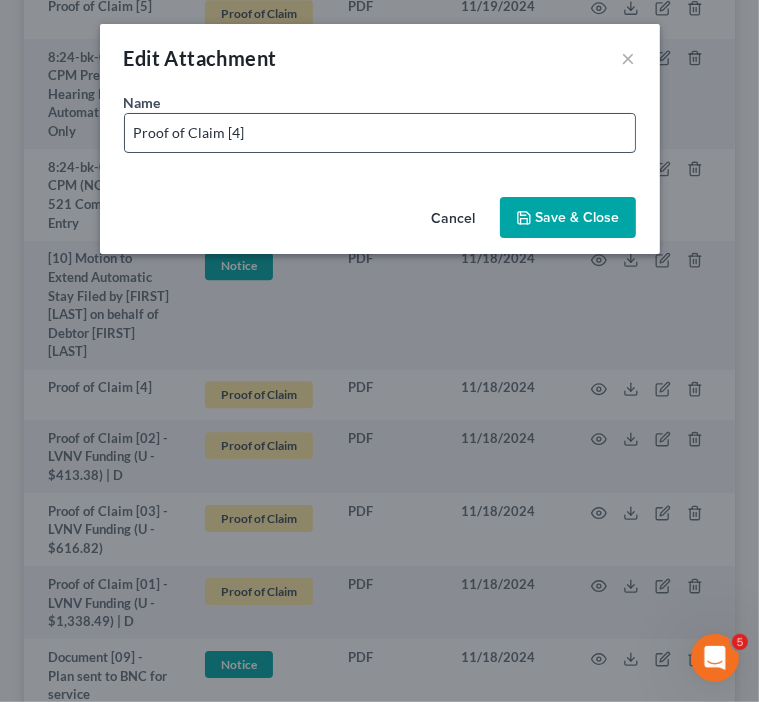 click on "Proof of Claim [4]" at bounding box center (380, 133) 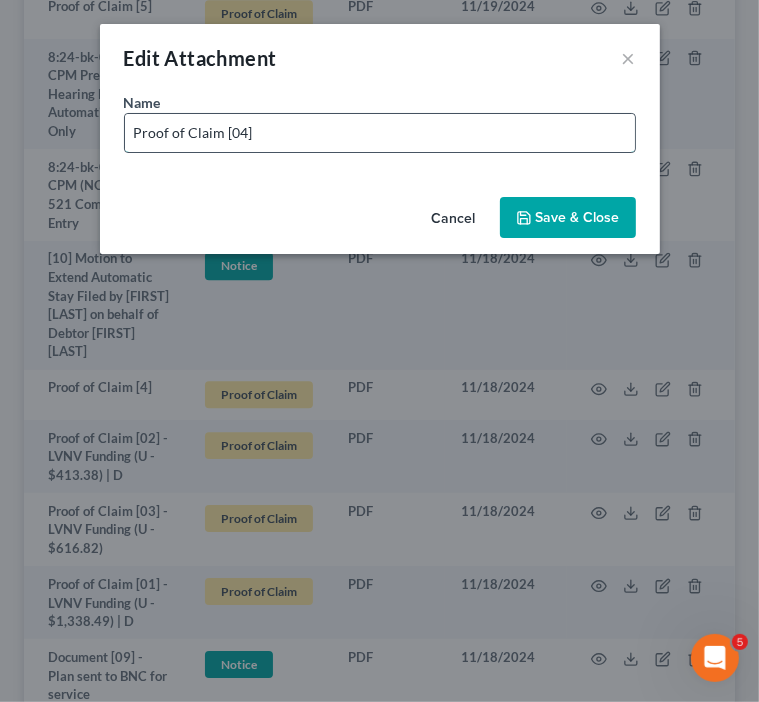 click on "Proof of Claim [04]" at bounding box center (380, 133) 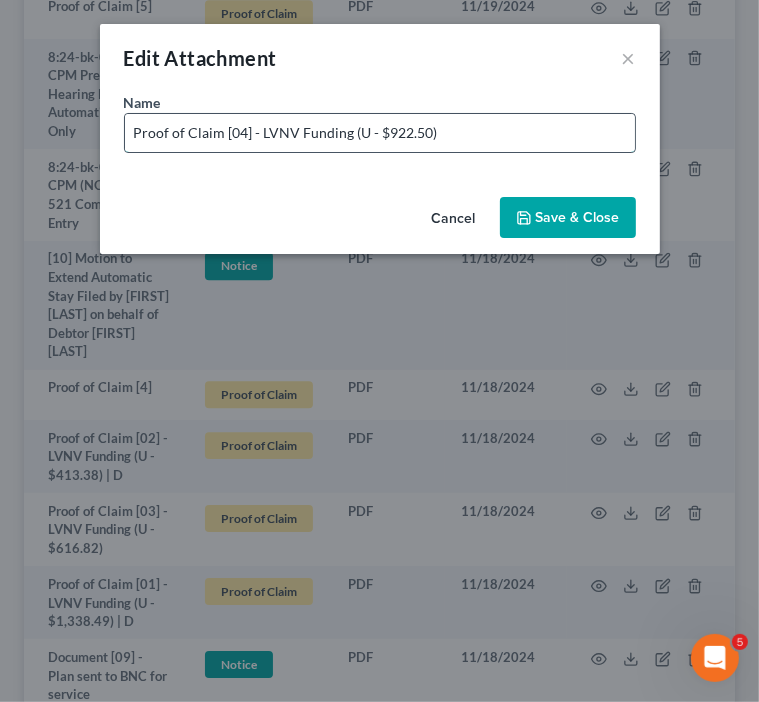 click on "Proof of Claim [04] - LVNV Funding (U - $922.50)" at bounding box center (380, 133) 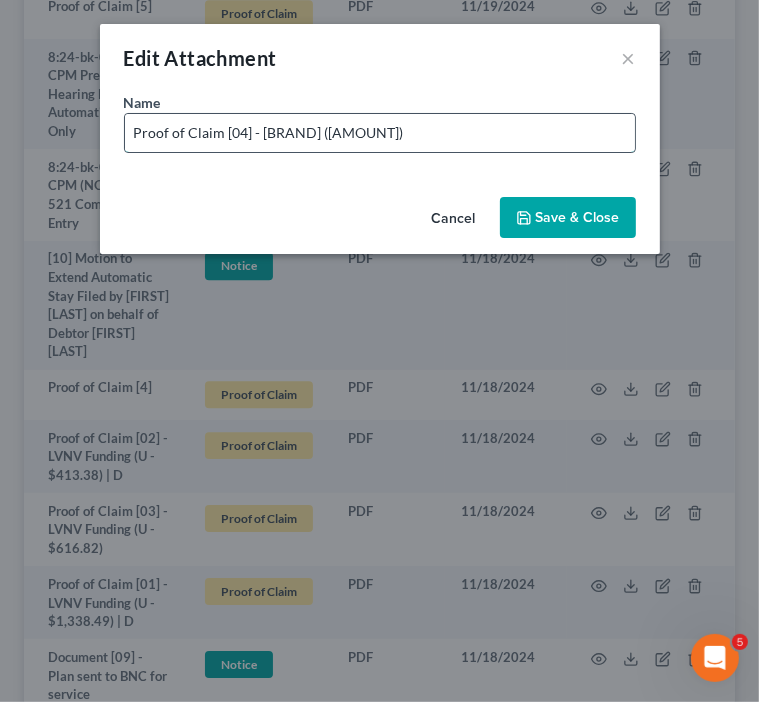 click on "Proof of Claim [04] - [BRAND] ([AMOUNT])" at bounding box center [380, 133] 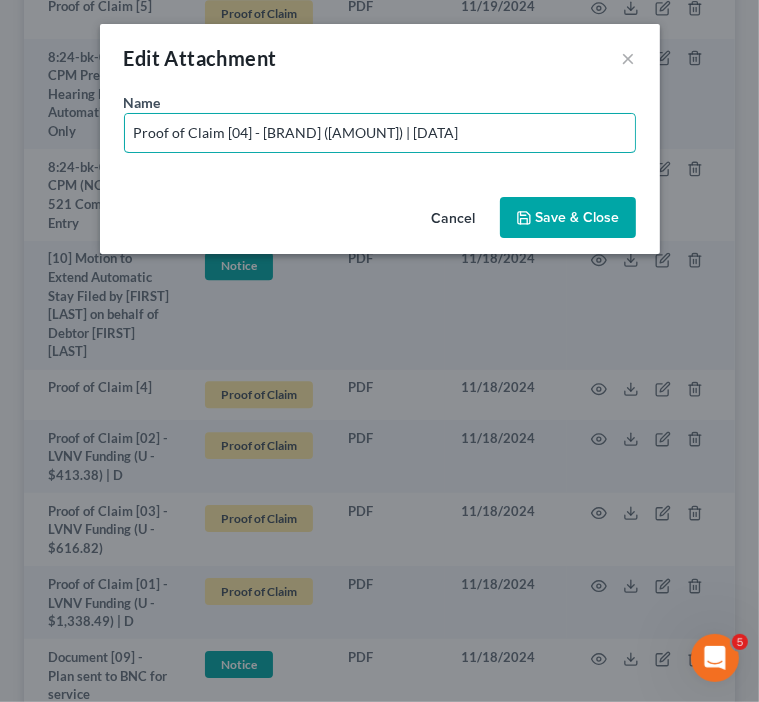 type on "Proof of Claim [04] - [BRAND] ([AMOUNT]) | [DATA]" 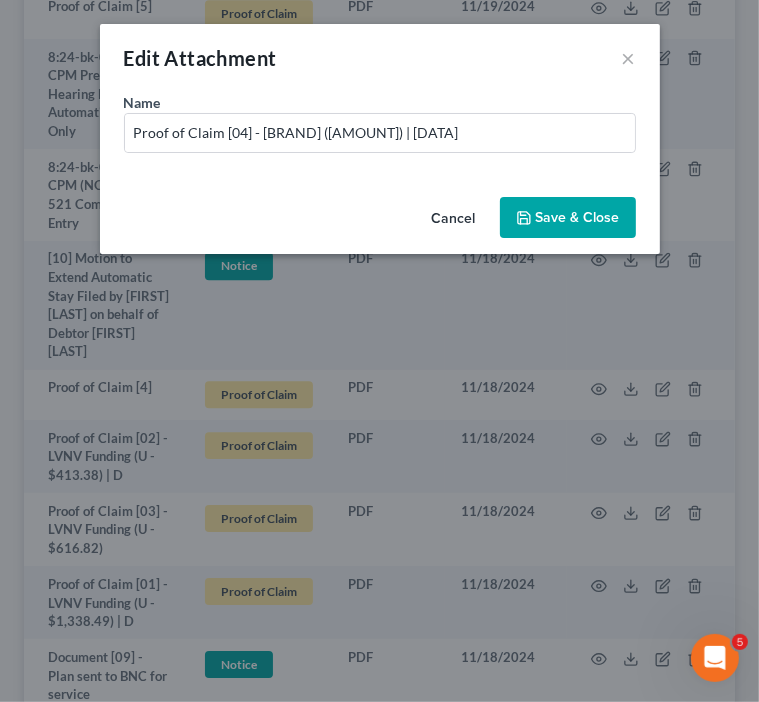 drag, startPoint x: 566, startPoint y: 205, endPoint x: 590, endPoint y: 242, distance: 44.102154 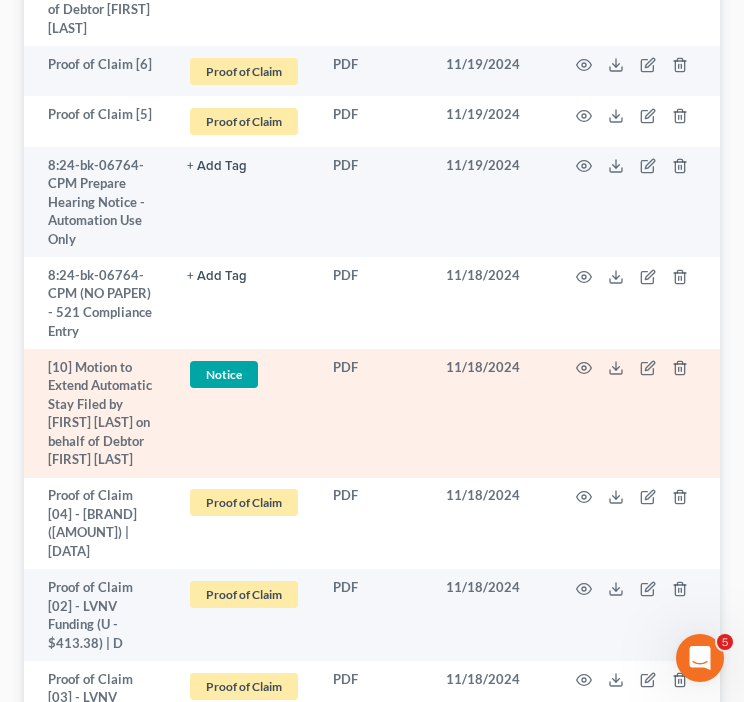 scroll, scrollTop: 2915, scrollLeft: 0, axis: vertical 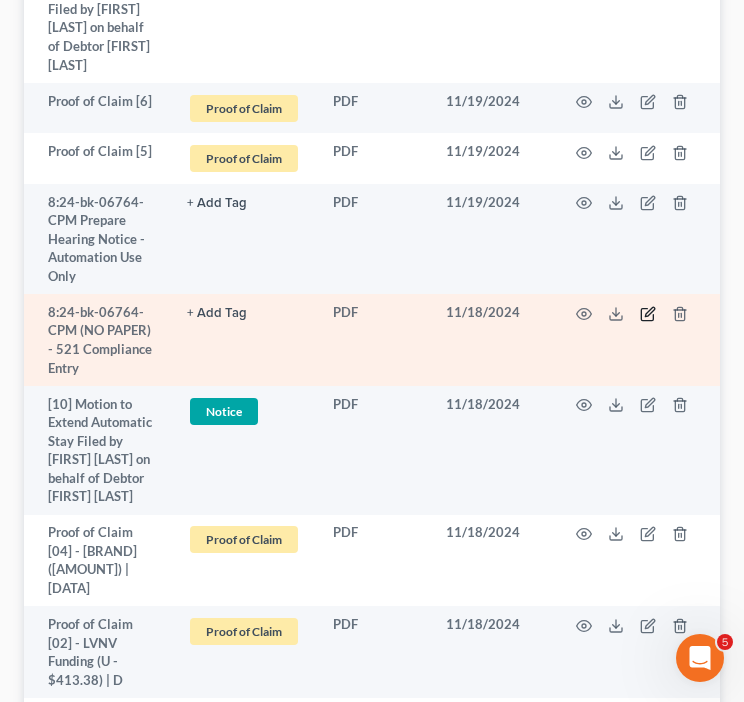 click 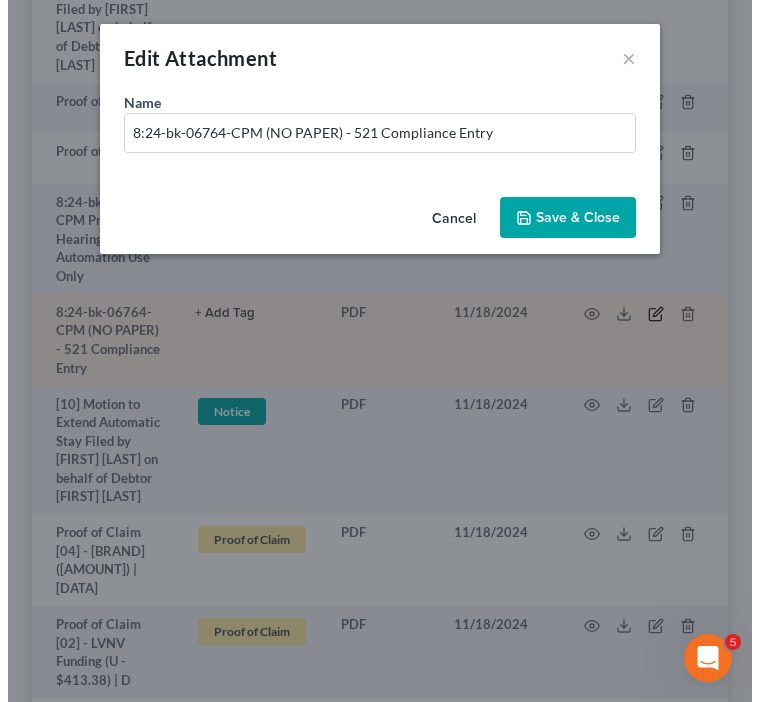 scroll, scrollTop: 2608, scrollLeft: 0, axis: vertical 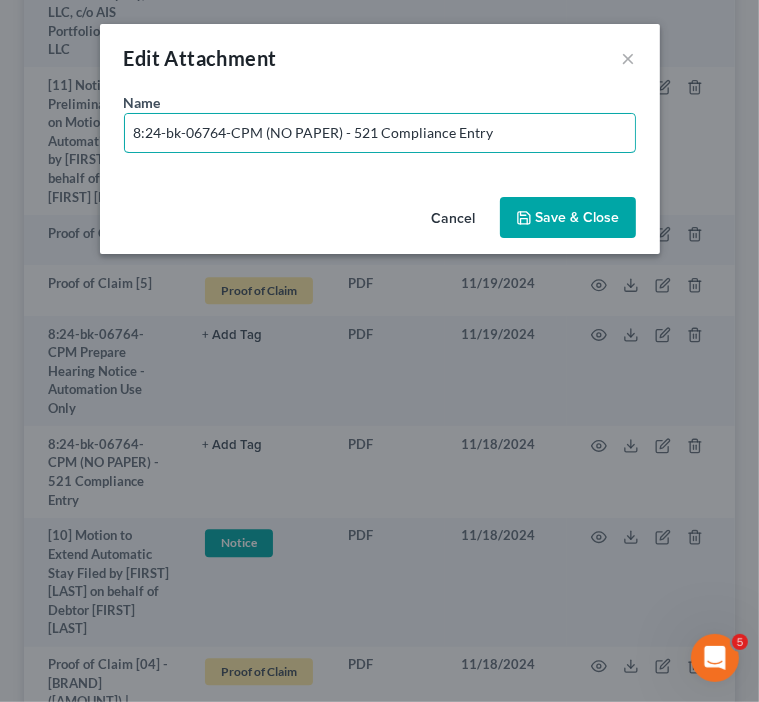 drag, startPoint x: 340, startPoint y: 126, endPoint x: -572, endPoint y: 60, distance: 914.385 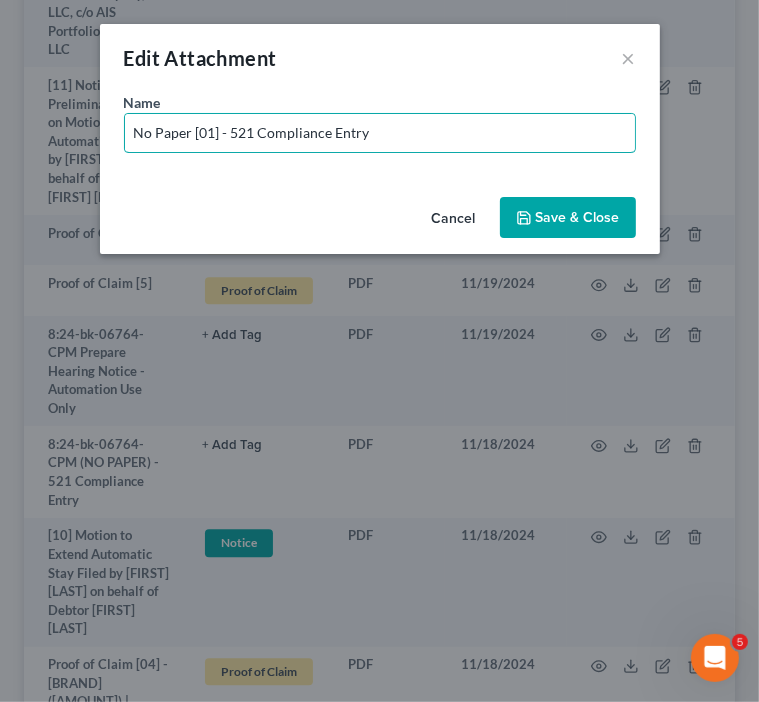 type on "No Paper [01] - 521 Compliance Entry" 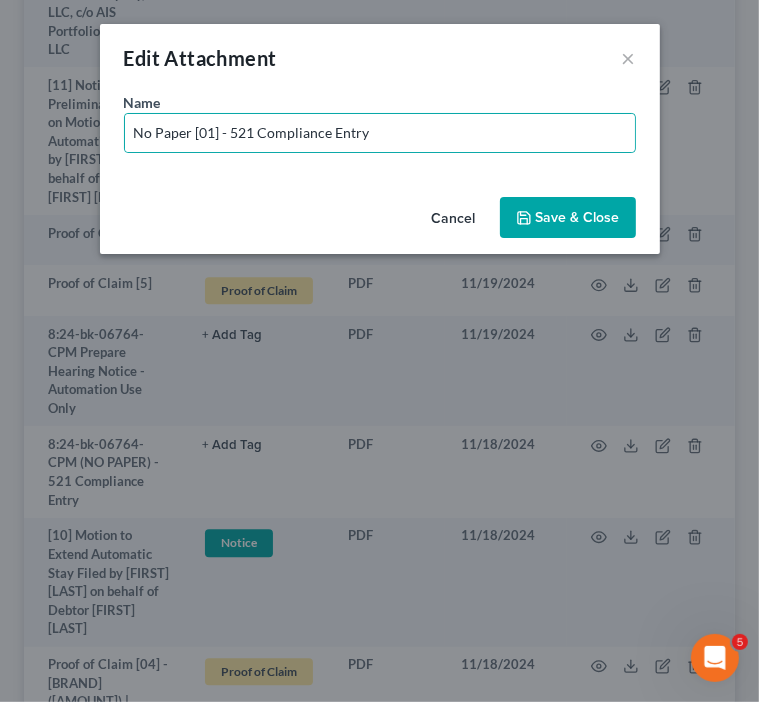 click on "Save & Close" at bounding box center [568, 218] 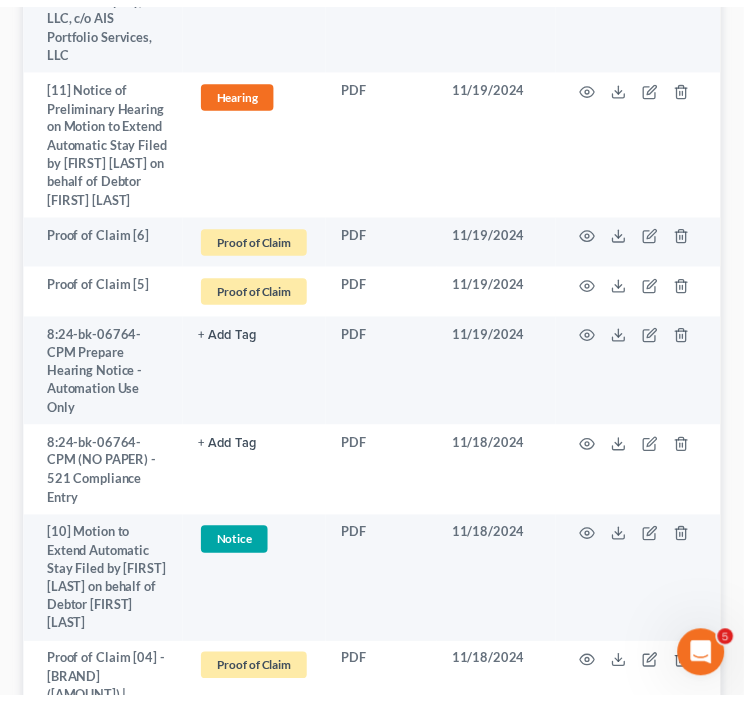 scroll, scrollTop: 2915, scrollLeft: 0, axis: vertical 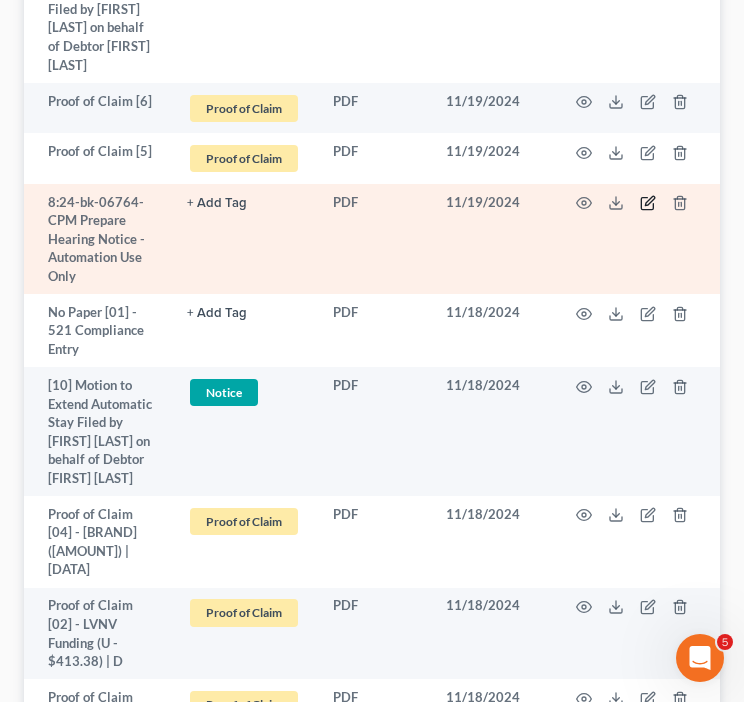 click 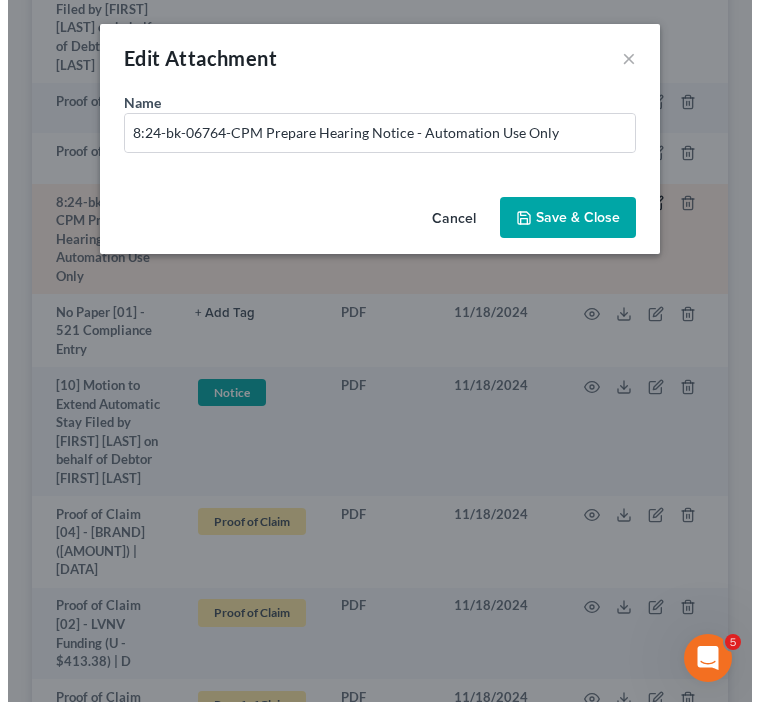 scroll, scrollTop: 2608, scrollLeft: 0, axis: vertical 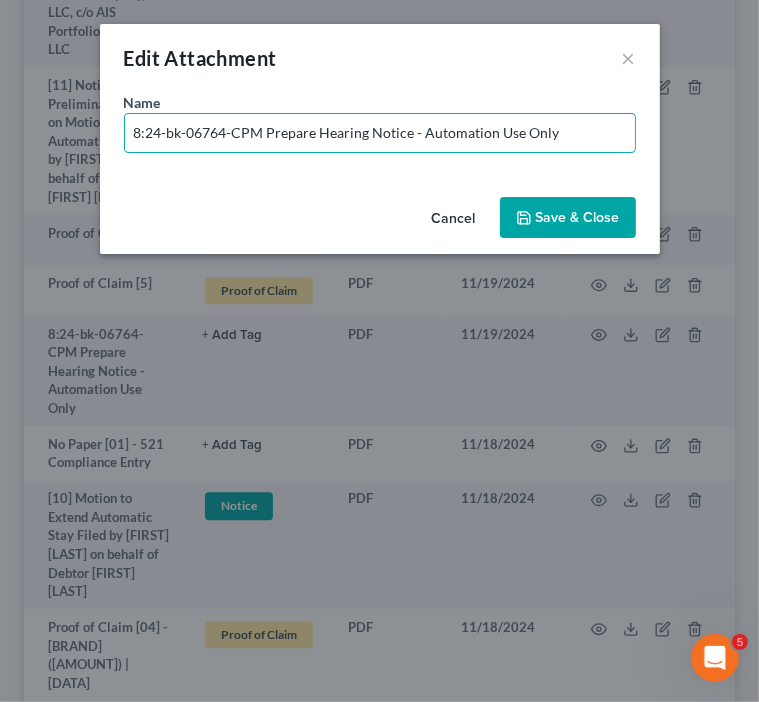 drag, startPoint x: 263, startPoint y: 131, endPoint x: -173, endPoint y: 140, distance: 436.09286 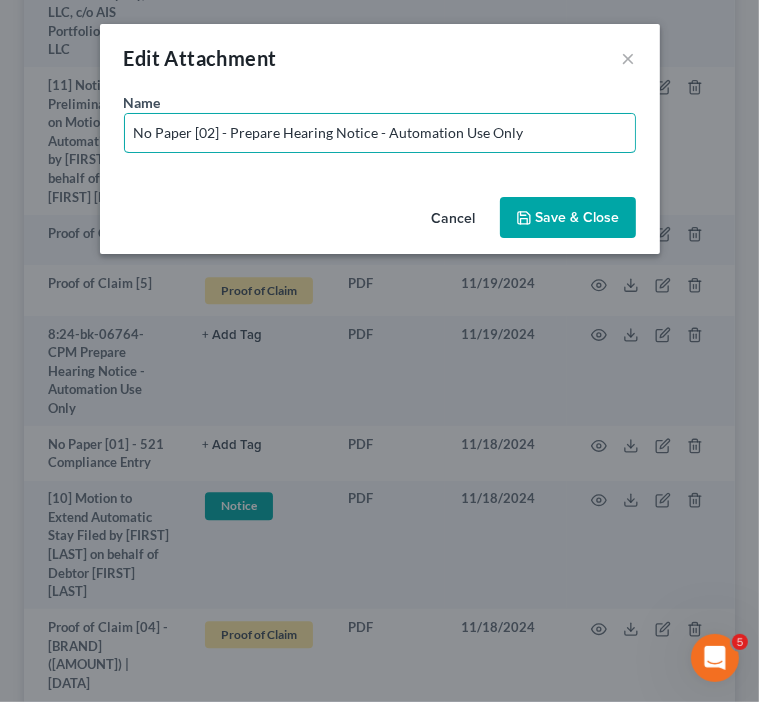 type on "No Paper [02] - Prepare Hearing Notice - Automation Use Only" 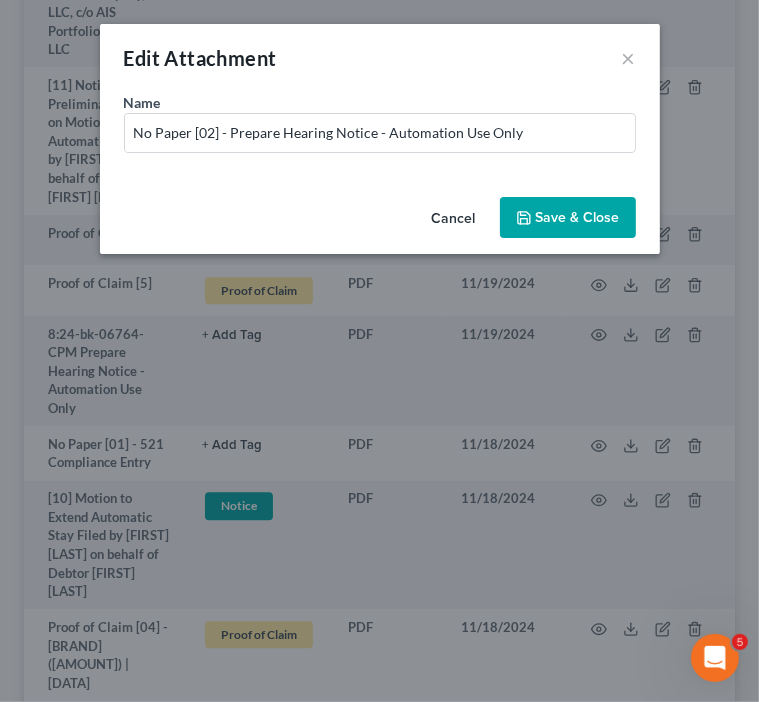 drag, startPoint x: 540, startPoint y: 218, endPoint x: 576, endPoint y: 345, distance: 132.00378 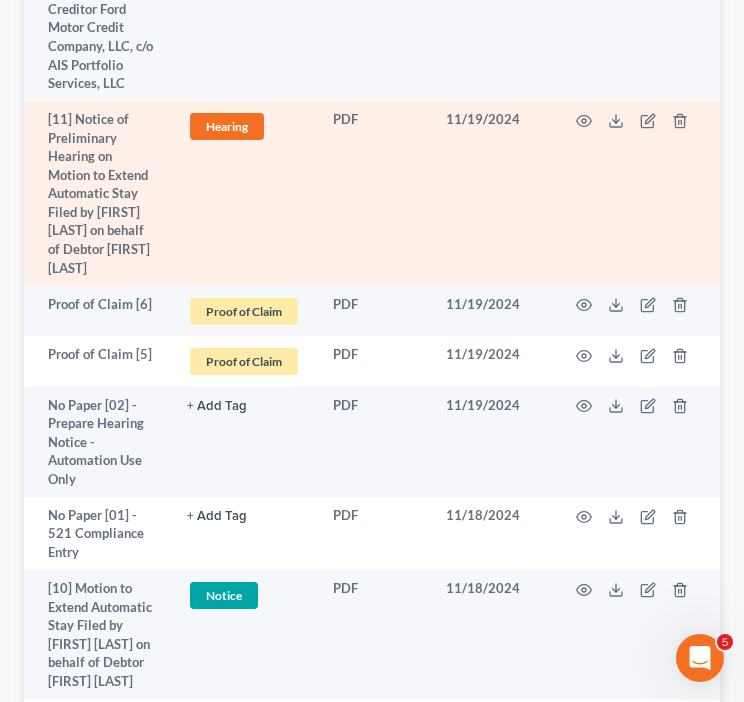 scroll, scrollTop: 2748, scrollLeft: 0, axis: vertical 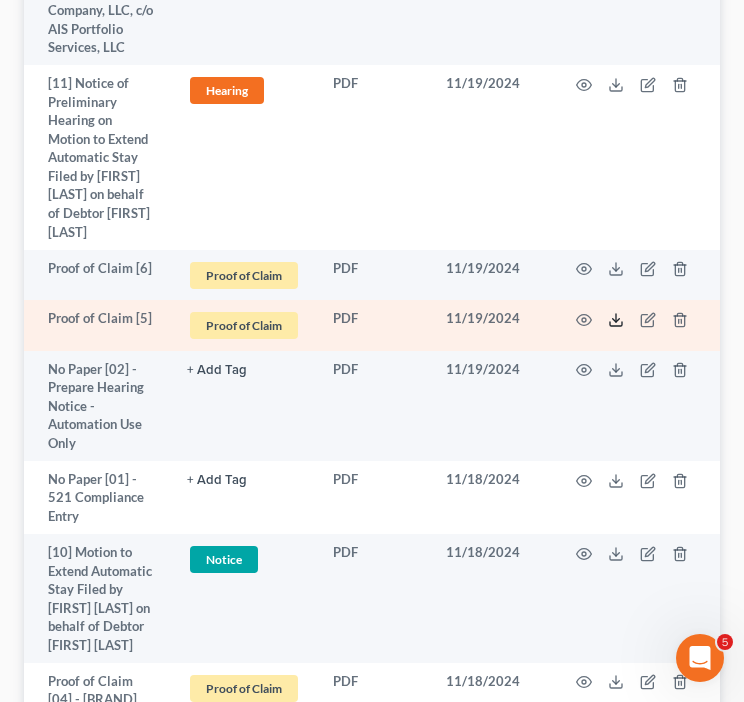 click 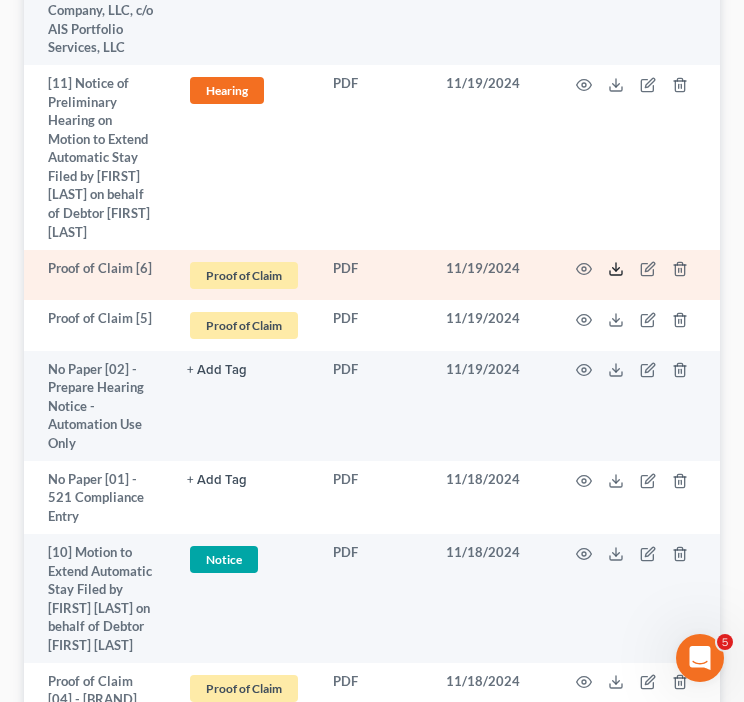 click 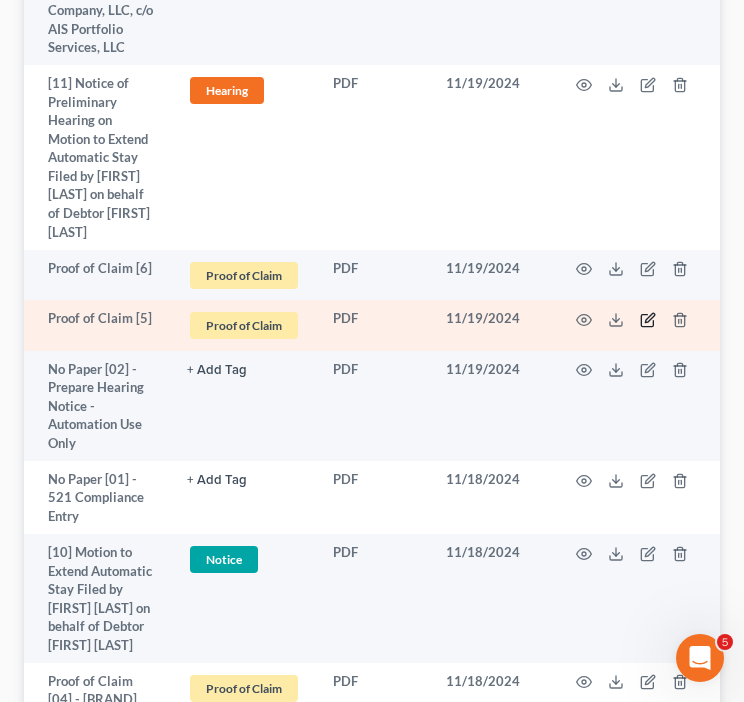 click 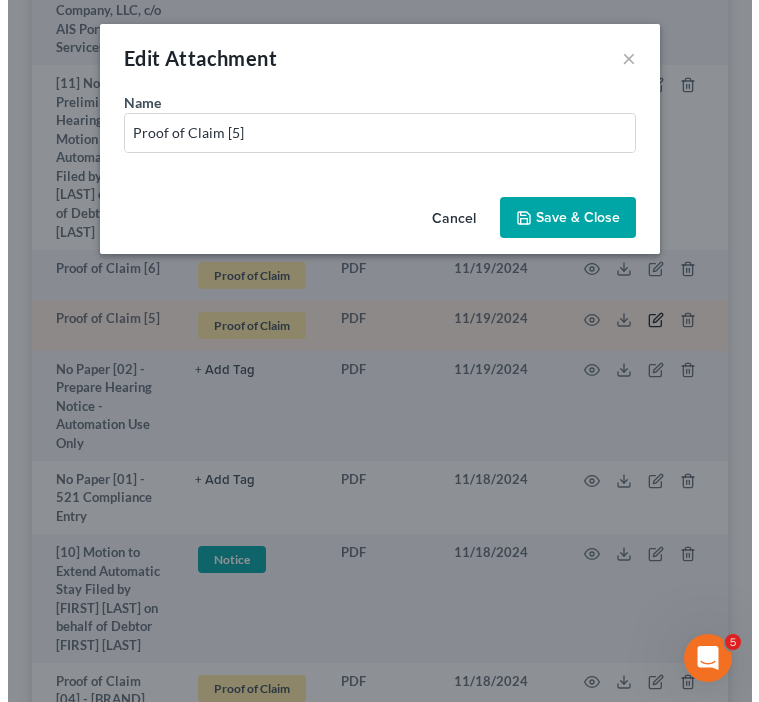 scroll, scrollTop: 2441, scrollLeft: 0, axis: vertical 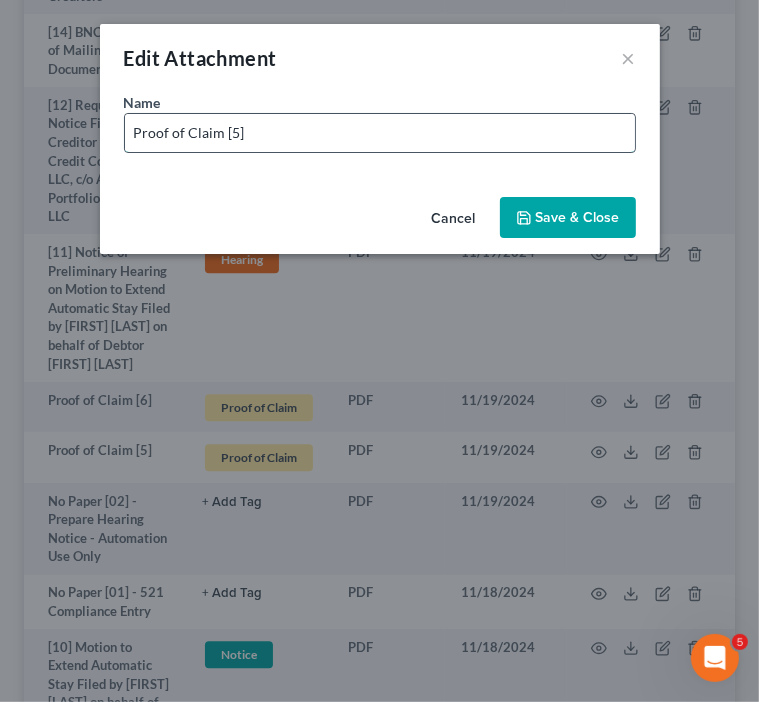 click on "Proof of Claim [5]" at bounding box center (380, 133) 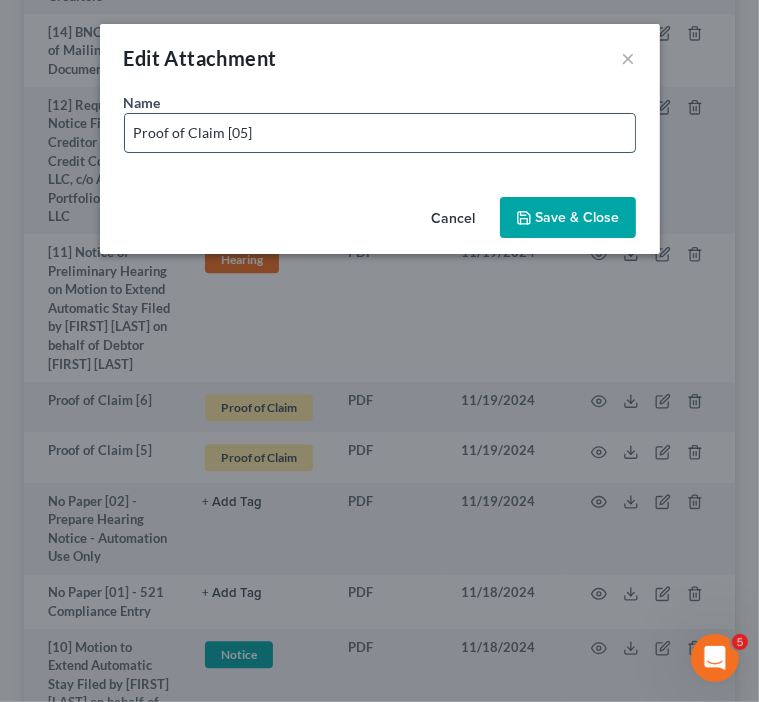 click on "Proof of Claim [05]" at bounding box center [380, 133] 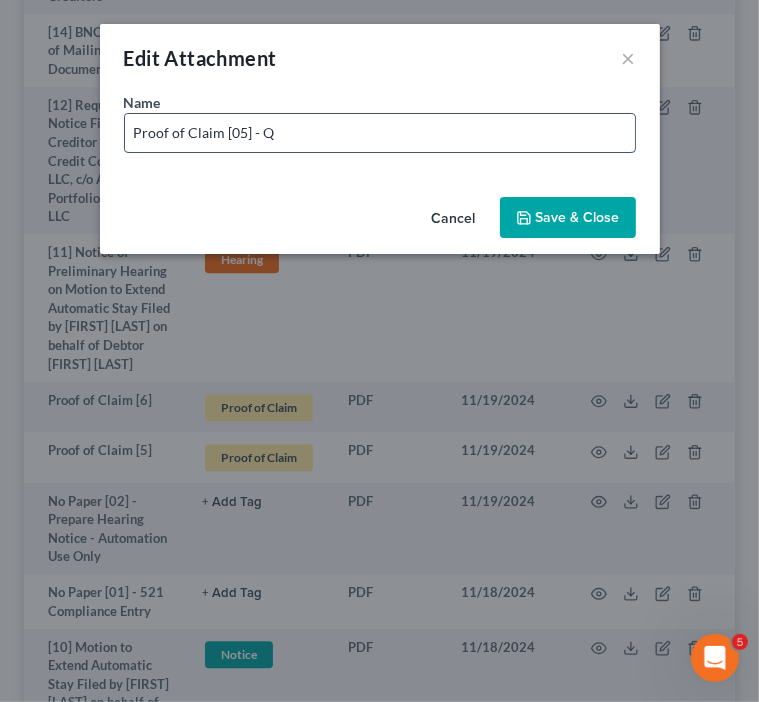 type on "Proof of Claim [05] - Quantum3 Group (U - $628.29) | D" 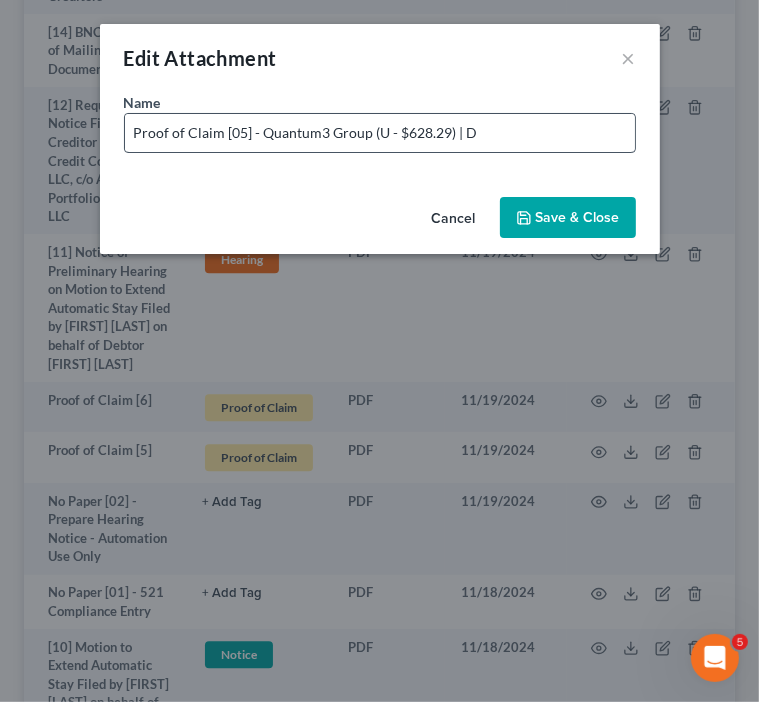type 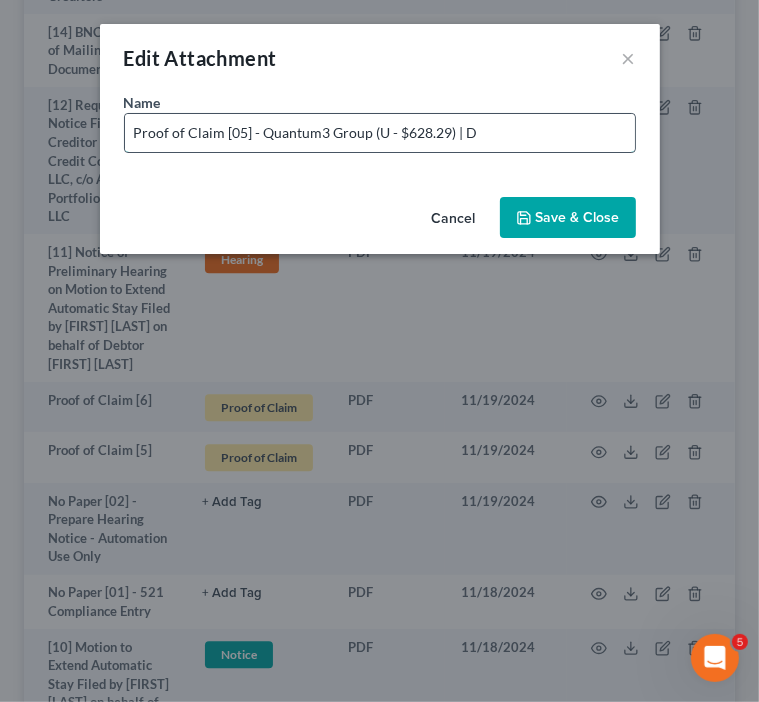 click on "Proof of Claim [05] - Quantum3 Group (U - $628.29) | D" at bounding box center [380, 133] 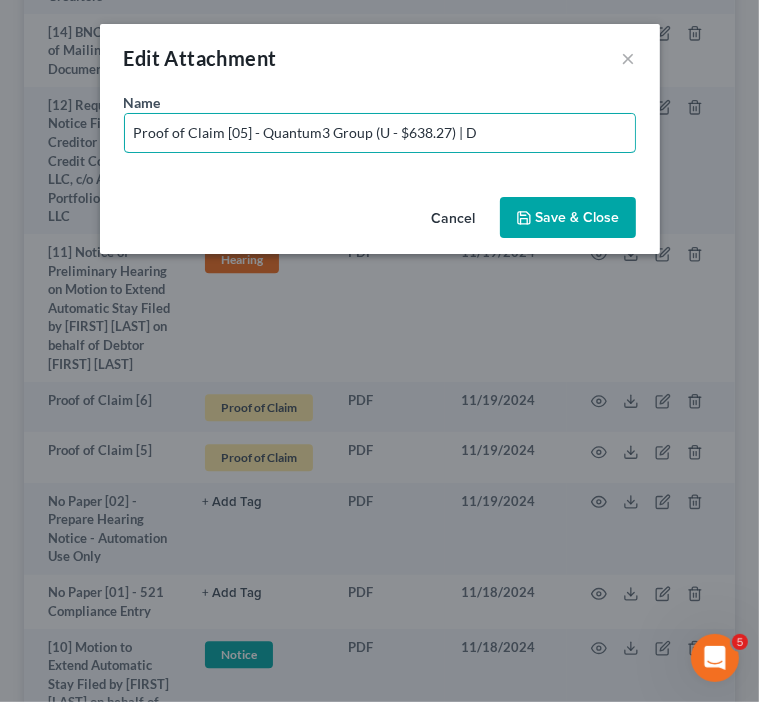 type on "Proof of Claim [05] - Quantum3 Group (U - $638.27) | D" 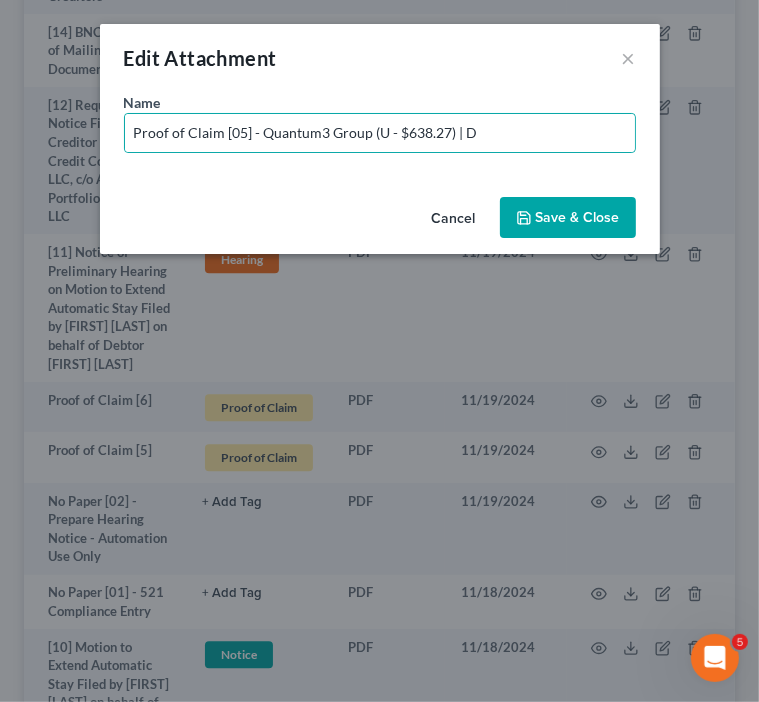 click on "Save & Close" at bounding box center (578, 217) 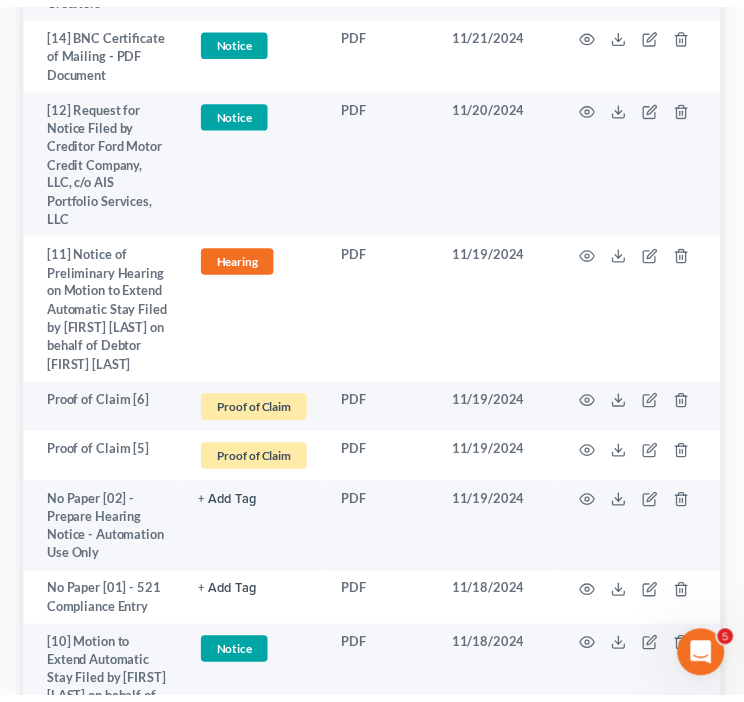 scroll, scrollTop: 2748, scrollLeft: 0, axis: vertical 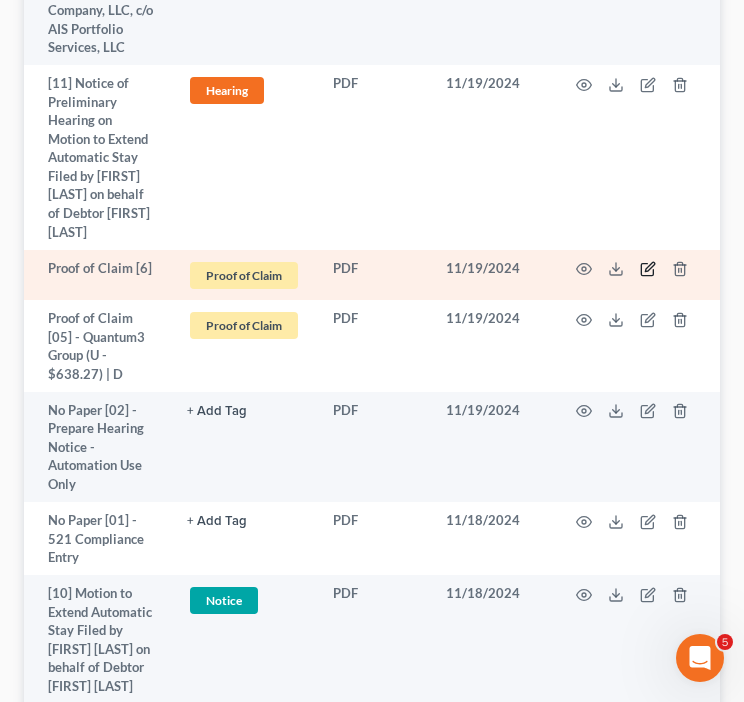 click 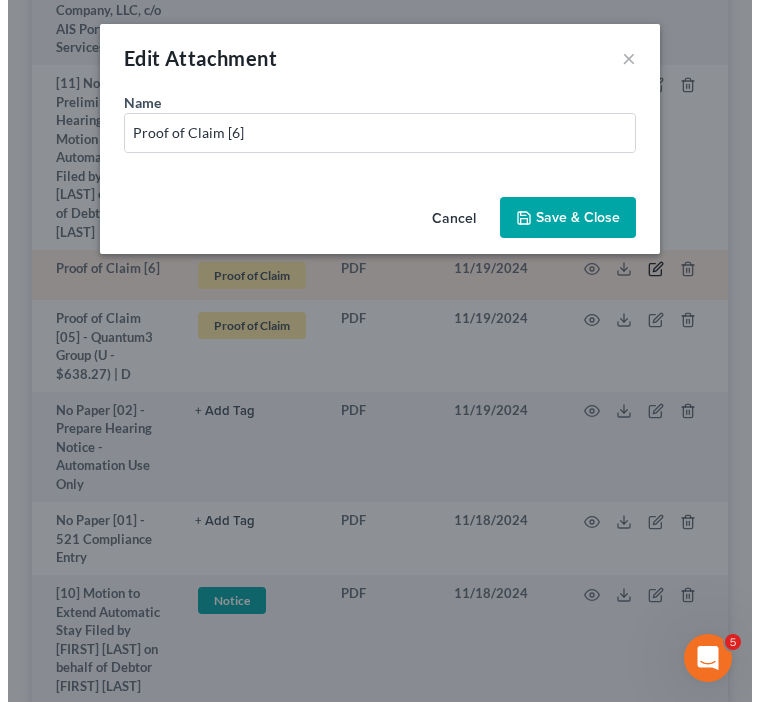 scroll, scrollTop: 2441, scrollLeft: 0, axis: vertical 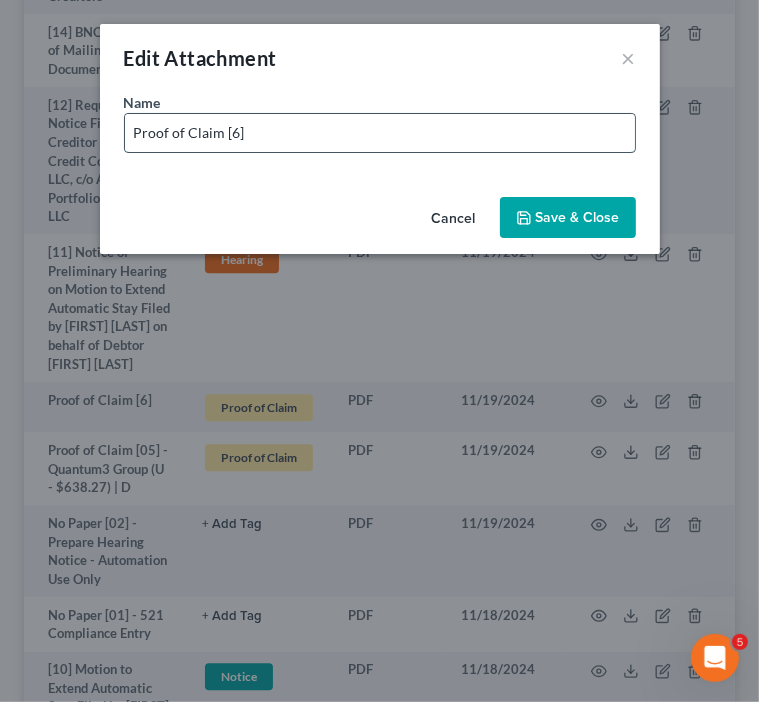 click on "Proof of Claim [6]" at bounding box center (380, 133) 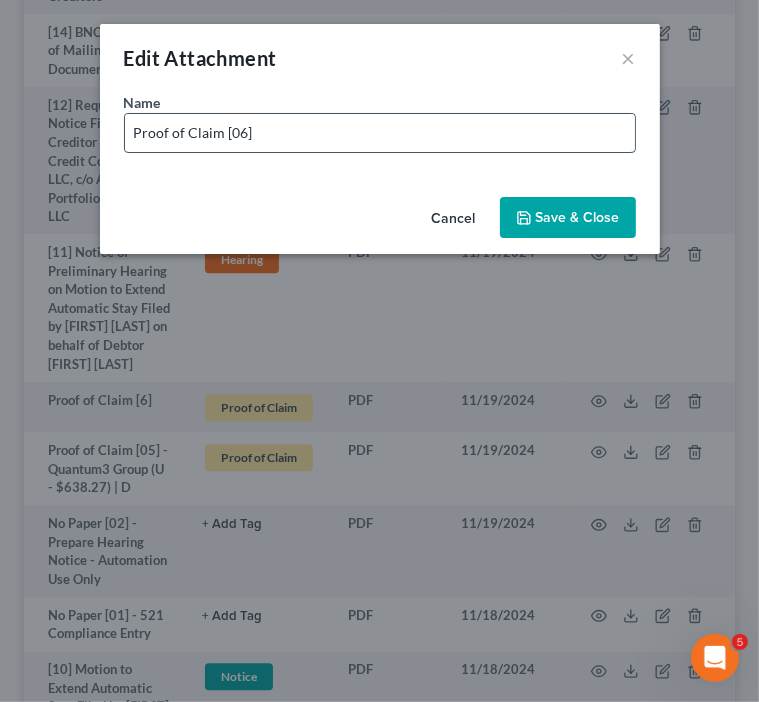 click on "Proof of Claim [06]" at bounding box center [380, 133] 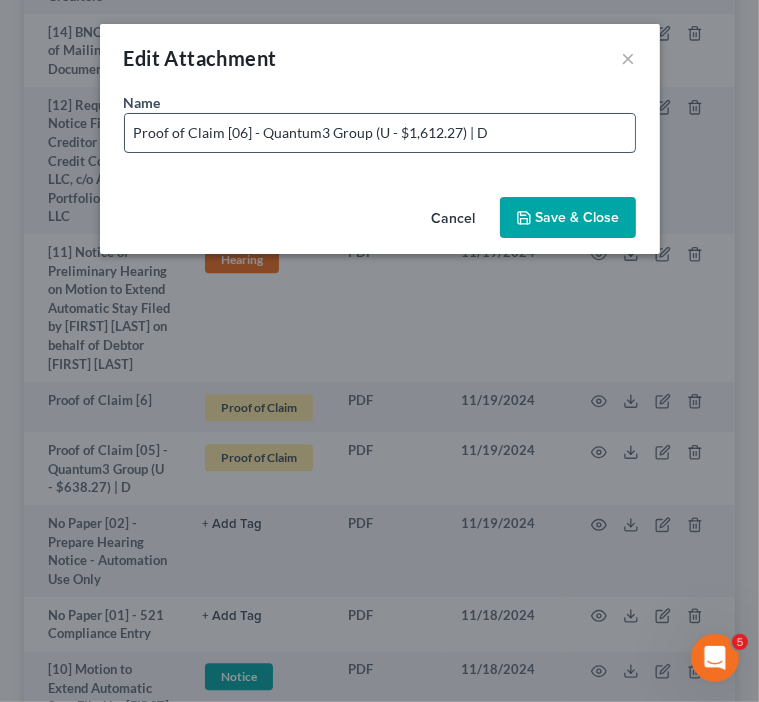 click on "Proof of Claim [06] - Quantum3 Group (U - $1,612.27) | D" at bounding box center (380, 133) 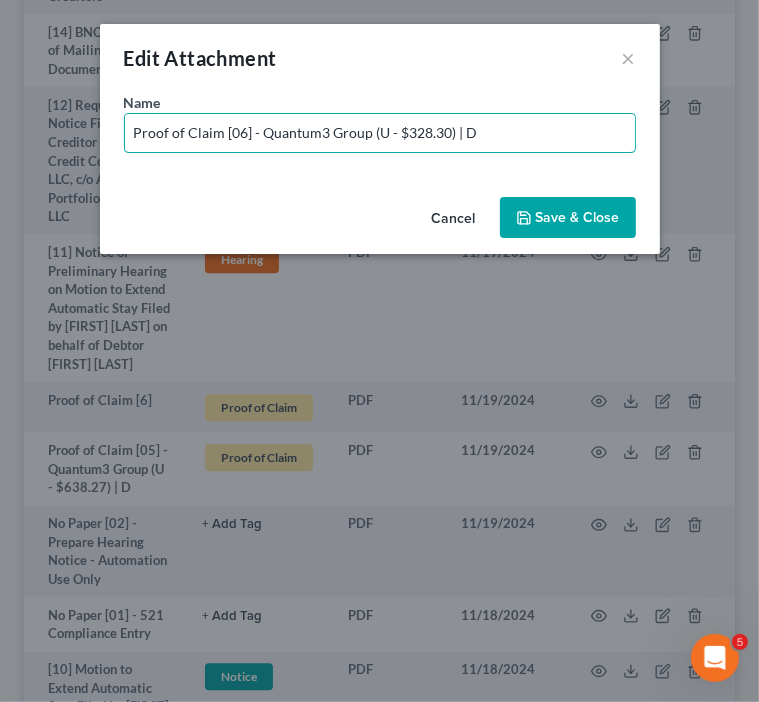 type on "Proof of Claim [06] - Quantum3 Group (U - $328.30) | D" 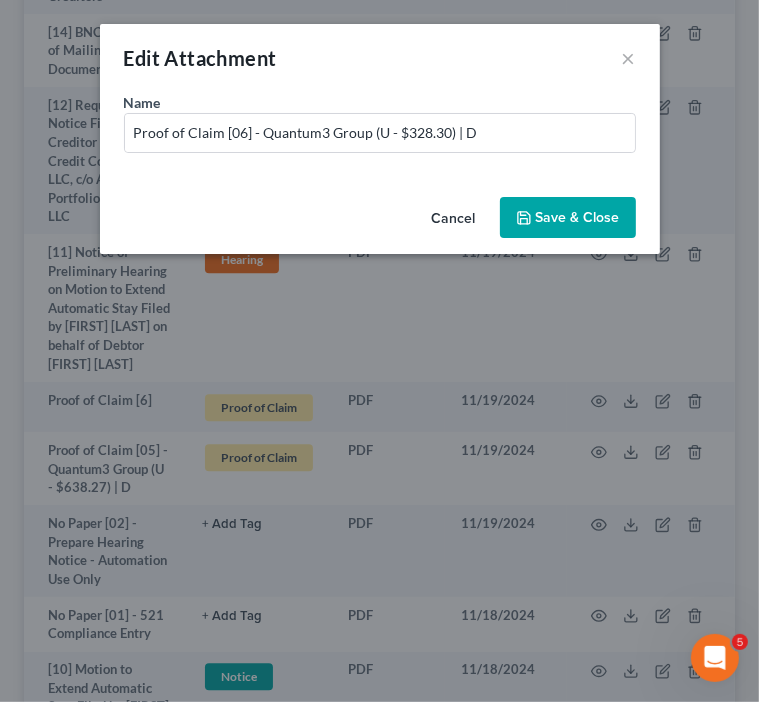 click on "Save & Close" at bounding box center [578, 217] 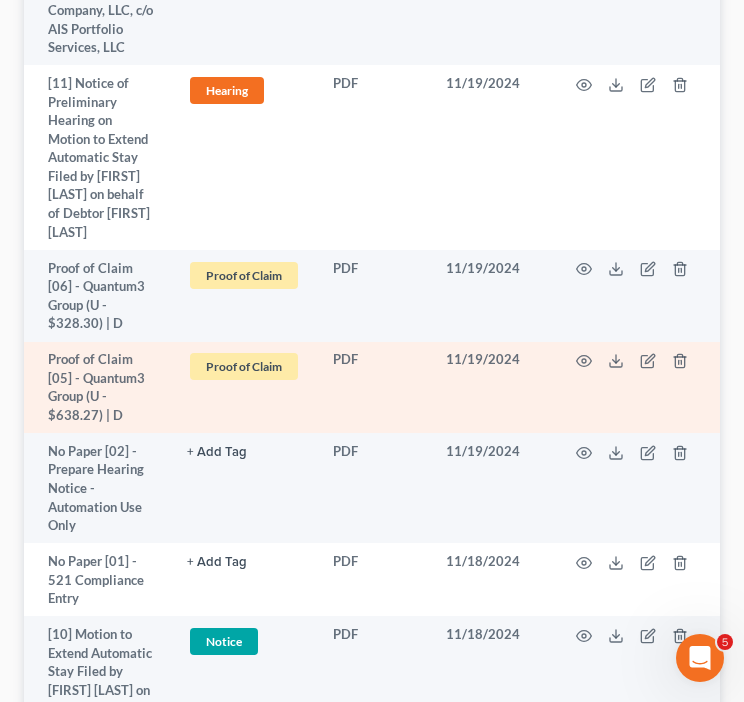 scroll, scrollTop: 2581, scrollLeft: 0, axis: vertical 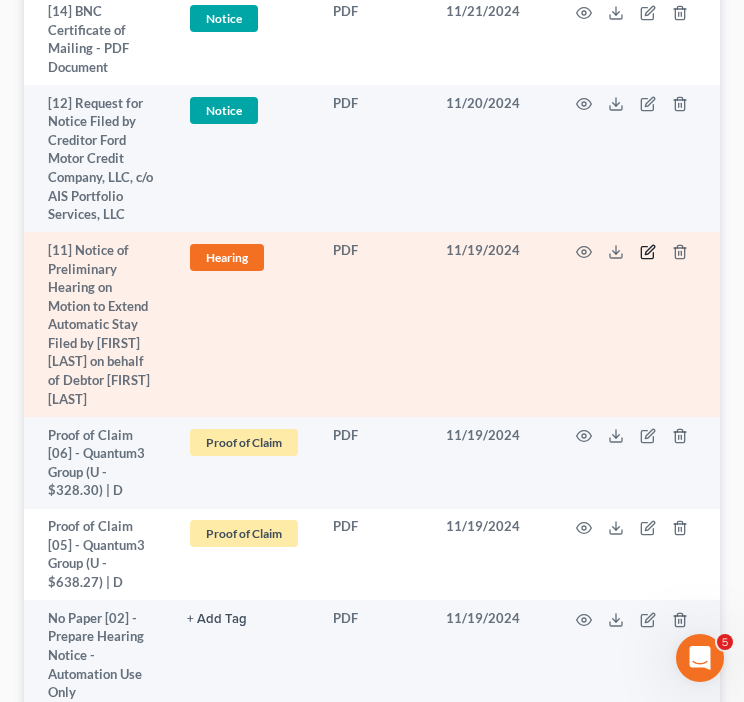 click 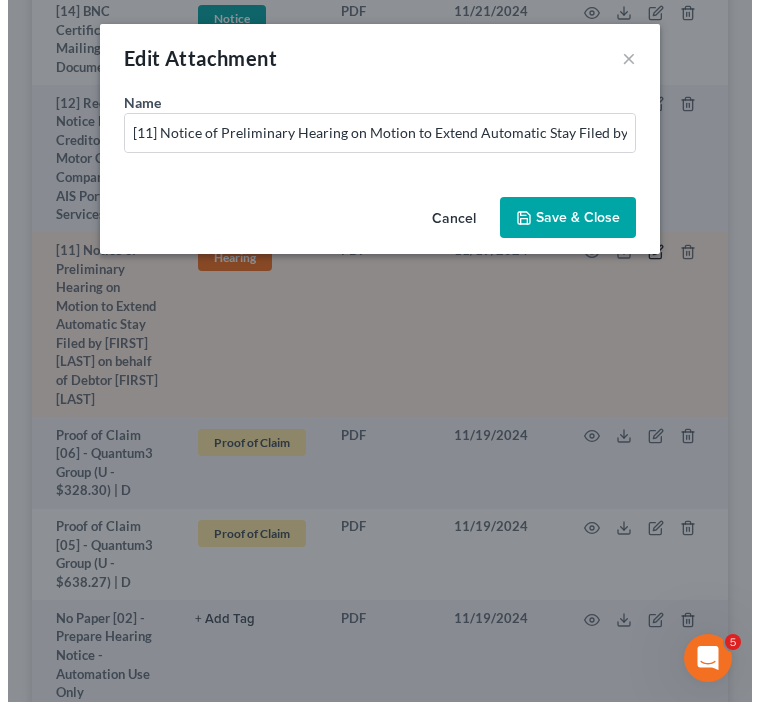scroll, scrollTop: 2331, scrollLeft: 0, axis: vertical 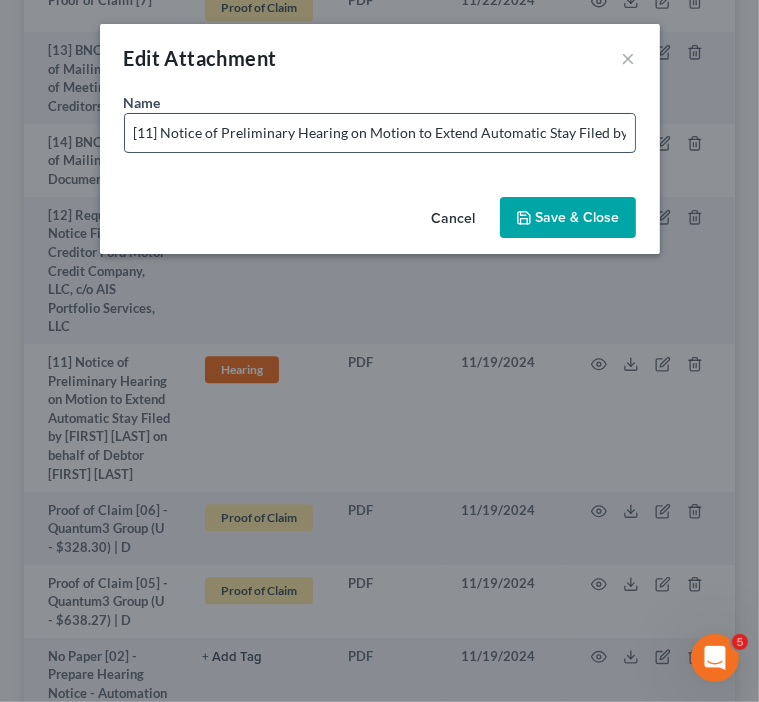 click on "[11] Notice of Preliminary Hearing on Motion to Extend Automatic Stay Filed by [FIRST] [LAST] on behalf of Debtor [FIRST] [LAST]" at bounding box center (380, 133) 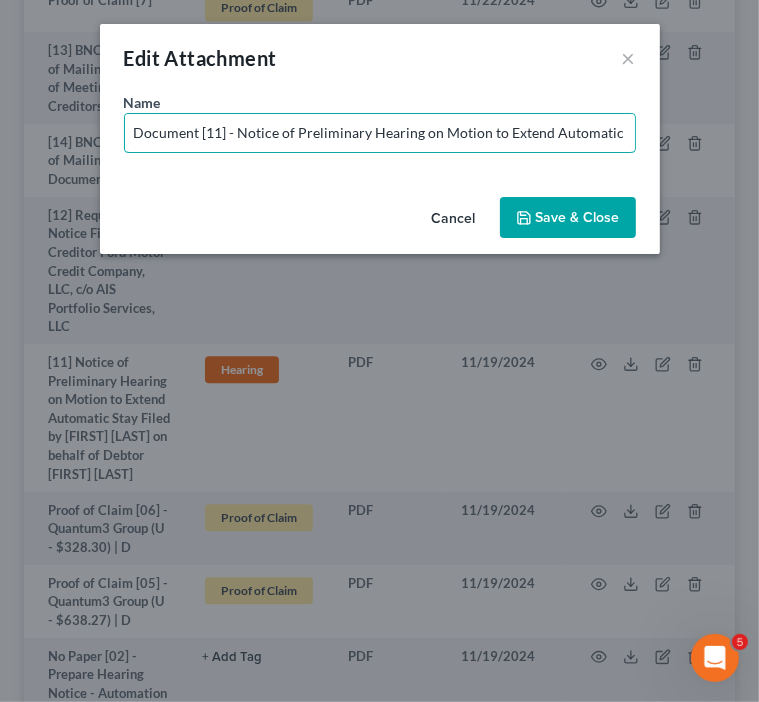 type on "Document [11] - Notice of Preliminary Hearing on Motion to Extend Automatic Stay Filed by [FIRST] [LAST] on behalf of Debtor [FIRST] [LAST]" 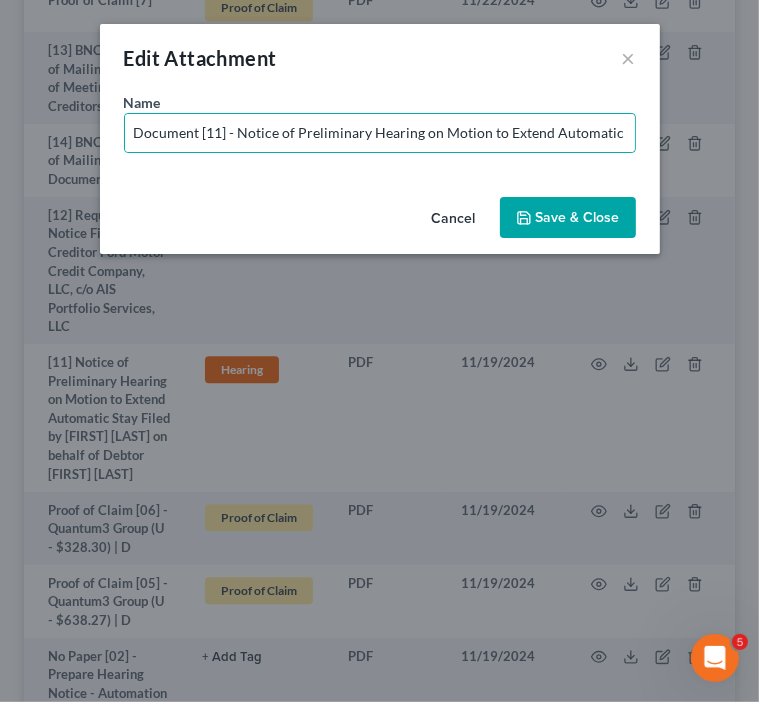 click on "Save & Close" at bounding box center (578, 217) 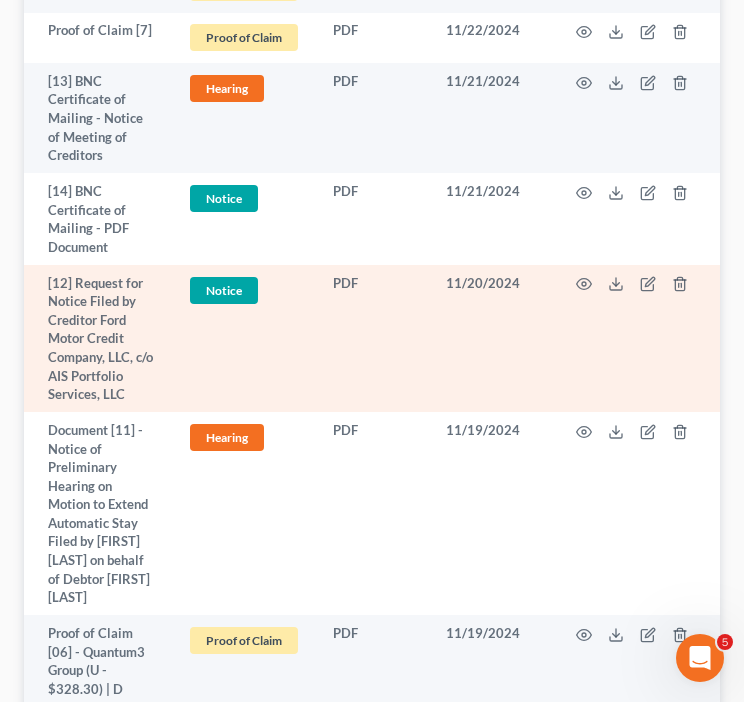 scroll, scrollTop: 2285, scrollLeft: 0, axis: vertical 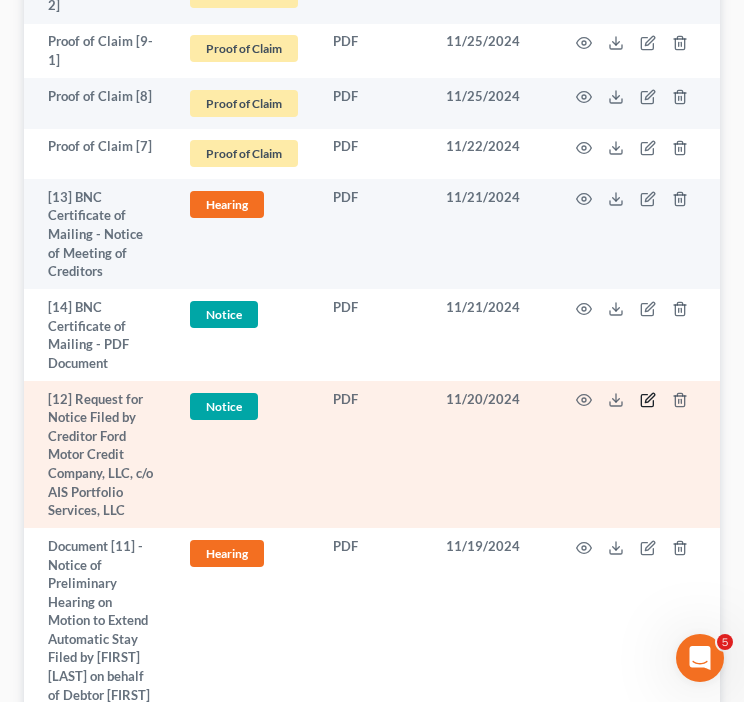 click 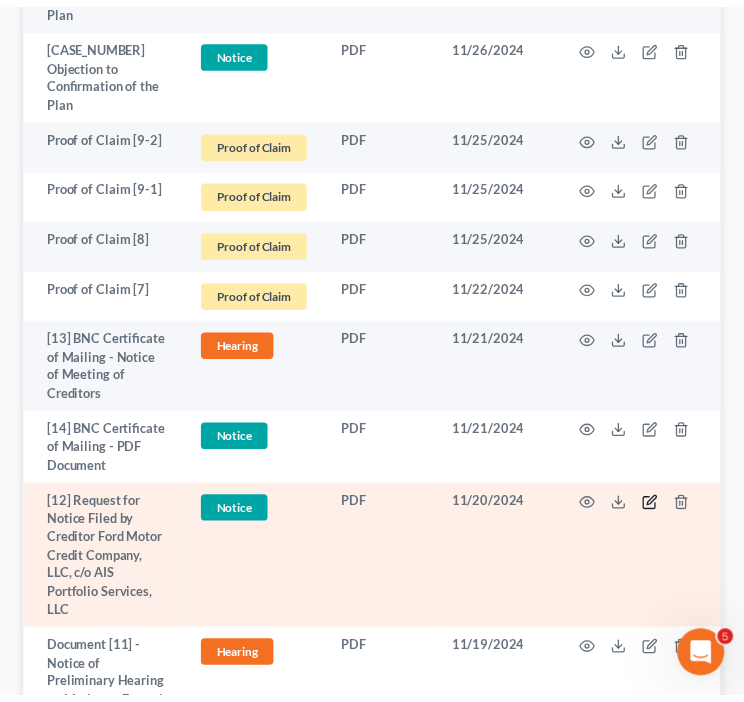 scroll, scrollTop: 2285, scrollLeft: 0, axis: vertical 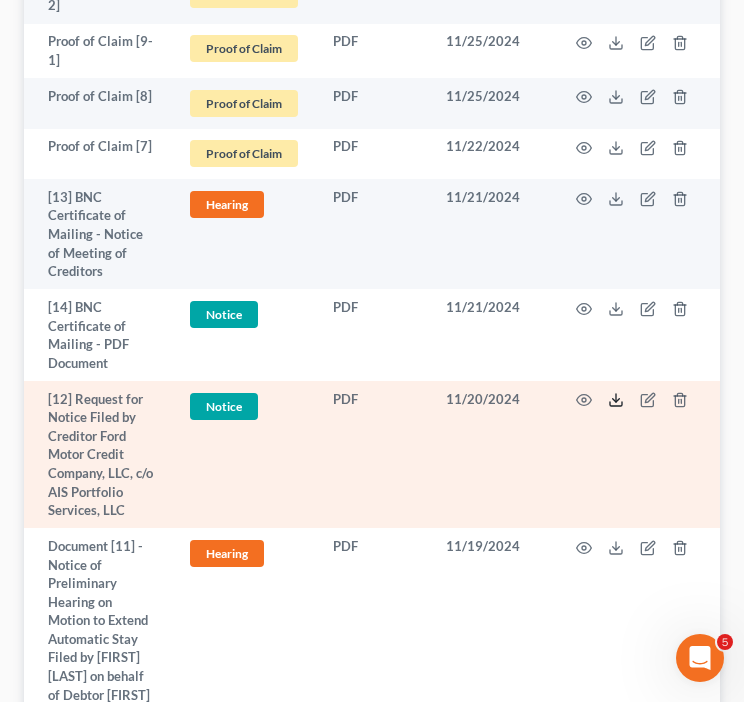 click 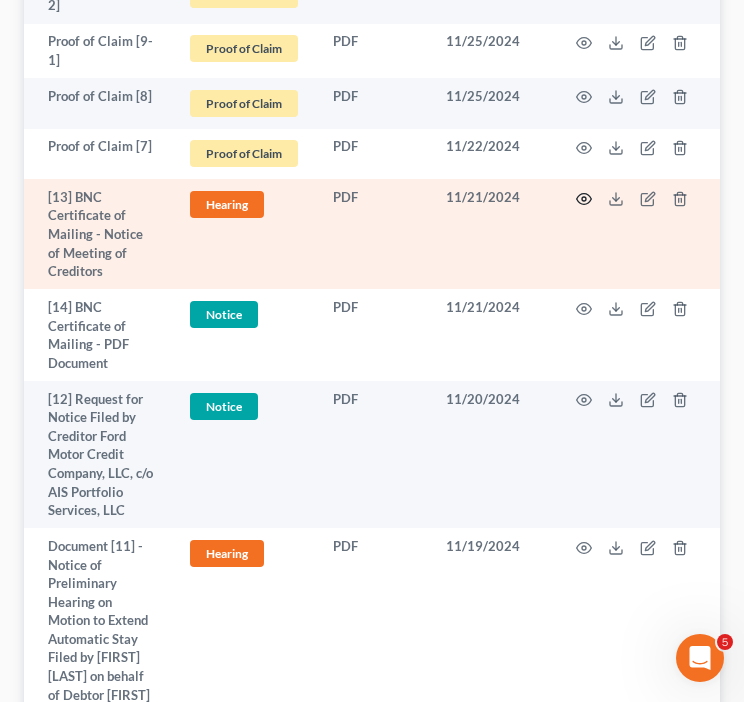 click 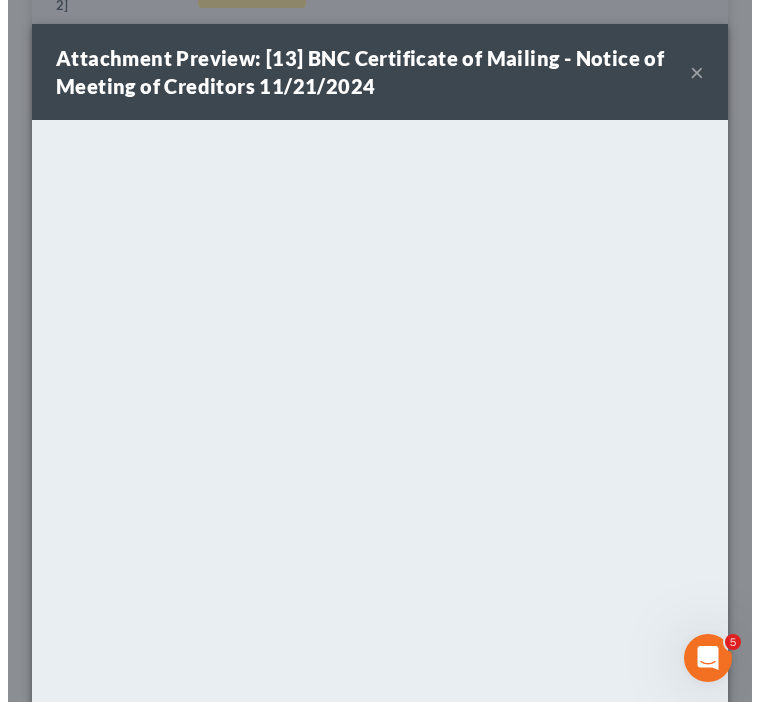 scroll, scrollTop: 2043, scrollLeft: 0, axis: vertical 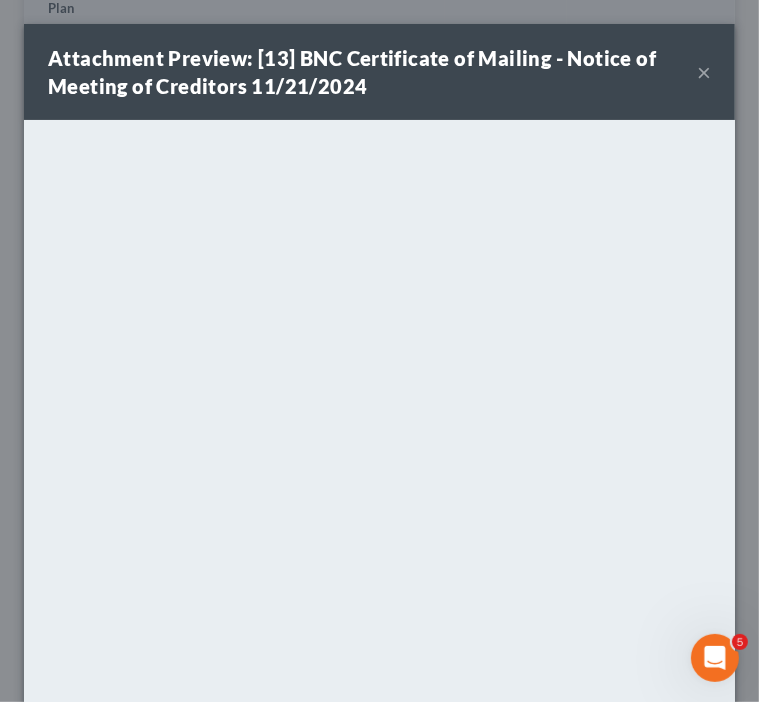 click on "×" at bounding box center [704, 72] 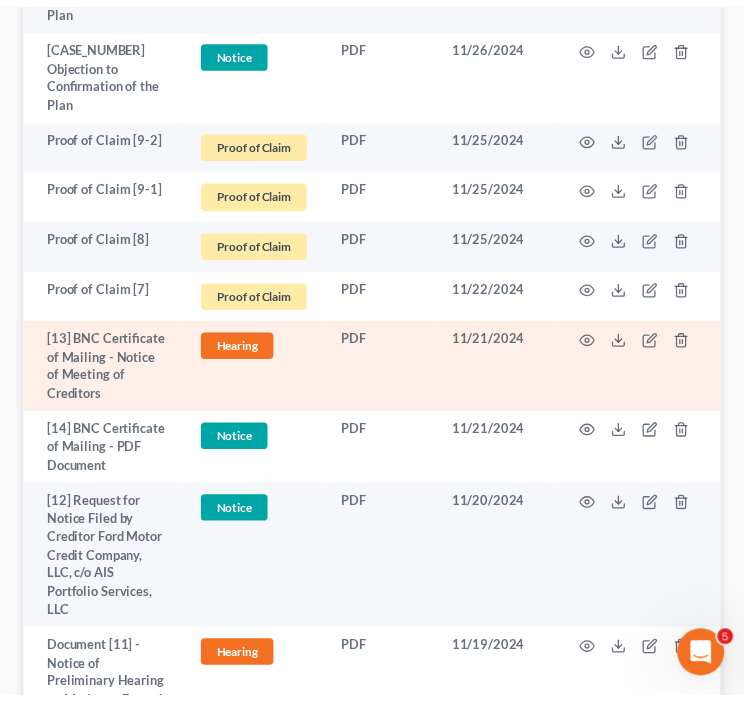 scroll, scrollTop: 2285, scrollLeft: 0, axis: vertical 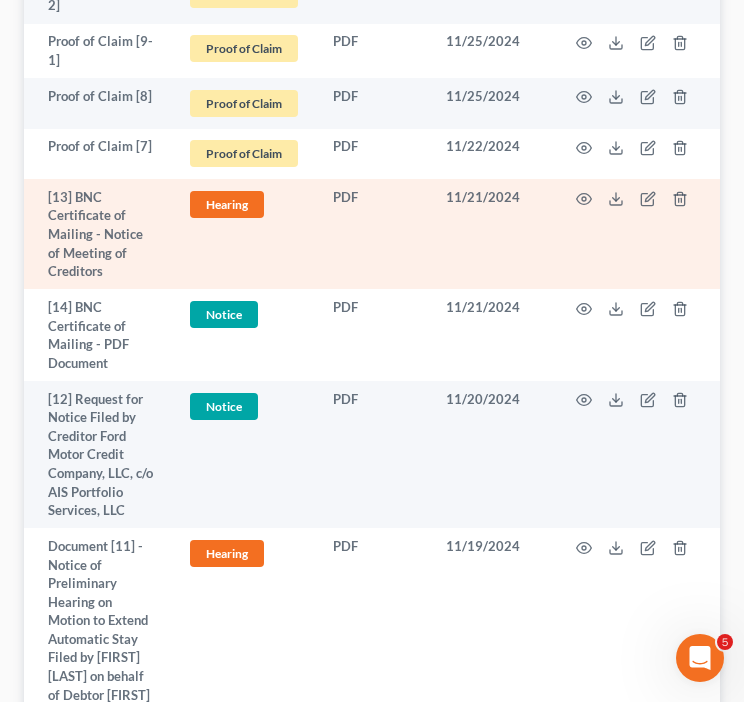 click on "Hearing" at bounding box center (227, -1691) 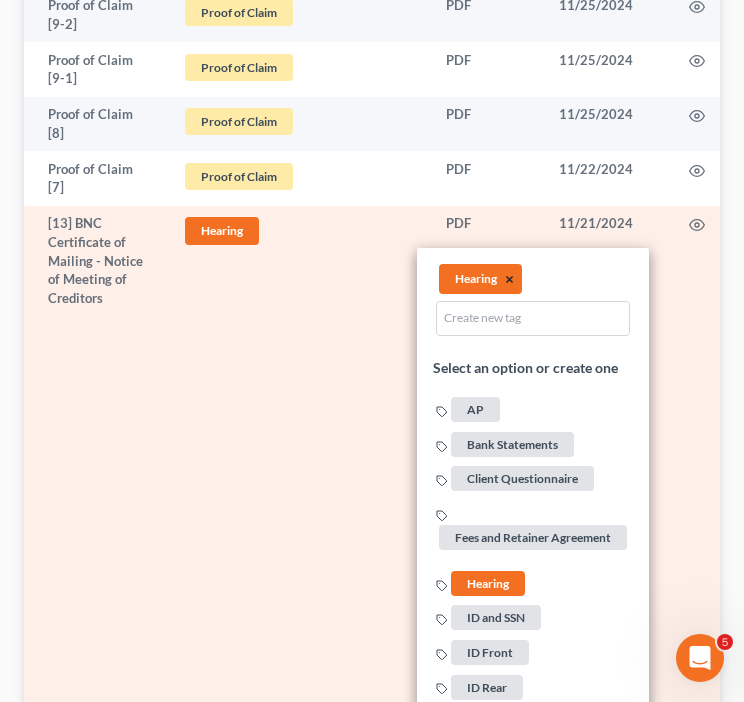 click on "×" at bounding box center (509, 279) 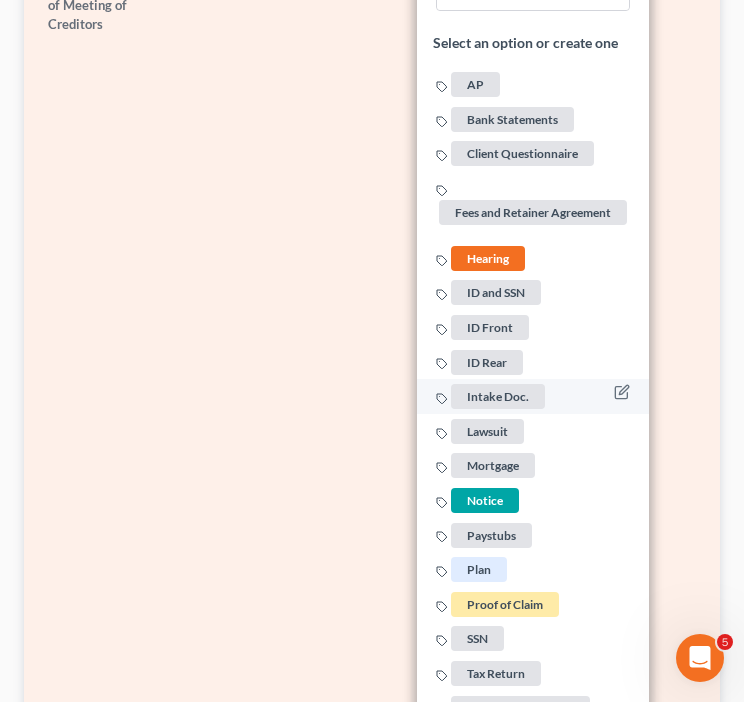 scroll, scrollTop: 2619, scrollLeft: 0, axis: vertical 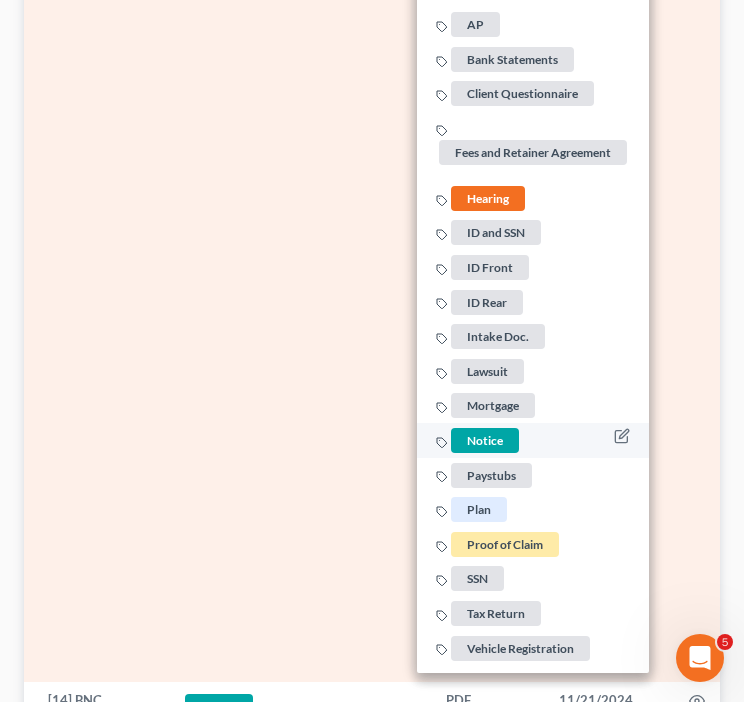 click on "Notice" at bounding box center [485, 440] 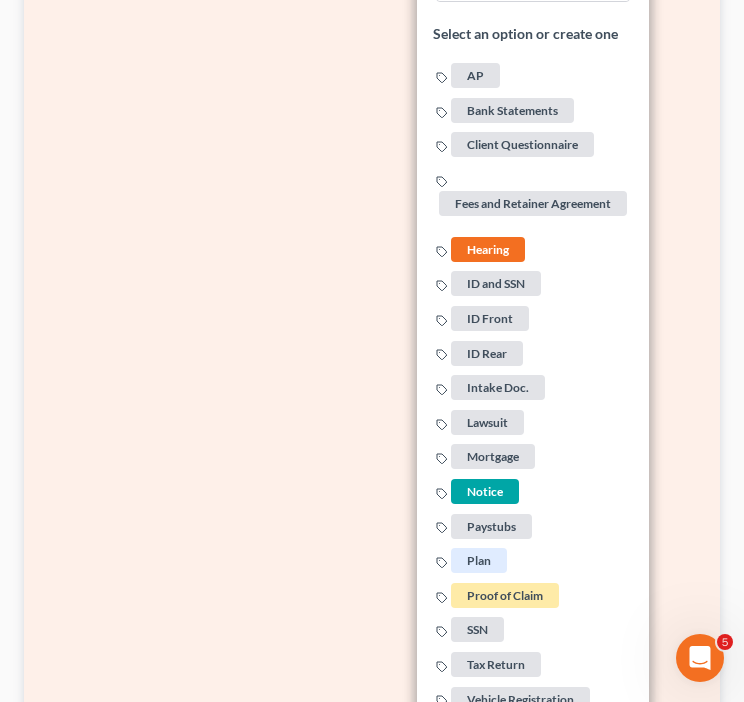 scroll, scrollTop: 2119, scrollLeft: 0, axis: vertical 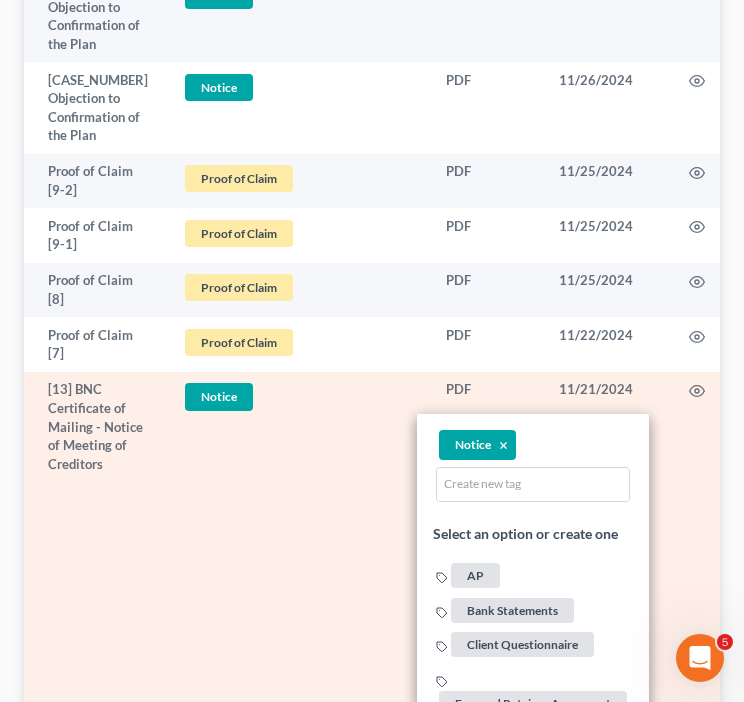 click at bounding box center (749, 802) 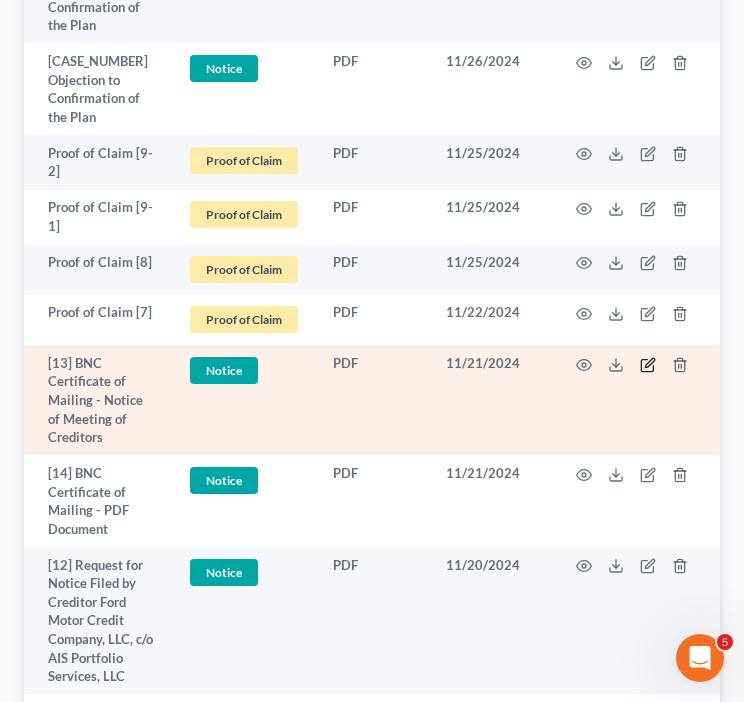 click 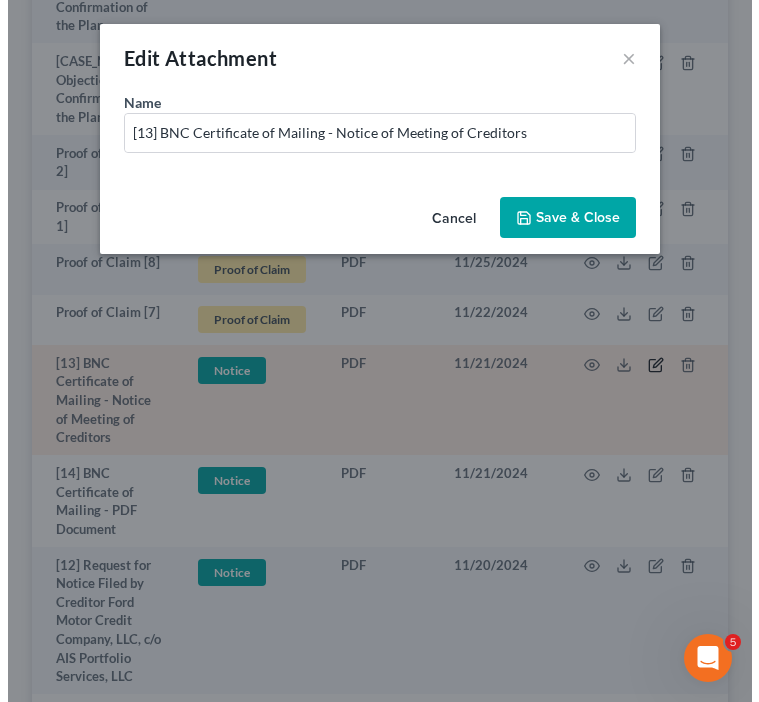 scroll, scrollTop: 1876, scrollLeft: 0, axis: vertical 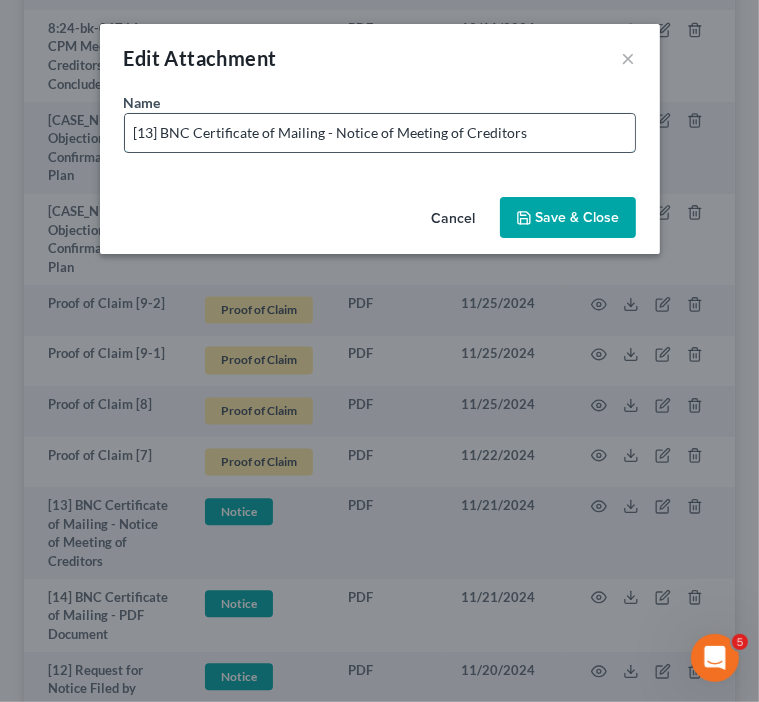 click on "[13] BNC Certificate of Mailing - Notice of Meeting of Creditors" at bounding box center [380, 133] 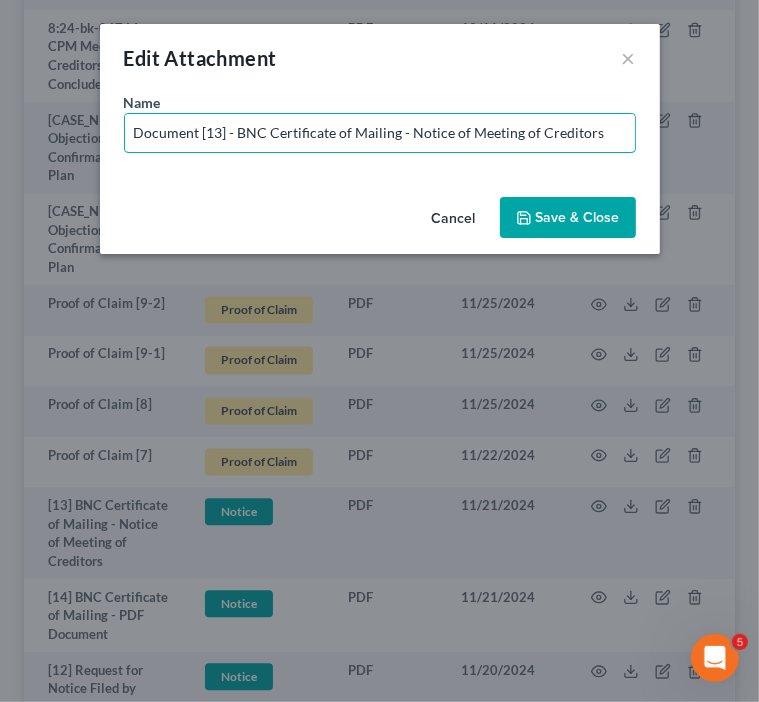 type on "Document [13] - BNC Certificate of Mailing - Notice of Meeting of Creditors" 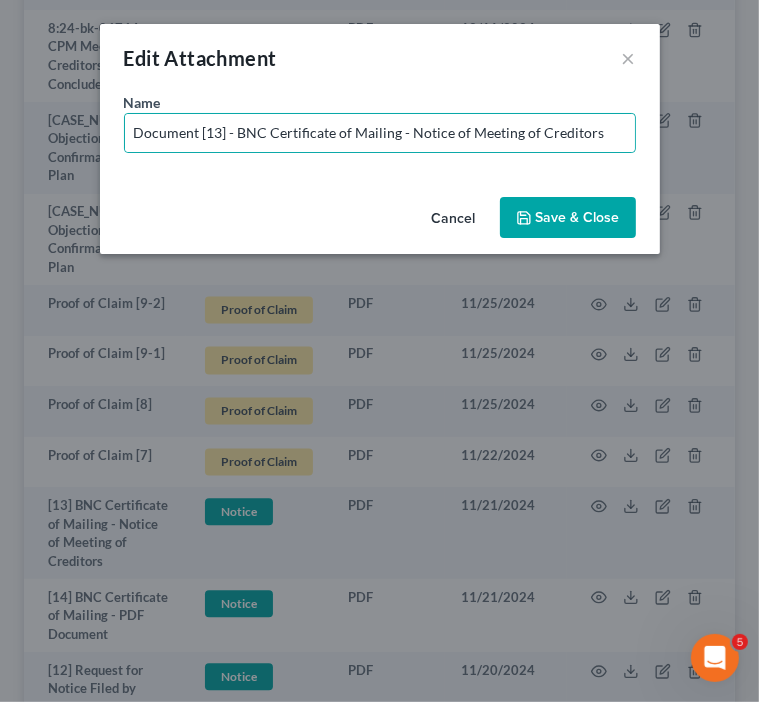 click on "Save & Close" at bounding box center [568, 218] 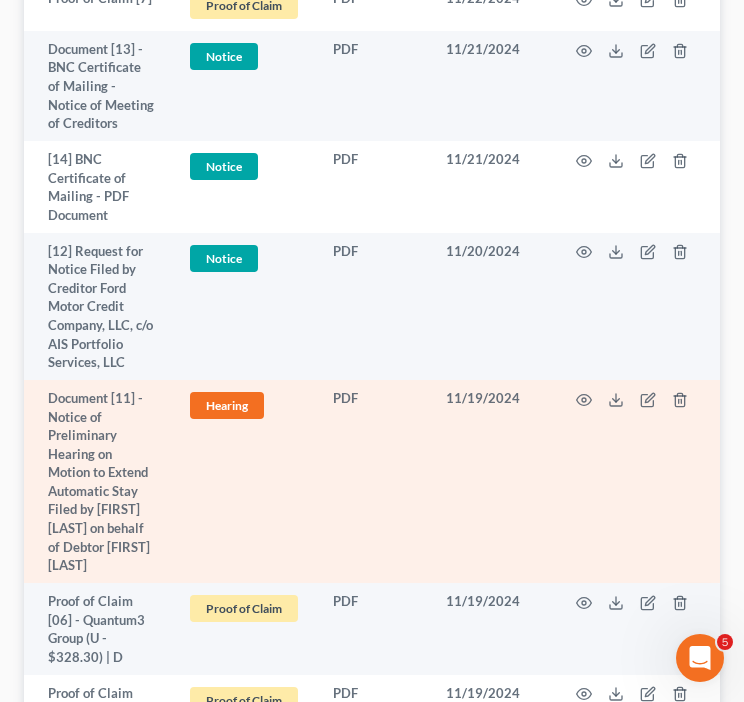scroll, scrollTop: 2452, scrollLeft: 0, axis: vertical 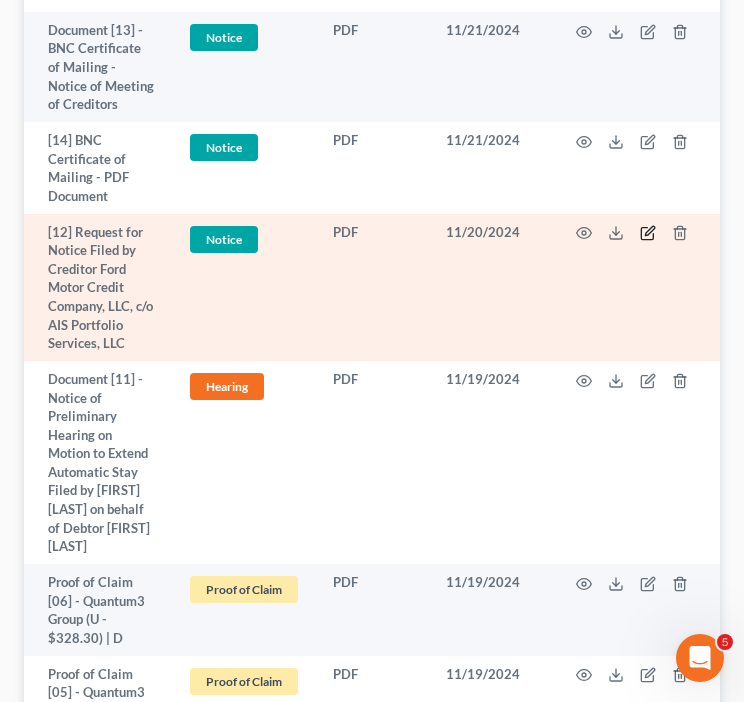 click 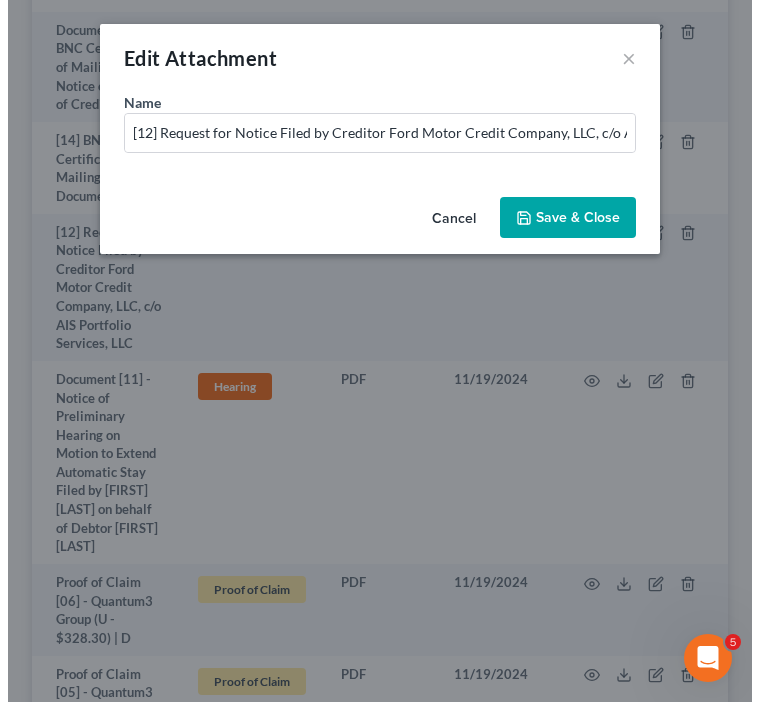 scroll, scrollTop: 2202, scrollLeft: 0, axis: vertical 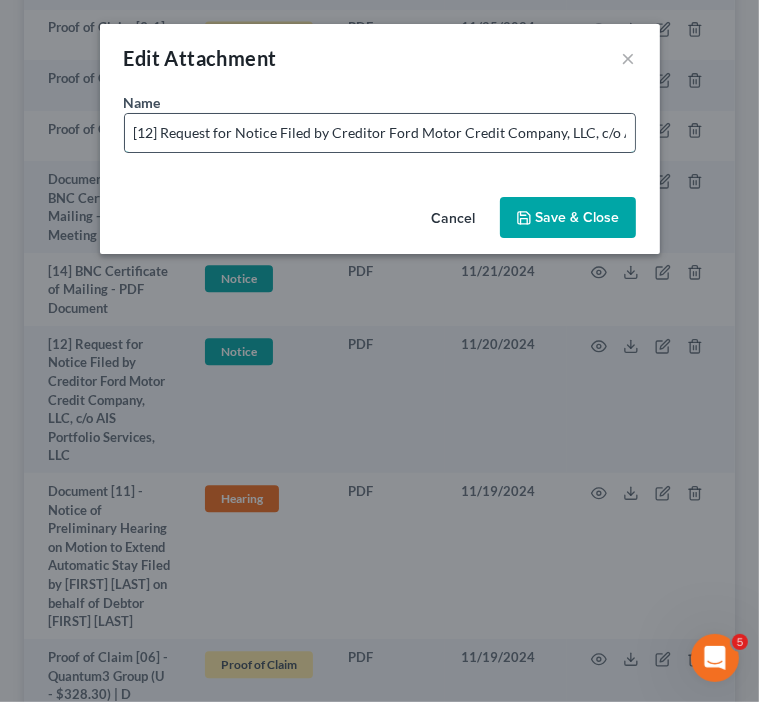 click on "[12] Request for Notice Filed by Creditor Ford Motor Credit Company, LLC, c/o AIS Portfolio Services, LLC" at bounding box center [380, 133] 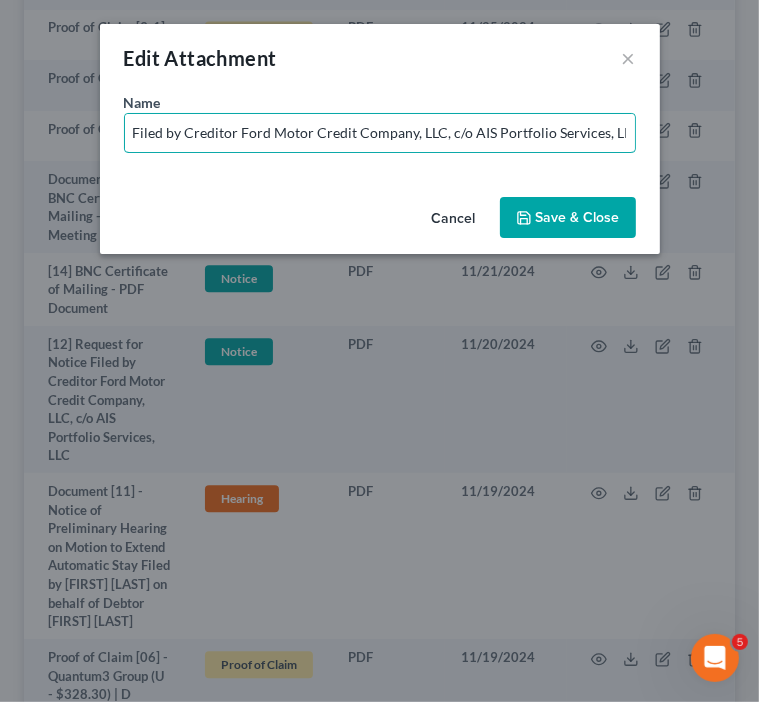 scroll, scrollTop: 0, scrollLeft: 0, axis: both 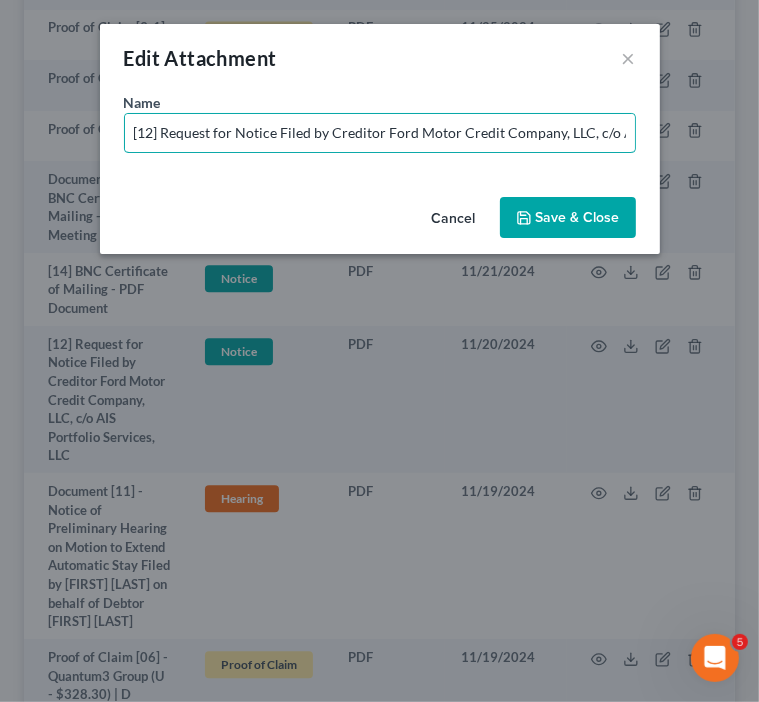 drag, startPoint x: 300, startPoint y: 135, endPoint x: -63, endPoint y: 45, distance: 373.99063 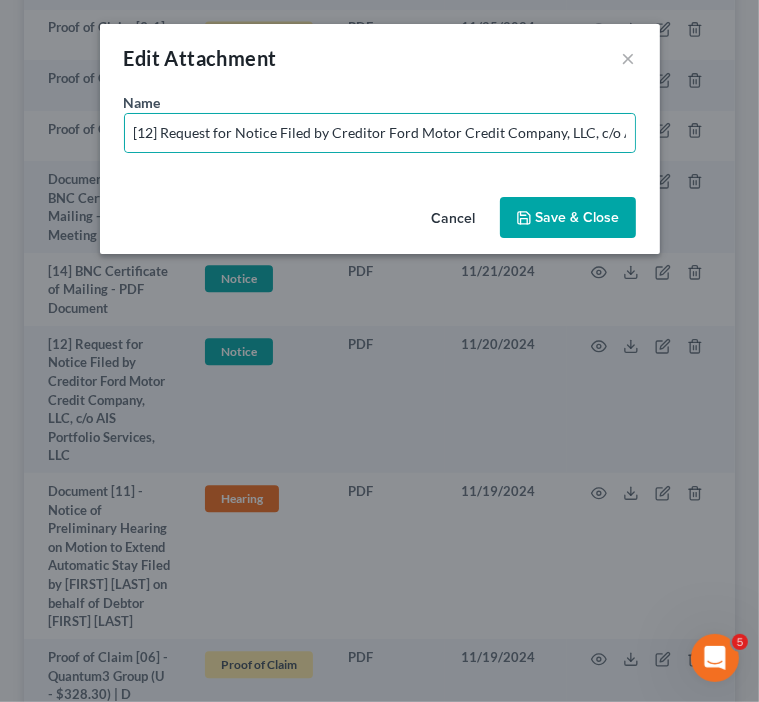click on "Cancel" at bounding box center (454, 219) 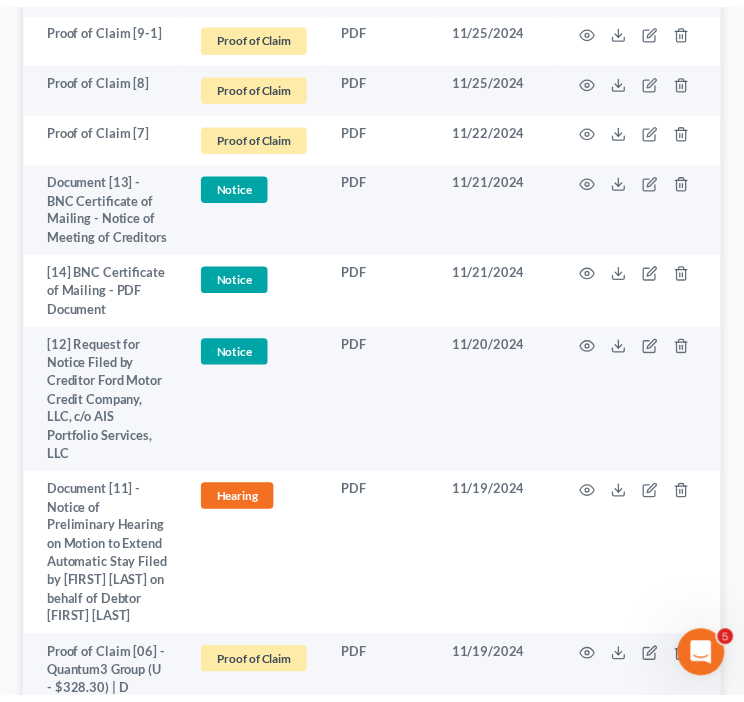 scroll, scrollTop: 2452, scrollLeft: 0, axis: vertical 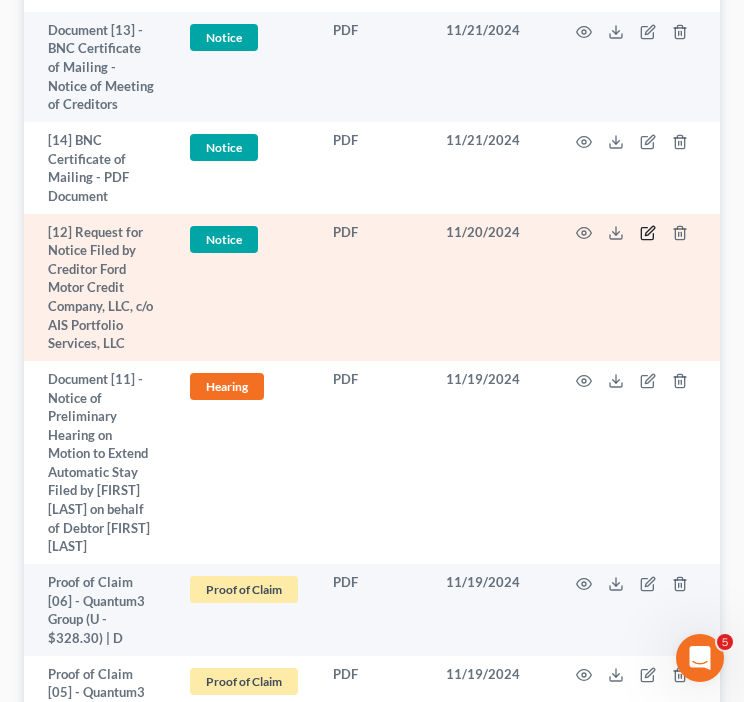 click 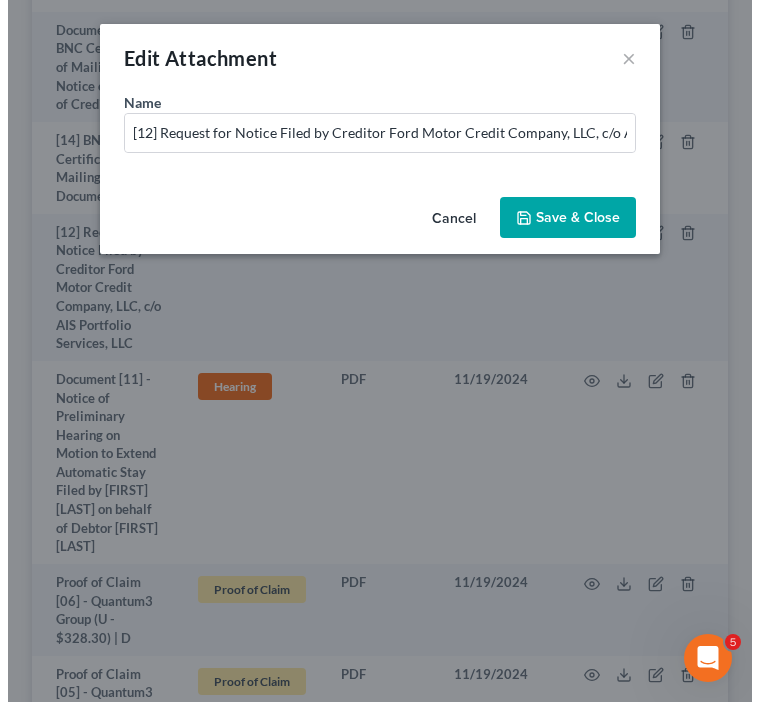 scroll, scrollTop: 2202, scrollLeft: 0, axis: vertical 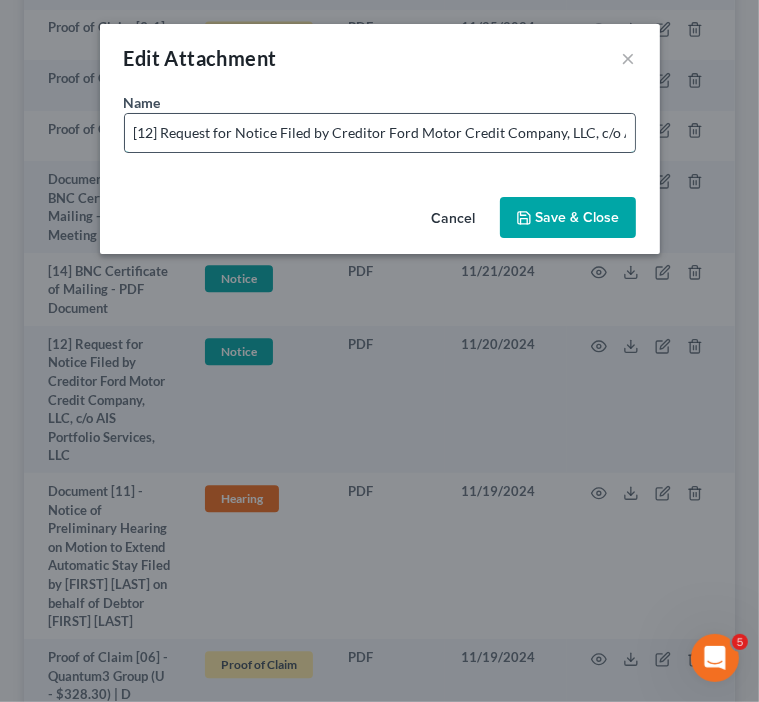 click on "[12] Request for Notice Filed by Creditor Ford Motor Credit Company, LLC, c/o AIS Portfolio Services, LLC" at bounding box center (380, 133) 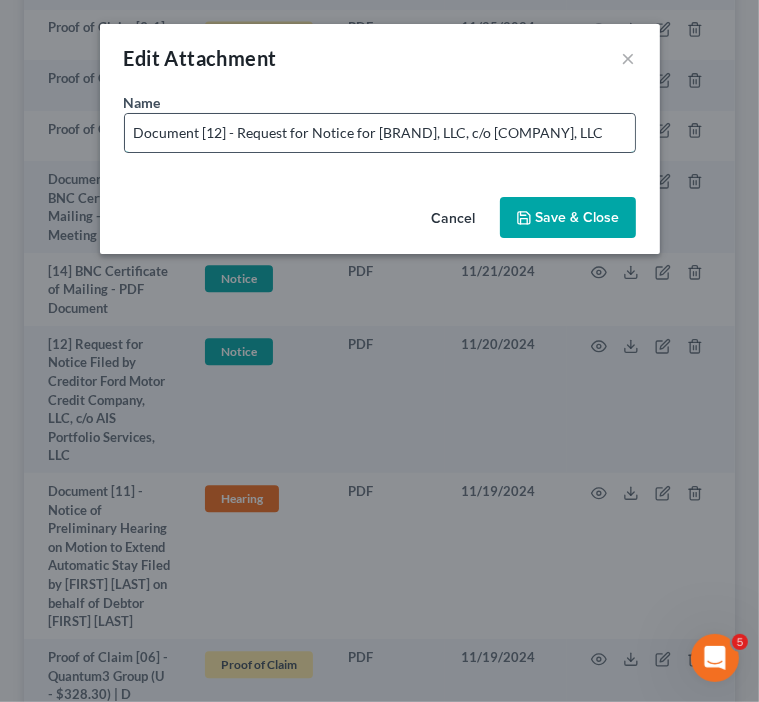 scroll, scrollTop: 0, scrollLeft: 137, axis: horizontal 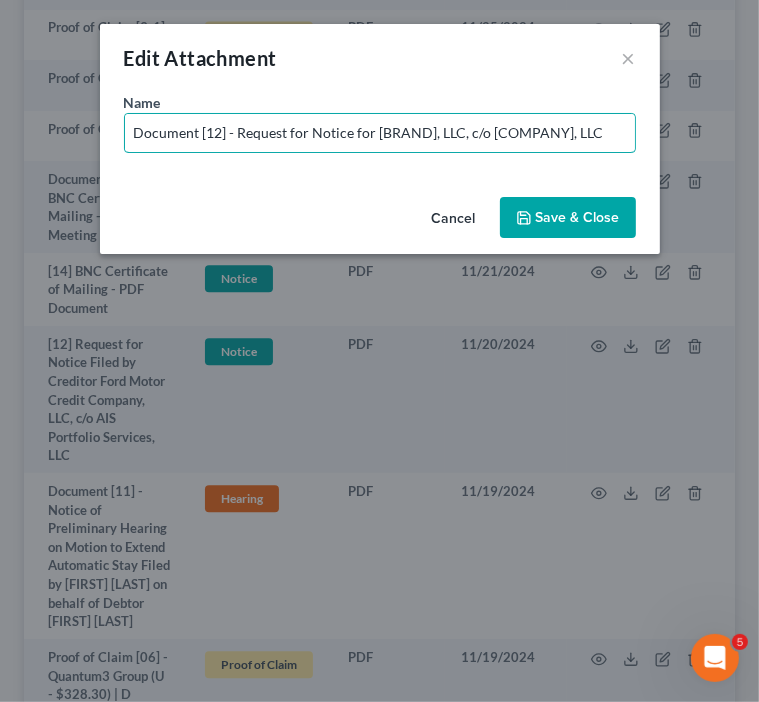 drag, startPoint x: 352, startPoint y: 133, endPoint x: 762, endPoint y: 165, distance: 411.2469 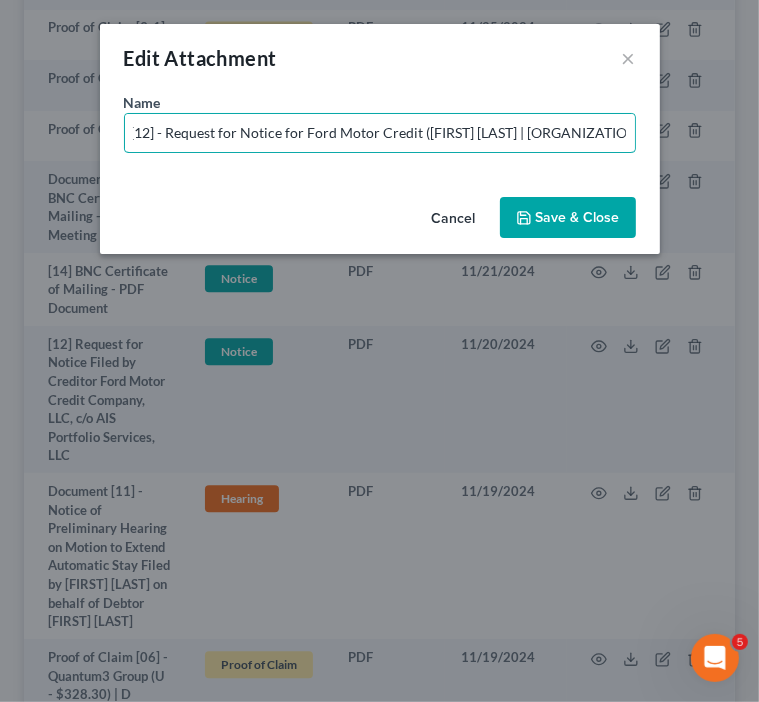 scroll, scrollTop: 0, scrollLeft: 76, axis: horizontal 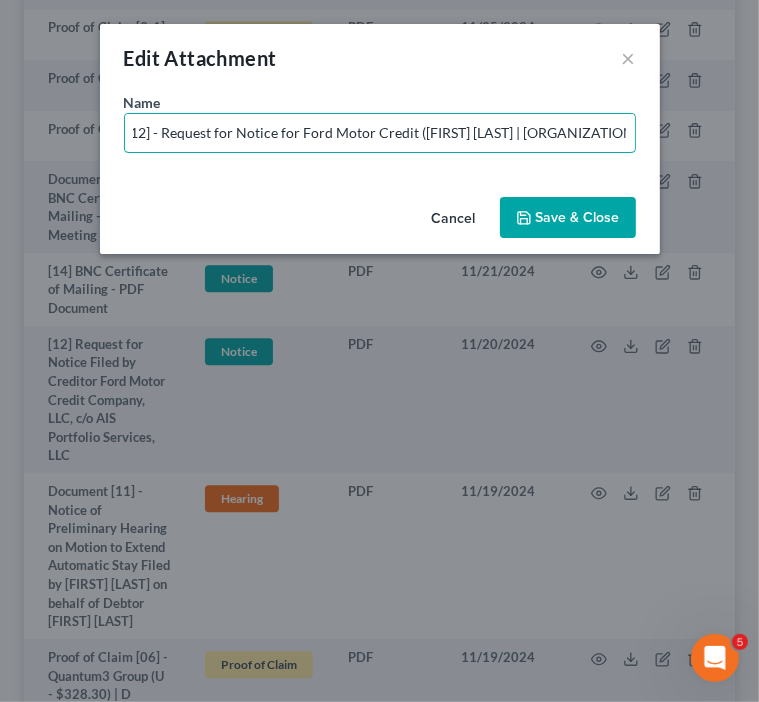 type on "Document [12] - Request for Notice for Ford Motor Credit ([FIRST] [LAST] | [ORGANIZATION])" 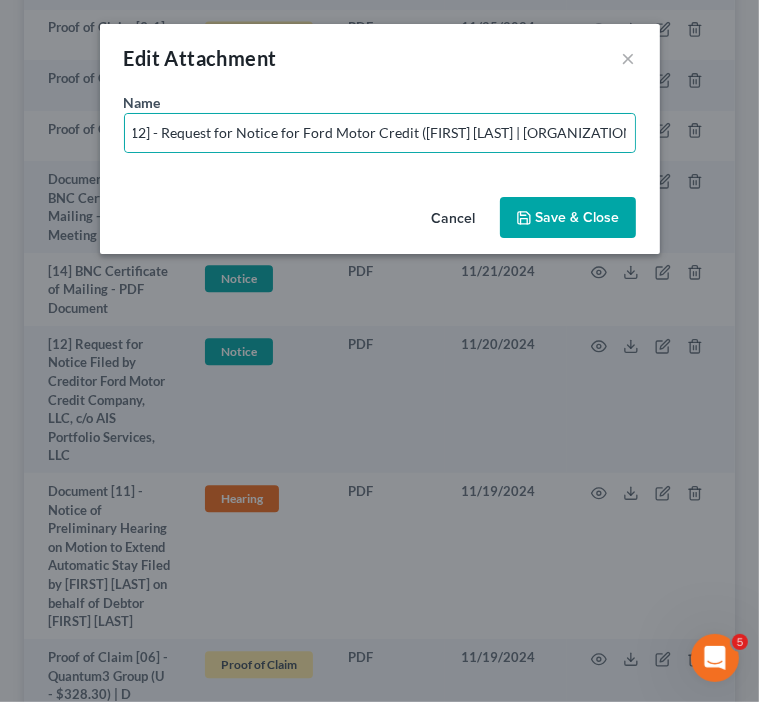 click on "Save & Close" at bounding box center (578, 217) 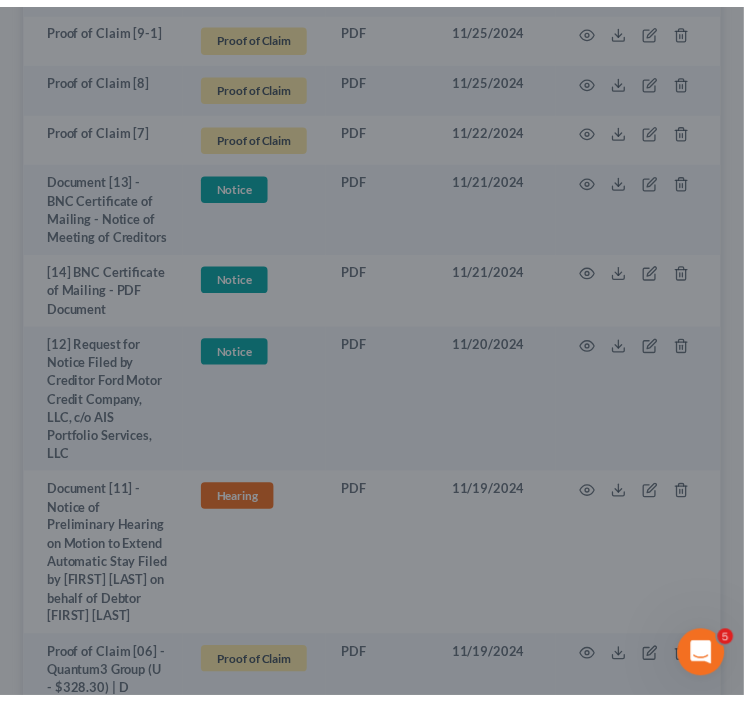 scroll, scrollTop: 2452, scrollLeft: 0, axis: vertical 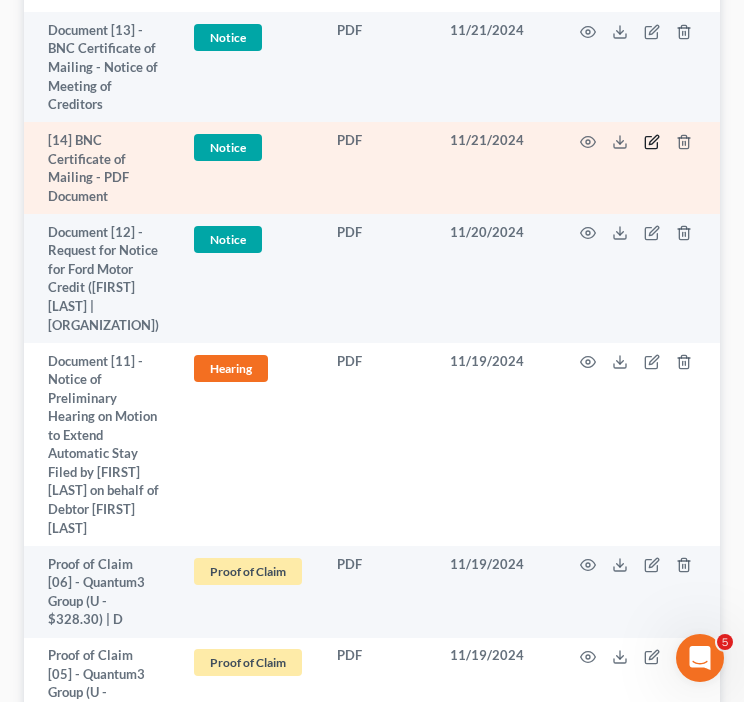 click 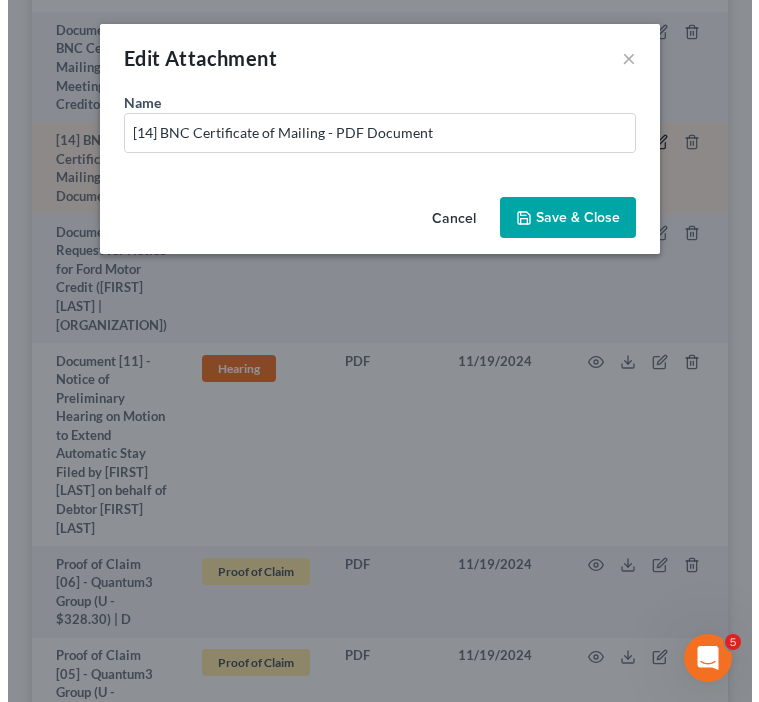 scroll, scrollTop: 2202, scrollLeft: 0, axis: vertical 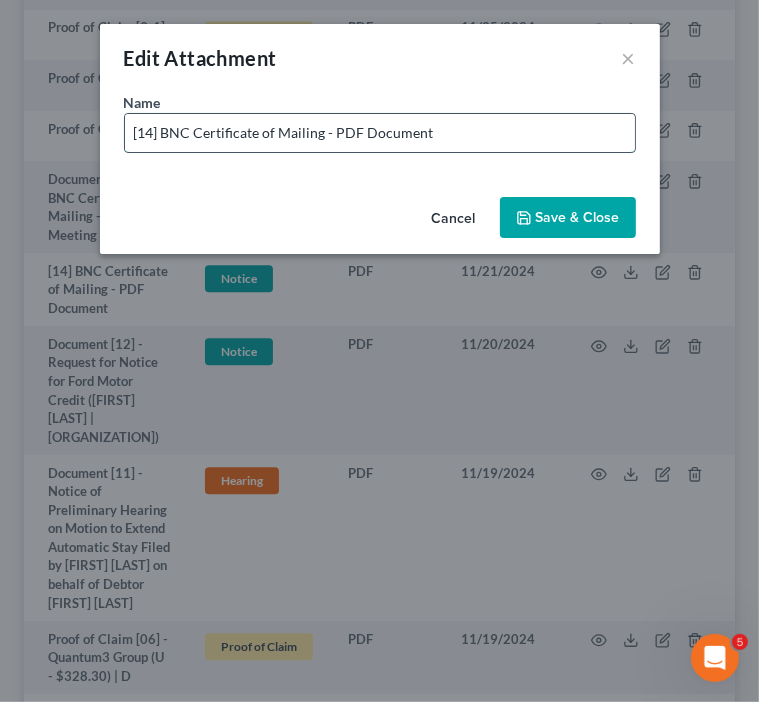 click on "[14] BNC Certificate of Mailing - PDF Document" at bounding box center (380, 133) 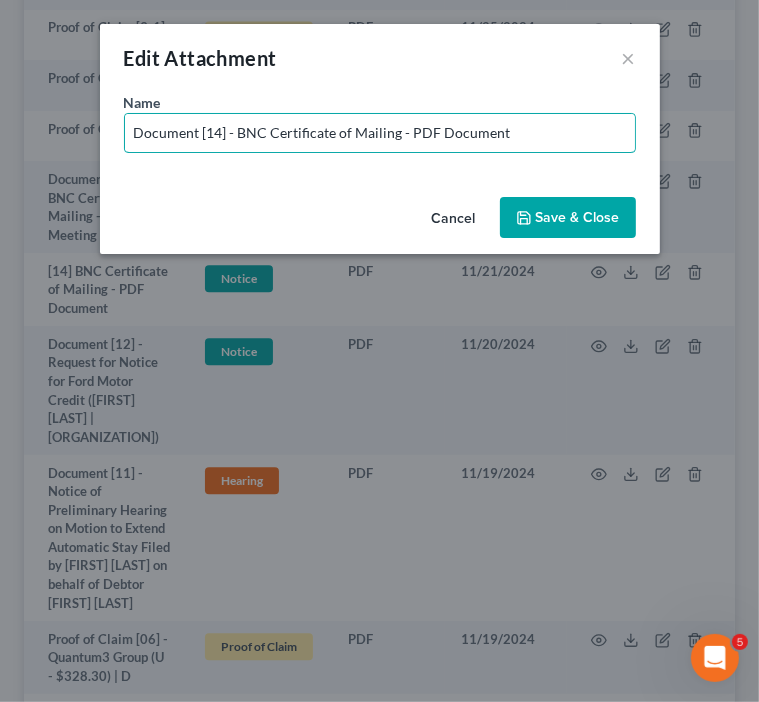 type on "Document [14] - BNC Certificate of Mailing - PDF Document" 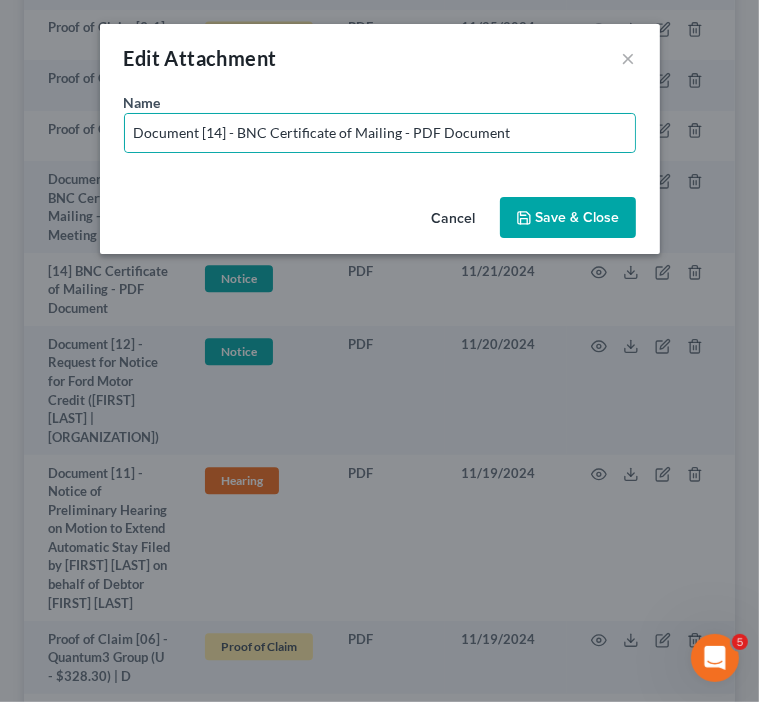 click on "Save & Close" at bounding box center [578, 217] 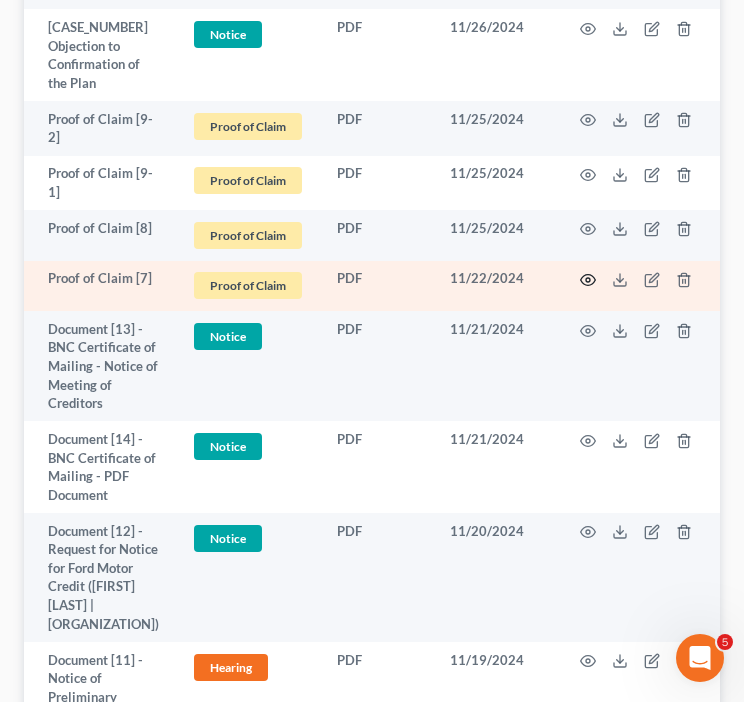 scroll, scrollTop: 2119, scrollLeft: 0, axis: vertical 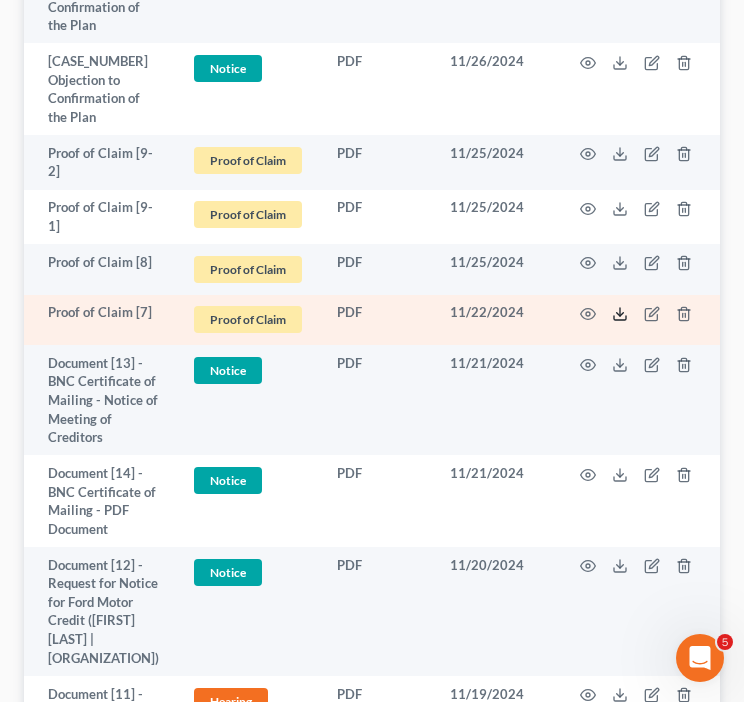 click 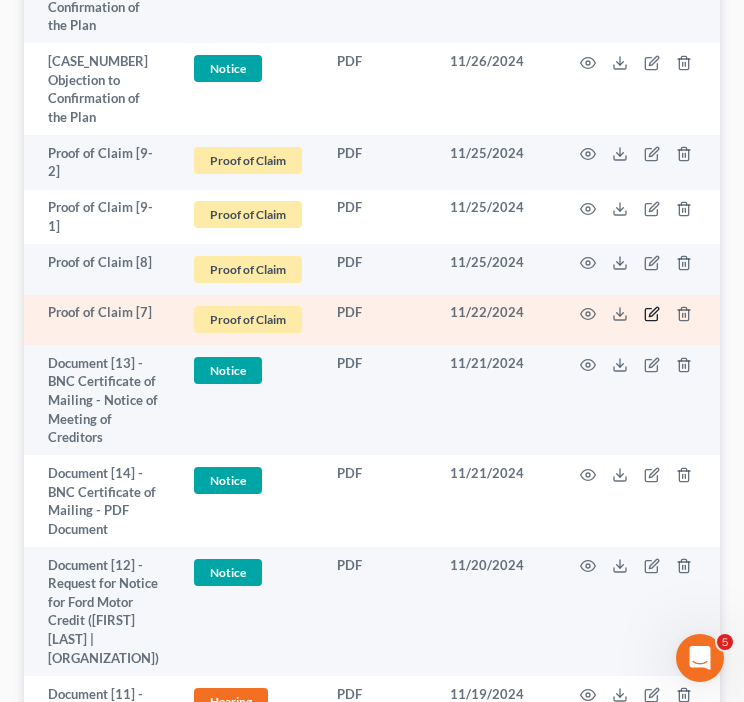 click 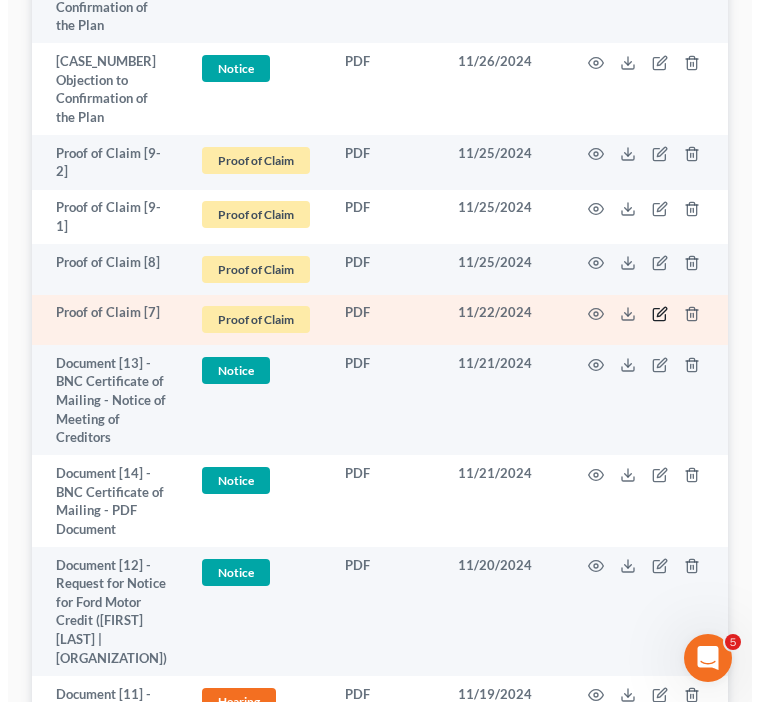 scroll, scrollTop: 1876, scrollLeft: 0, axis: vertical 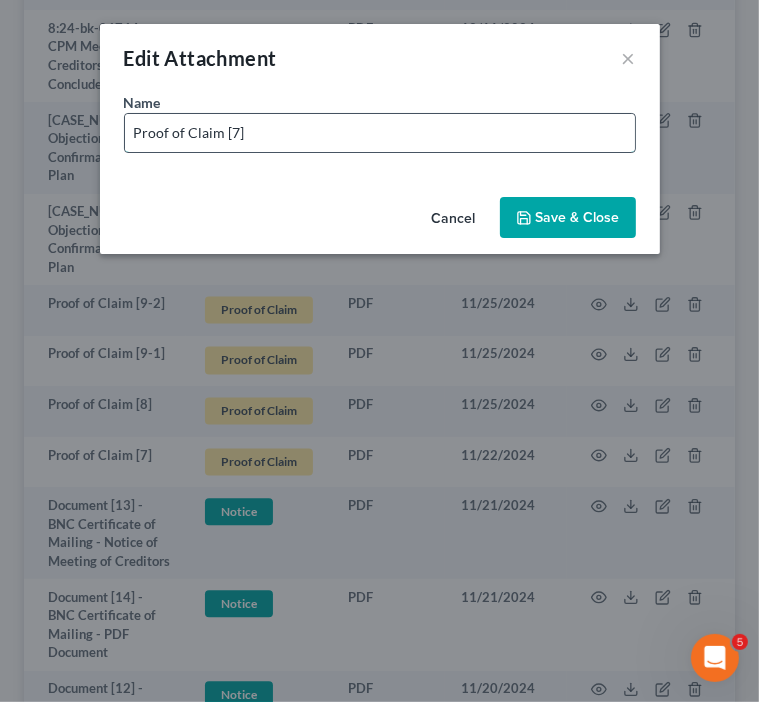 click on "Proof of Claim [7]" at bounding box center [380, 133] 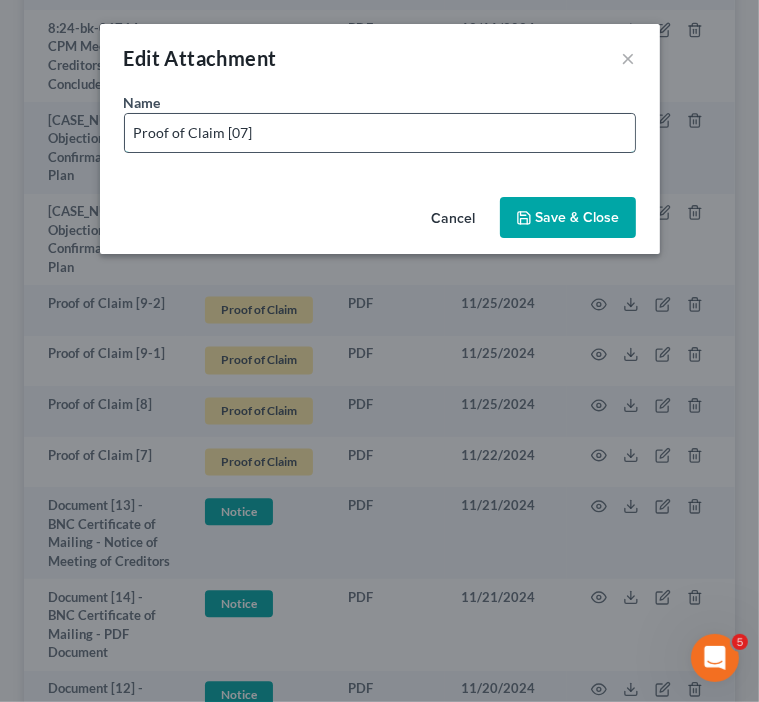 click on "Proof of Claim [07]" at bounding box center [380, 133] 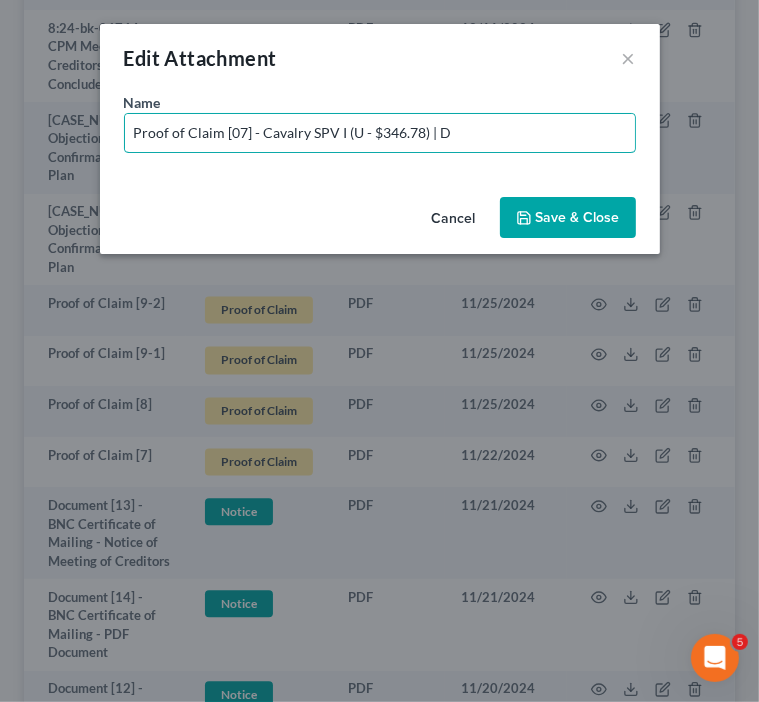 type on "Proof of Claim [07] - Cavalry SPV I (U - $346.78) | D" 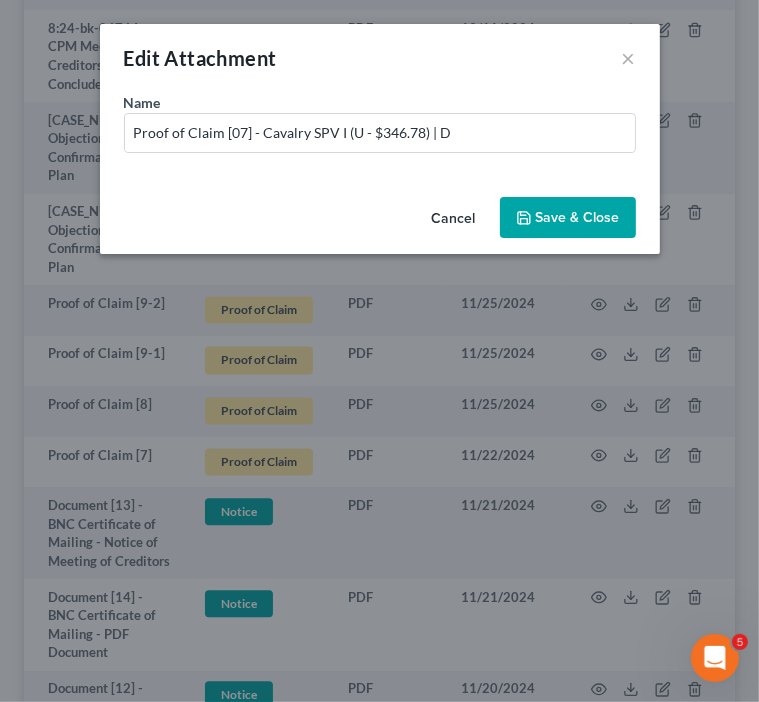 click on "Save & Close" at bounding box center (568, 218) 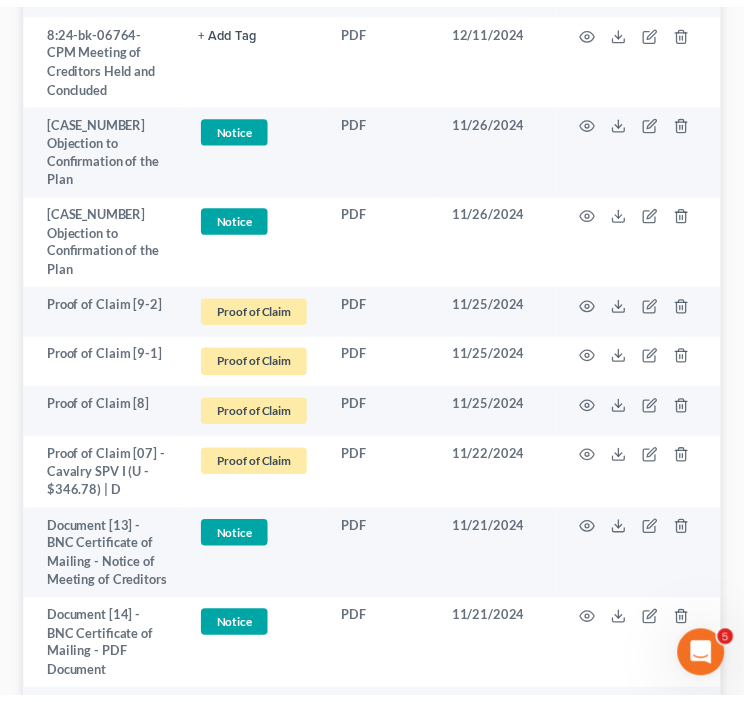 scroll, scrollTop: 2119, scrollLeft: 0, axis: vertical 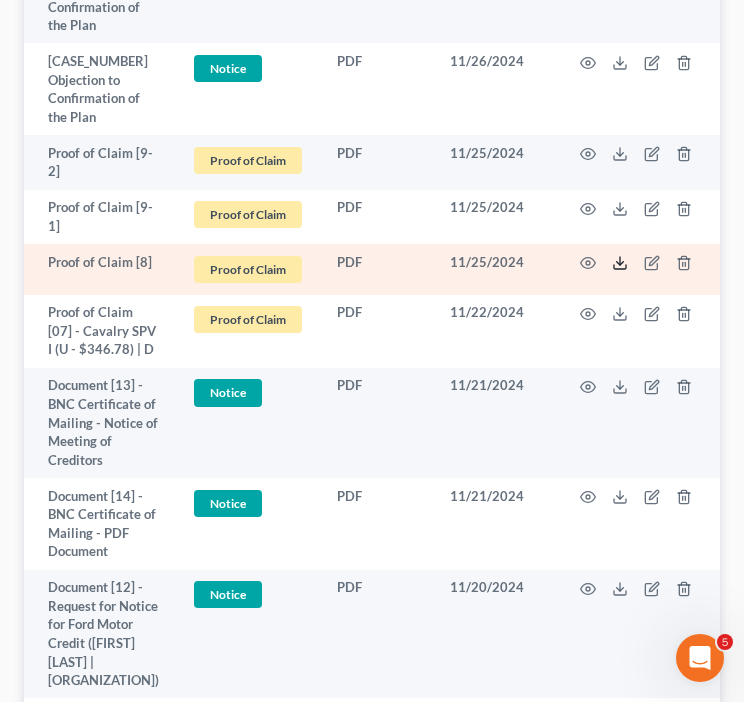 click 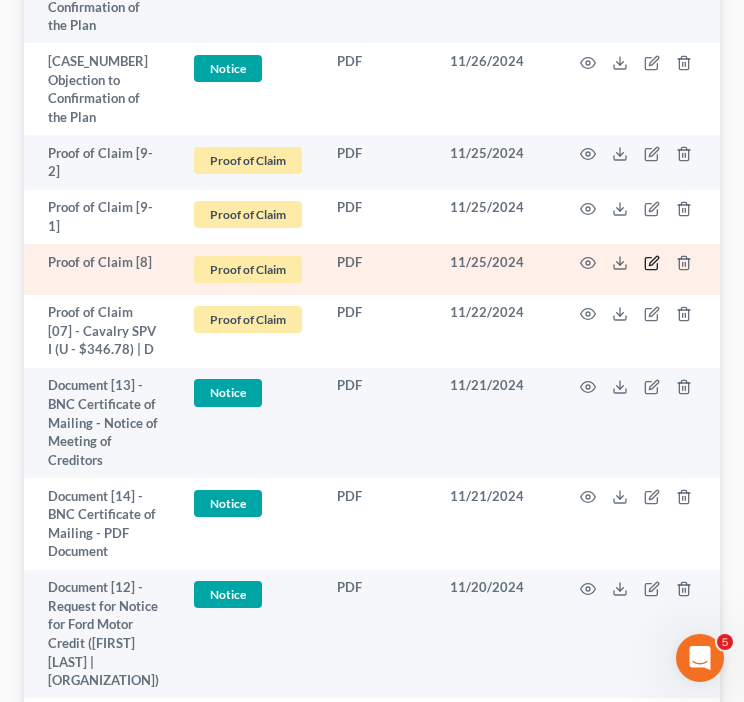 click 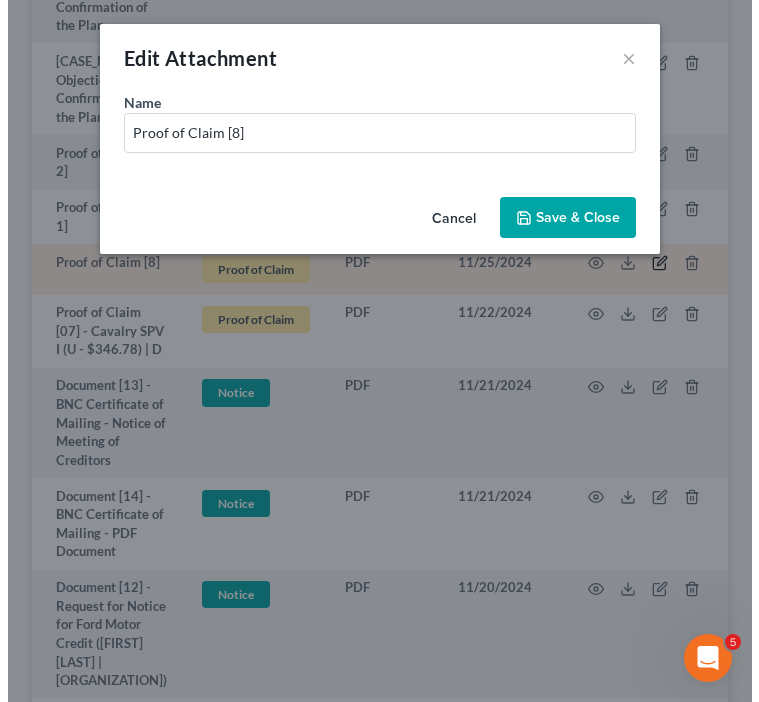 scroll, scrollTop: 1876, scrollLeft: 0, axis: vertical 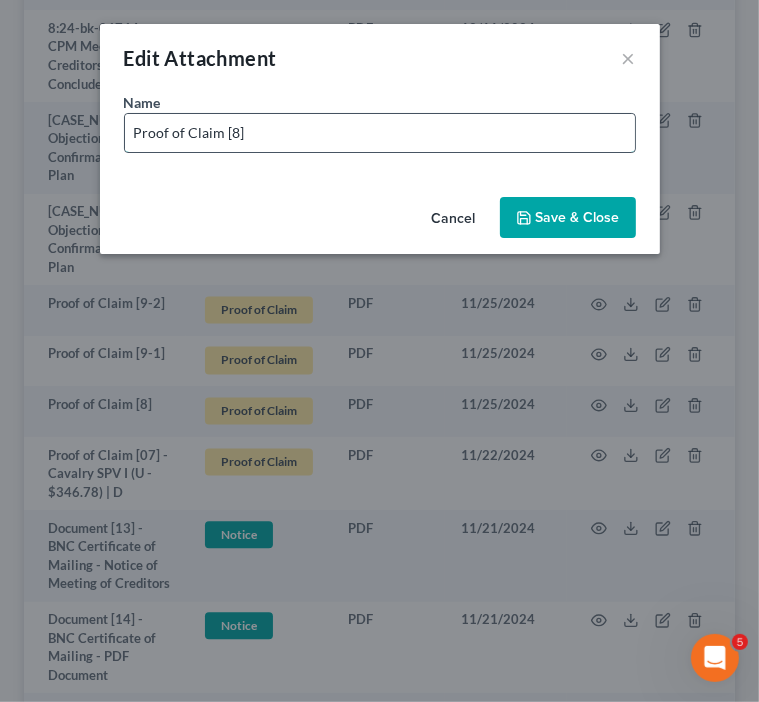 click on "Proof of Claim [8]" at bounding box center (380, 133) 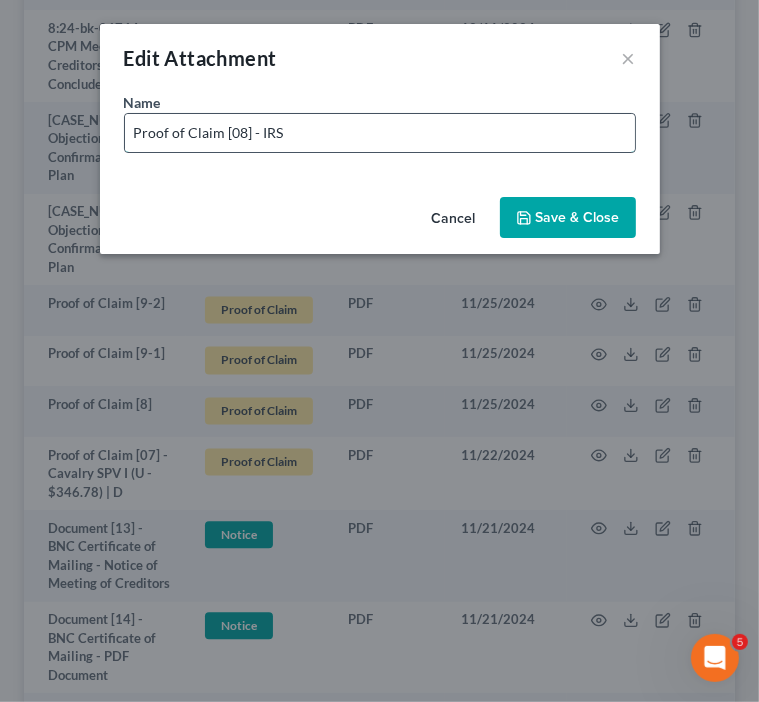type on "Proof of Claim [08] - IRS (P - $1,024.95 | U - $3,192.54) | D" 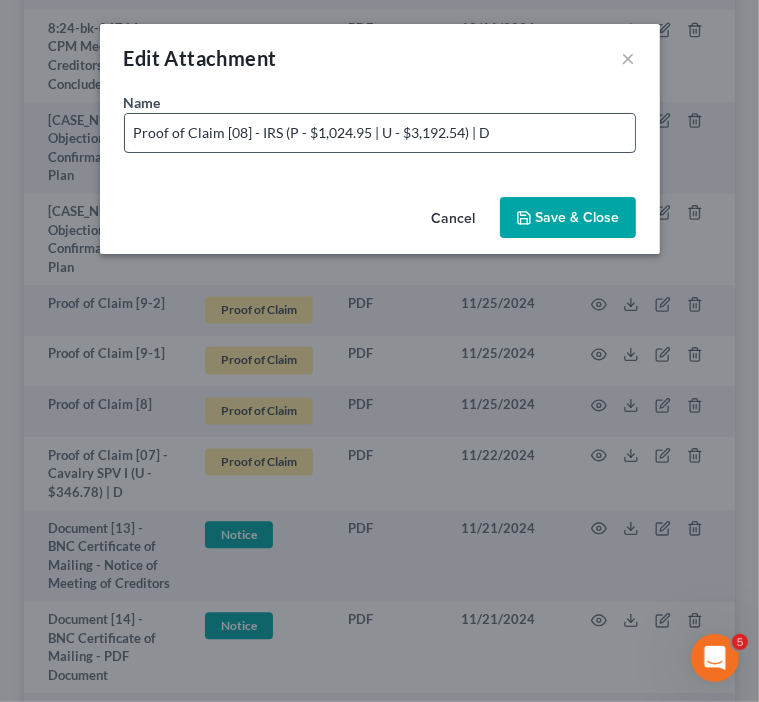 type 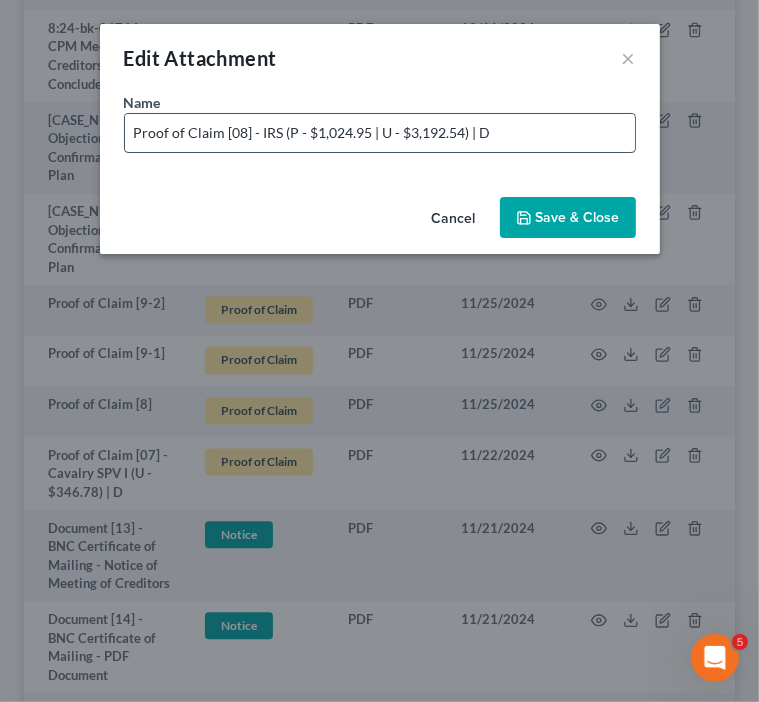click on "Proof of Claim [08] - IRS (P - $1,024.95 | U - $3,192.54) | D" at bounding box center (380, 133) 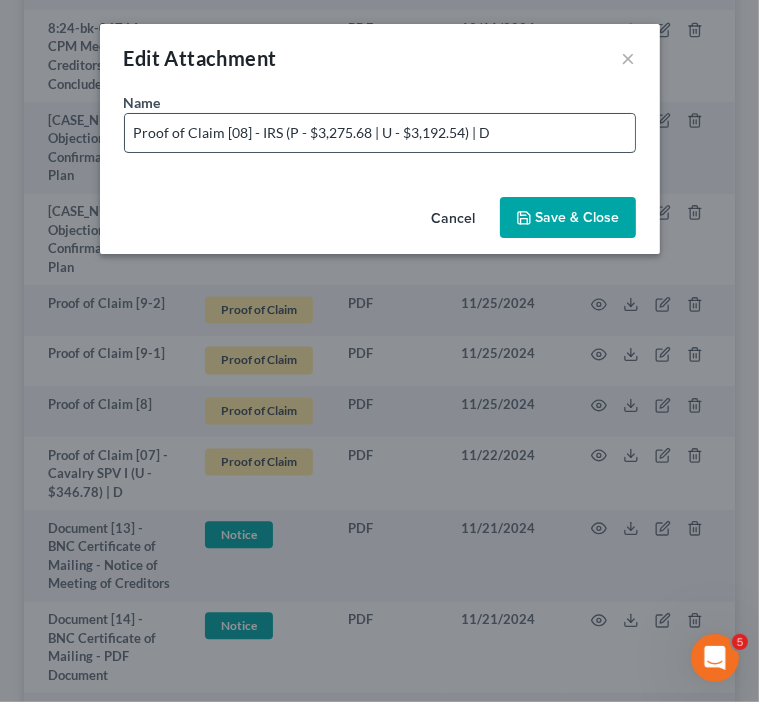 click on "Proof of Claim [08] - IRS (P - $3,275.68 | U - $3,192.54) | D" at bounding box center (380, 133) 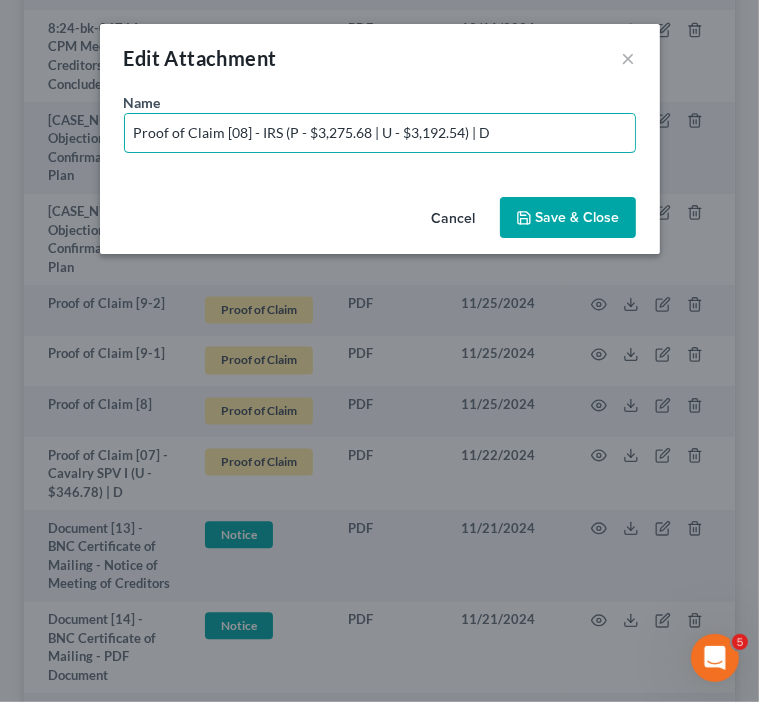 type on "Proof of Claim [08] - IRS (P - $3,275.68 | U - $3,192.54) | D" 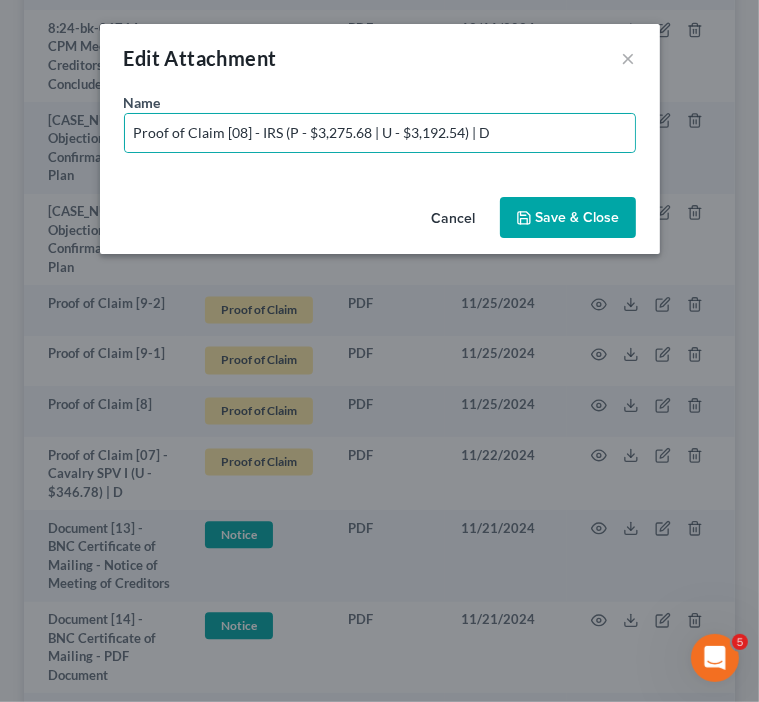 click on "Save & Close" at bounding box center (578, 217) 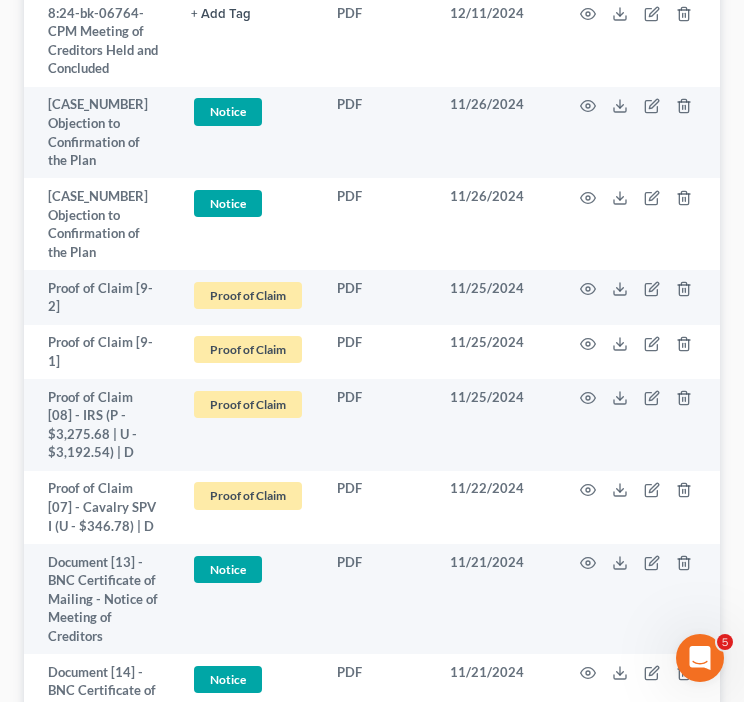 scroll, scrollTop: 2119, scrollLeft: 0, axis: vertical 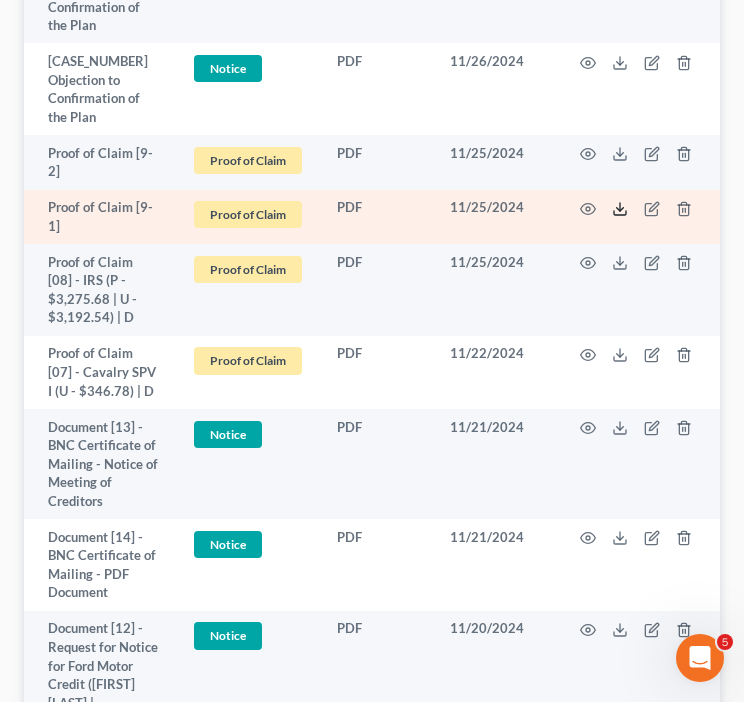 click 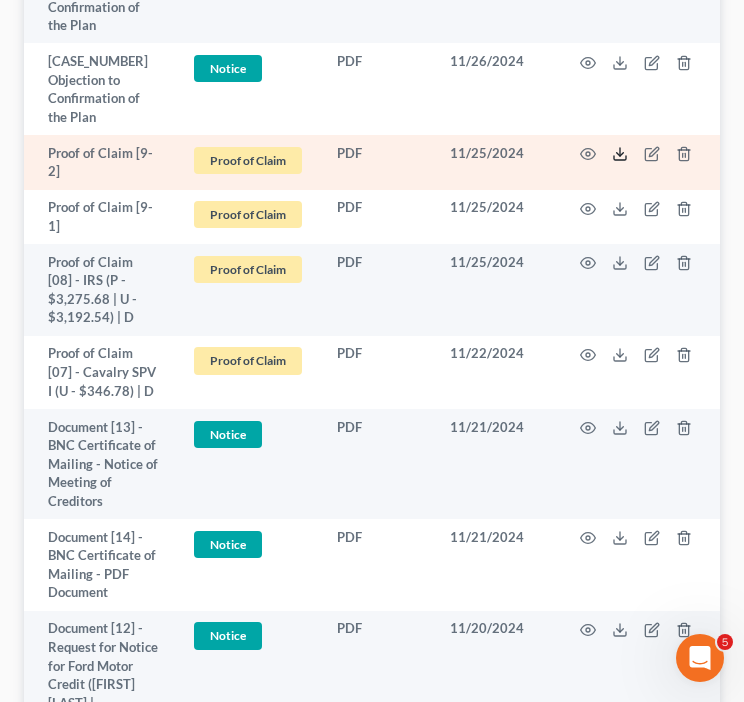 drag, startPoint x: 612, startPoint y: 171, endPoint x: 600, endPoint y: 159, distance: 16.970562 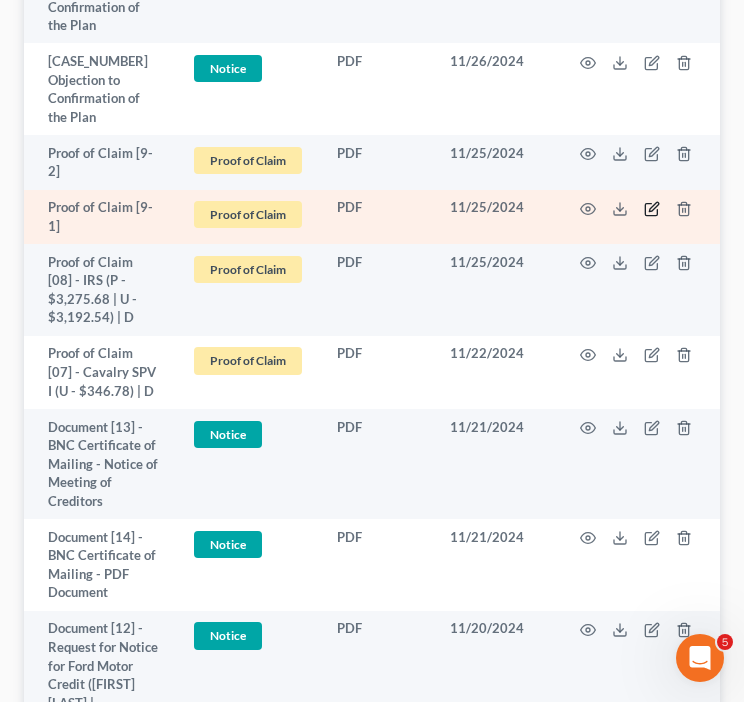 click 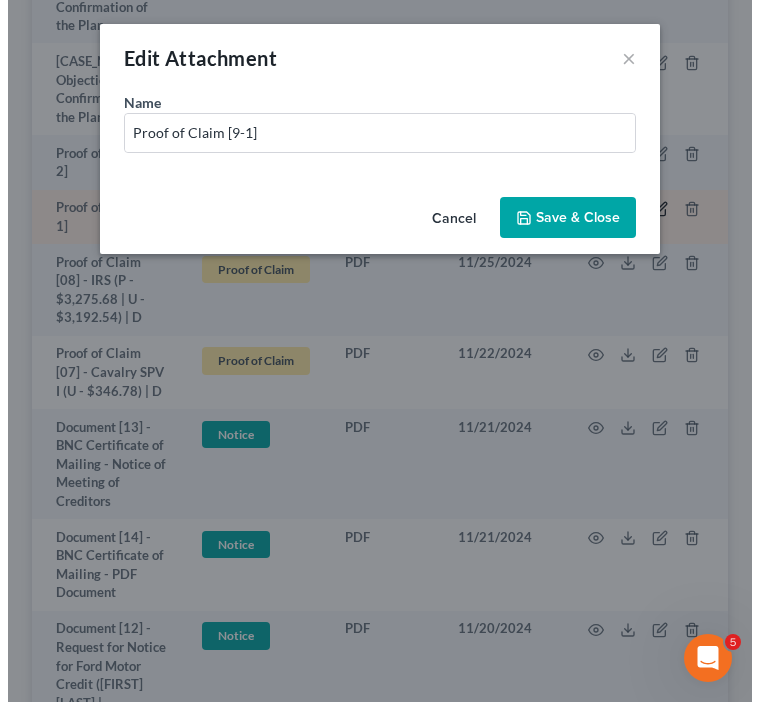 scroll, scrollTop: 1876, scrollLeft: 0, axis: vertical 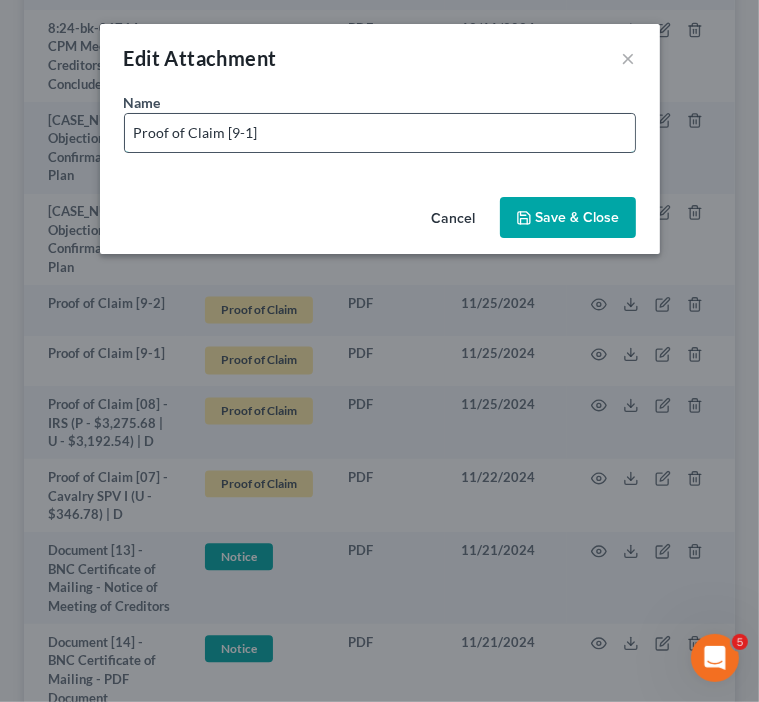 click on "Proof of Claim [9-1]" at bounding box center [380, 133] 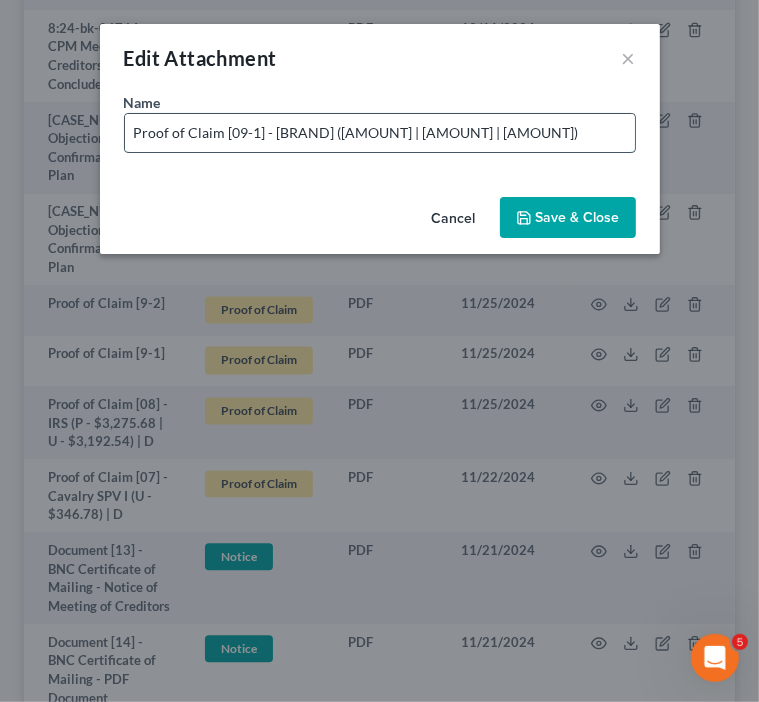 click on "Proof of Claim [09-1] - [BRAND] ([AMOUNT] | [AMOUNT] | [AMOUNT])" at bounding box center [380, 133] 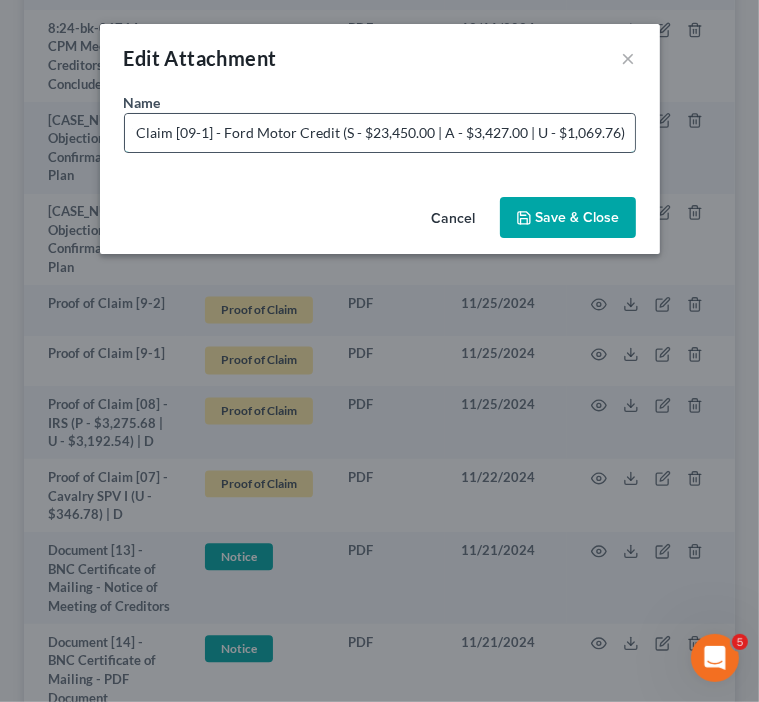 scroll, scrollTop: 0, scrollLeft: 62, axis: horizontal 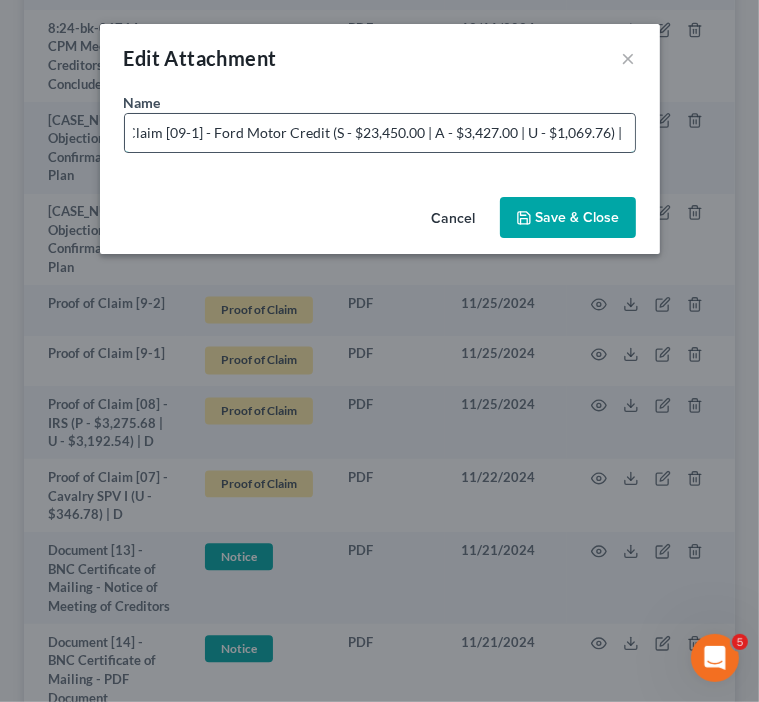 click on "Proof of Claim [09-1] - Ford Motor Credit (S - $23,450.00 | A - $3,427.00 | U - $1,069.76) | D" at bounding box center [380, 133] 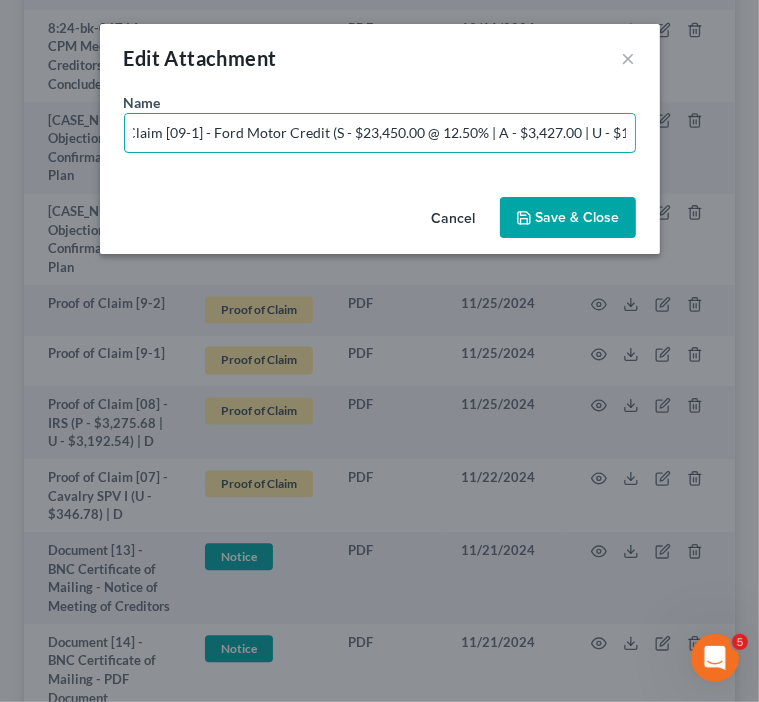 type on "Proof of Claim [09-1] - Ford Motor Credit (S - $23,450.00 @ 12.50% | A - $3,427.00 | U - $1,069.76) | D" 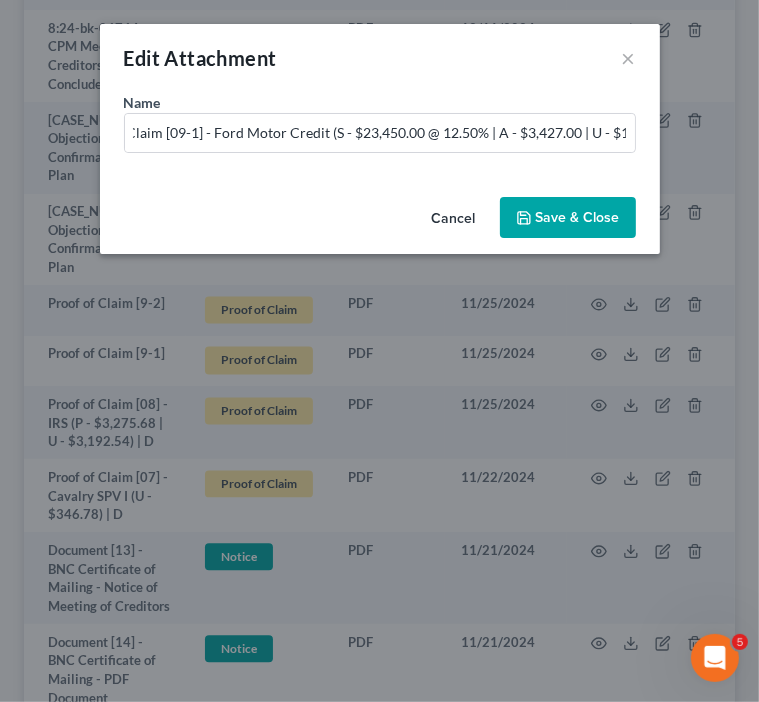 click on "Save & Close" at bounding box center [578, 217] 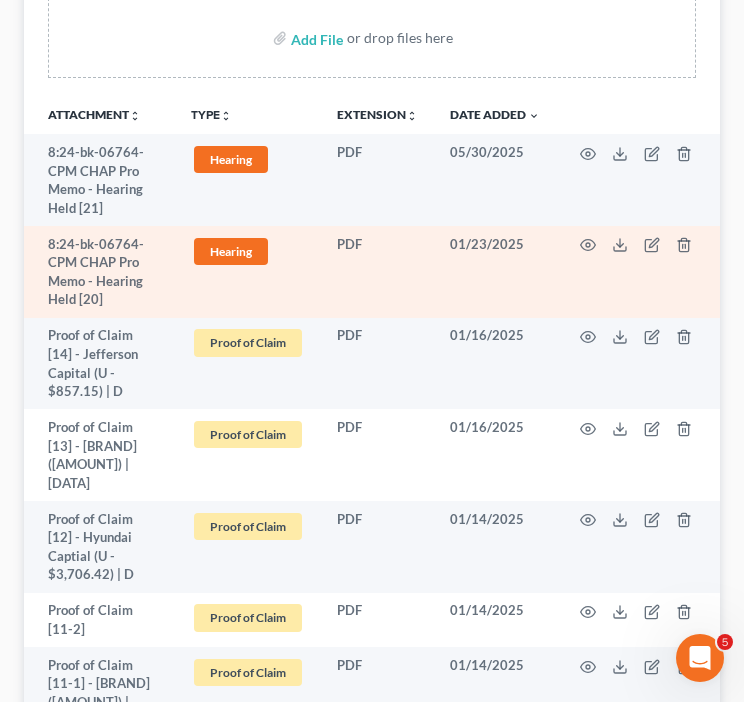 scroll, scrollTop: 452, scrollLeft: 0, axis: vertical 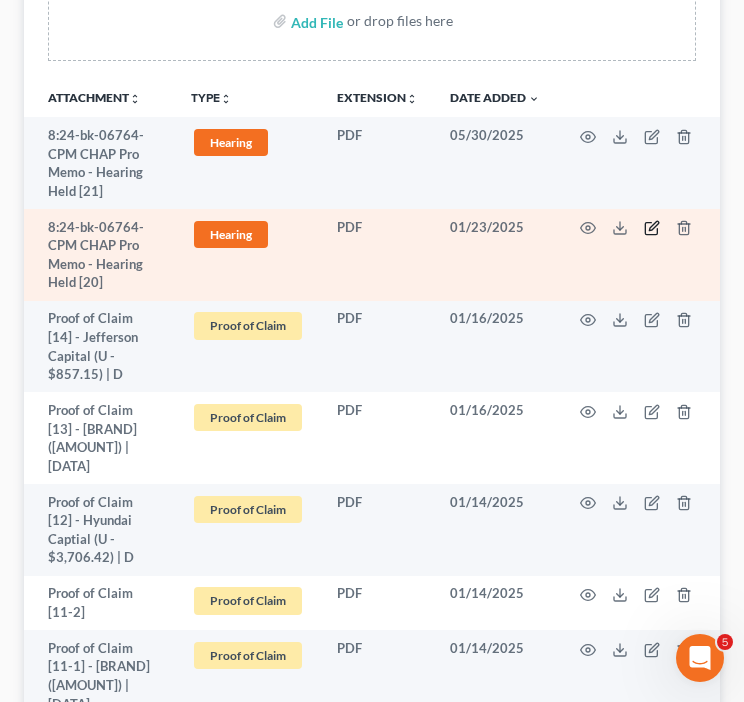 click 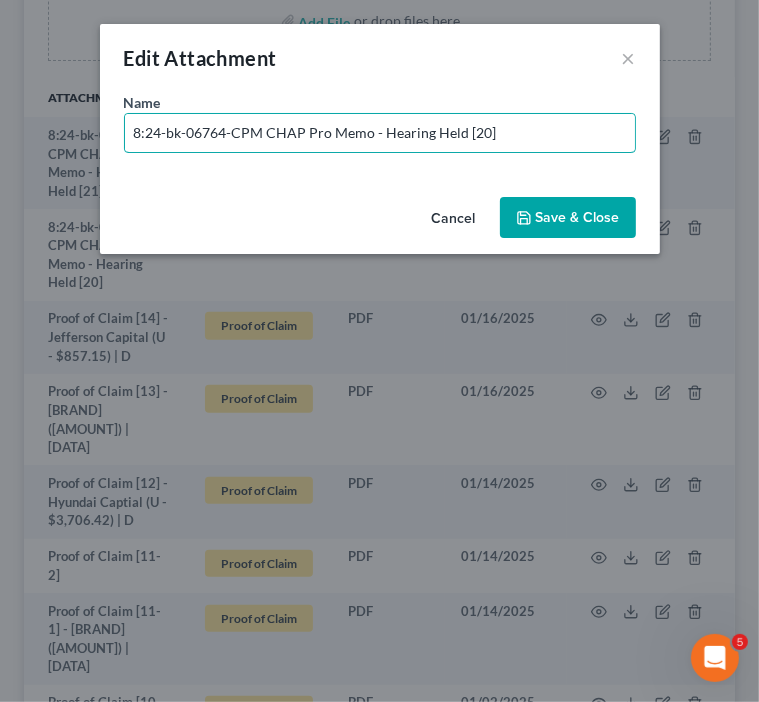 drag, startPoint x: 238, startPoint y: 129, endPoint x: -356, endPoint y: 98, distance: 594.80835 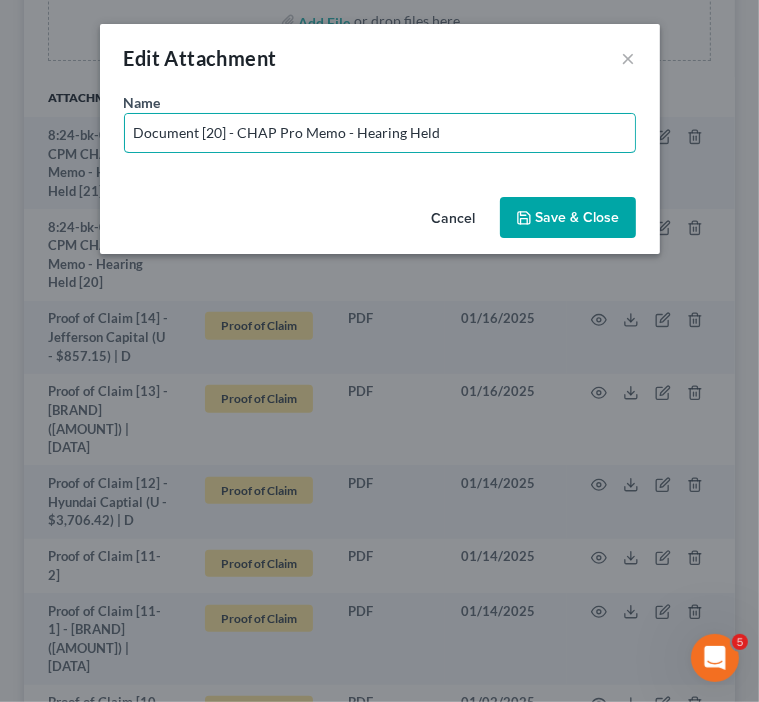 type on "Document [20] - CHAP Pro Memo - Hearing Held" 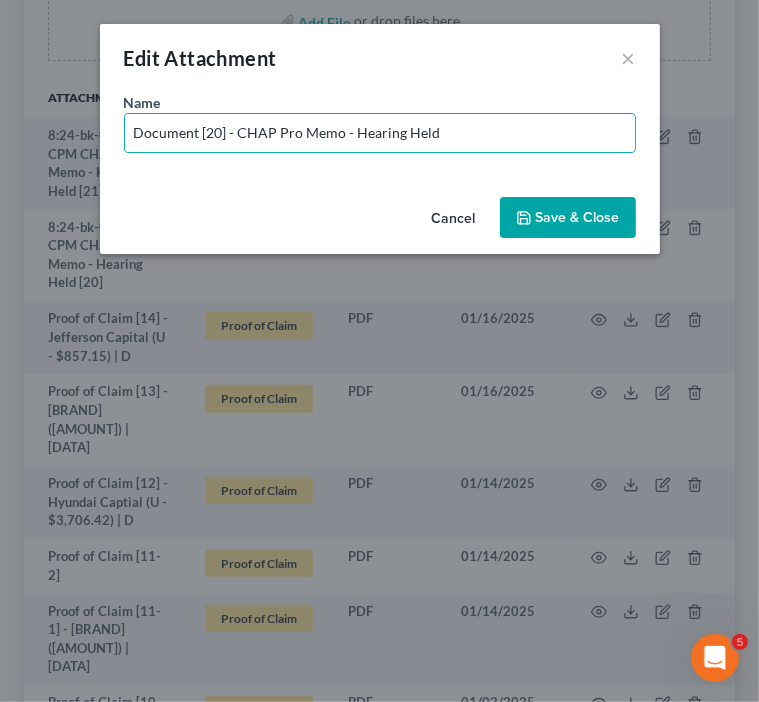 click on "Save & Close" at bounding box center [568, 218] 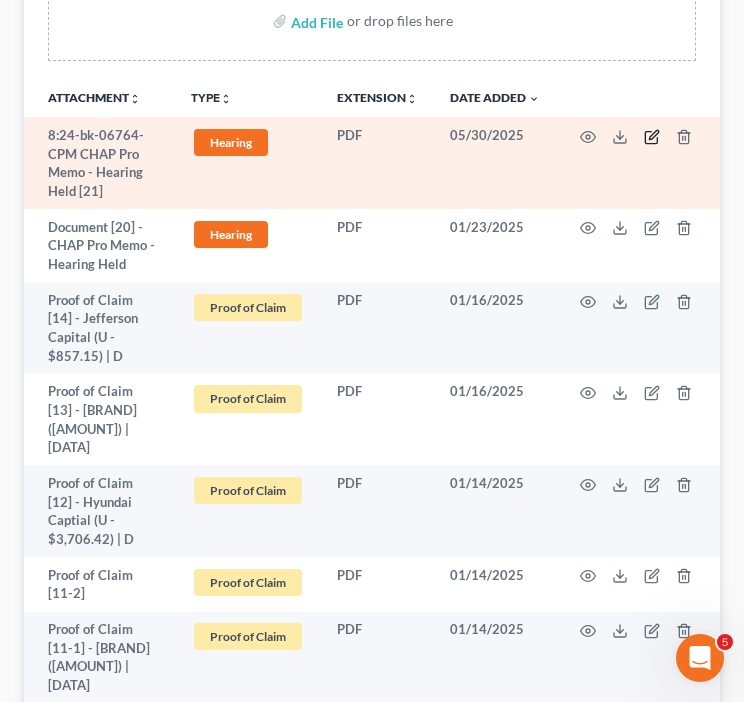 click 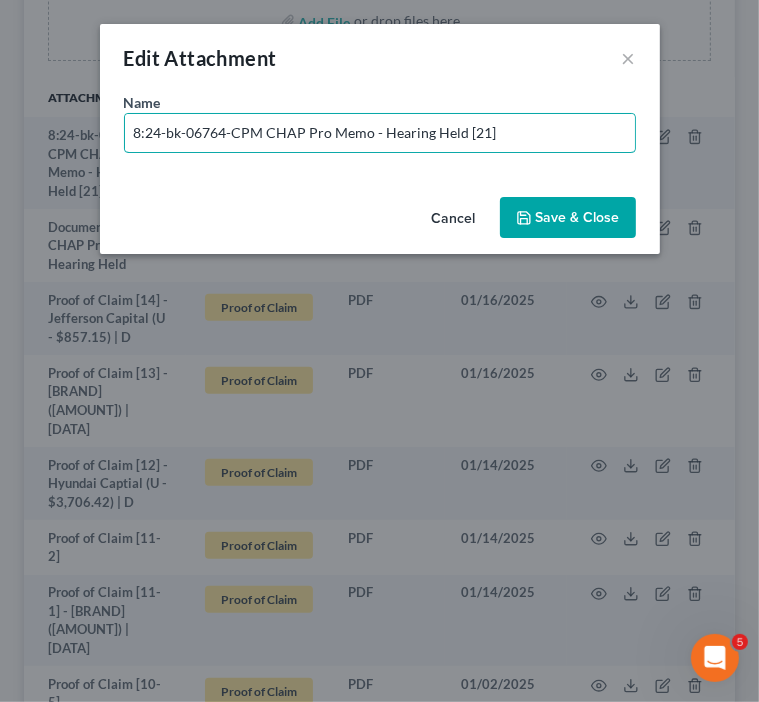 drag, startPoint x: 254, startPoint y: 130, endPoint x: -194, endPoint y: 130, distance: 448 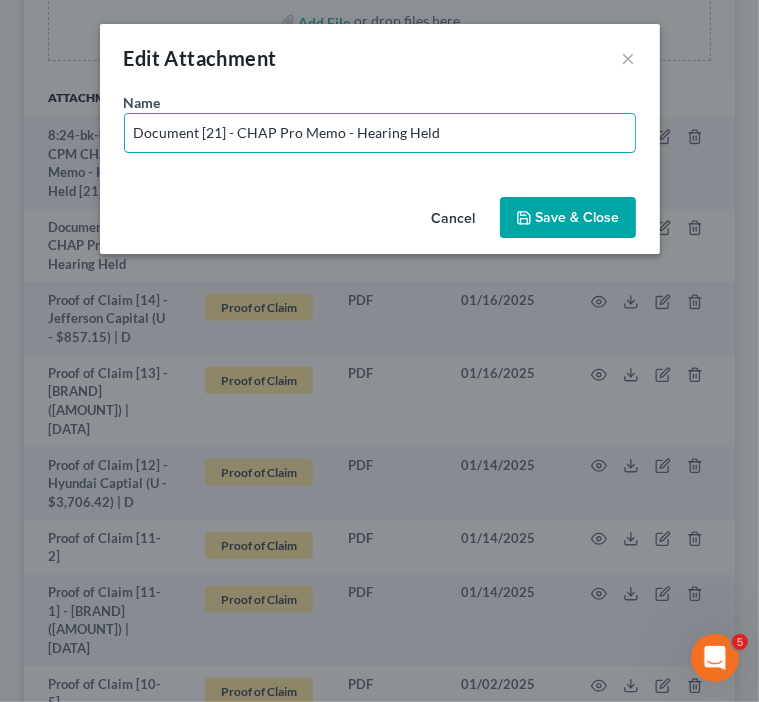 type on "Document [21] - CHAP Pro Memo - Hearing Held" 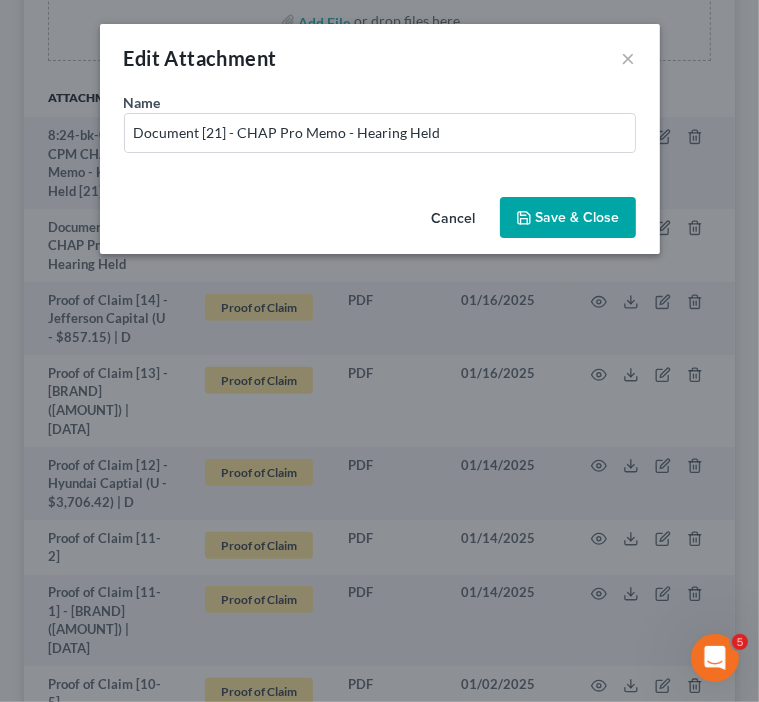click on "Save & Close" at bounding box center (578, 217) 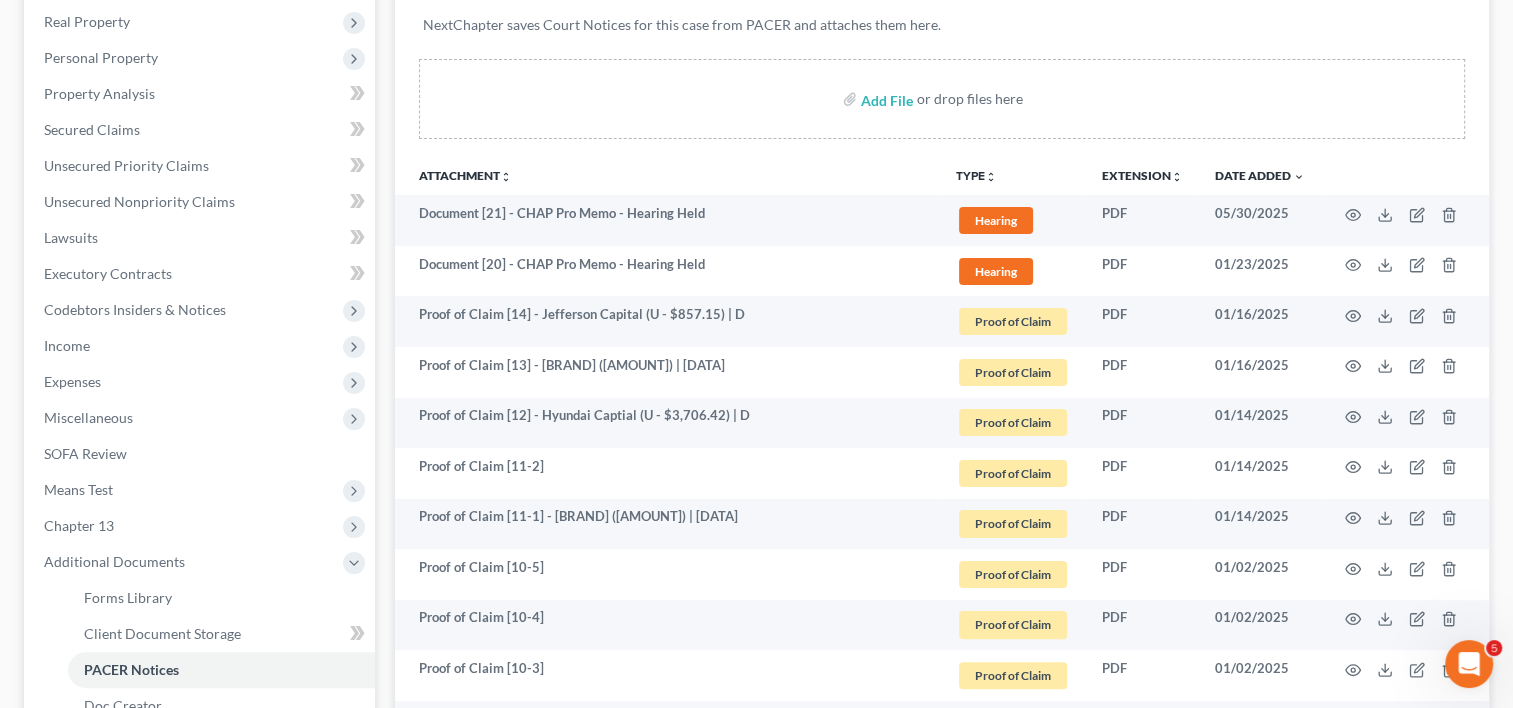 scroll, scrollTop: 0, scrollLeft: 0, axis: both 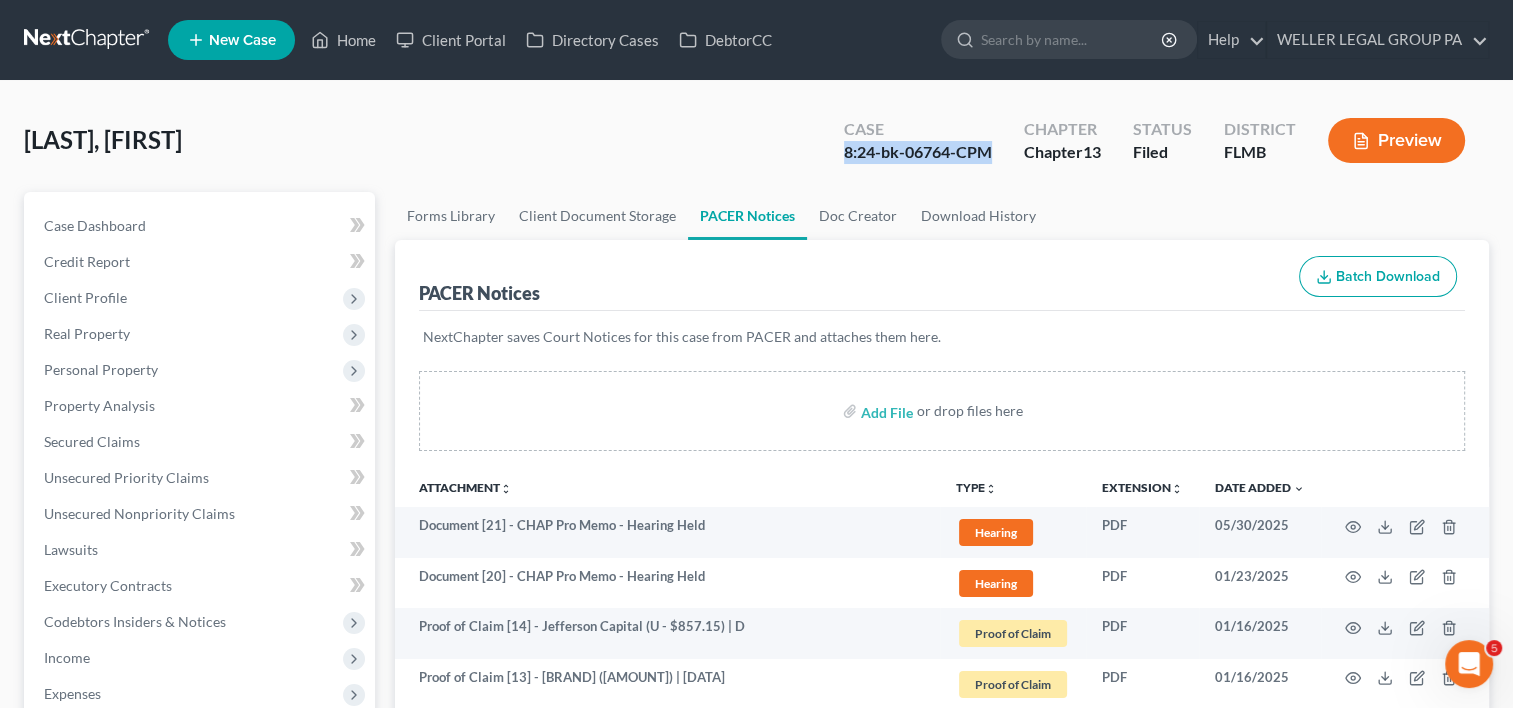 drag, startPoint x: 841, startPoint y: 158, endPoint x: 988, endPoint y: 167, distance: 147.27525 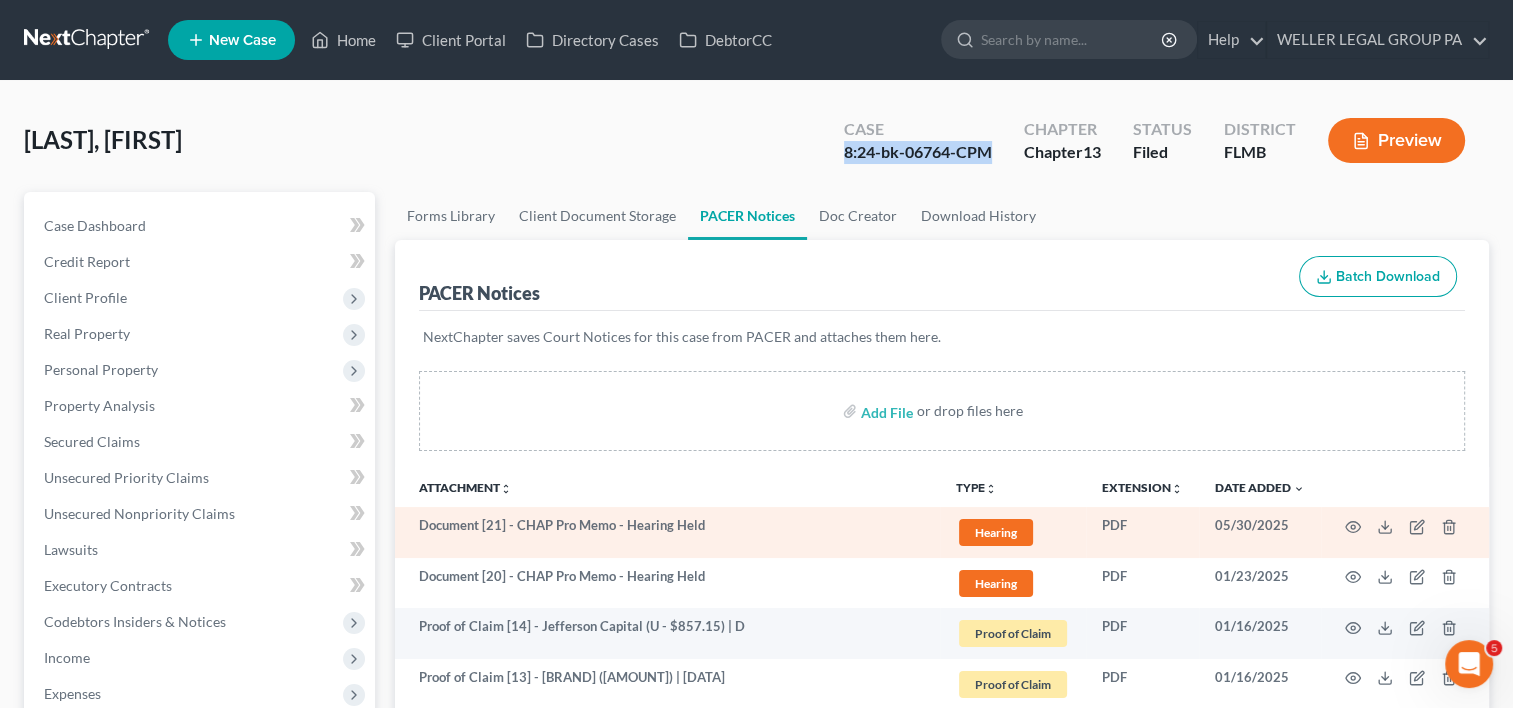 copy on "8:24-bk-06764-CPM" 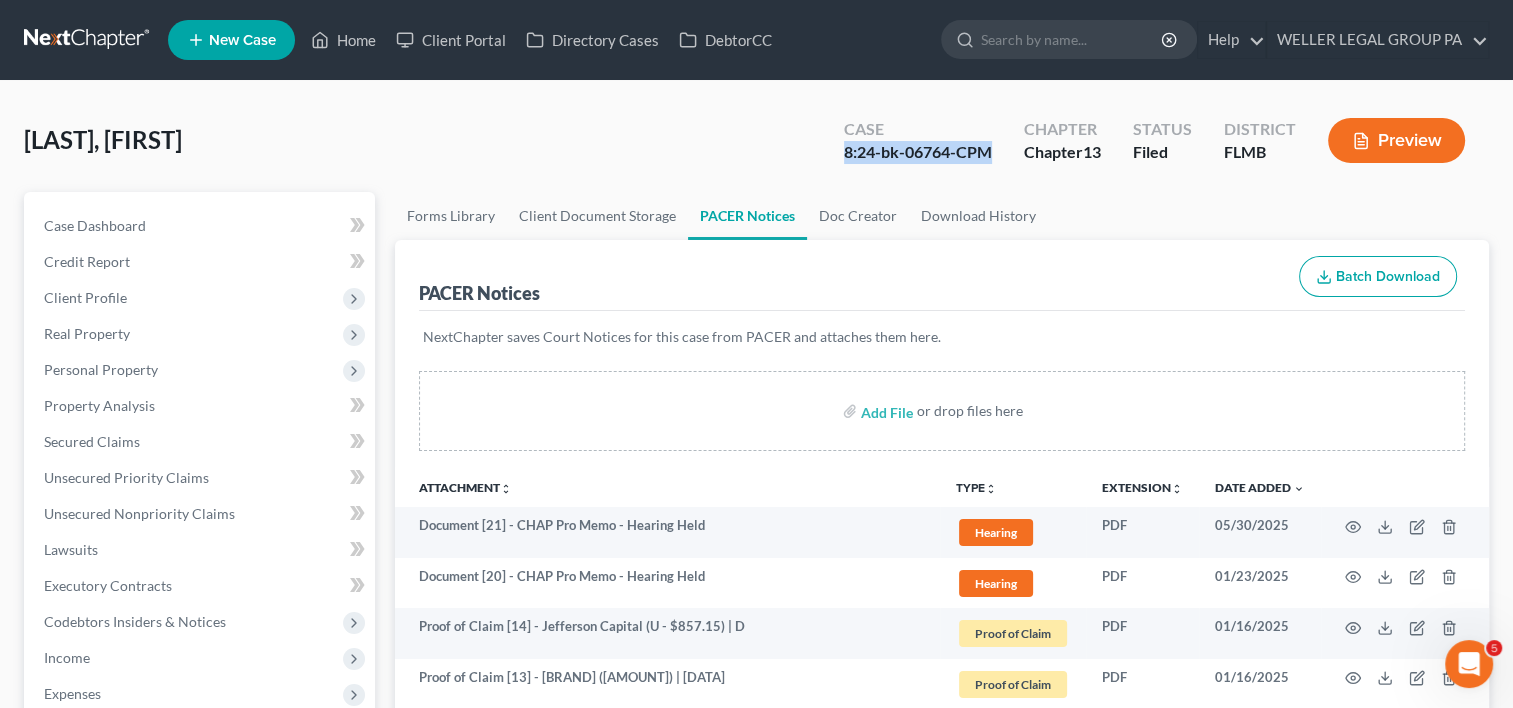 copy on "8:24-bk-06764-CPM" 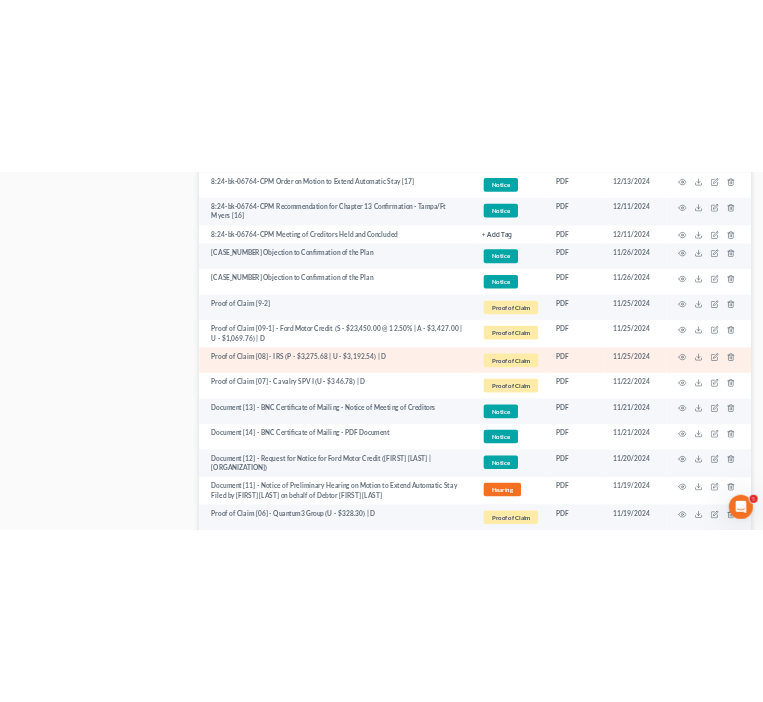 scroll, scrollTop: 1099, scrollLeft: 0, axis: vertical 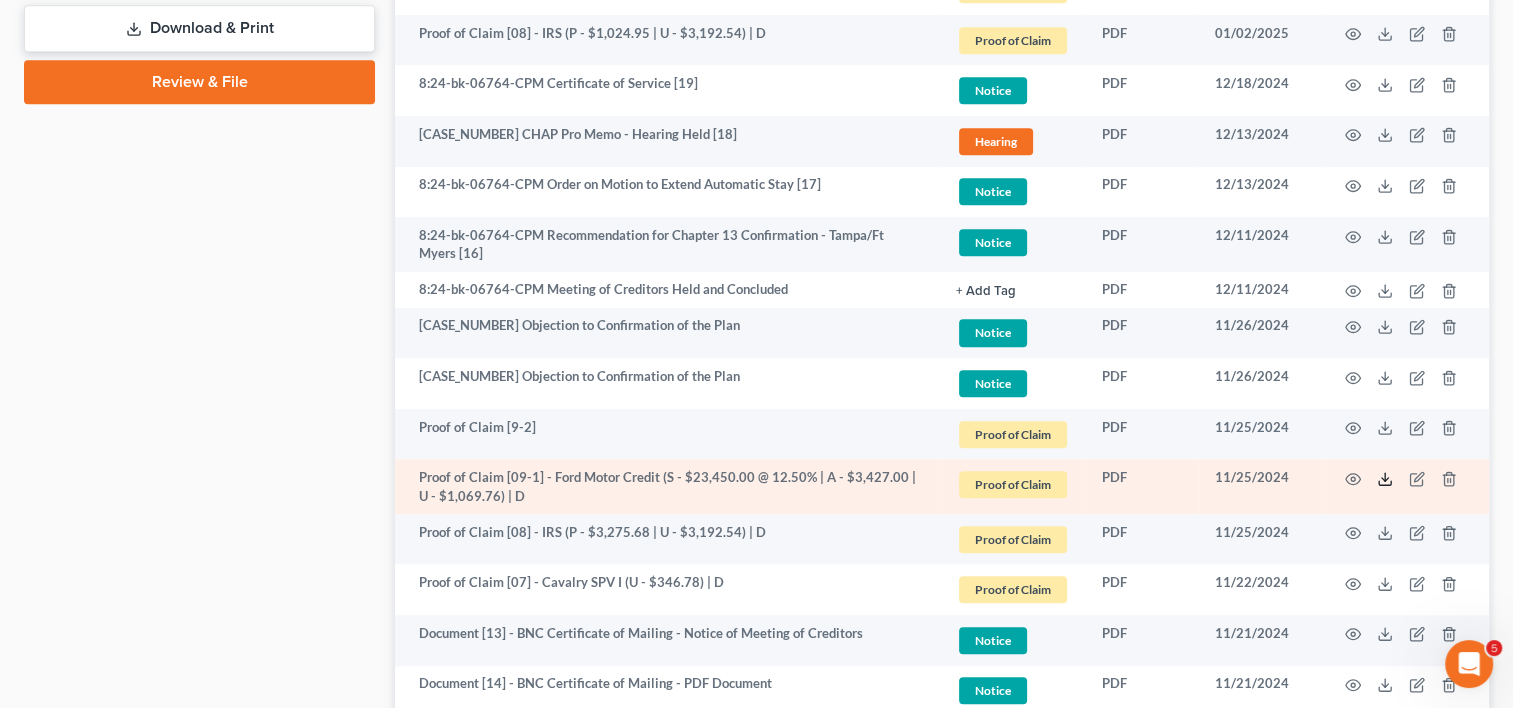 click 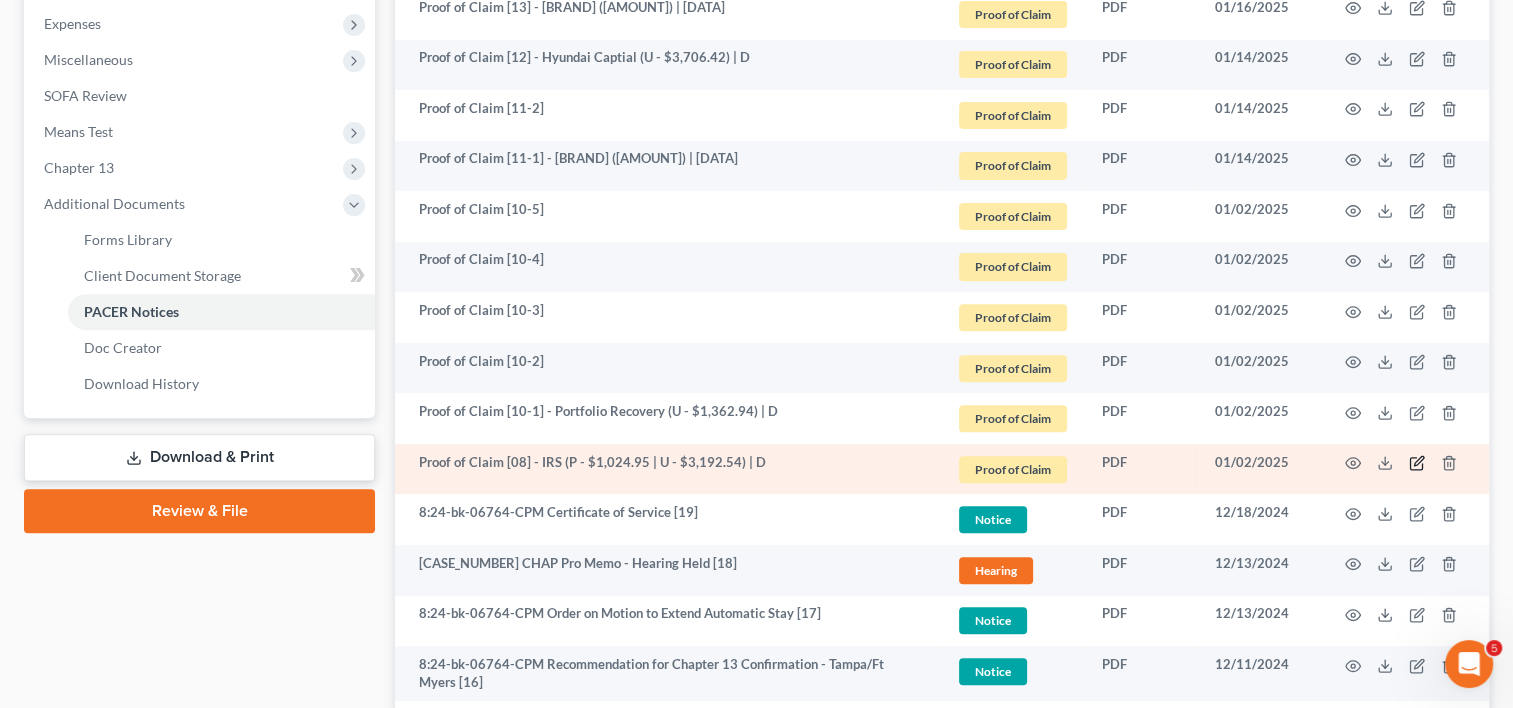 scroll, scrollTop: 765, scrollLeft: 0, axis: vertical 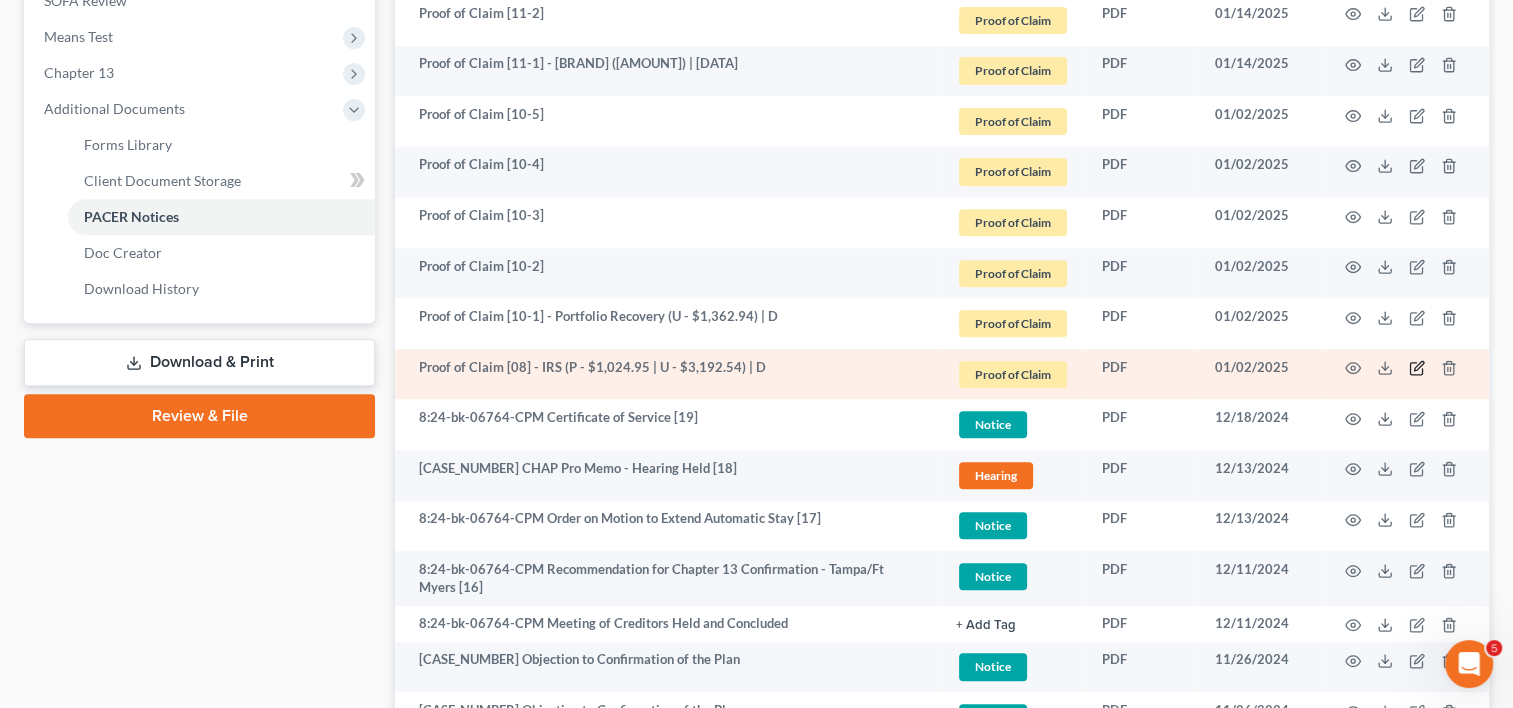 click 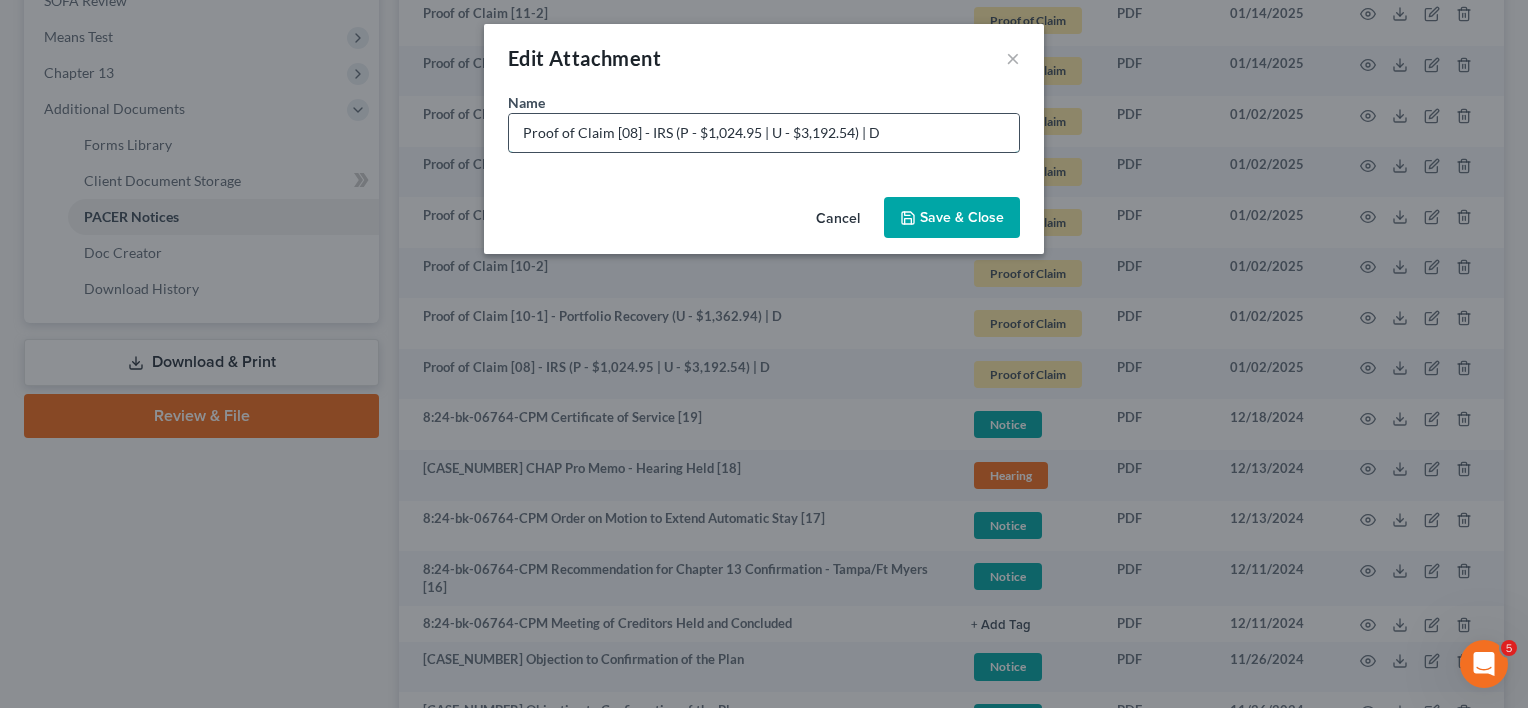 click on "Proof of Claim [08] - IRS (P - $1,024.95 | U - $3,192.54) | D" at bounding box center [764, 133] 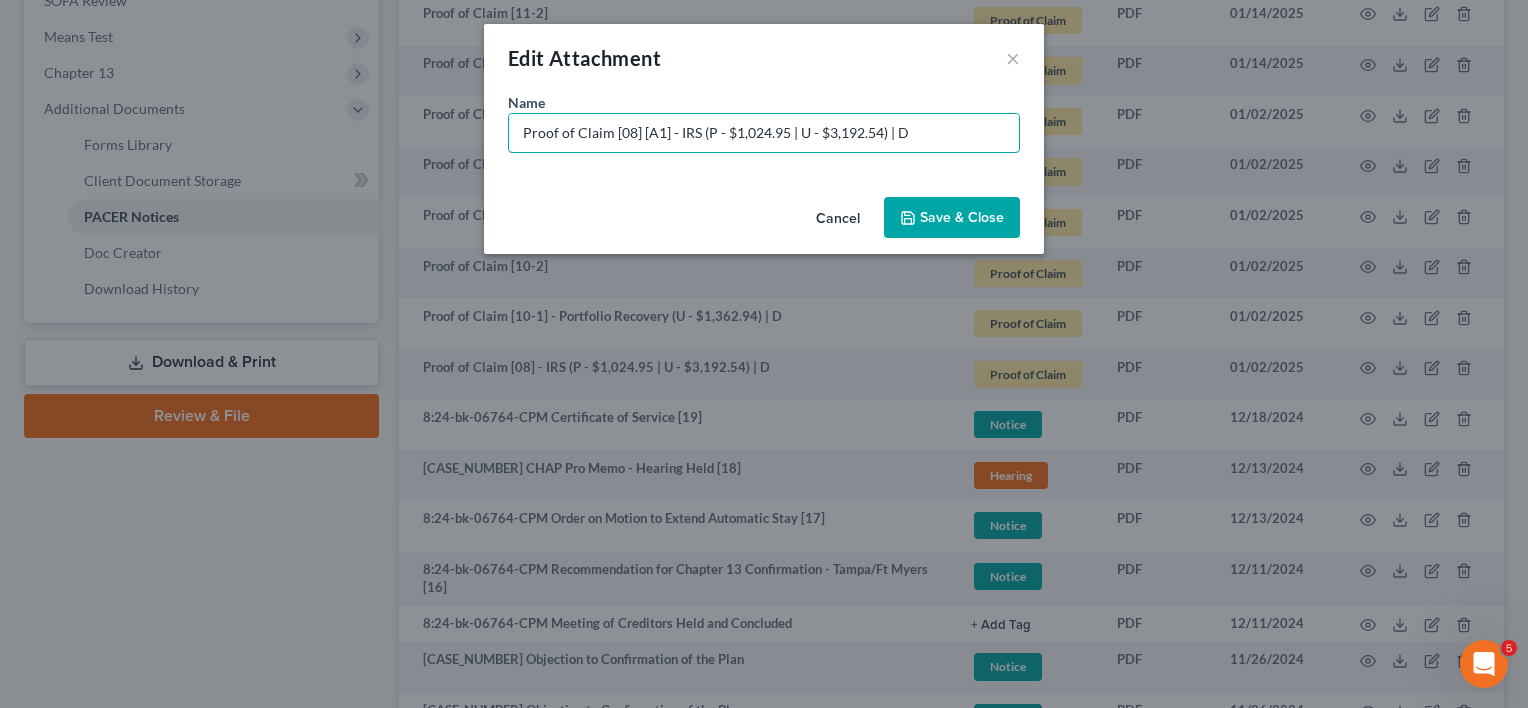 type on "Proof of Claim [08] [A1] - IRS (P - $1,024.95 | U - $3,192.54) | D" 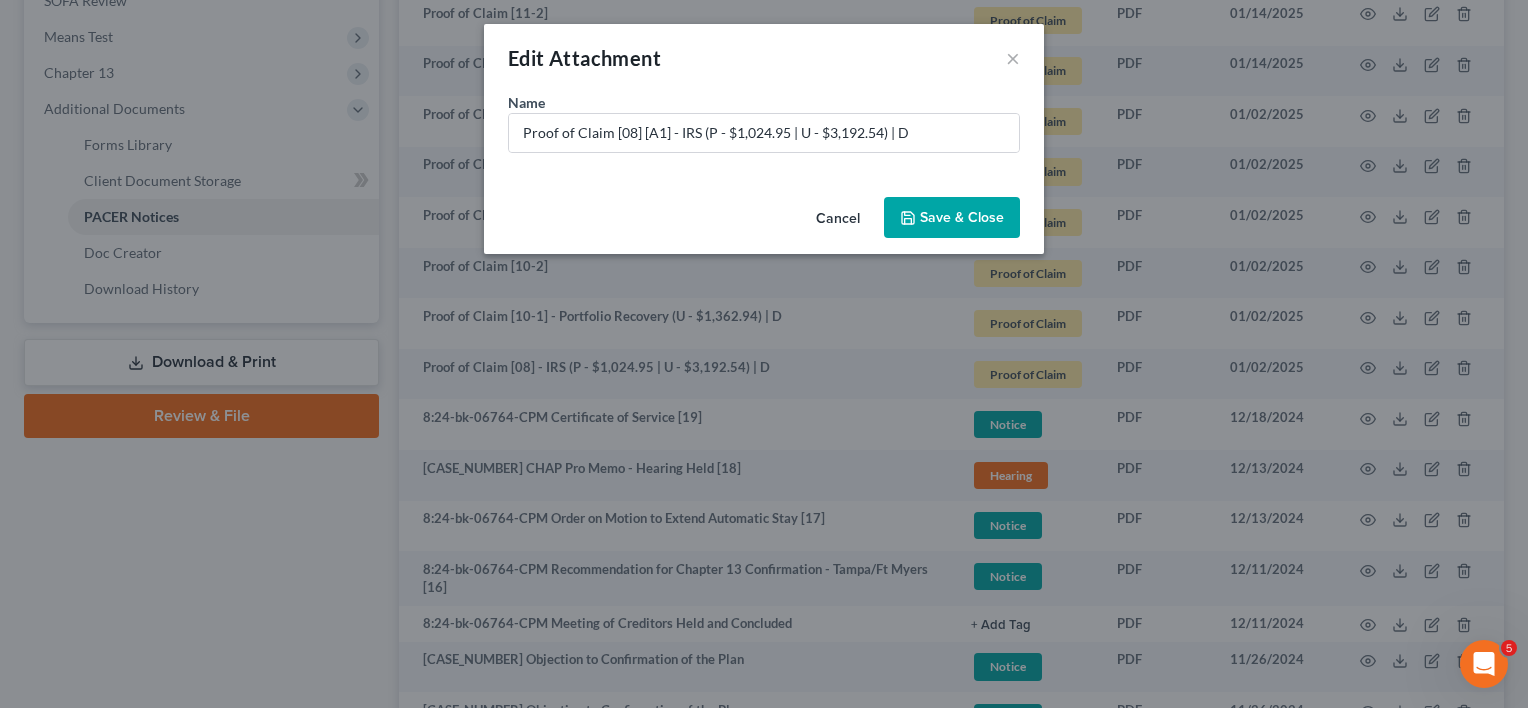 click on "Save & Close" at bounding box center [962, 217] 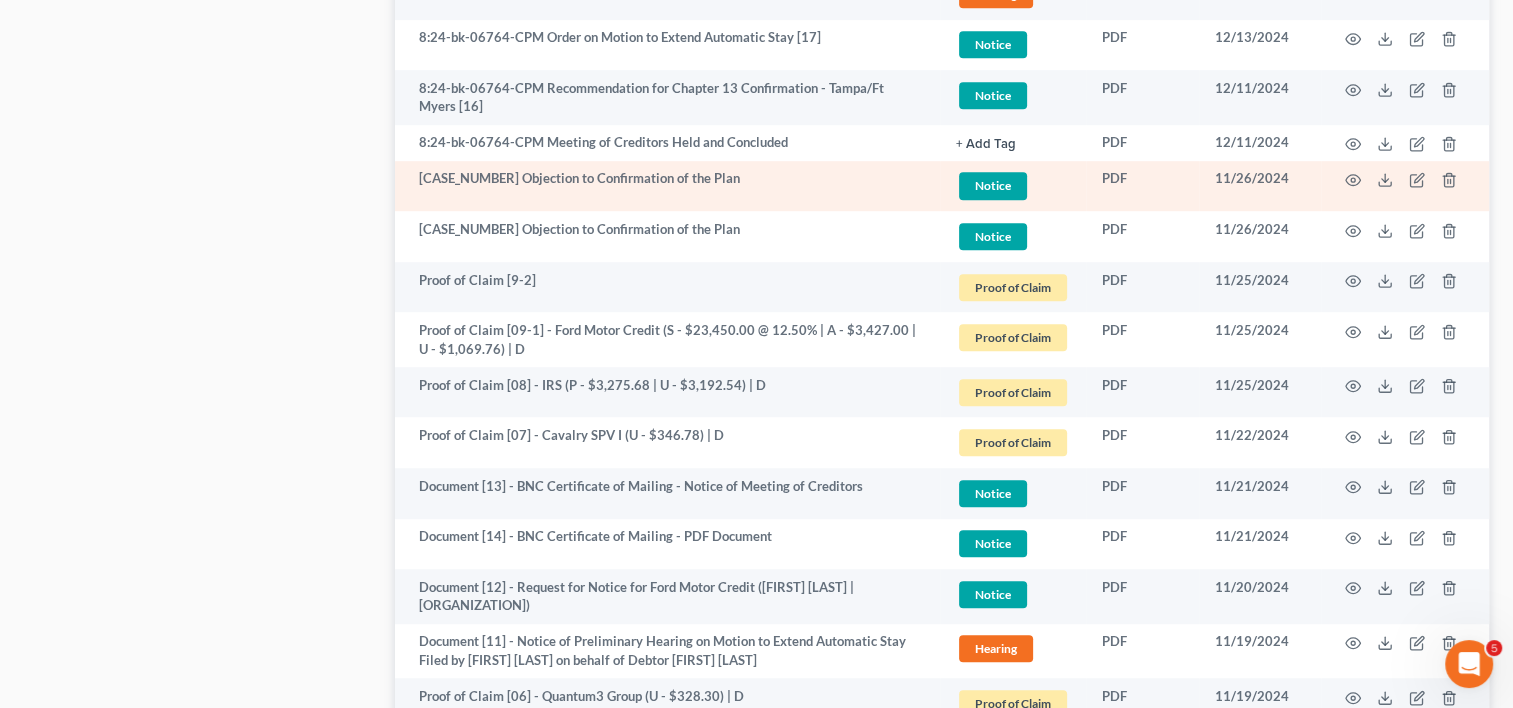 scroll, scrollTop: 1265, scrollLeft: 0, axis: vertical 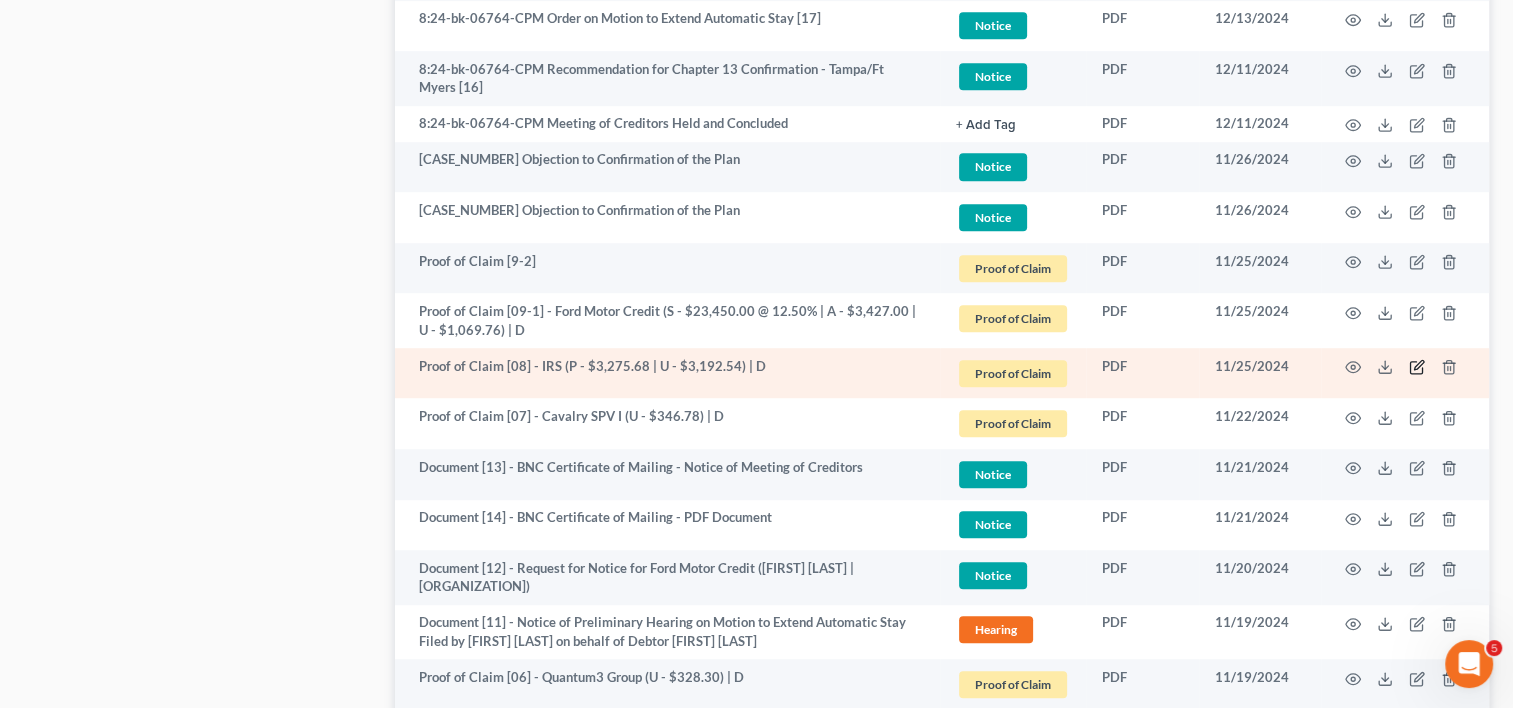 click 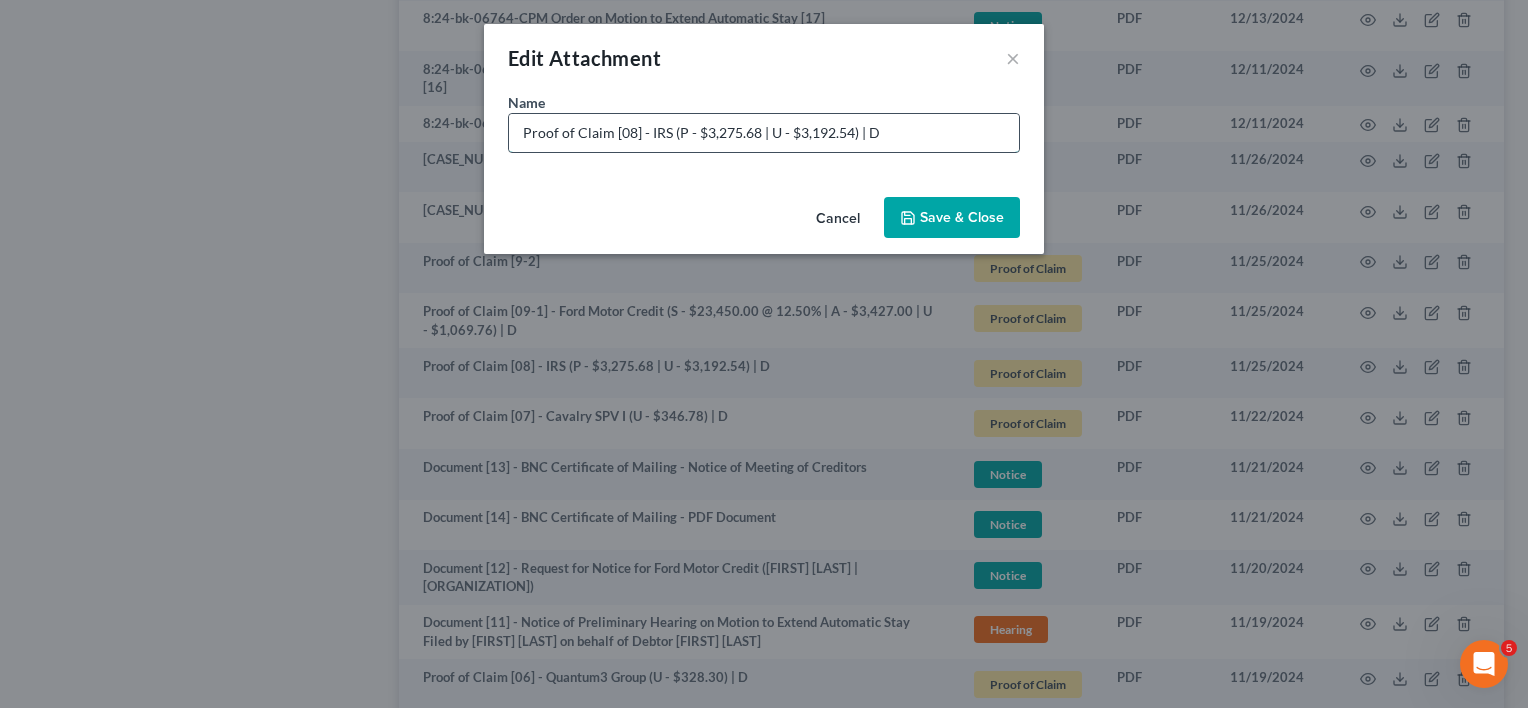 click on "Proof of Claim [08] - IRS (P - $3,275.68 | U - $3,192.54) | D" at bounding box center (764, 133) 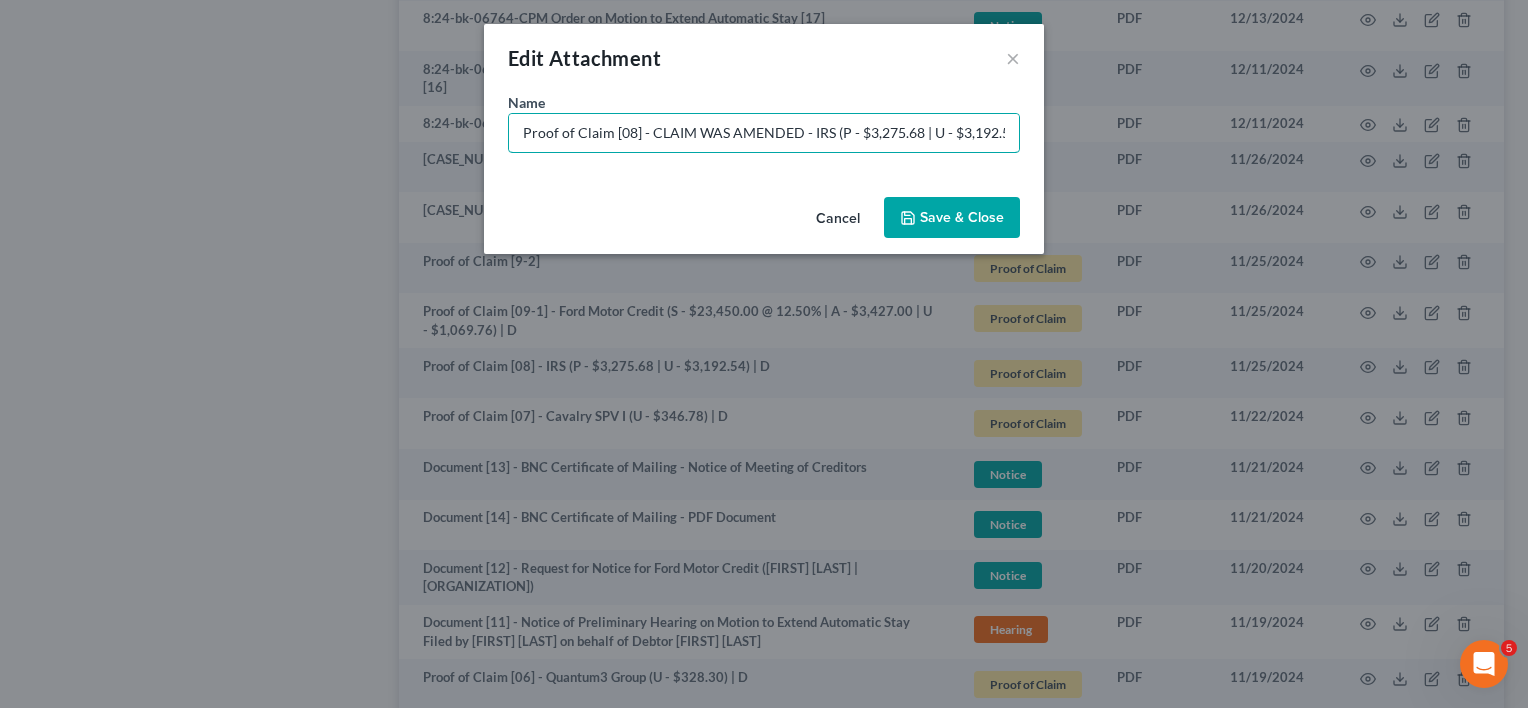 type on "Proof of Claim [08] - CLAIM WAS AMENDED - IRS (P - $3,275.68 | U - $3,192.54) | D" 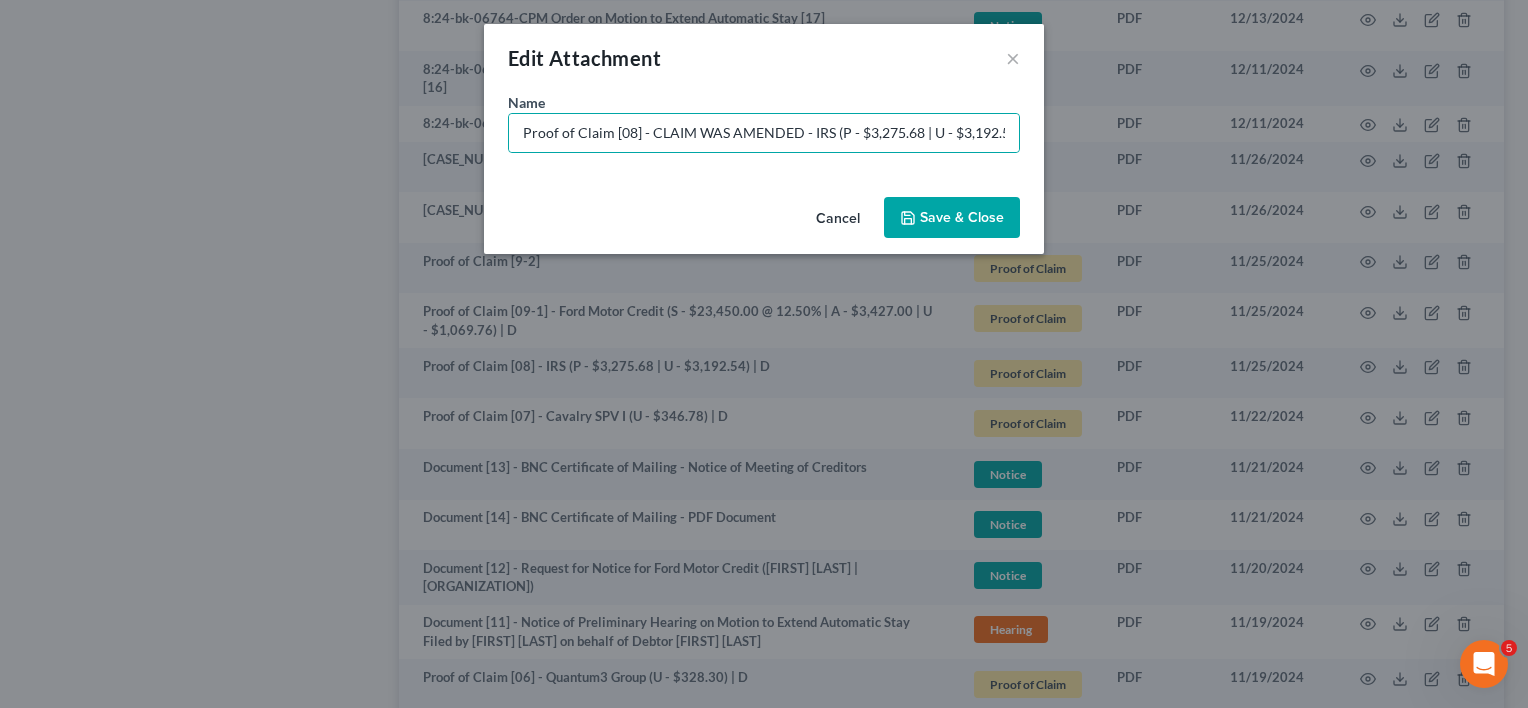 click on "Save & Close" at bounding box center (962, 217) 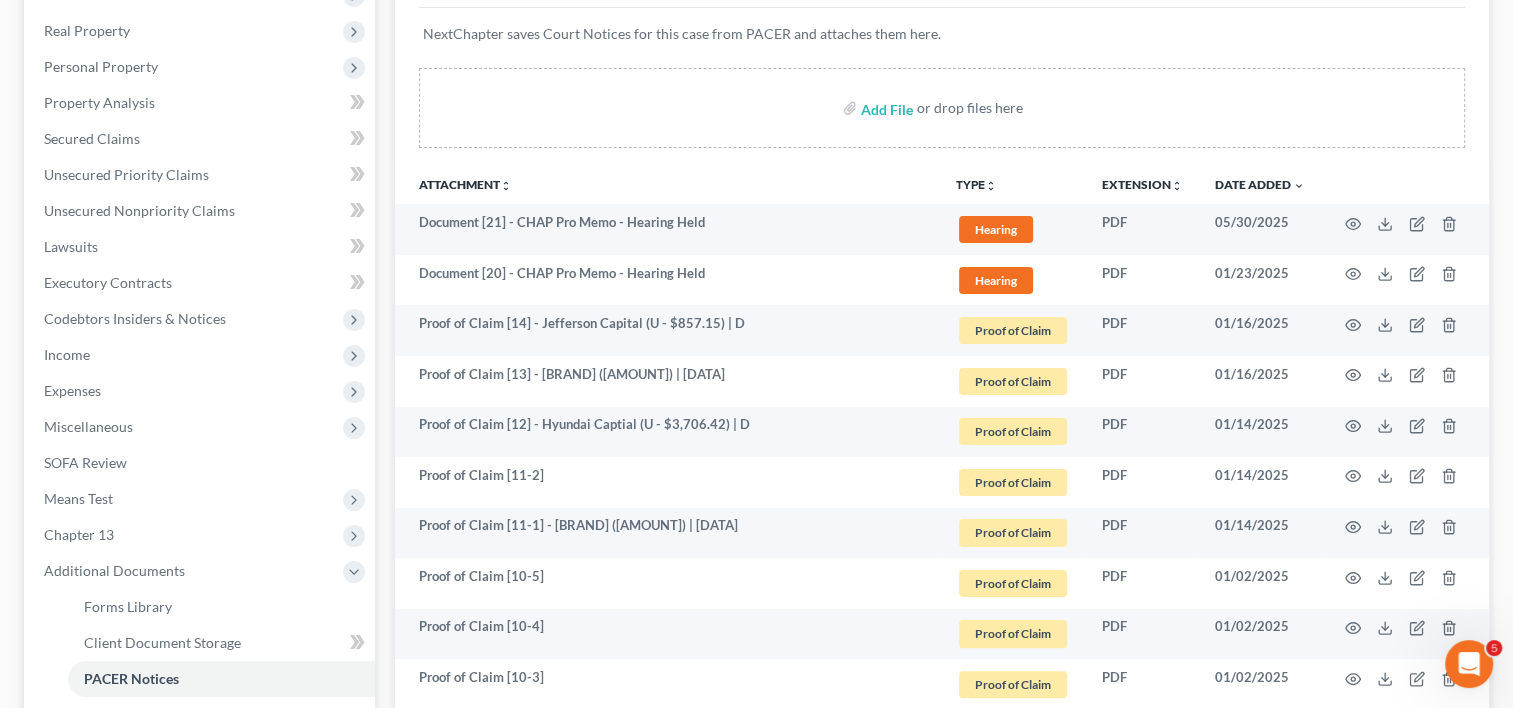 scroll, scrollTop: 265, scrollLeft: 0, axis: vertical 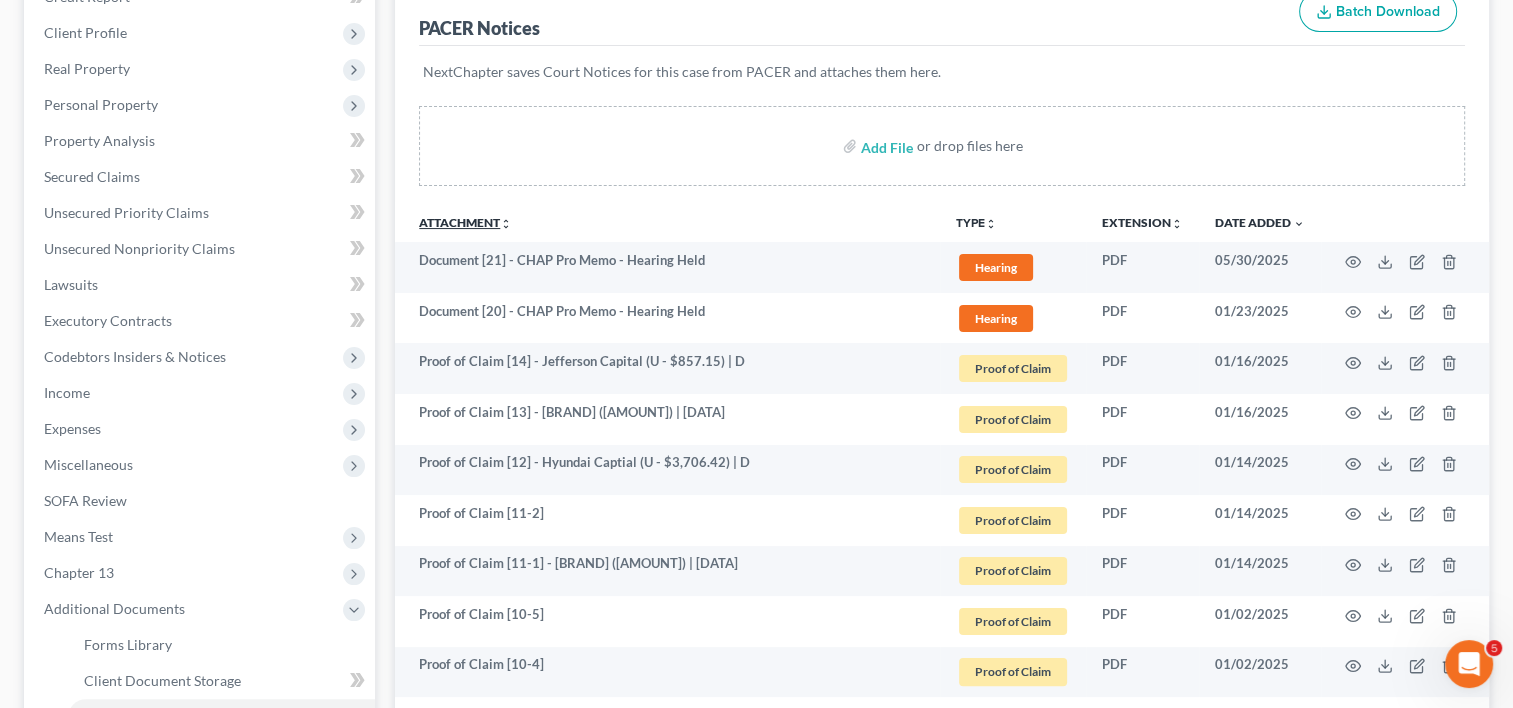 drag, startPoint x: 480, startPoint y: 216, endPoint x: 692, endPoint y: 292, distance: 225.21101 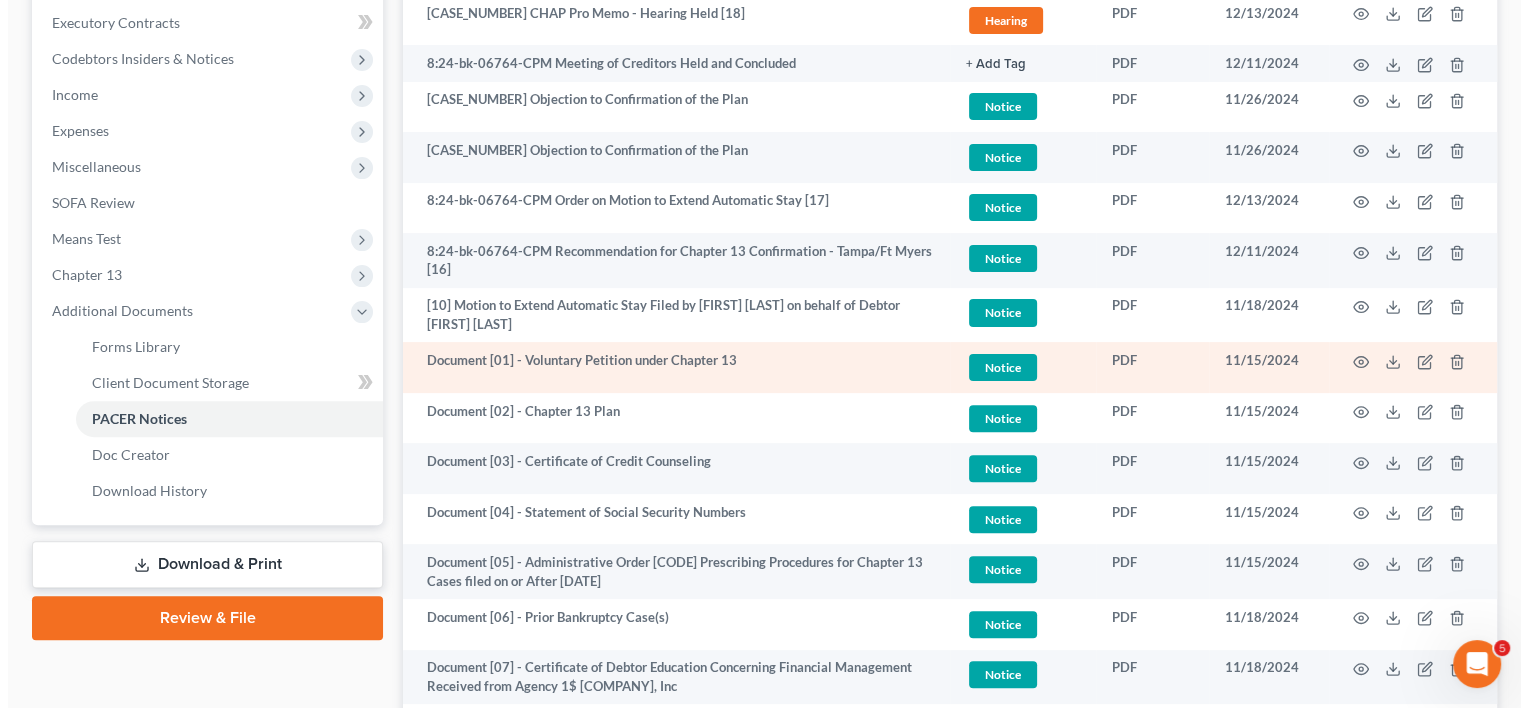 scroll, scrollTop: 599, scrollLeft: 0, axis: vertical 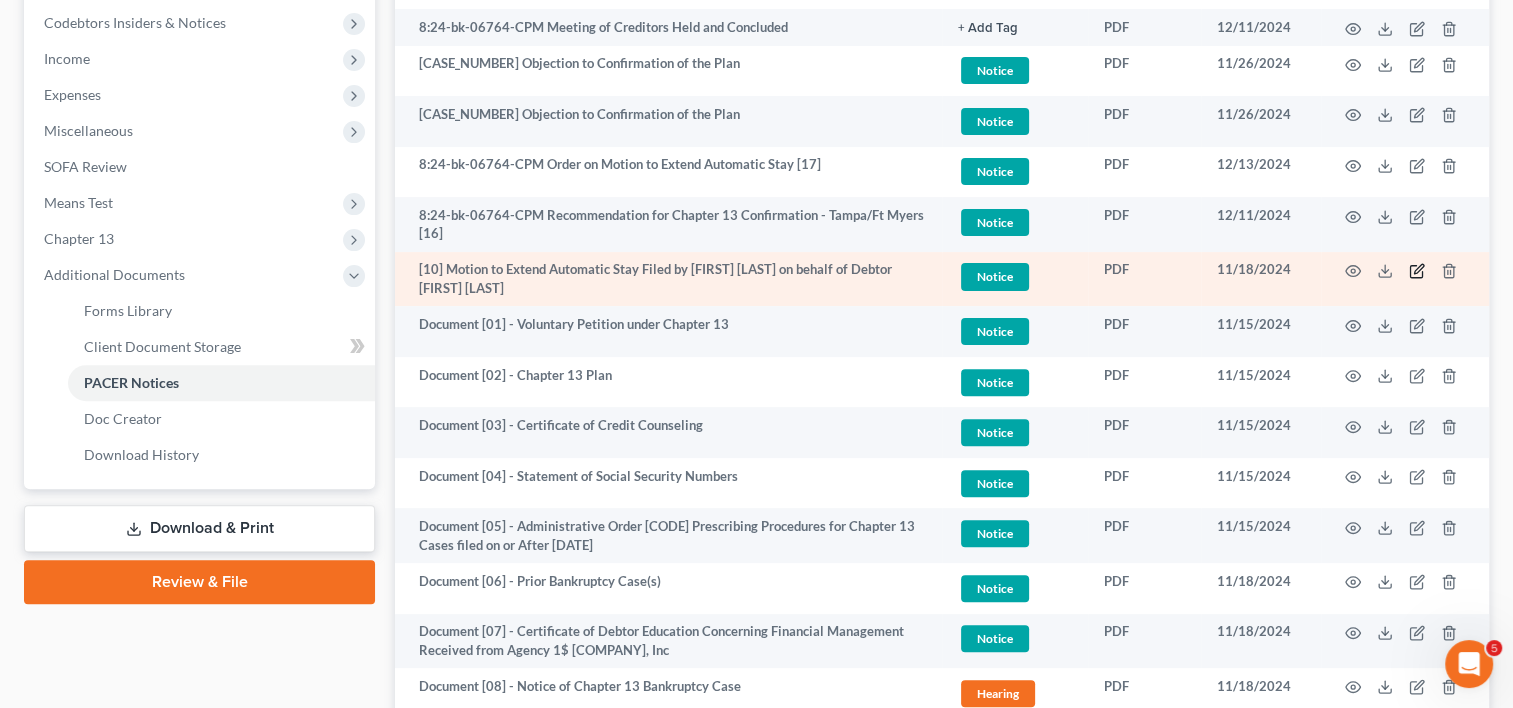 click 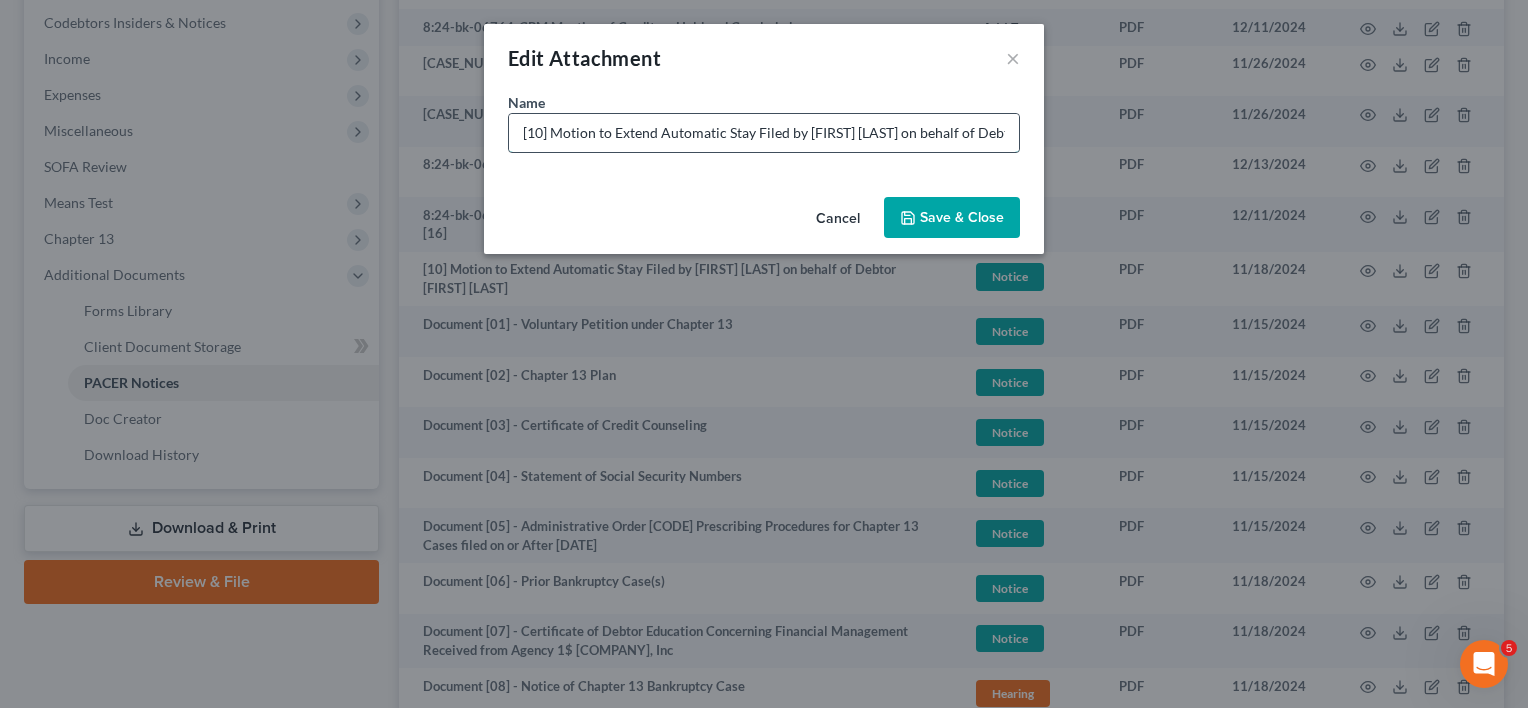 click on "[10] Motion to Extend Automatic Stay Filed by [FIRST] [LAST] on behalf of Debtor [FIRST] [LAST]" at bounding box center (764, 133) 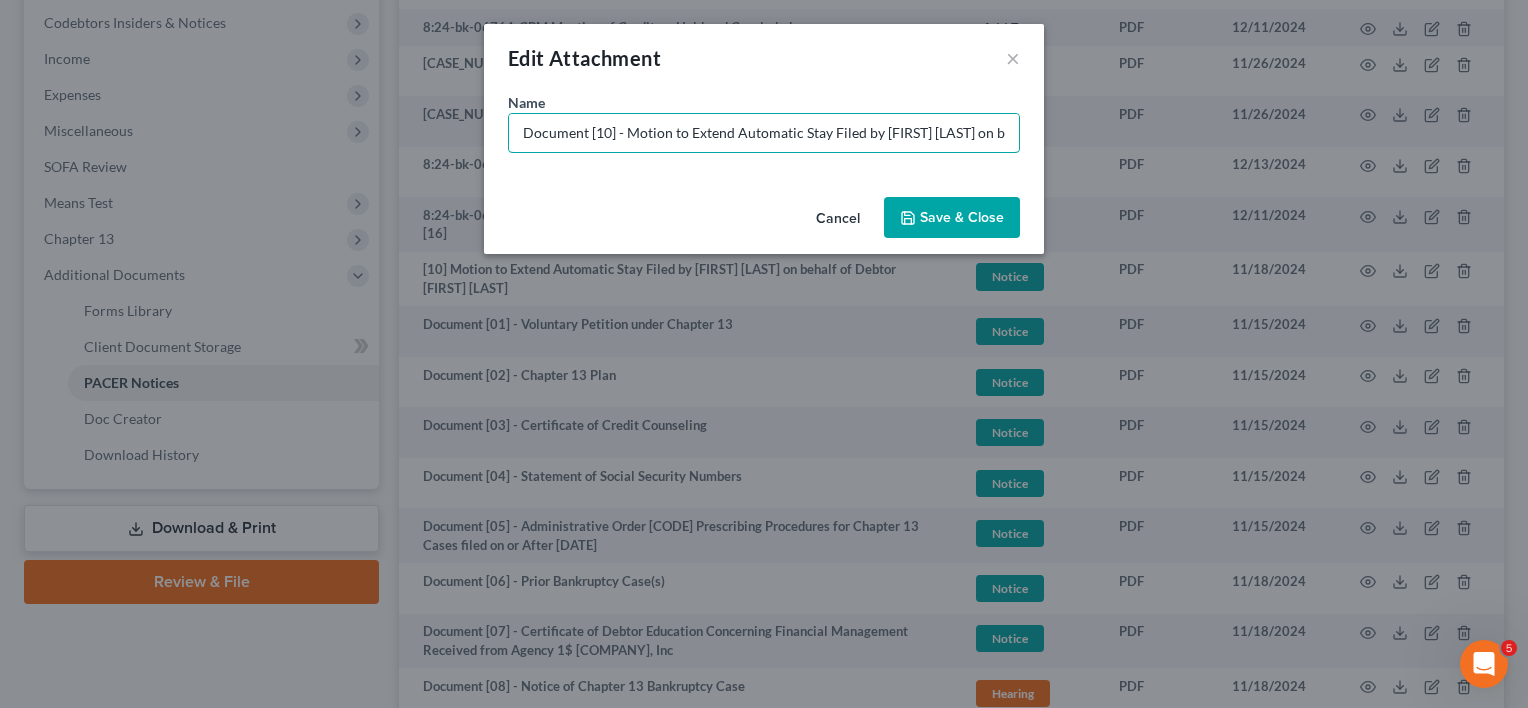 scroll, scrollTop: 0, scrollLeft: 130, axis: horizontal 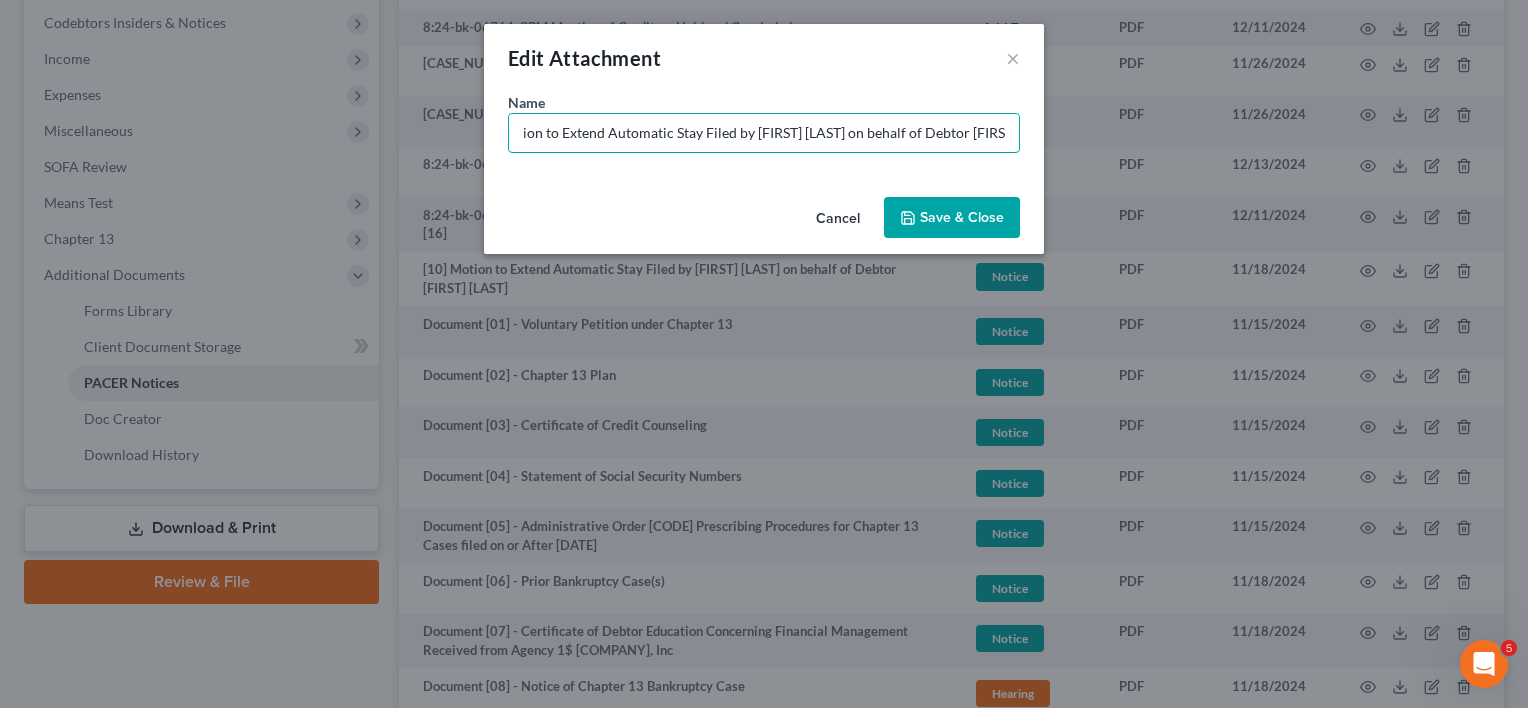 drag, startPoint x: 830, startPoint y: 132, endPoint x: 1237, endPoint y: 132, distance: 407 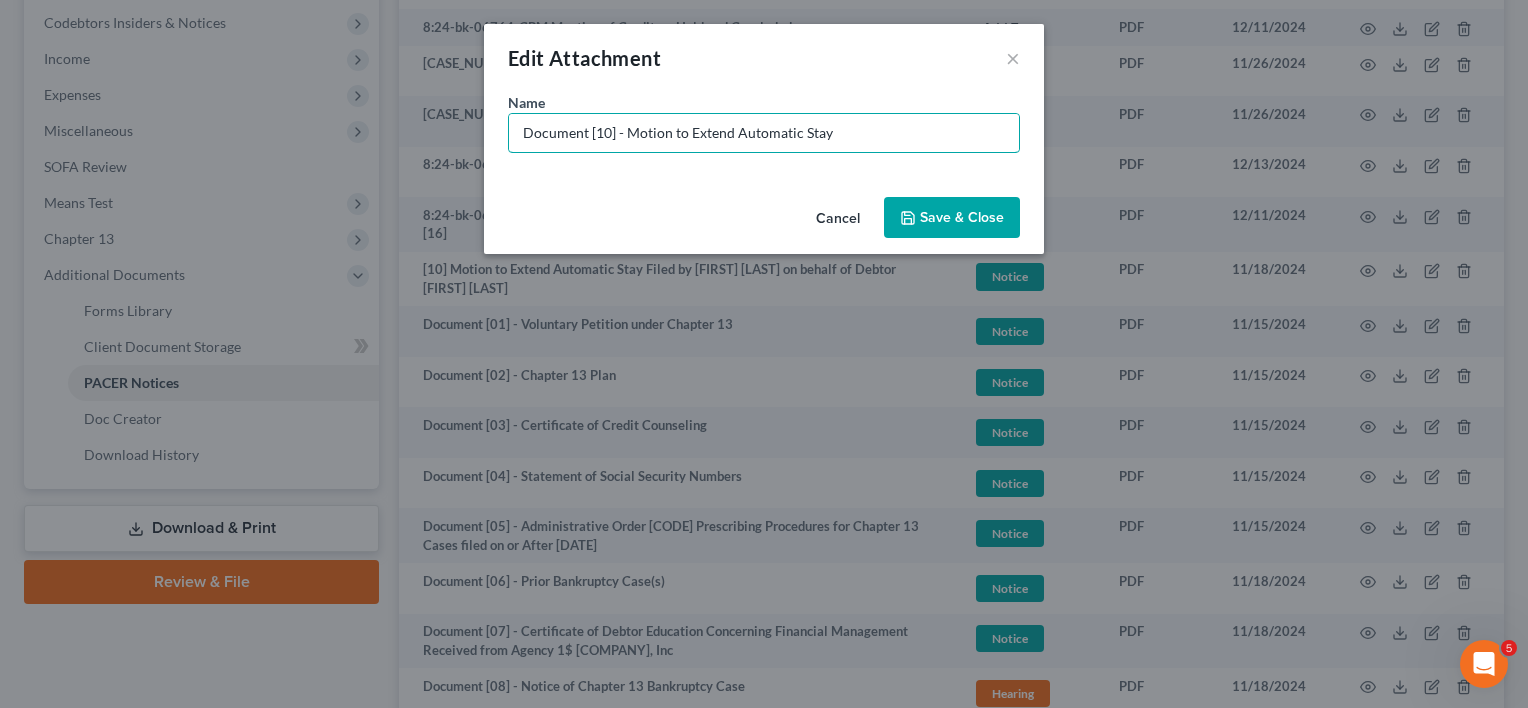 scroll, scrollTop: 0, scrollLeft: 0, axis: both 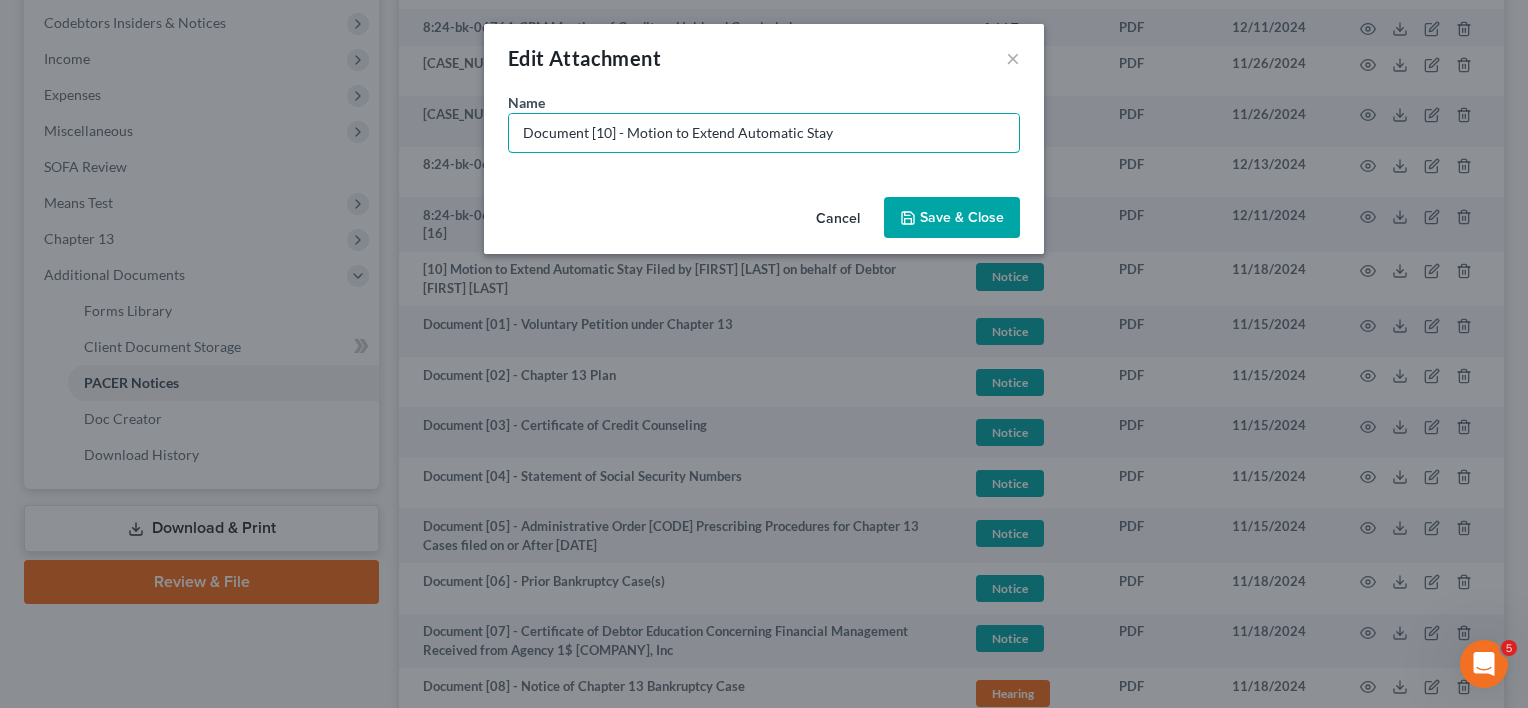 type on "Document [10] - Motion to Extend Automatic Stay" 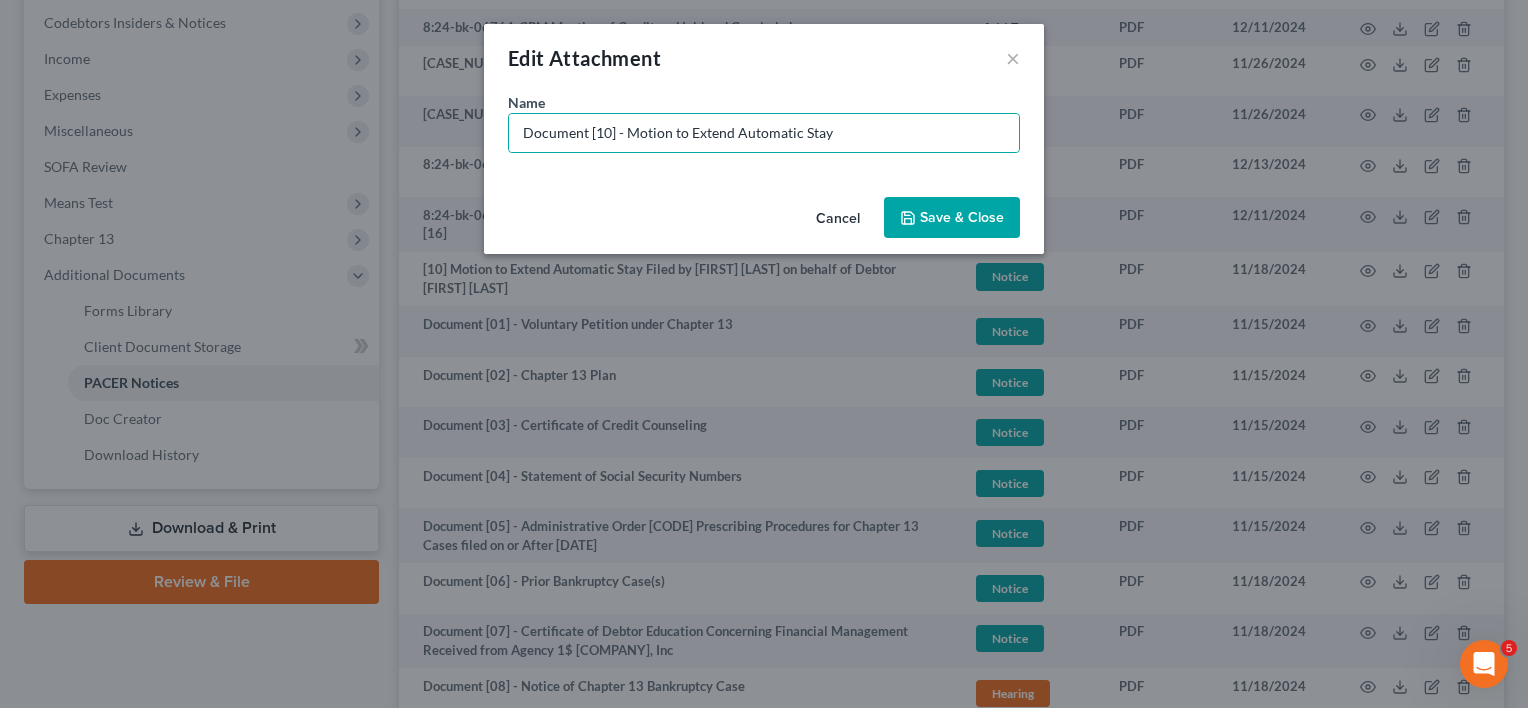 click on "Save & Close" at bounding box center (952, 218) 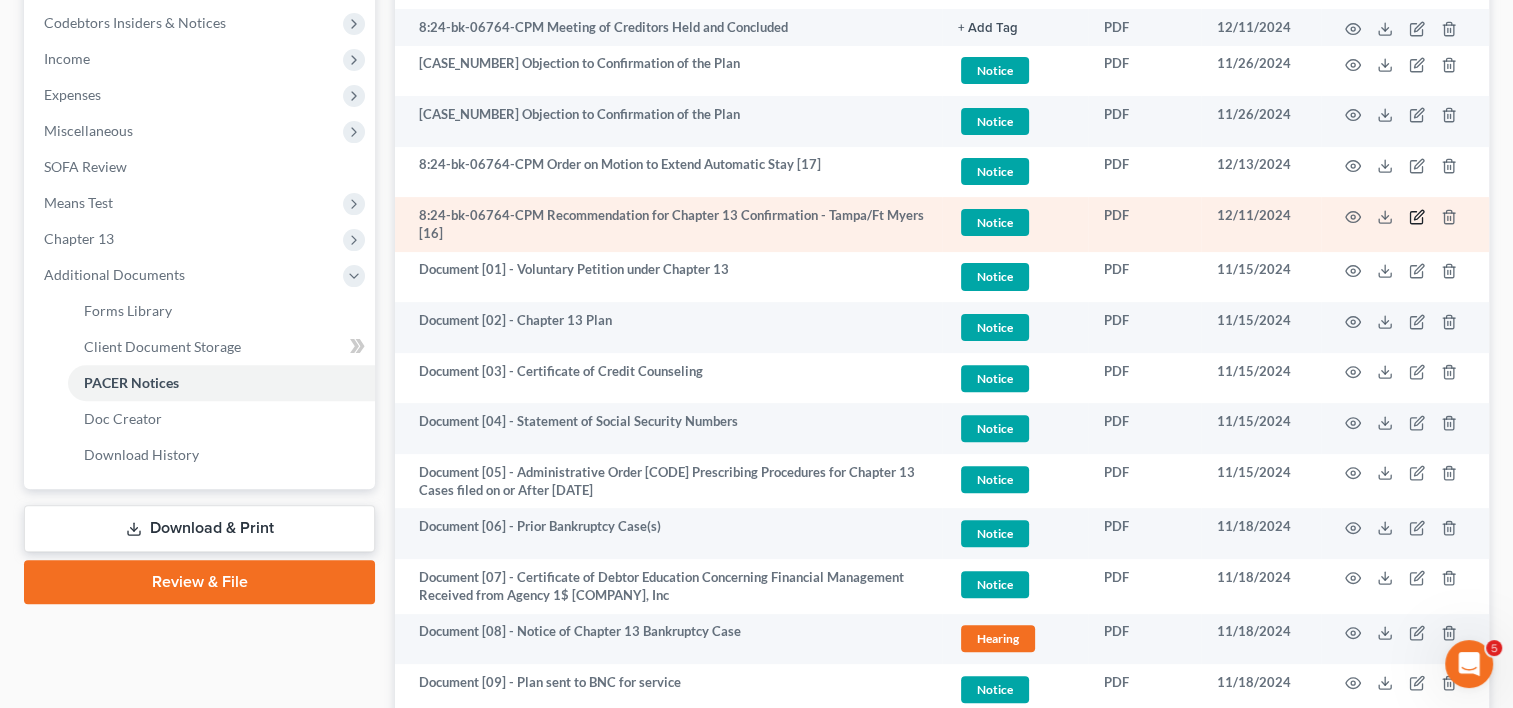 click 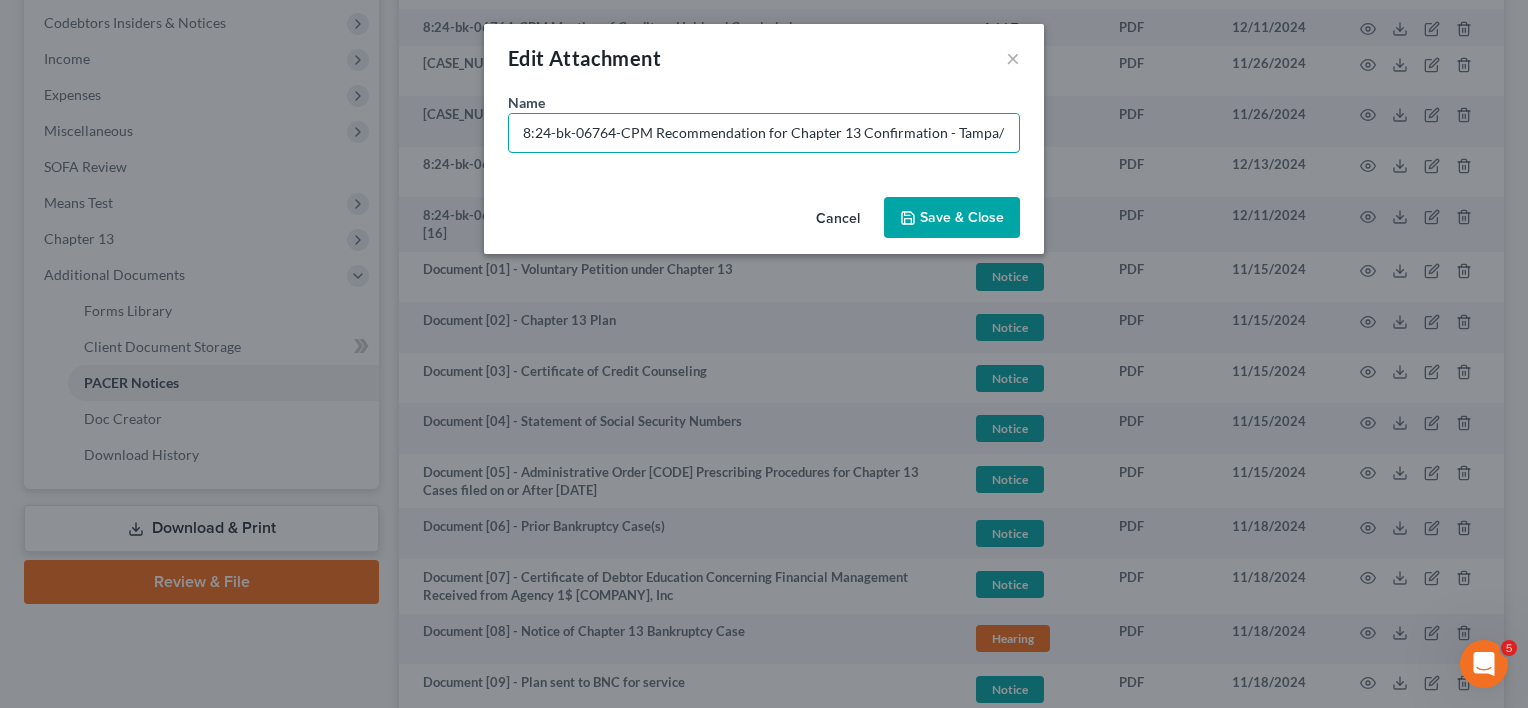 drag, startPoint x: 652, startPoint y: 123, endPoint x: 246, endPoint y: 120, distance: 406.01108 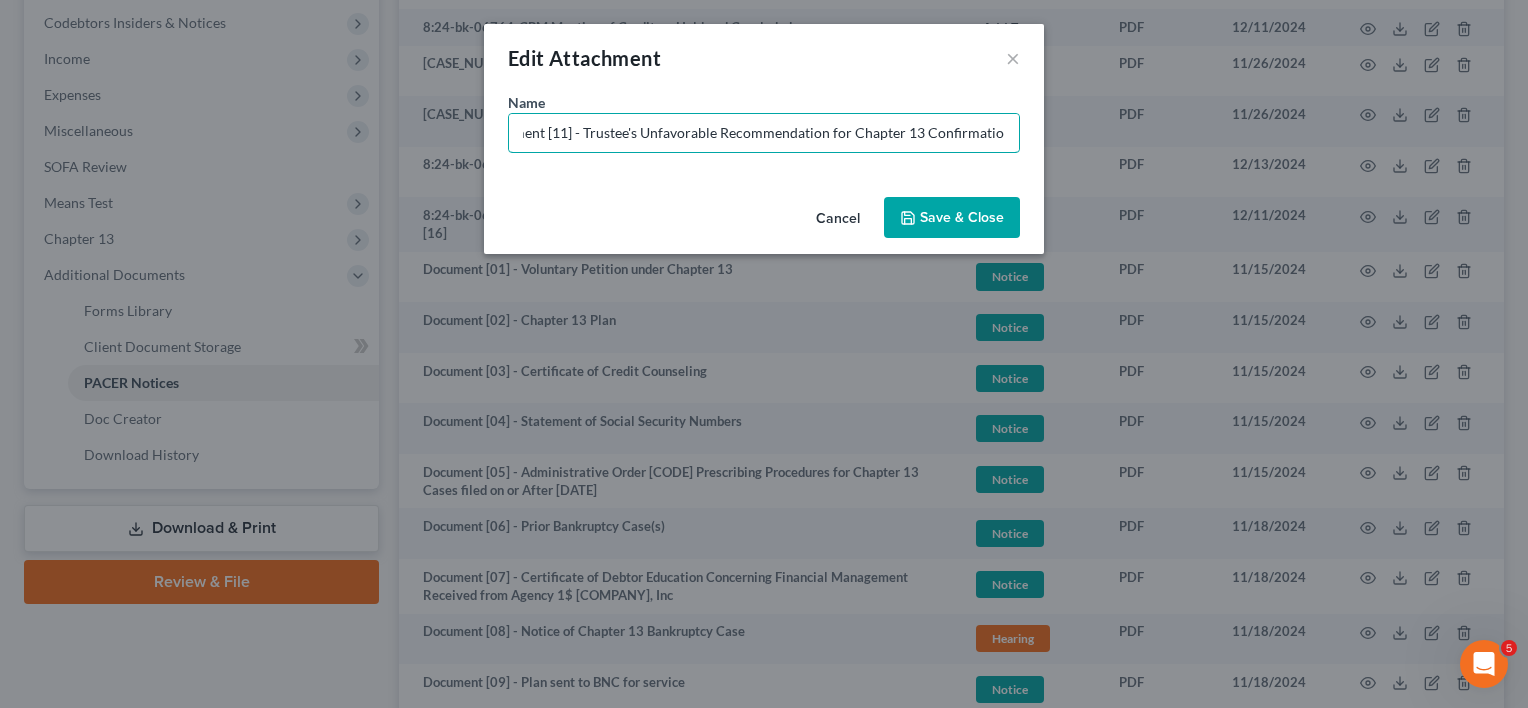 scroll, scrollTop: 0, scrollLeft: 41, axis: horizontal 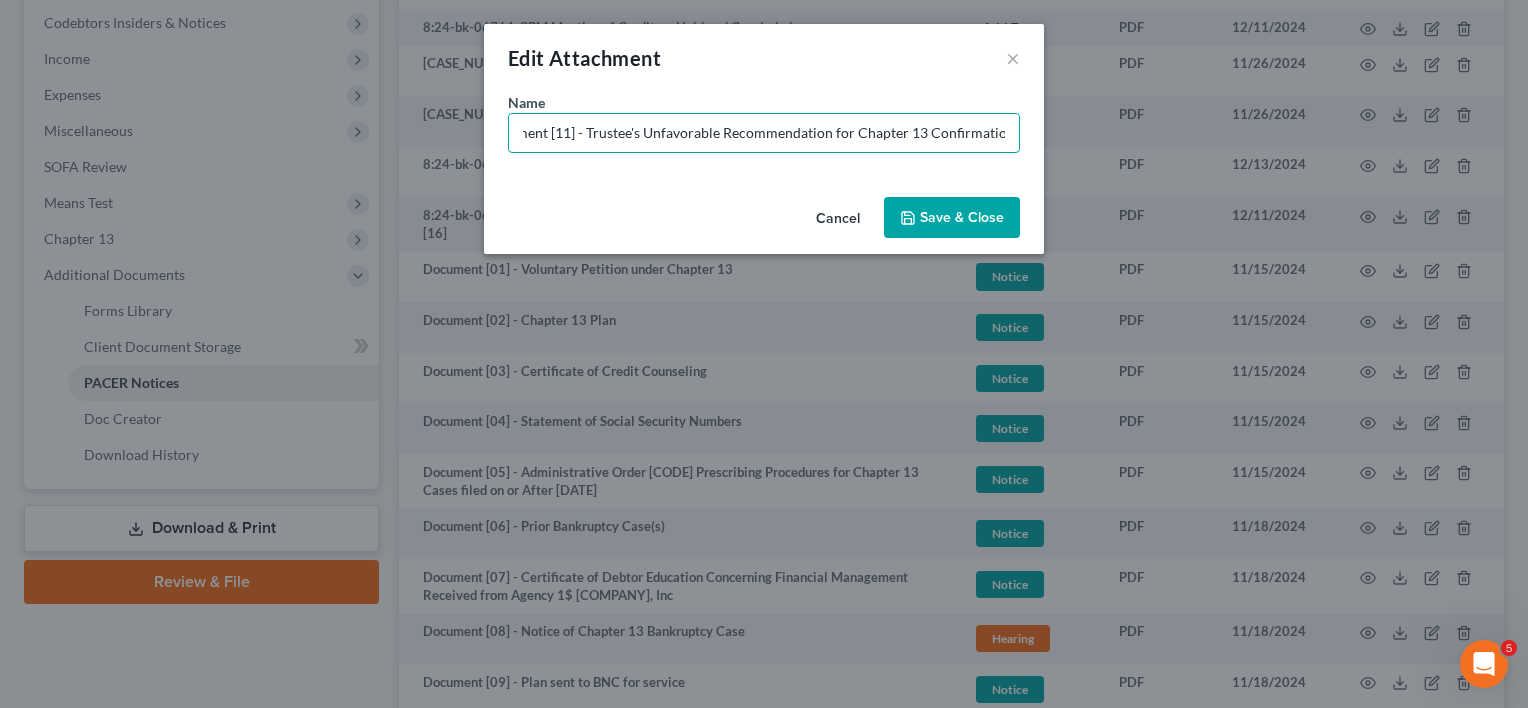 type on "Document [11] - Trustee's Unfavorable Recommendation for Chapter 13 Confirmation" 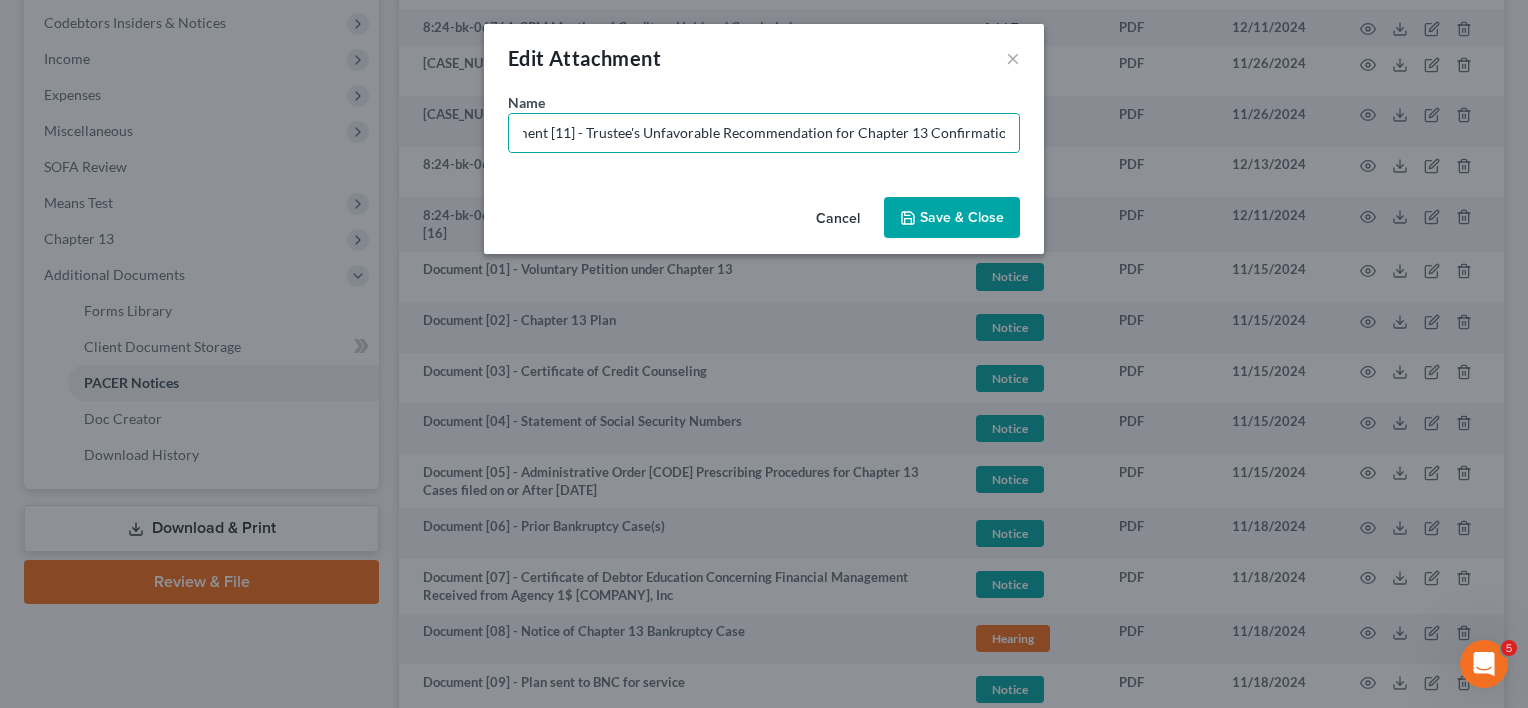 click on "Save & Close" at bounding box center (962, 217) 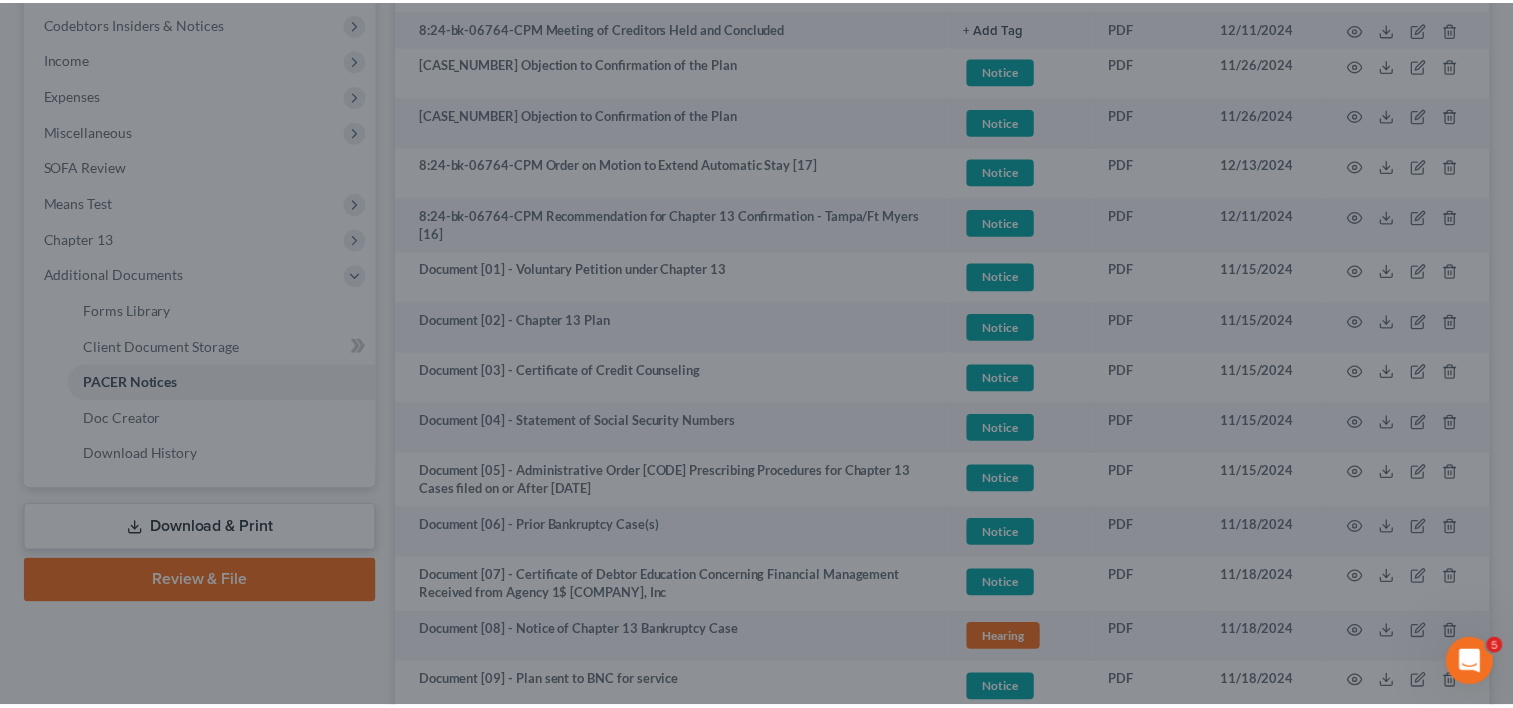scroll, scrollTop: 0, scrollLeft: 0, axis: both 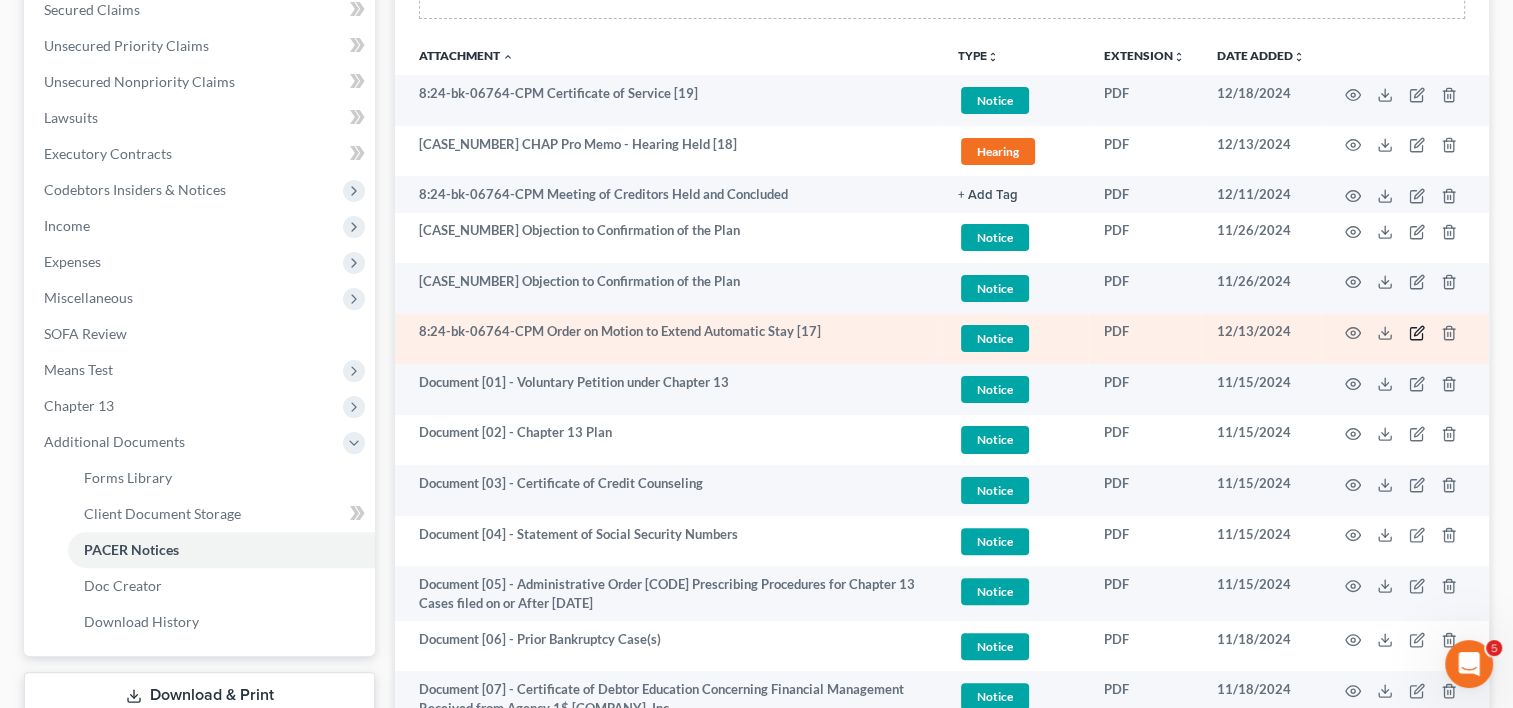 click 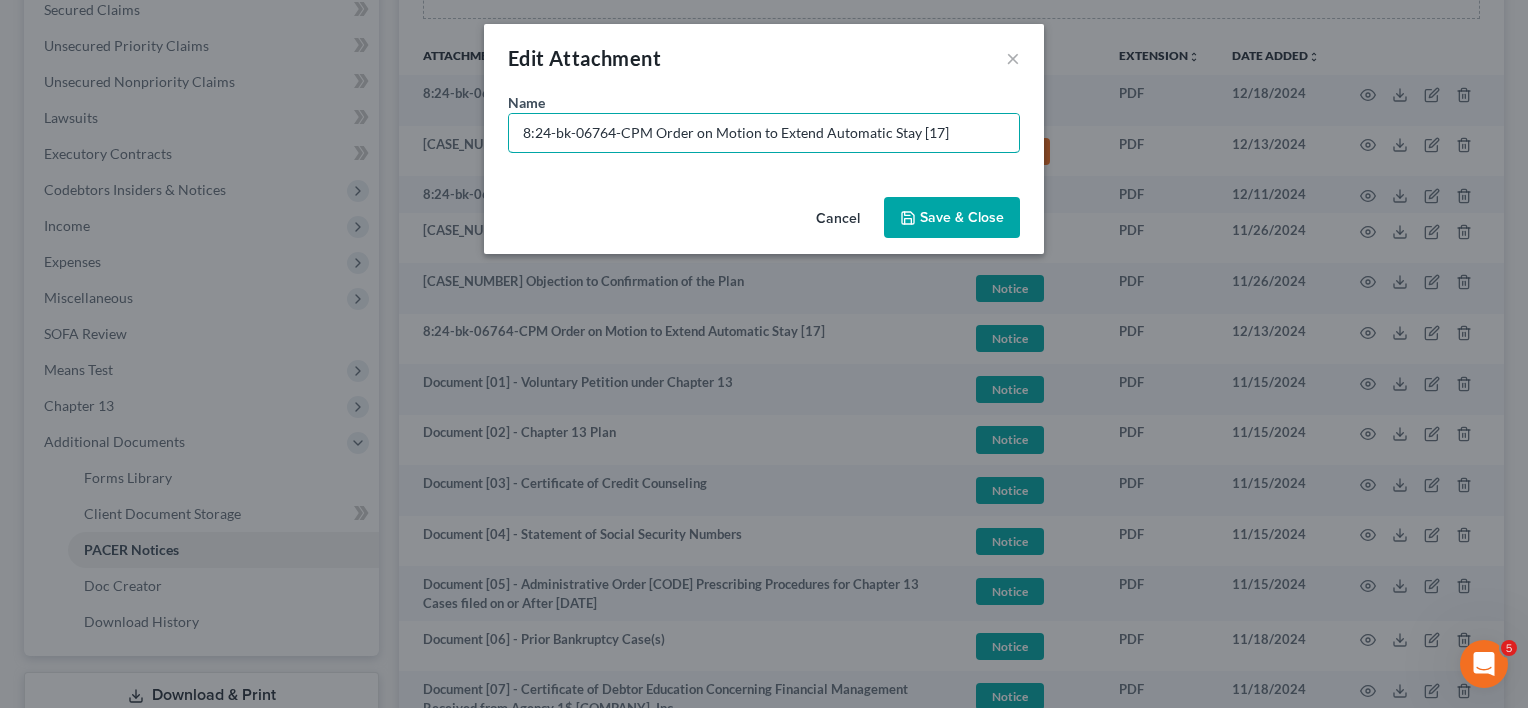 drag, startPoint x: 657, startPoint y: 132, endPoint x: 106, endPoint y: 135, distance: 551.0082 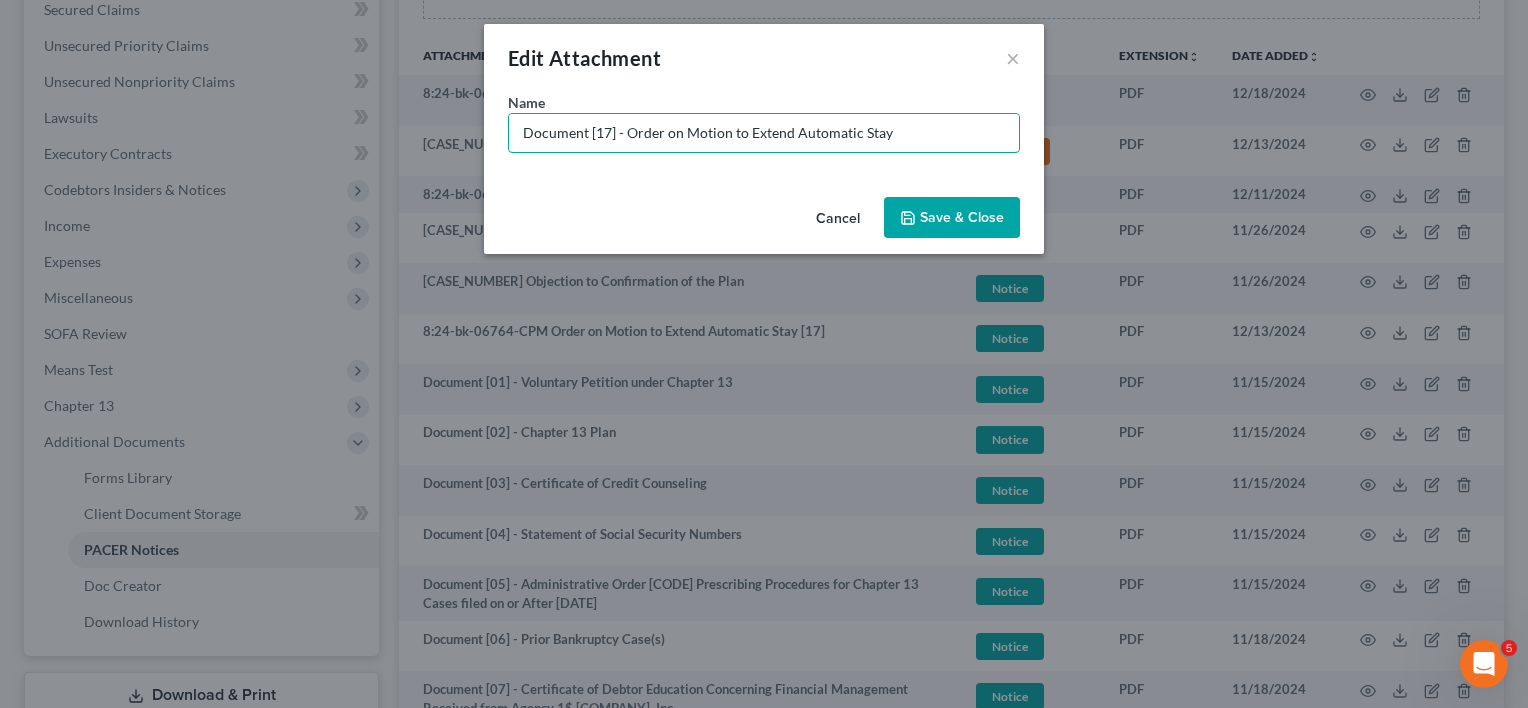 type on "Document [17] - Order on Motion to Extend Automatic Stay" 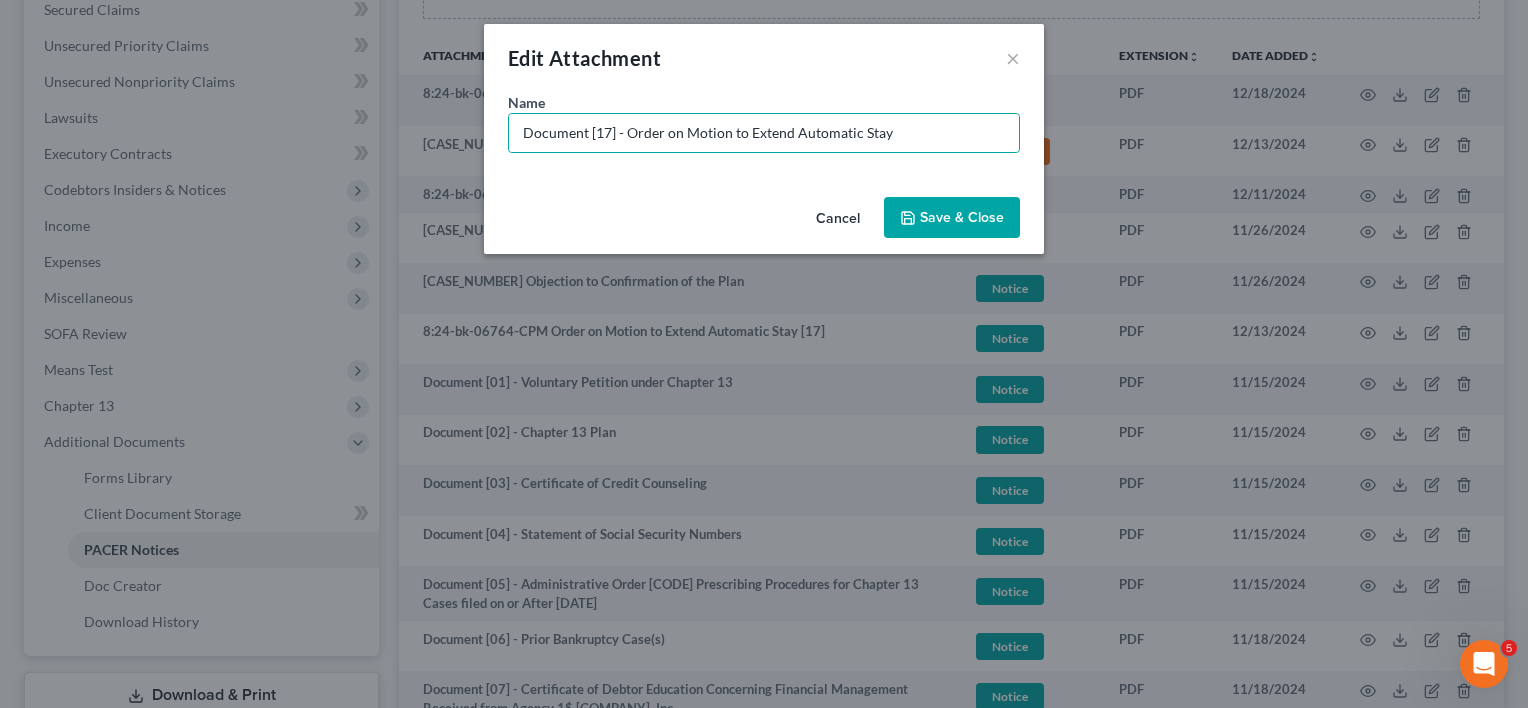 drag, startPoint x: 910, startPoint y: 219, endPoint x: 916, endPoint y: 236, distance: 18.027756 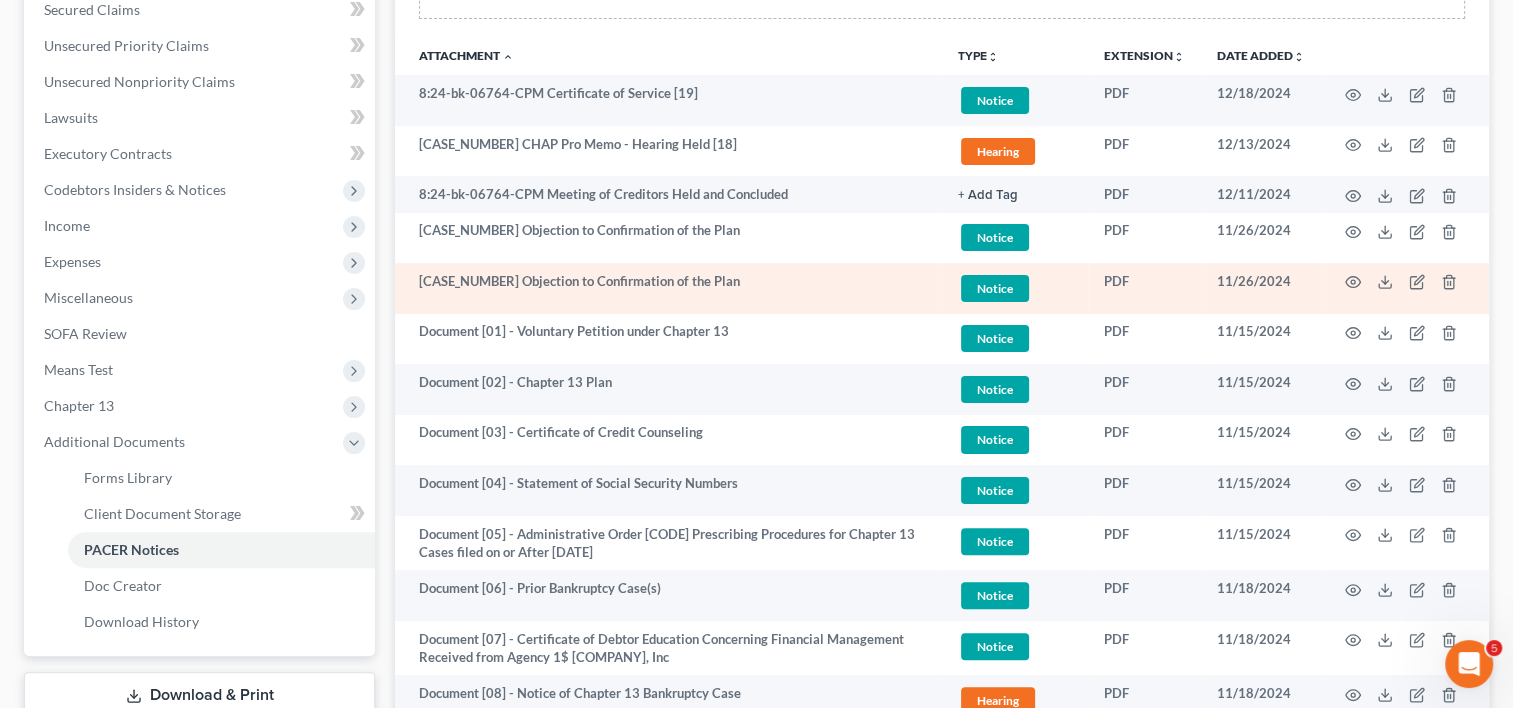 click at bounding box center [1405, 288] 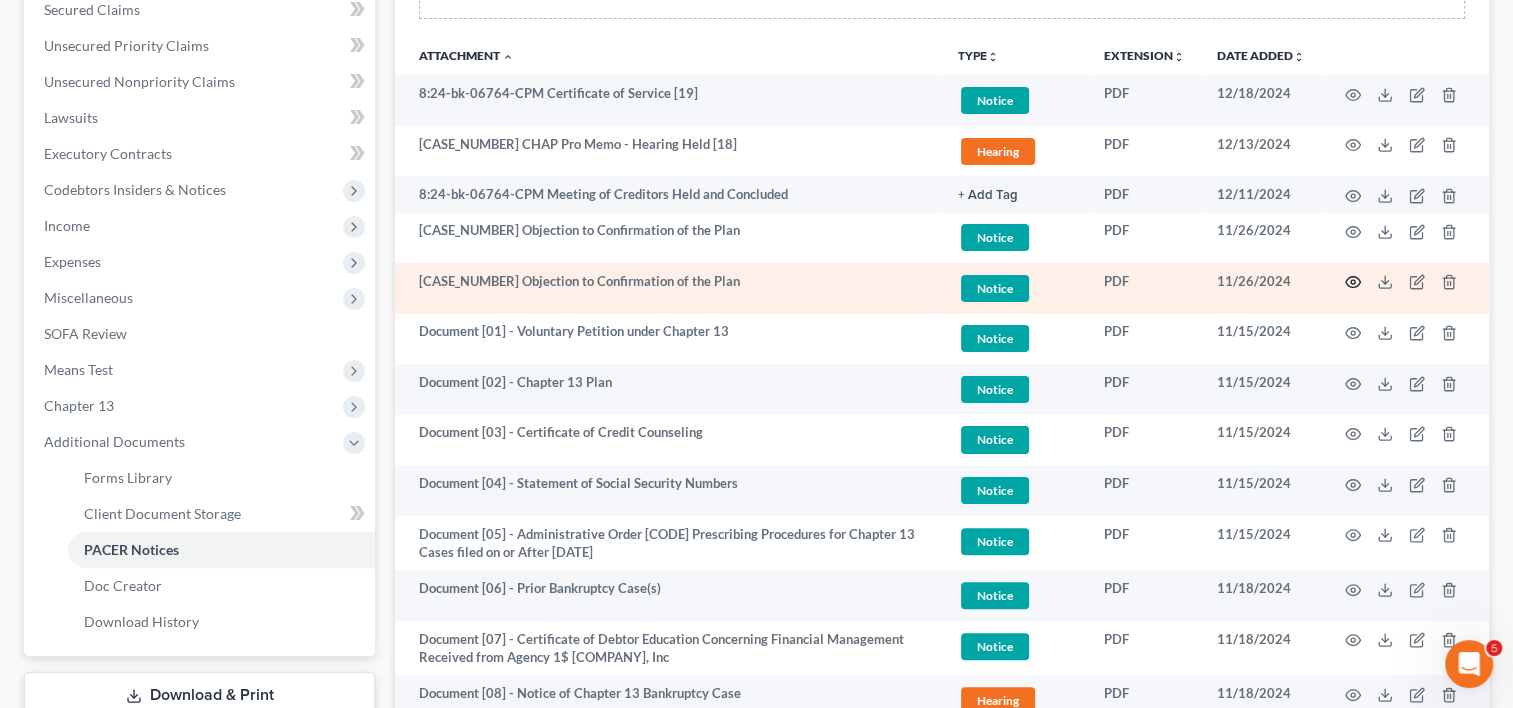 click 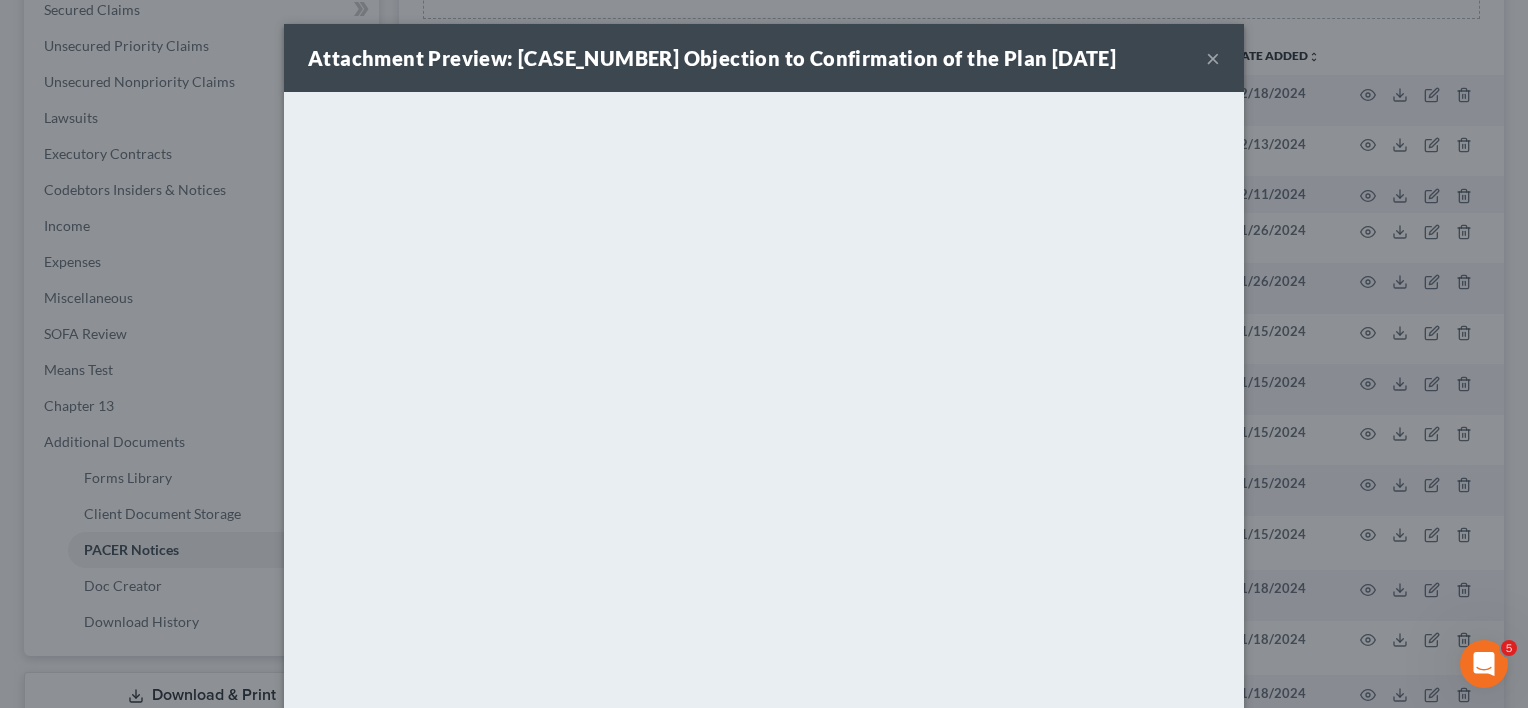 click on "×" at bounding box center [1213, 58] 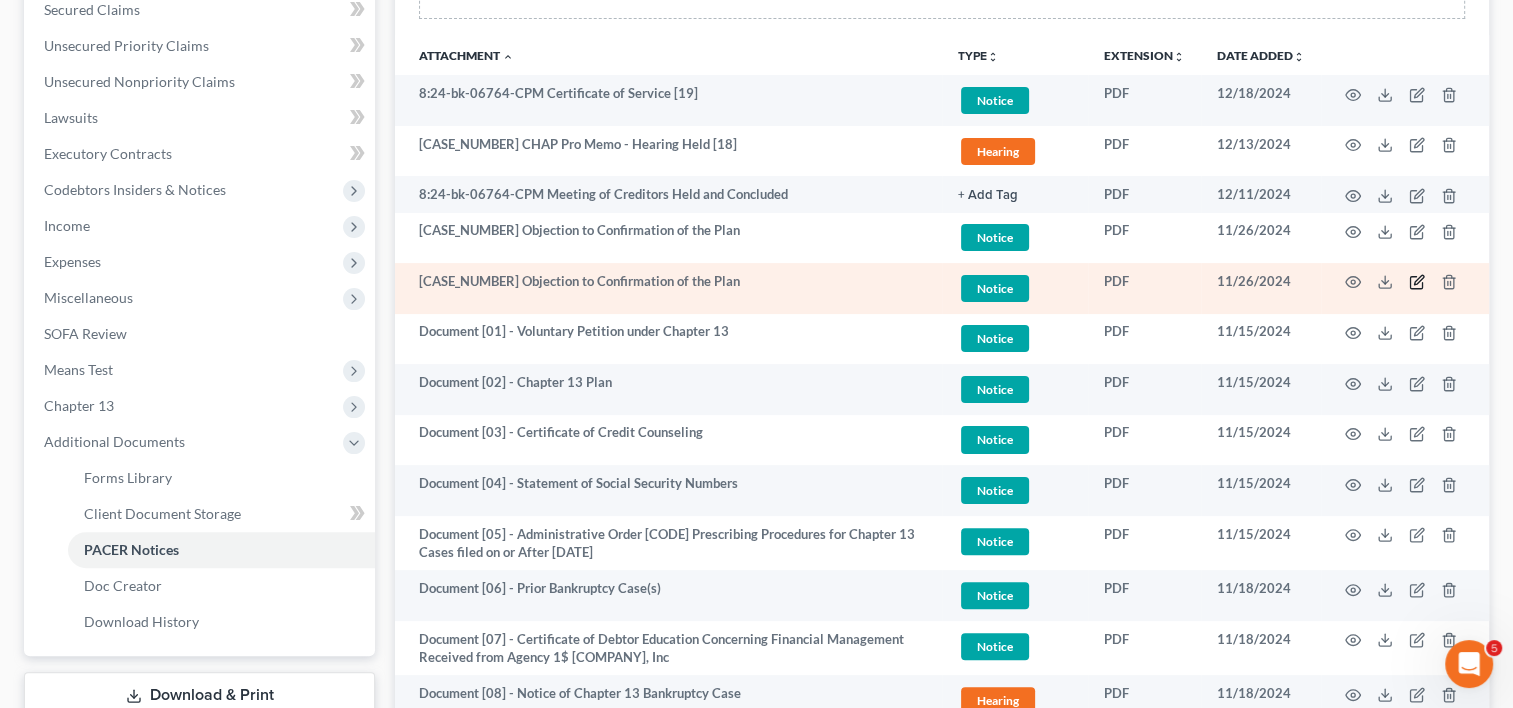 click 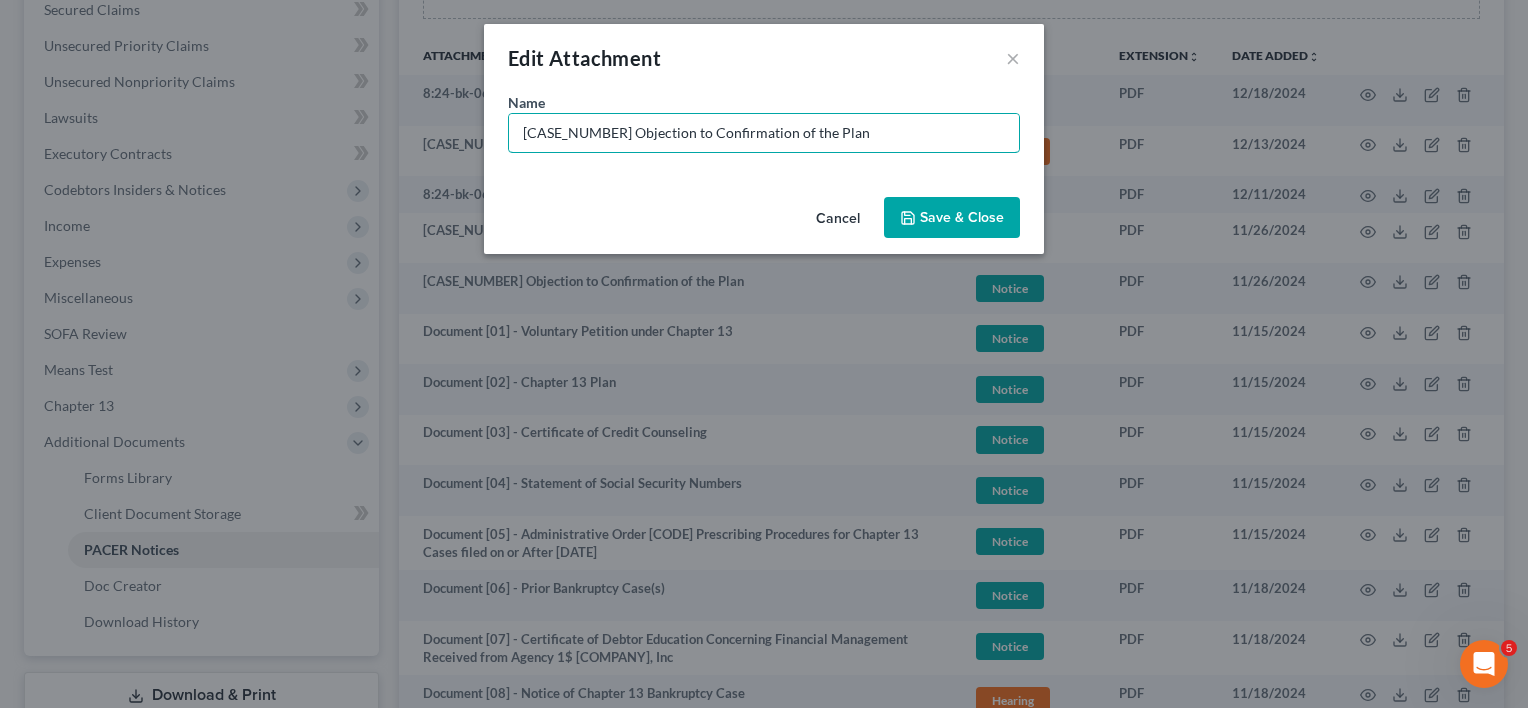 drag, startPoint x: 652, startPoint y: 134, endPoint x: 279, endPoint y: 140, distance: 373.04825 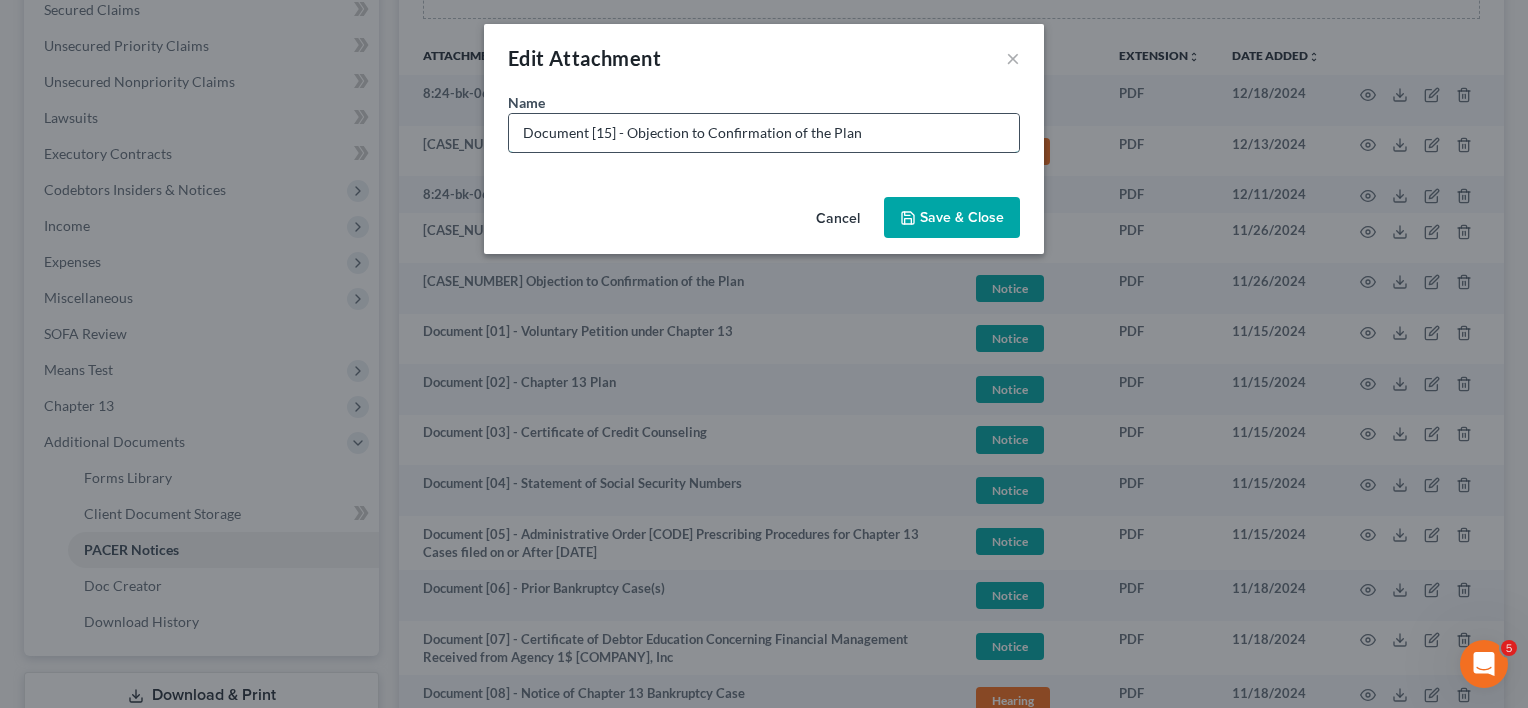click on "Document [15] - Objection to Confirmation of the Plan" at bounding box center (764, 133) 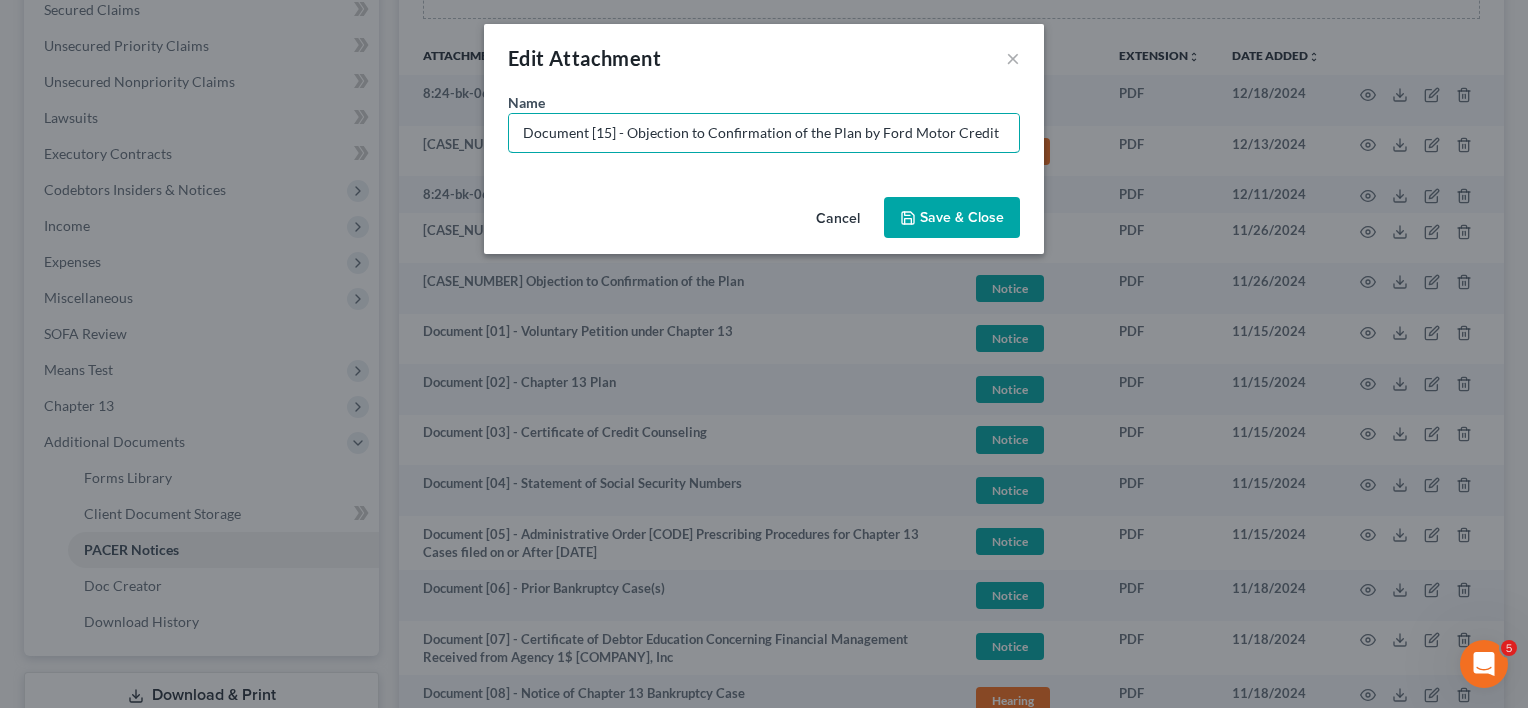 type on "Document [15] - Objection to Confirmation of the Plan by Ford Motor Credit" 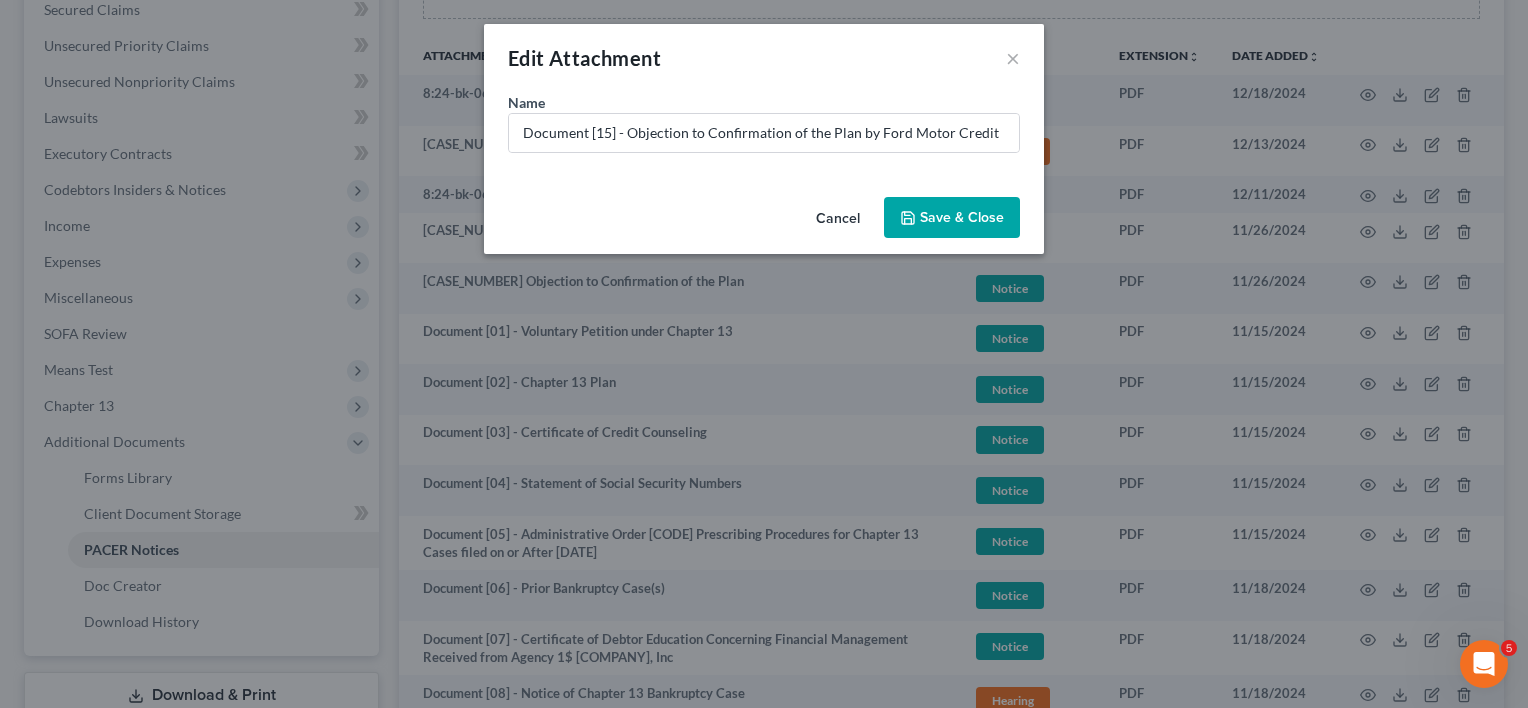click on "Save & Close" at bounding box center [952, 218] 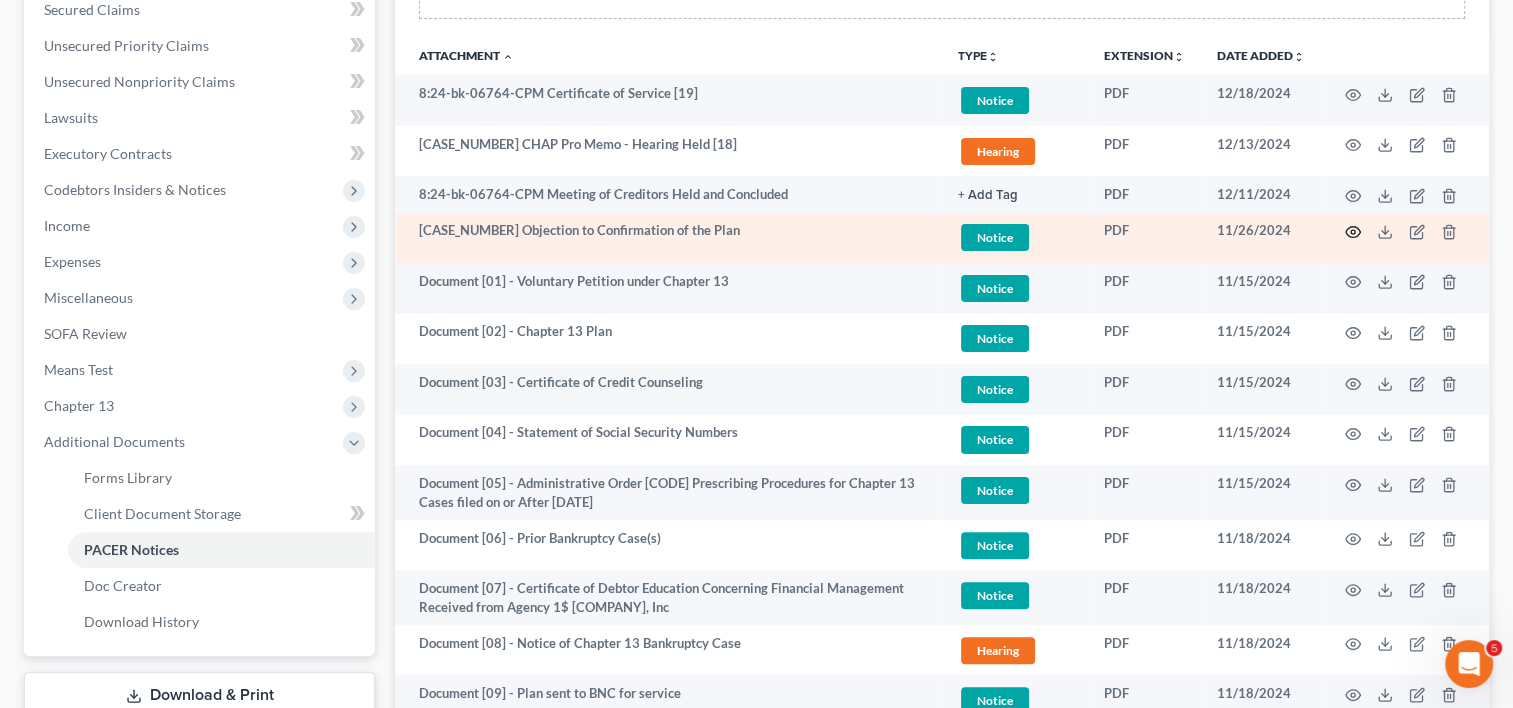 click 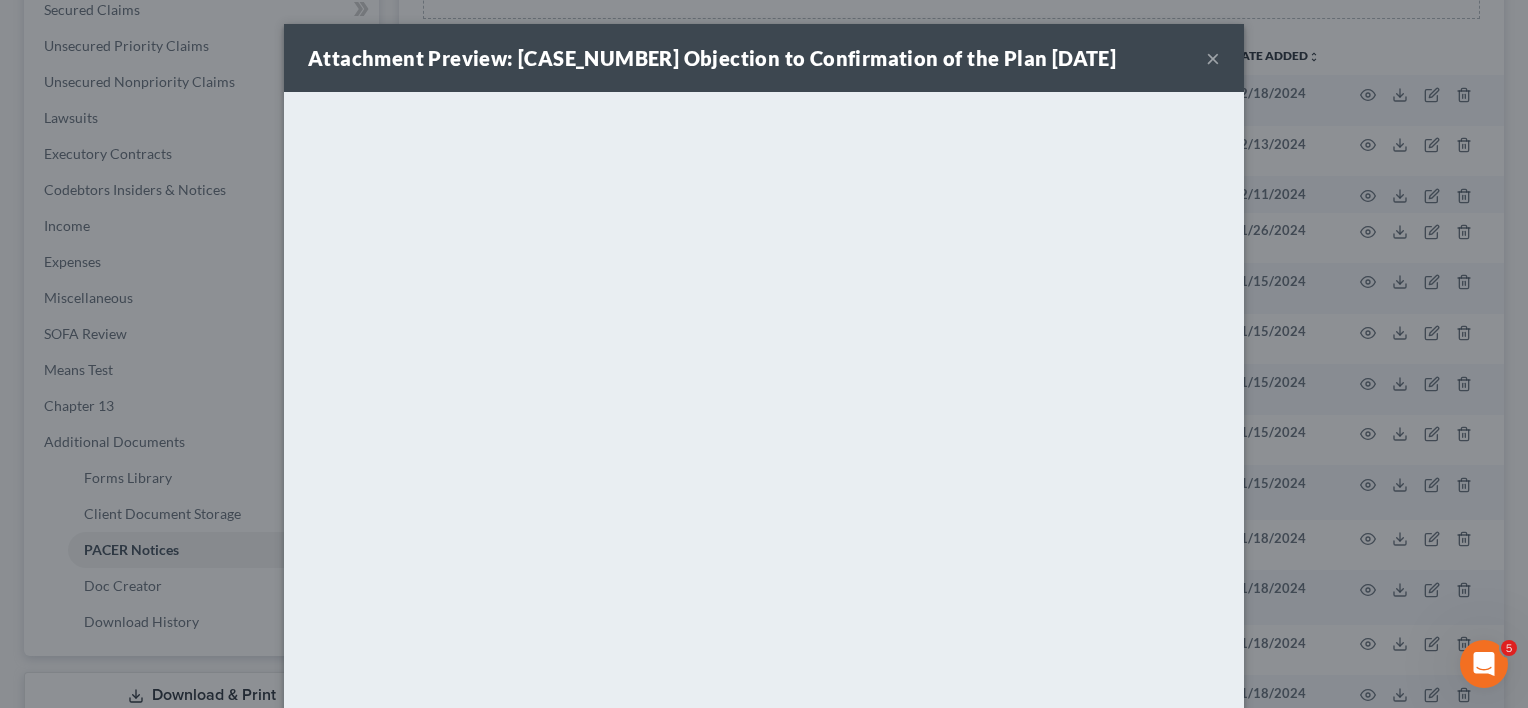 click on "×" at bounding box center (1213, 58) 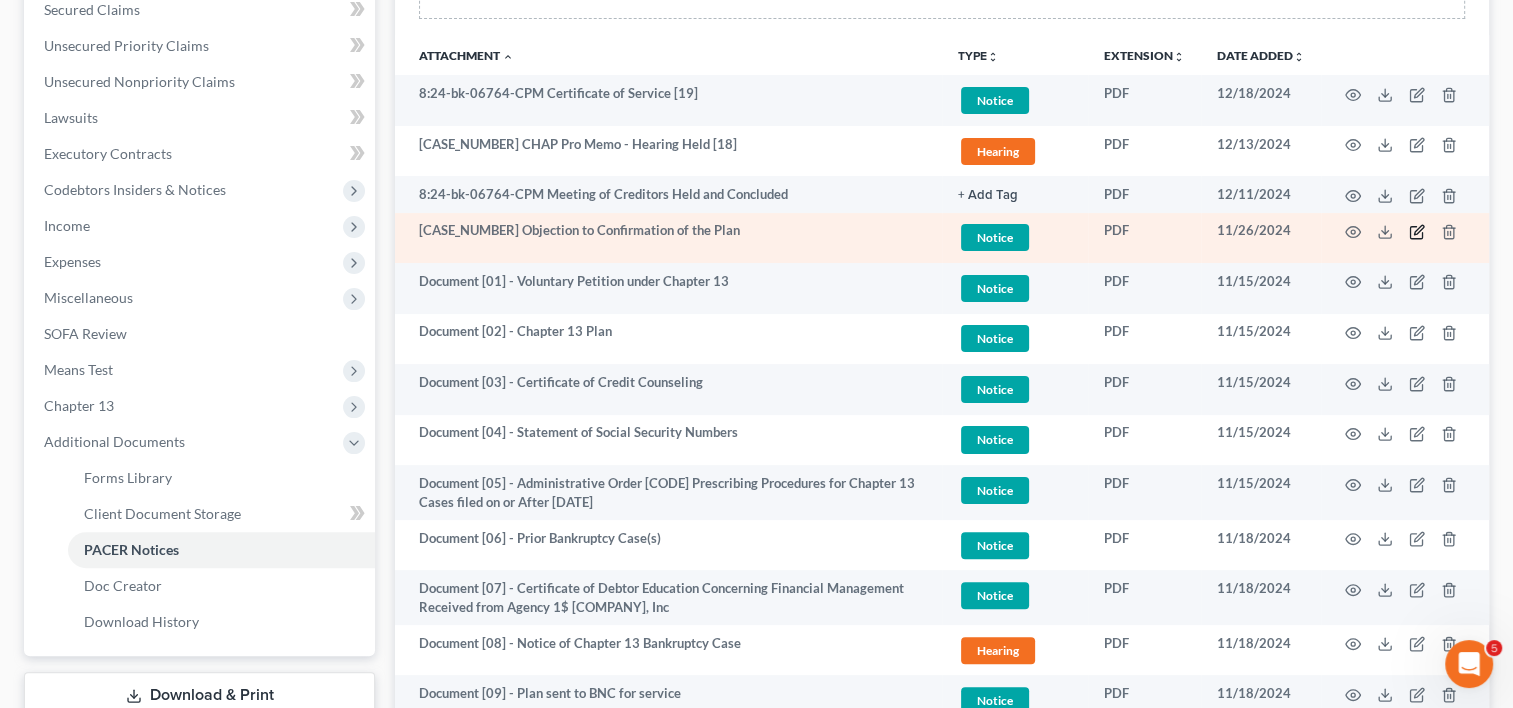 click 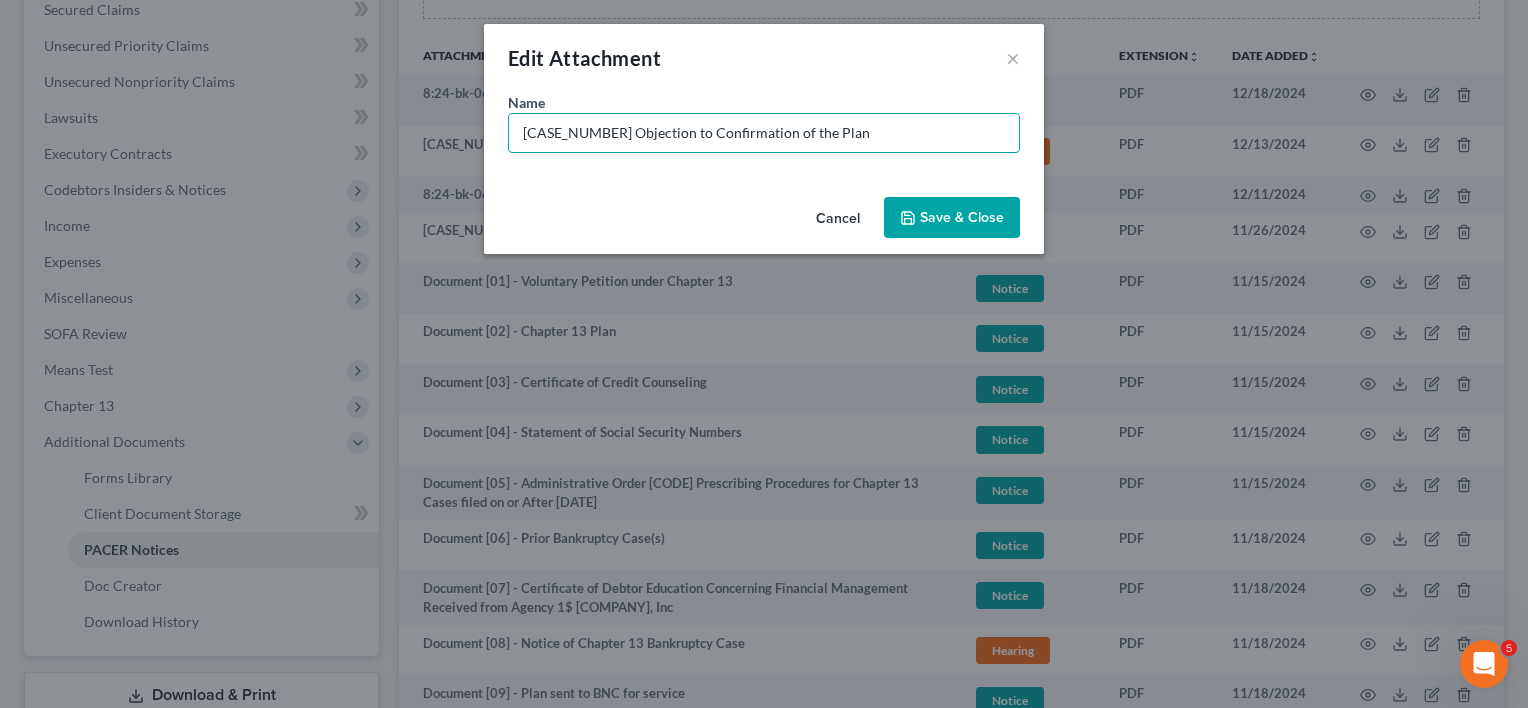 drag, startPoint x: 633, startPoint y: 133, endPoint x: 403, endPoint y: 89, distance: 234.17088 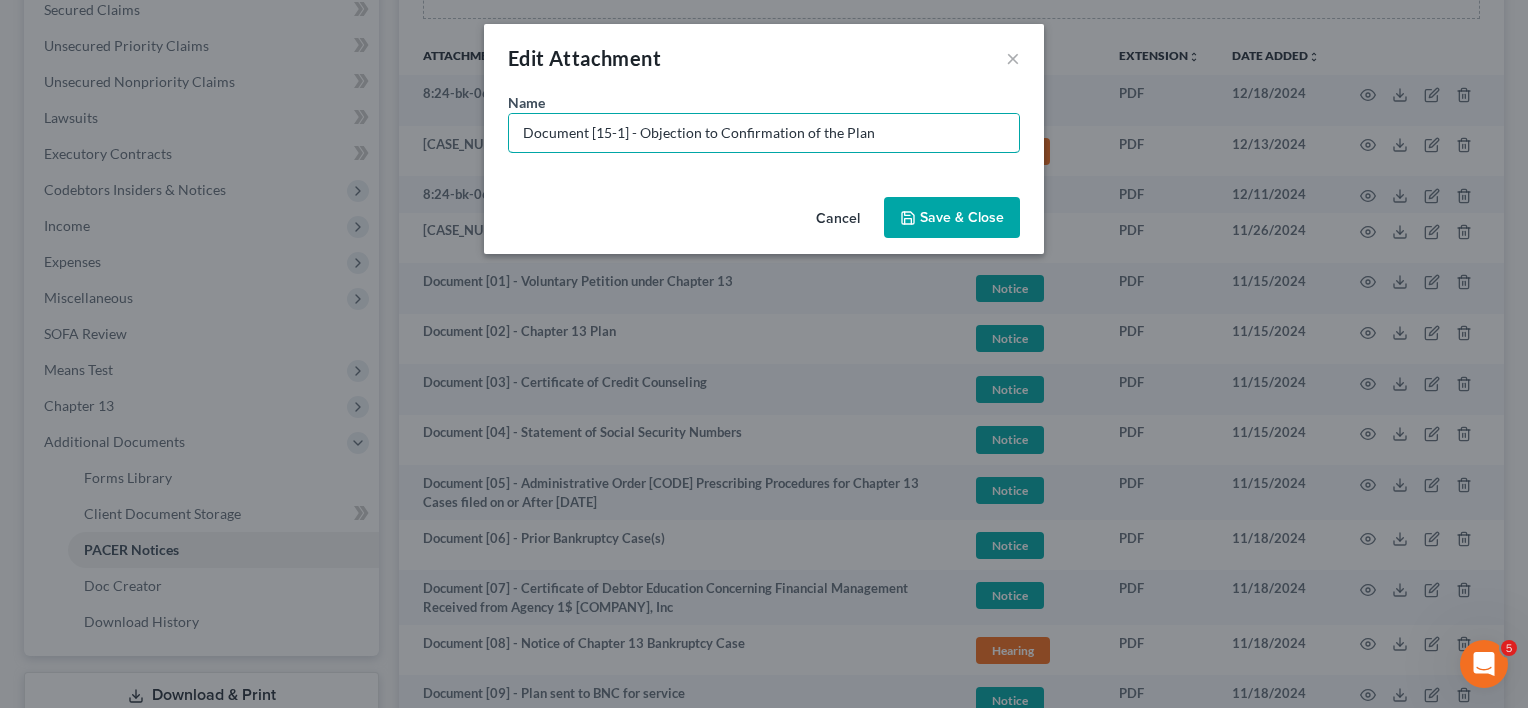 type on "Document [15-1] - Objection to Confirmation of the Plan" 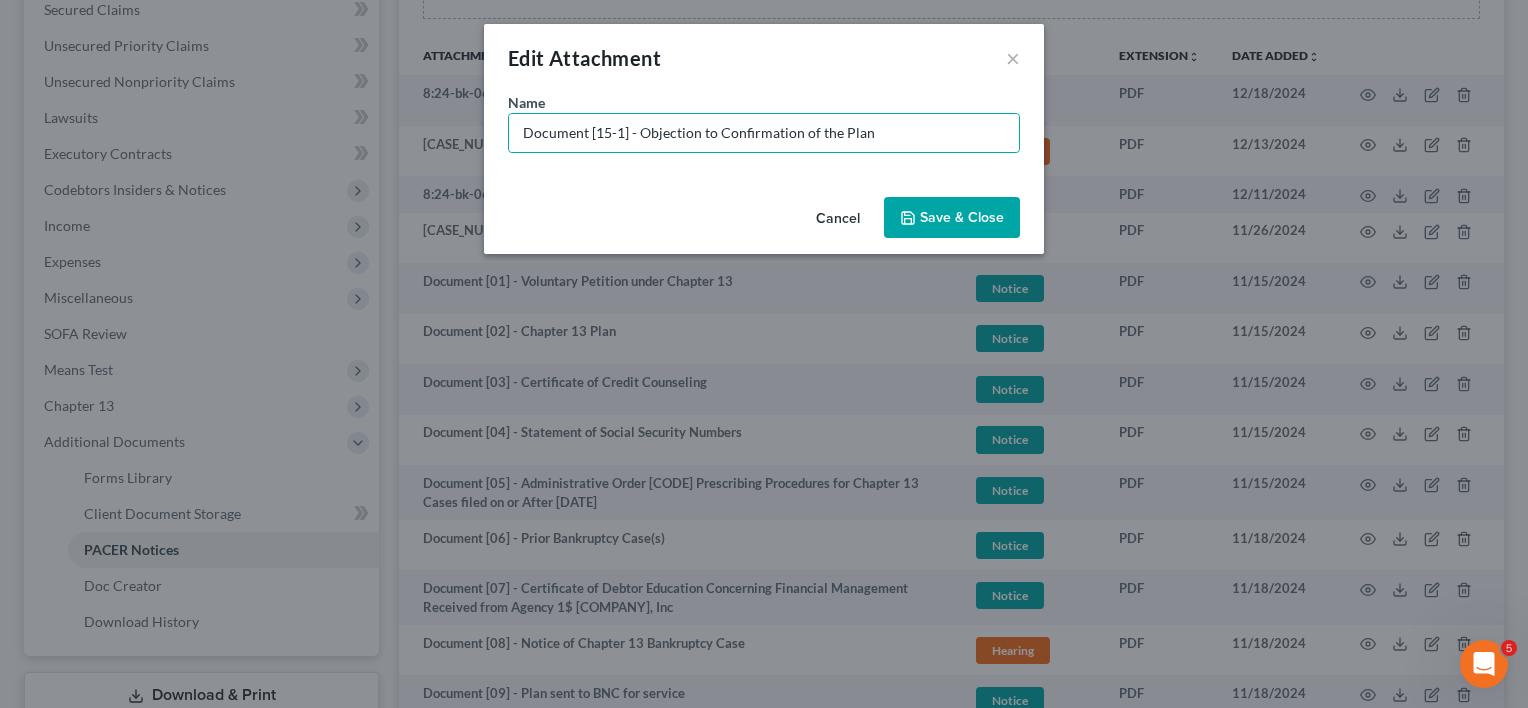 click on "Save & Close" at bounding box center (952, 218) 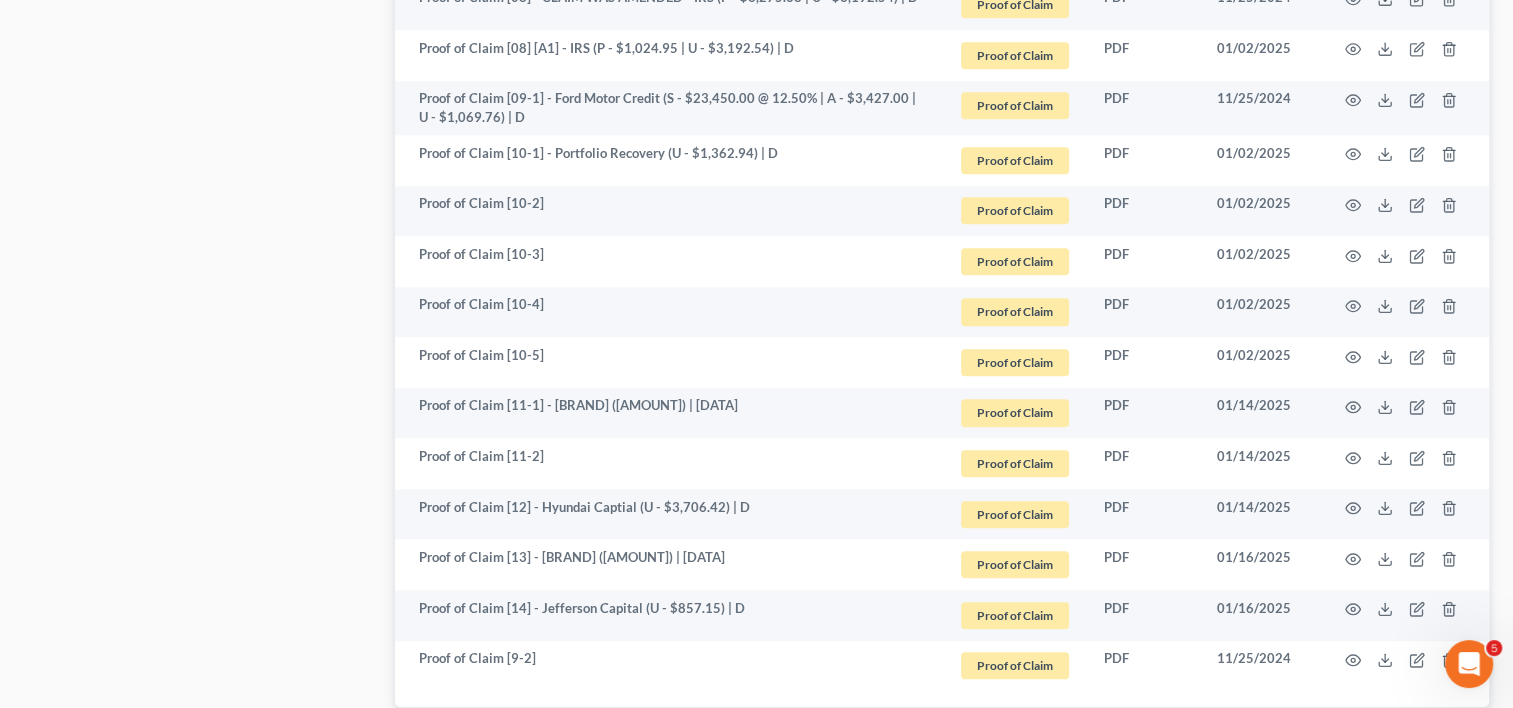 scroll, scrollTop: 2257, scrollLeft: 0, axis: vertical 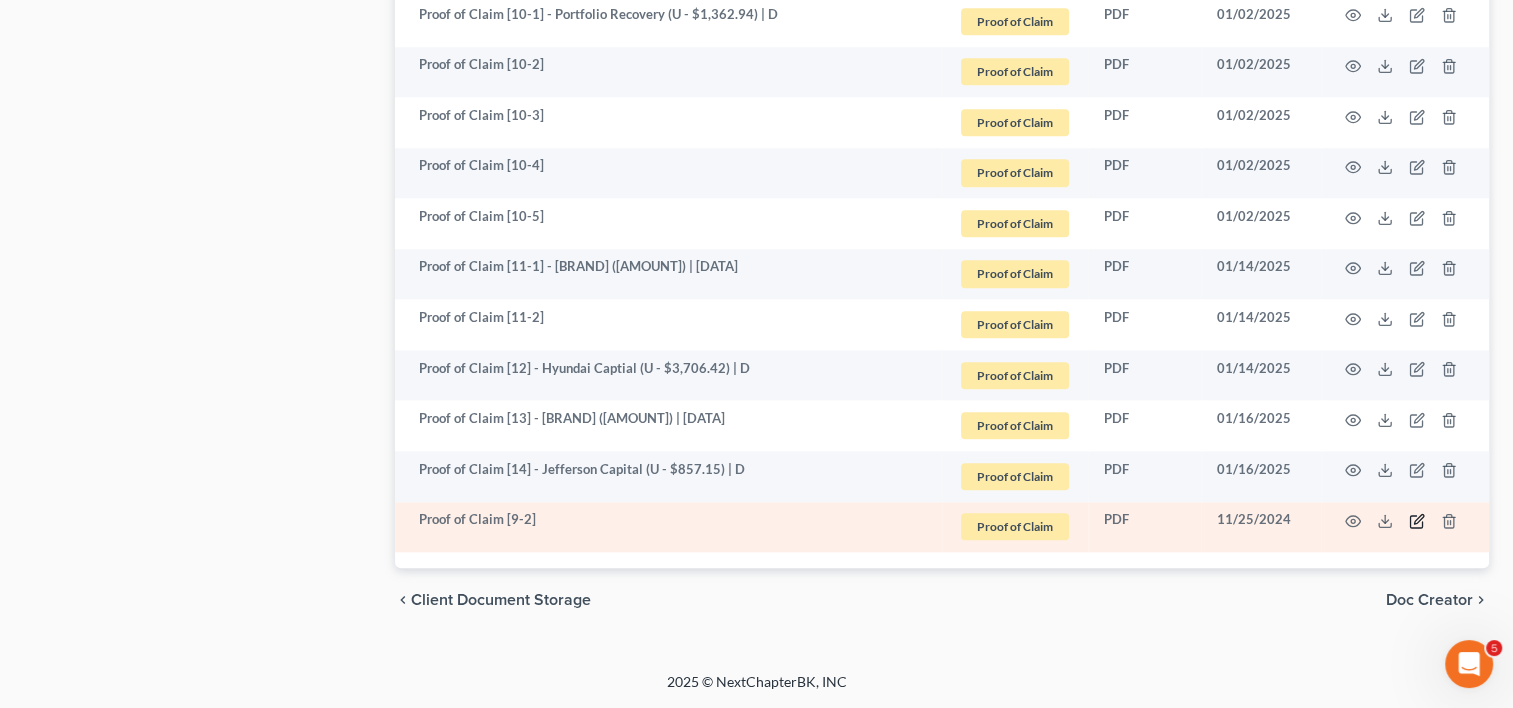 click 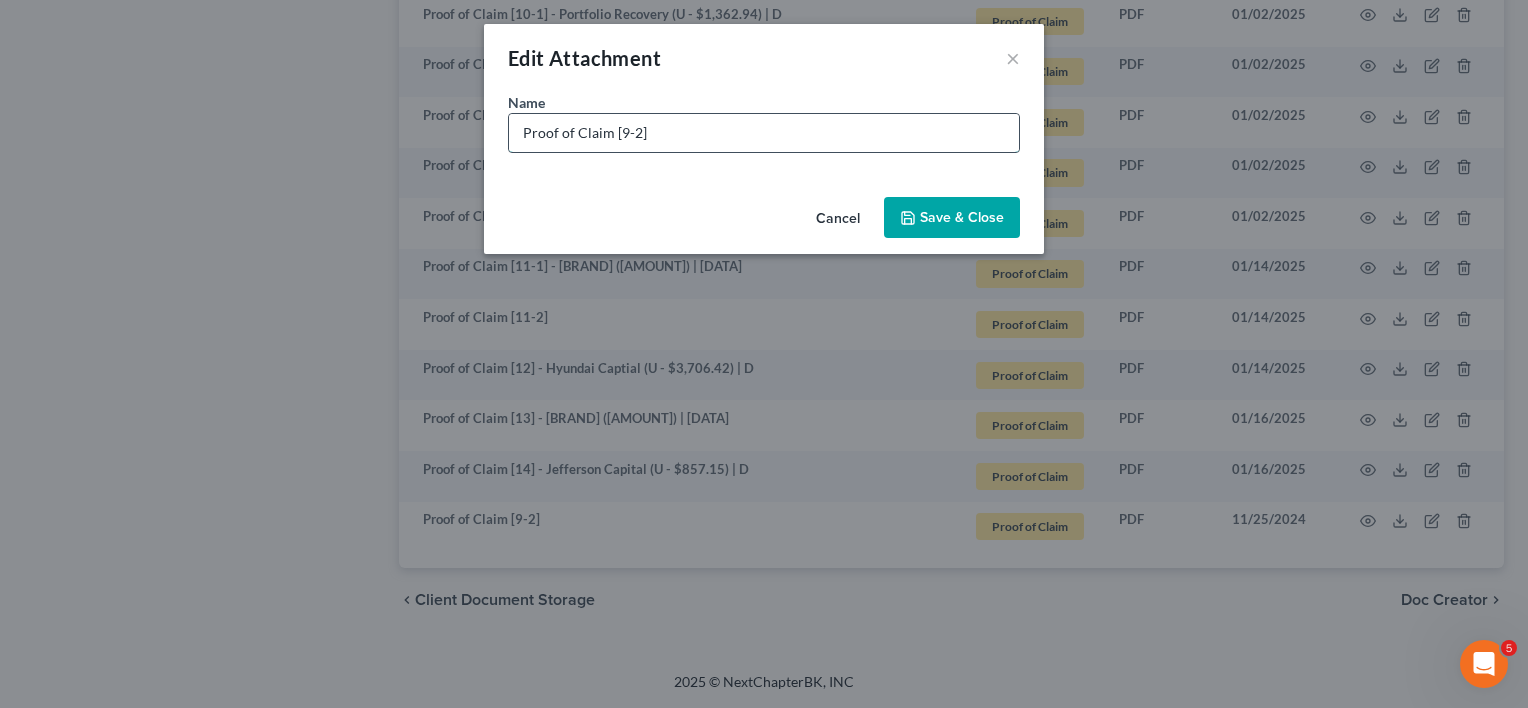 click on "Proof of Claim [9-2]" at bounding box center (764, 133) 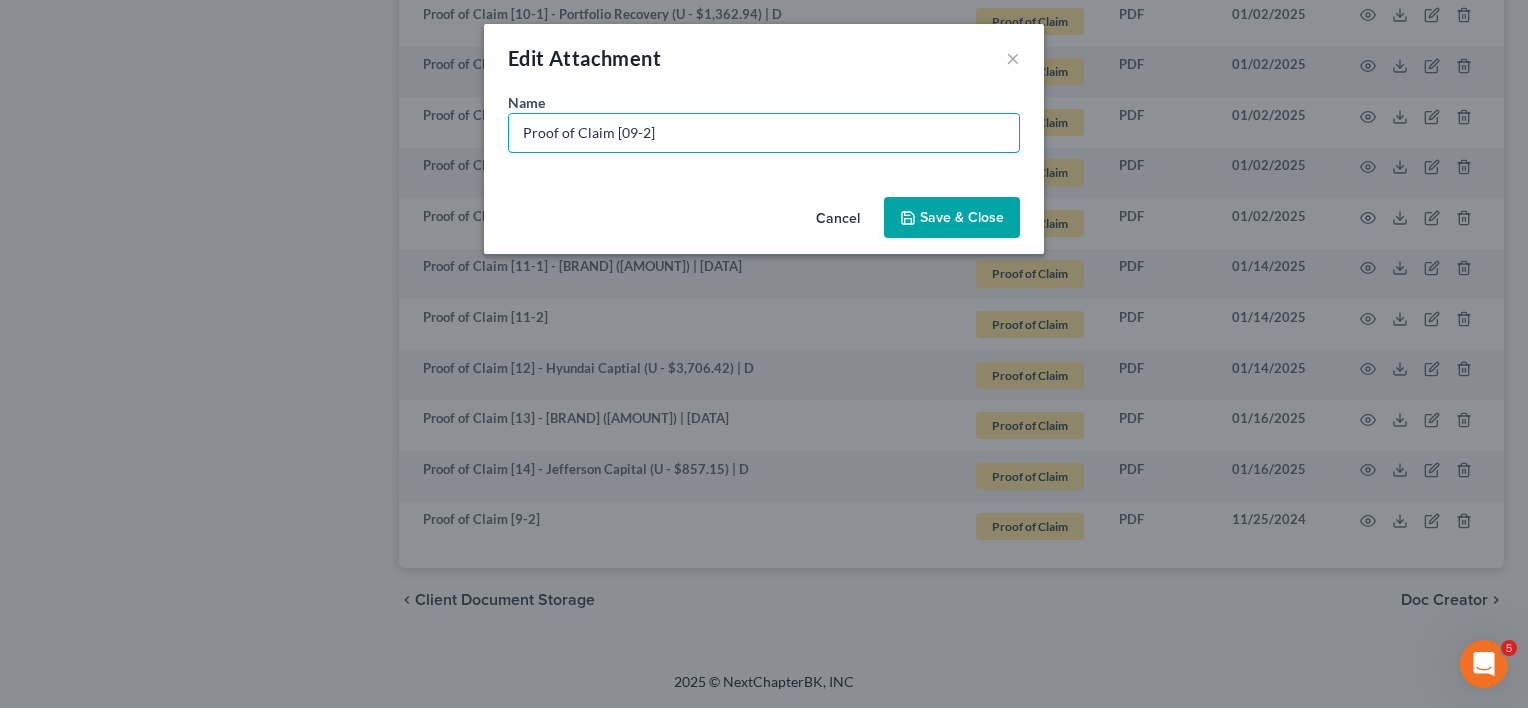 type on "Proof of Claim [09-2]" 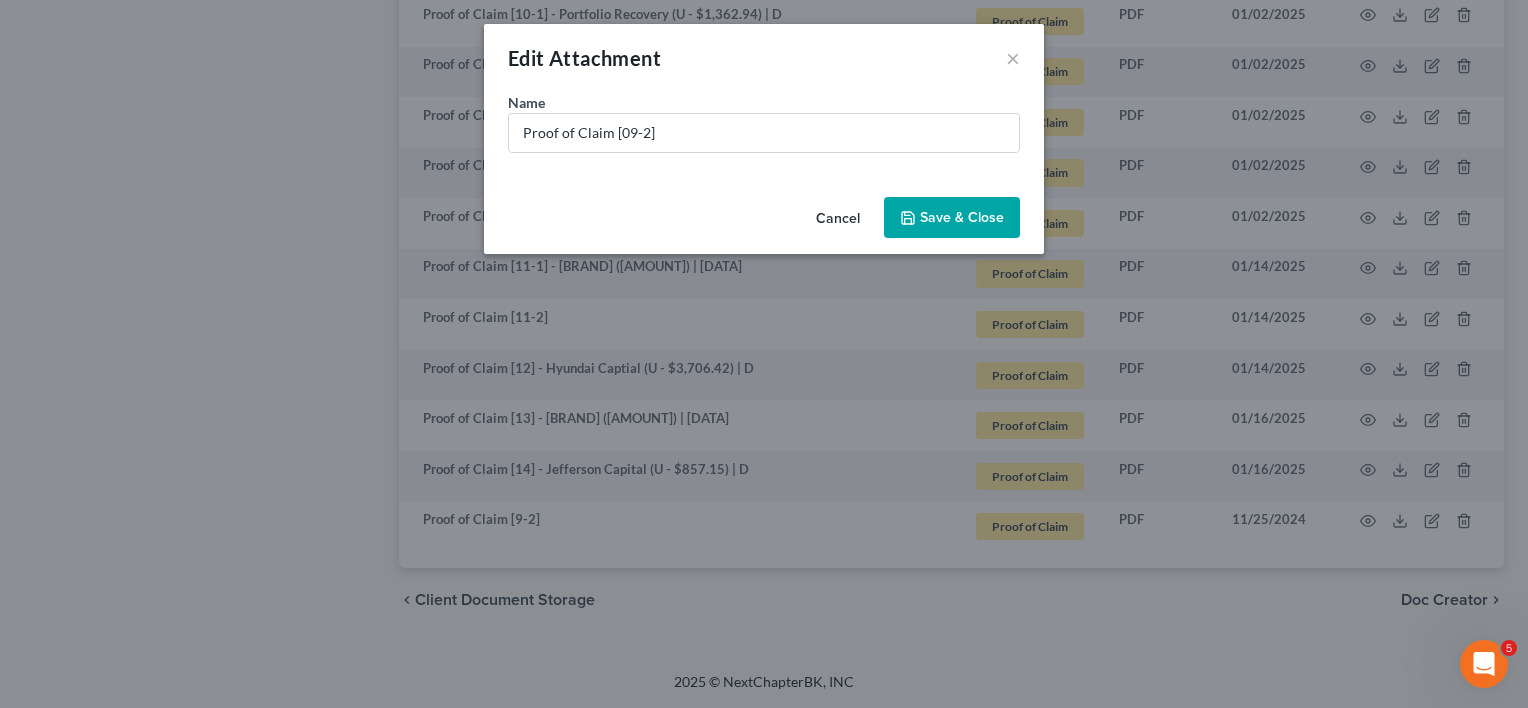 click on "Save & Close" at bounding box center (952, 218) 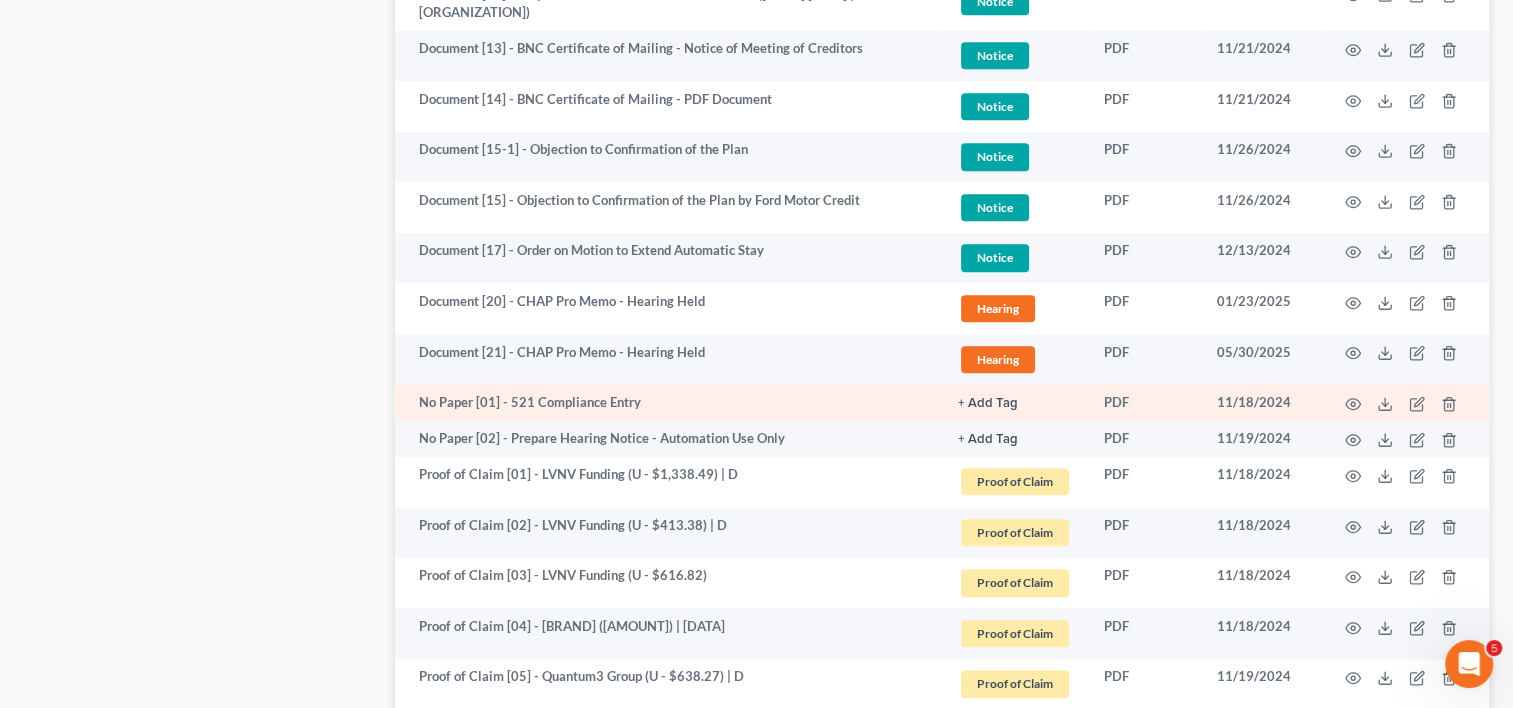 scroll, scrollTop: 1257, scrollLeft: 0, axis: vertical 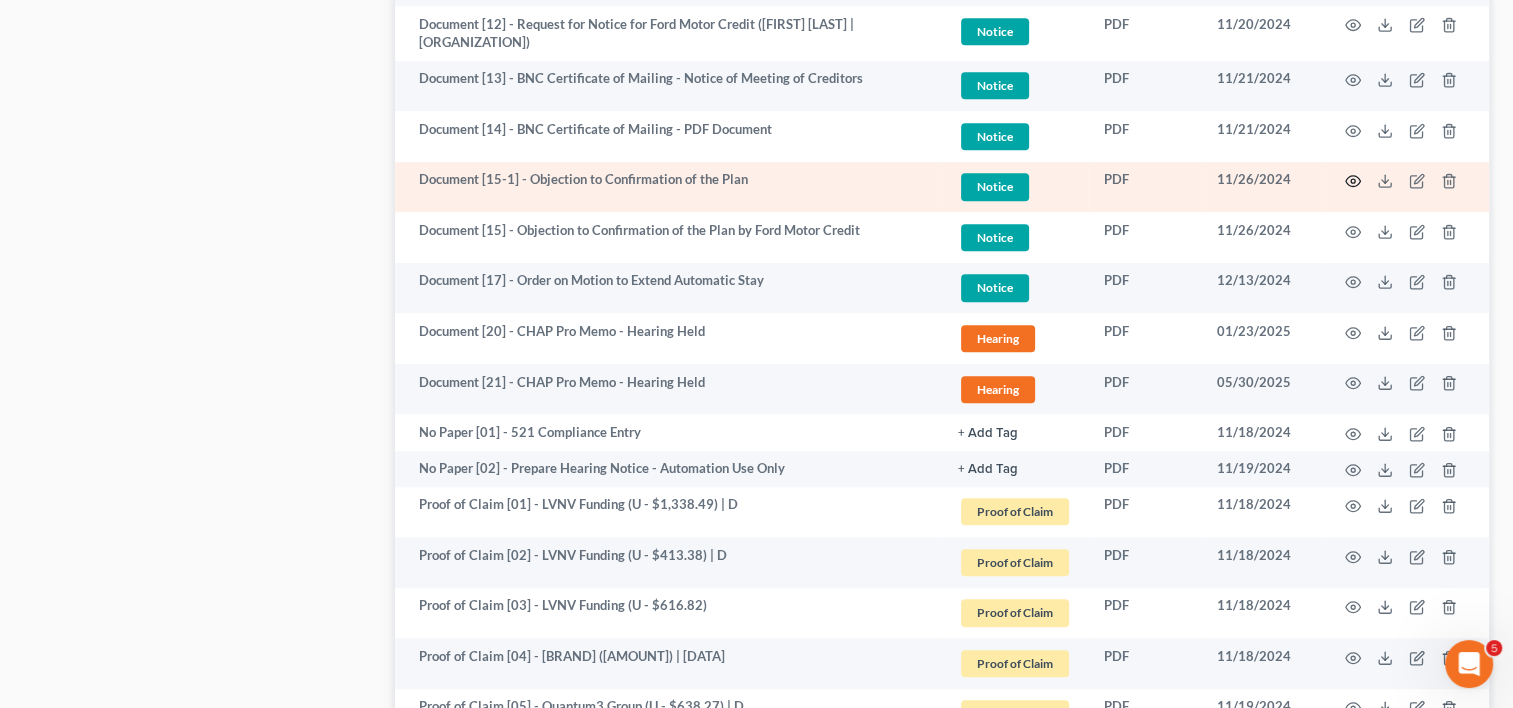 click 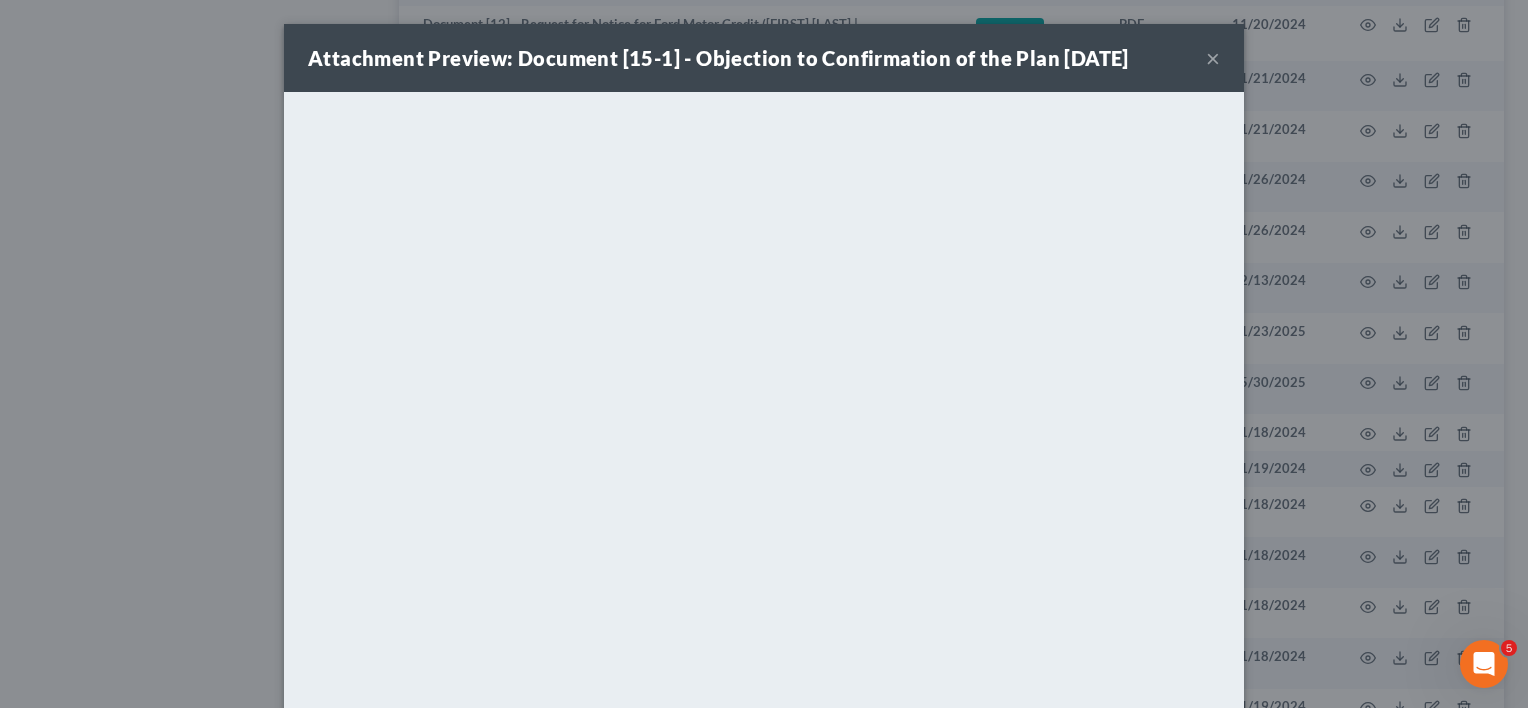 click on "×" at bounding box center [1213, 58] 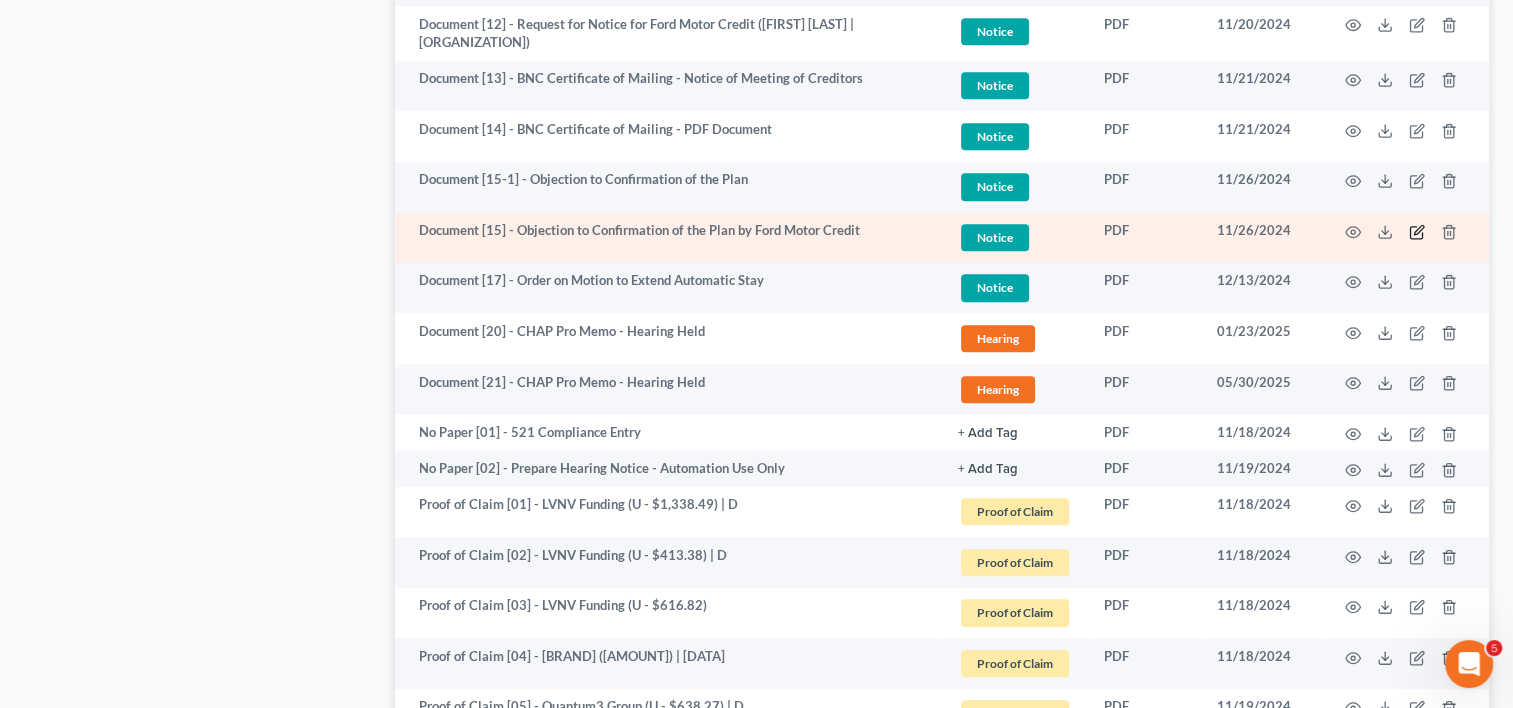 click 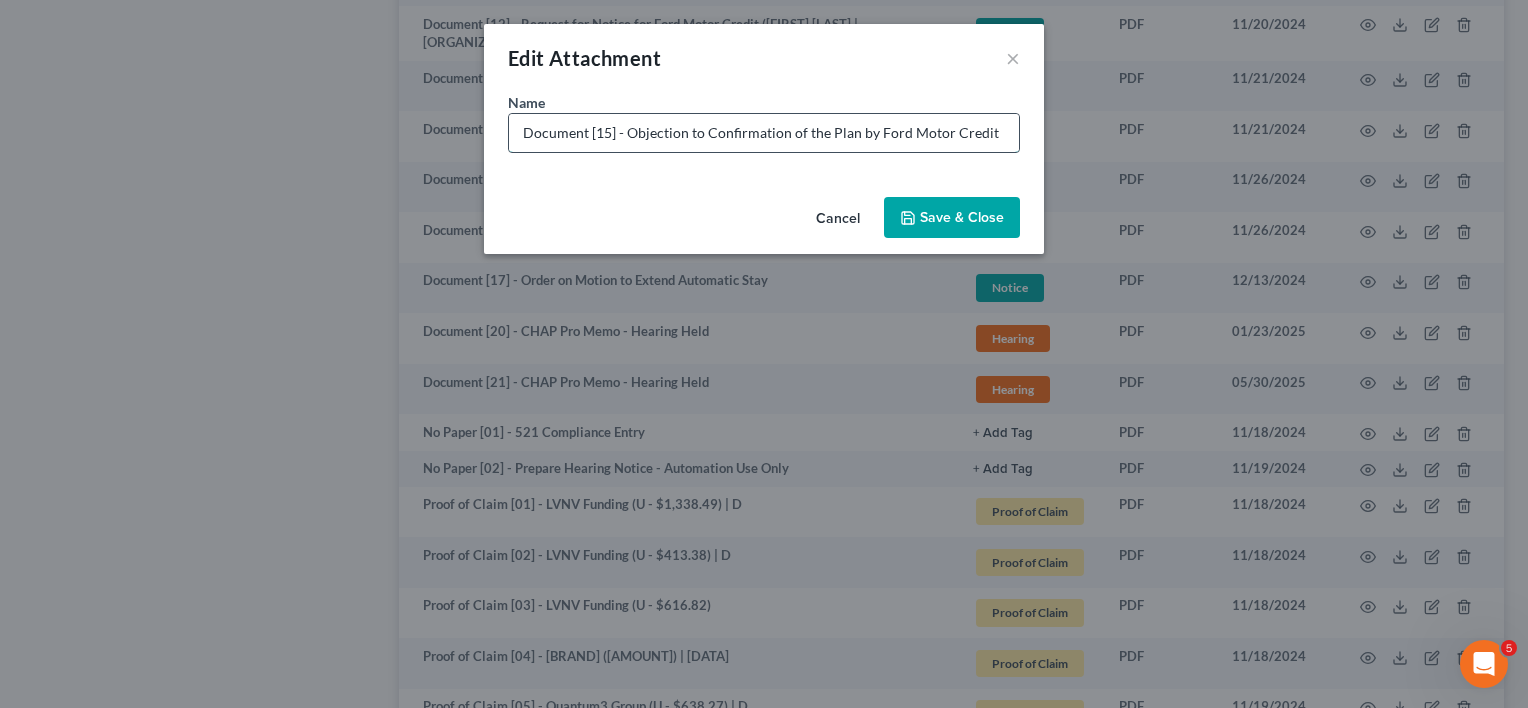 click on "Document [15] - Objection to Confirmation of the Plan by Ford Motor Credit" at bounding box center (764, 133) 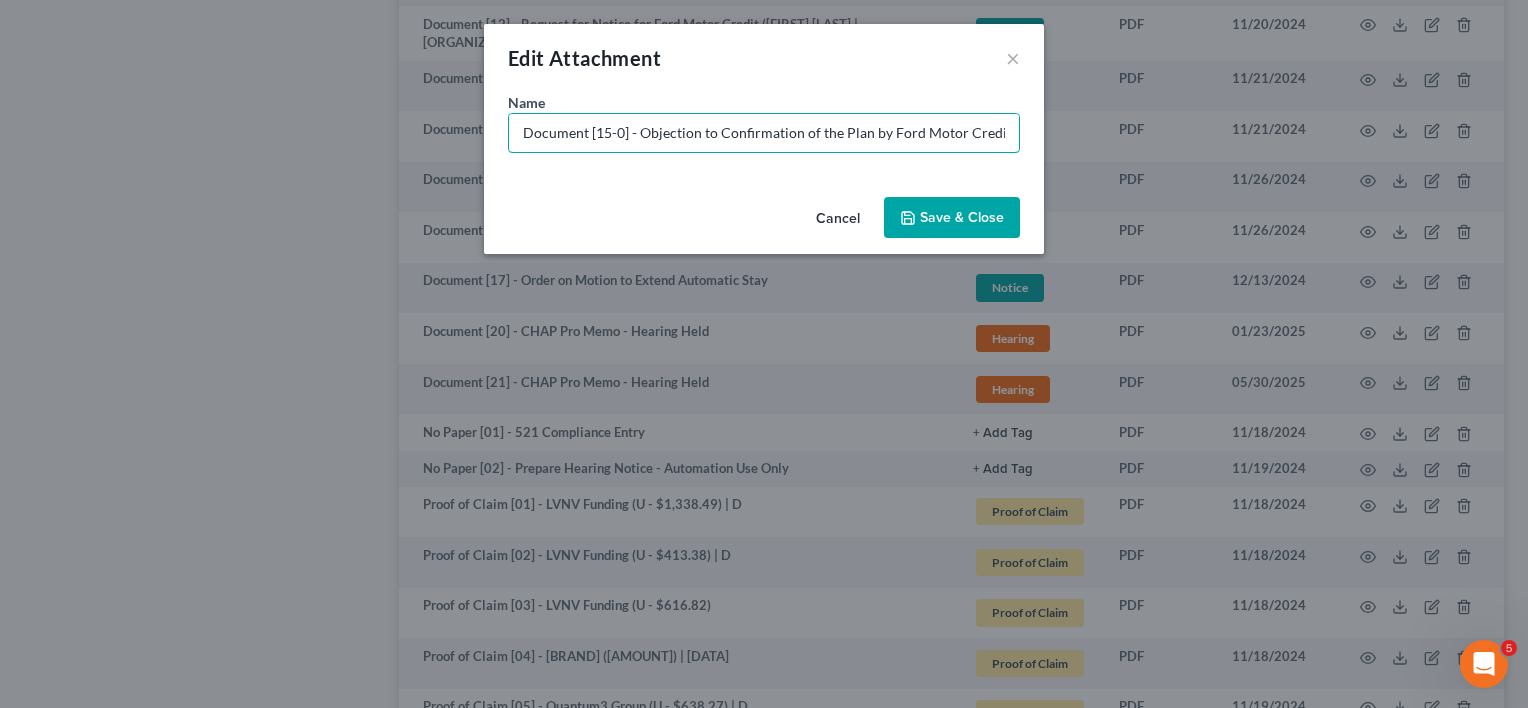 type on "Document [15-0] - Objection to Confirmation of the Plan by Ford Motor Credit" 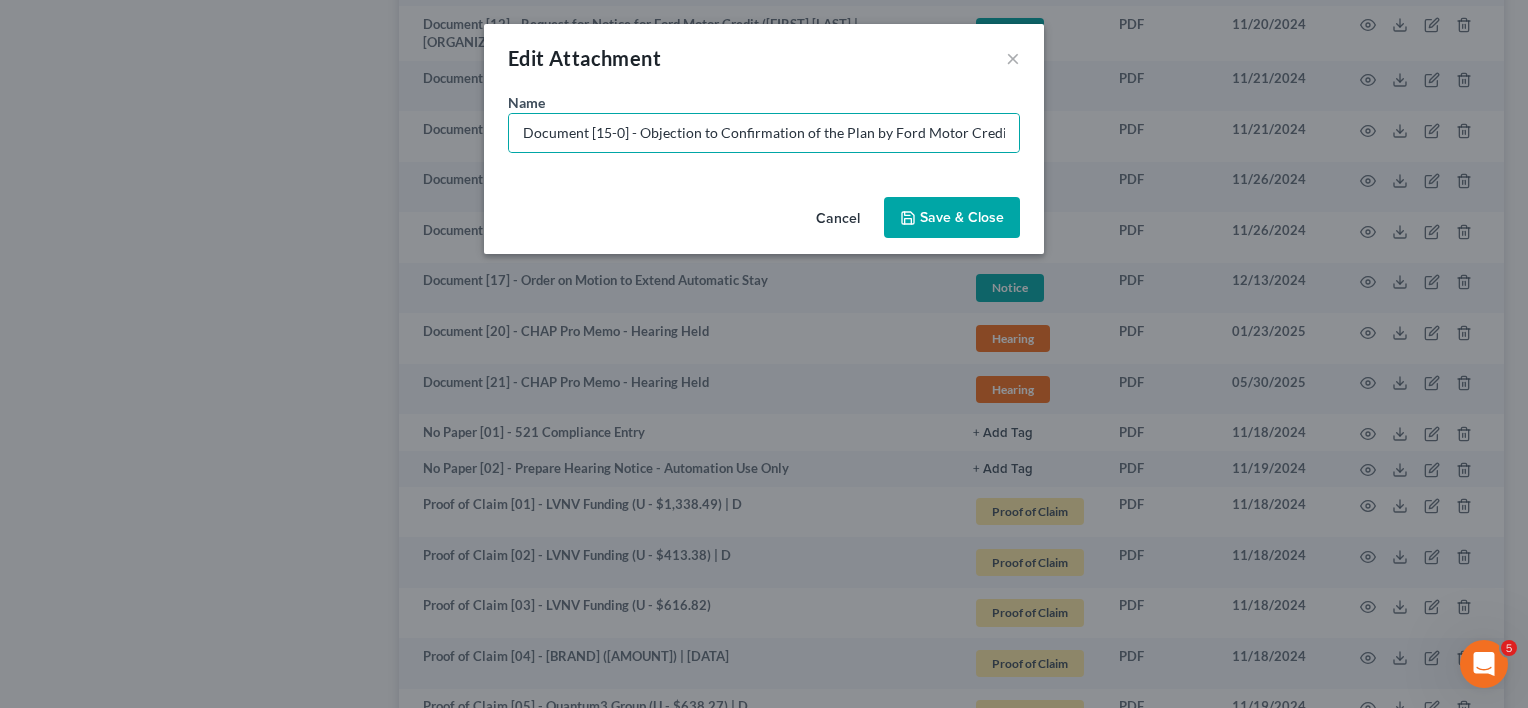 click on "Save & Close" at bounding box center [952, 218] 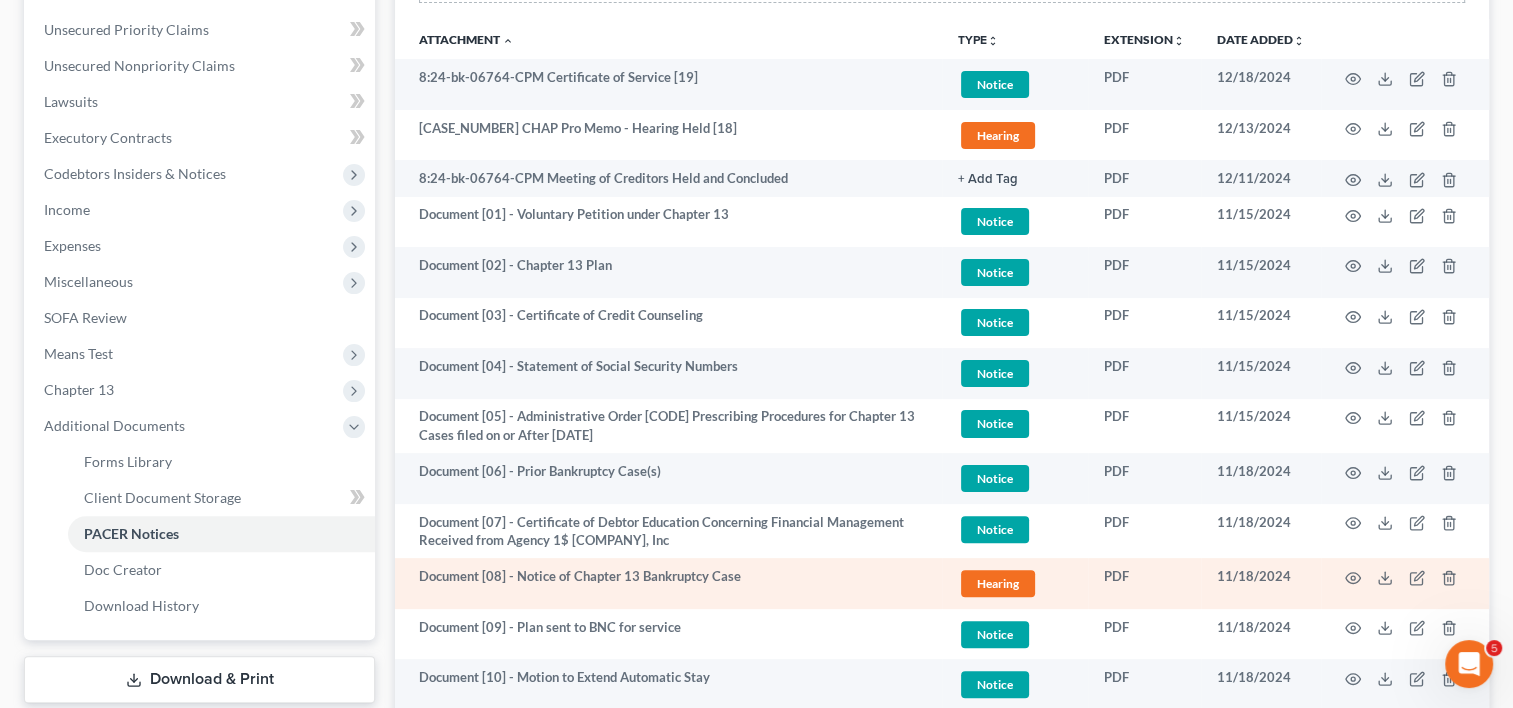 scroll, scrollTop: 424, scrollLeft: 0, axis: vertical 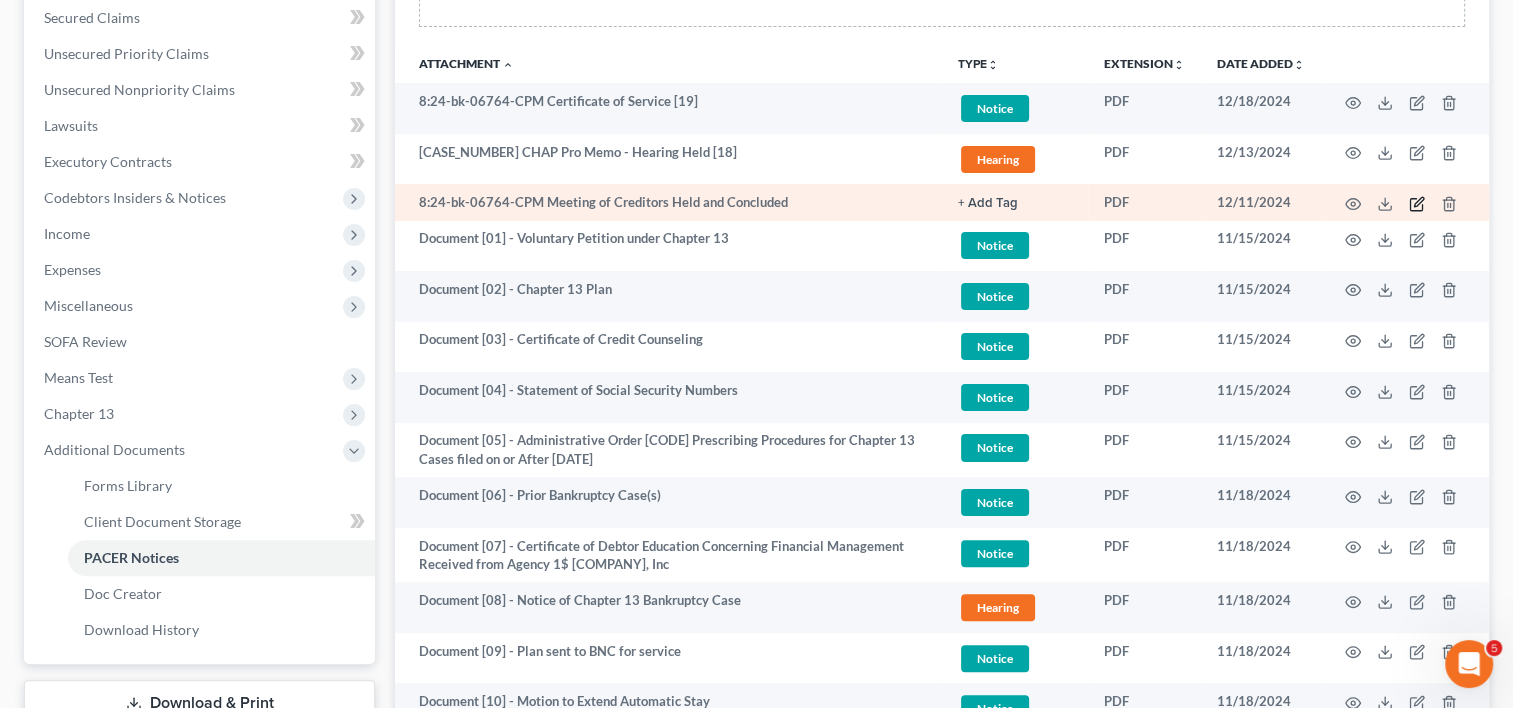 click 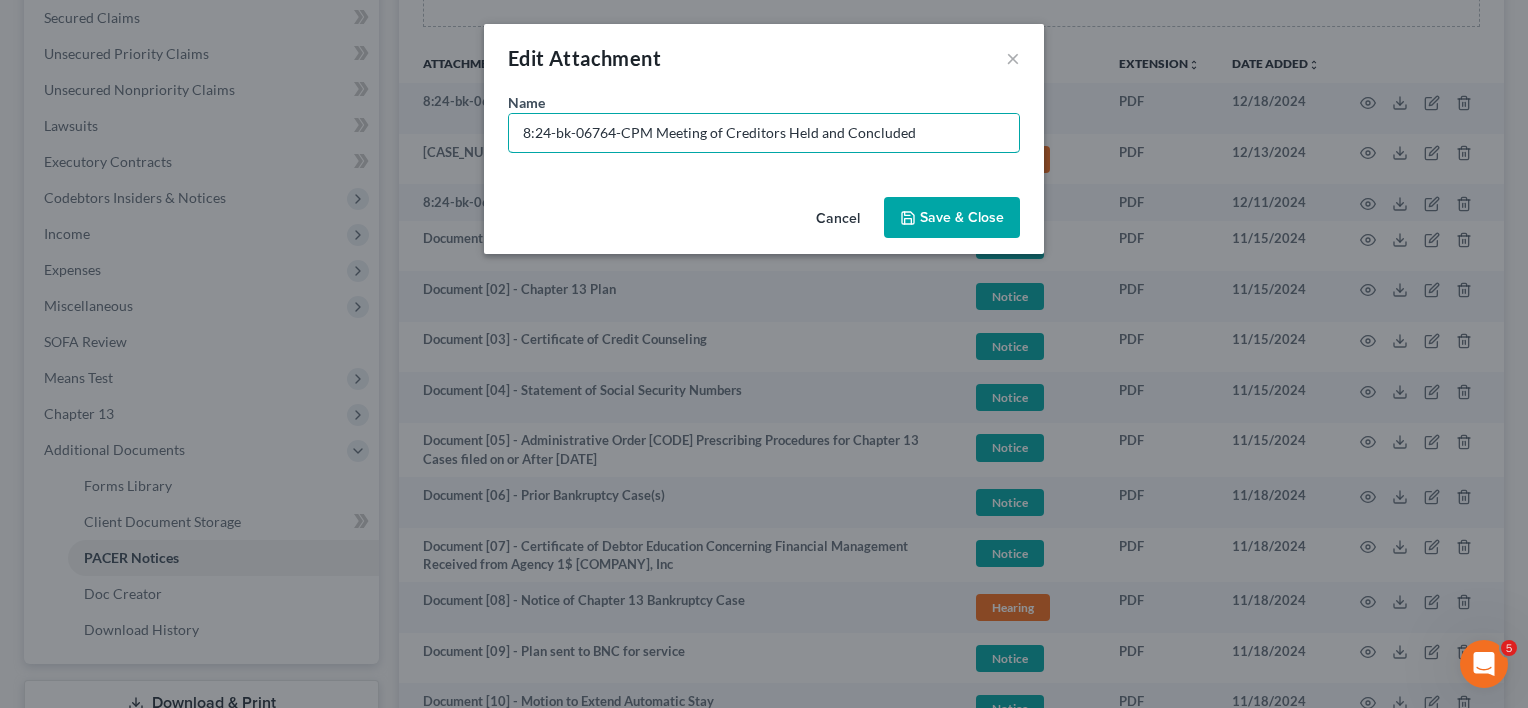 drag, startPoint x: 648, startPoint y: 132, endPoint x: 0, endPoint y: 43, distance: 654.0833 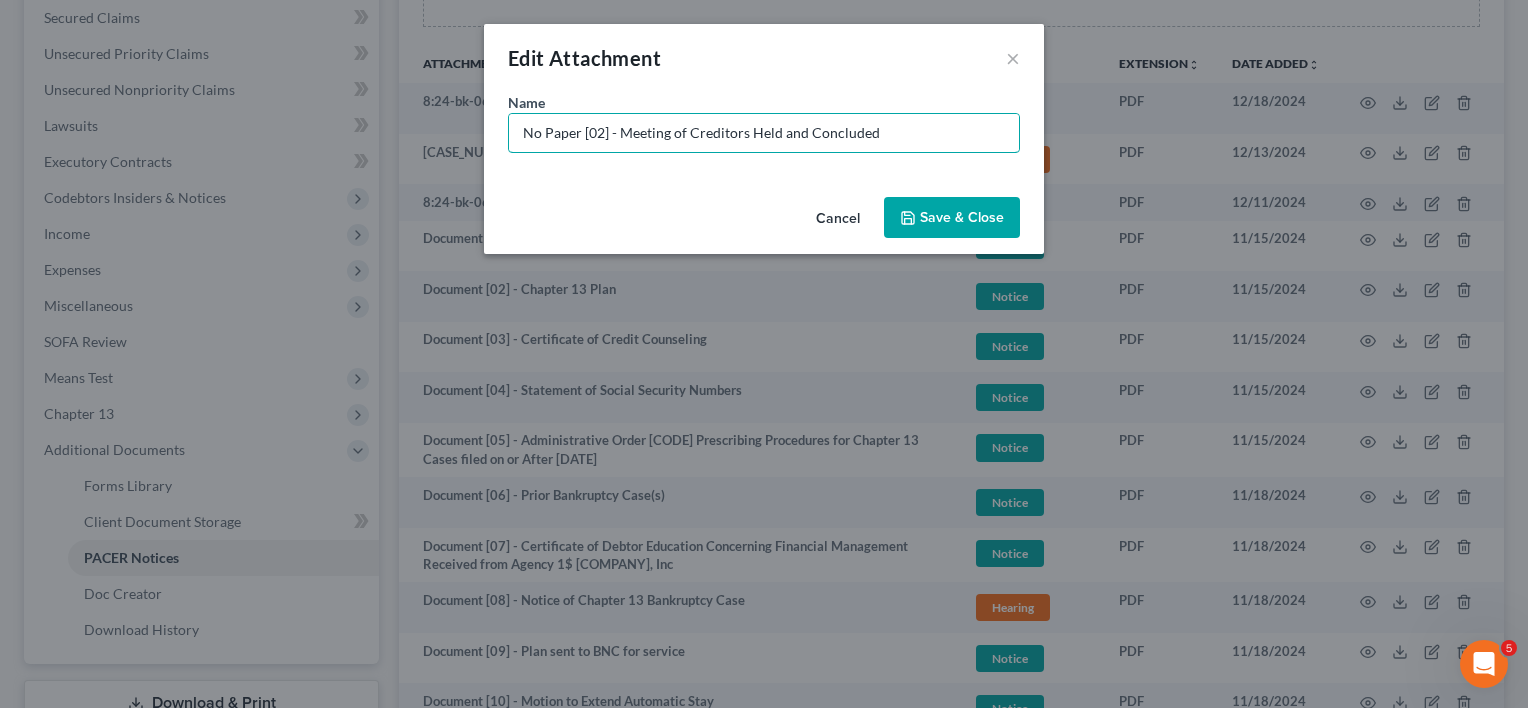 type on "No Paper [02] - Meeting of Creditors Held and Concluded" 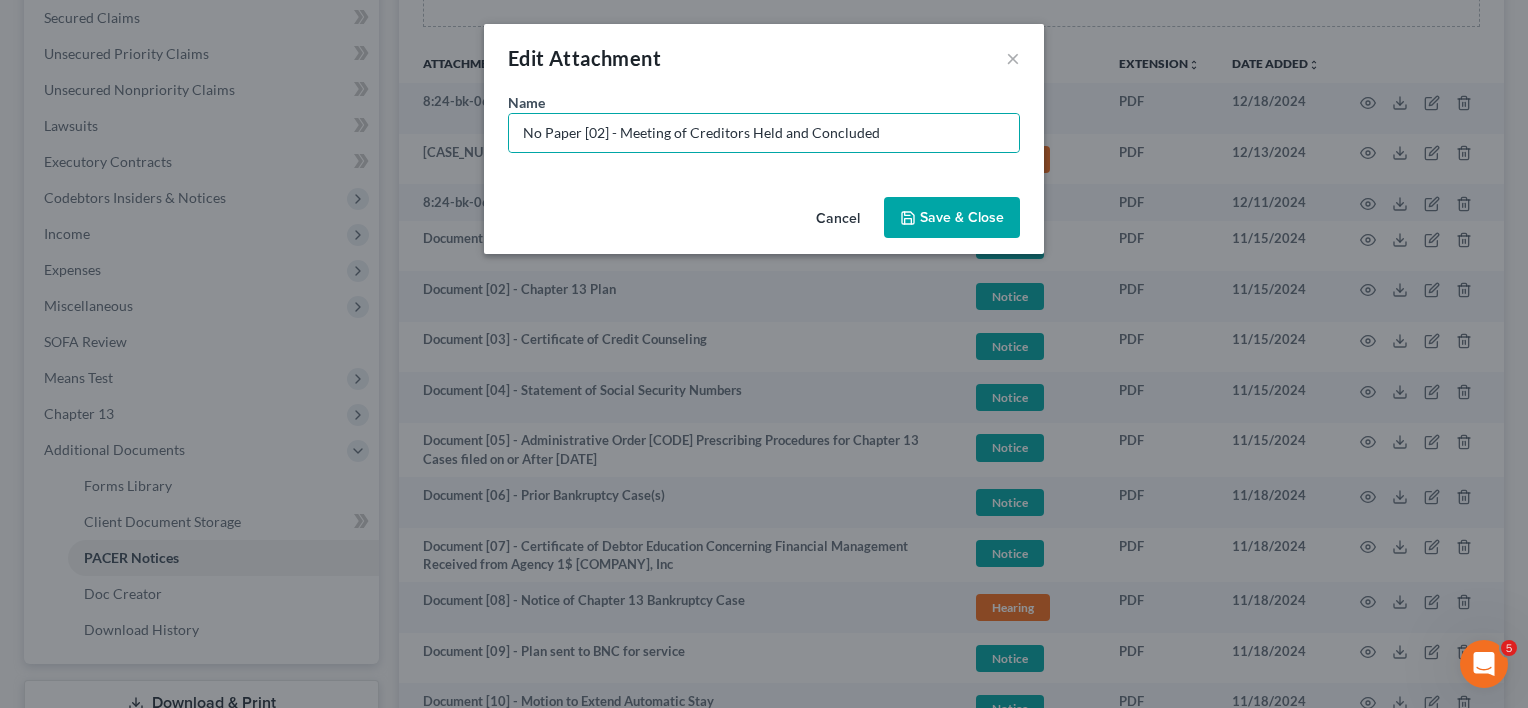 click on "Save & Close" at bounding box center [952, 218] 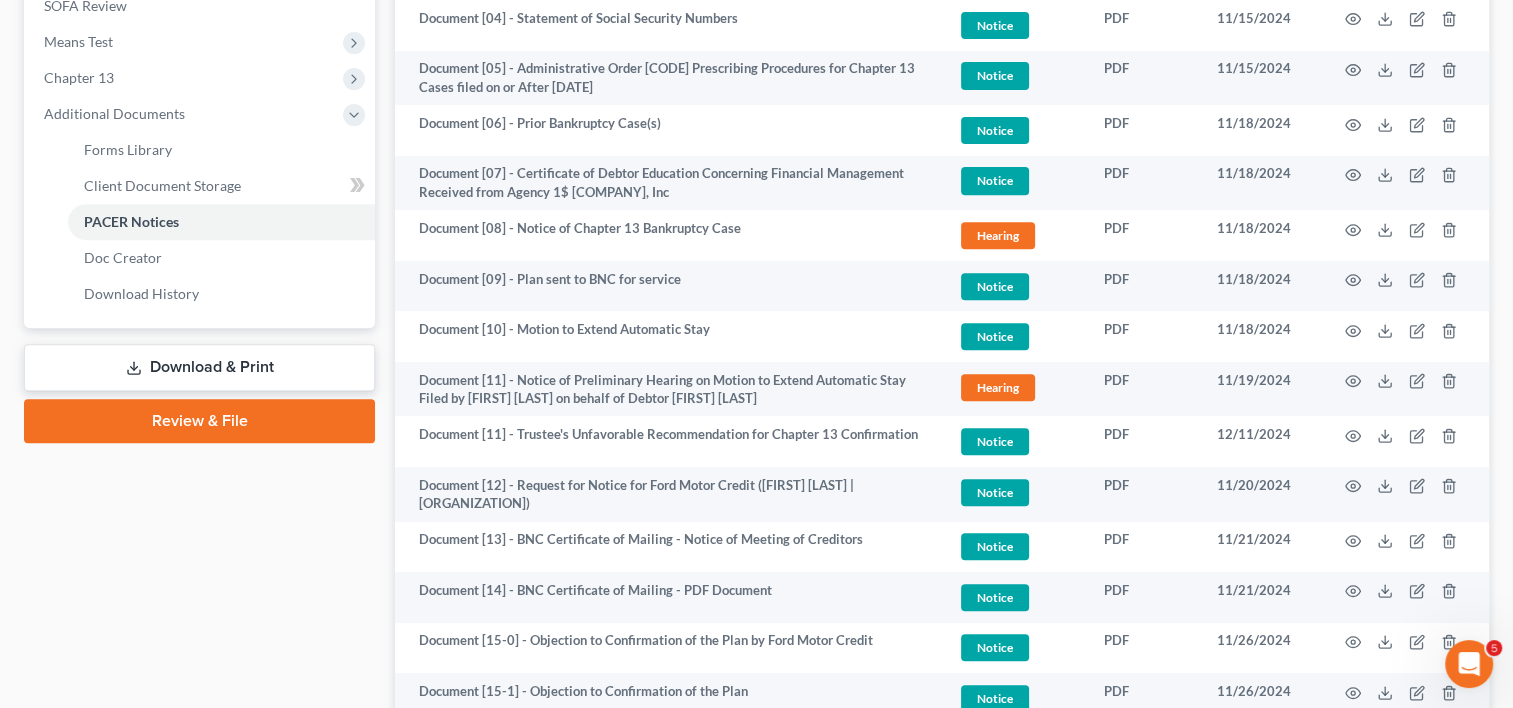 scroll, scrollTop: 1424, scrollLeft: 0, axis: vertical 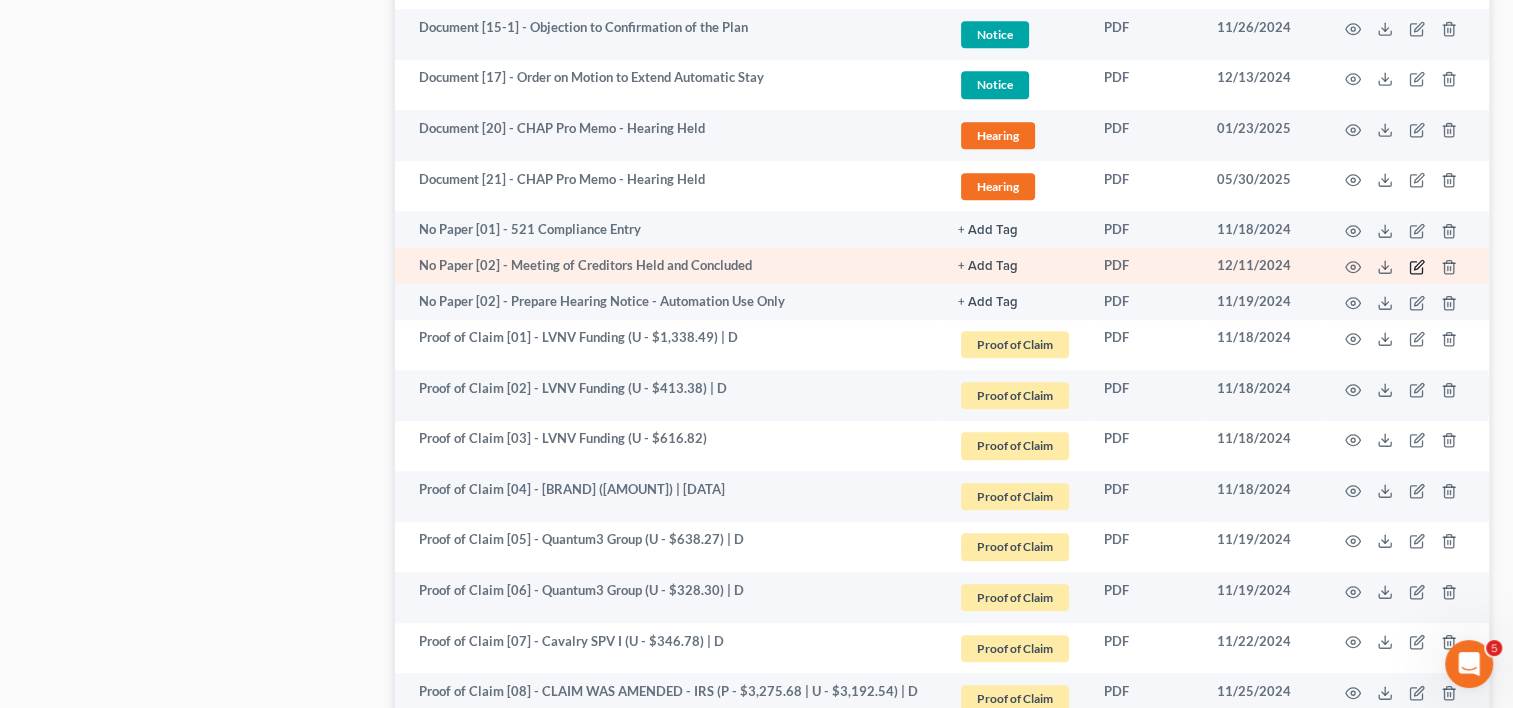 click 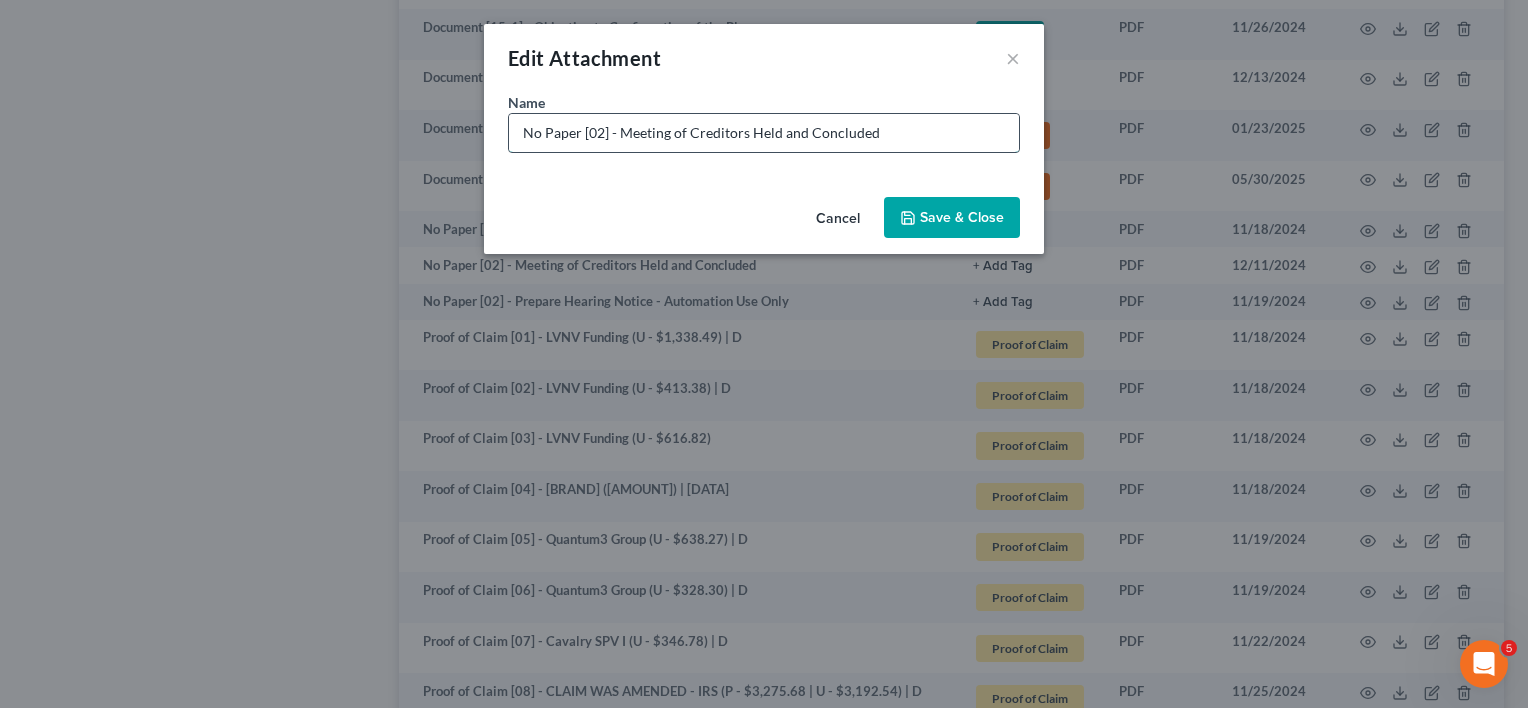 click on "No Paper [02] - Meeting of Creditors Held and Concluded" at bounding box center [764, 133] 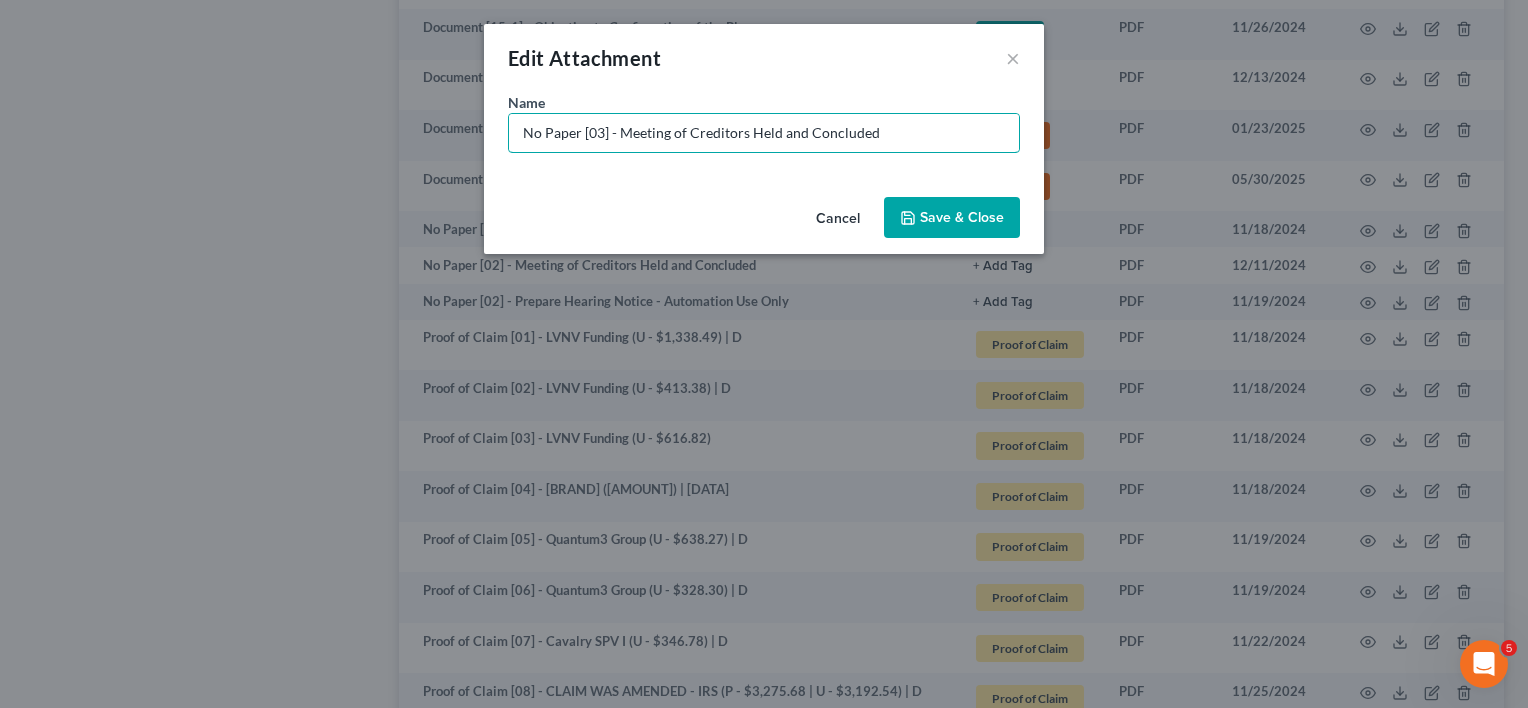 type on "No Paper [03] - Meeting of Creditors Held and Concluded" 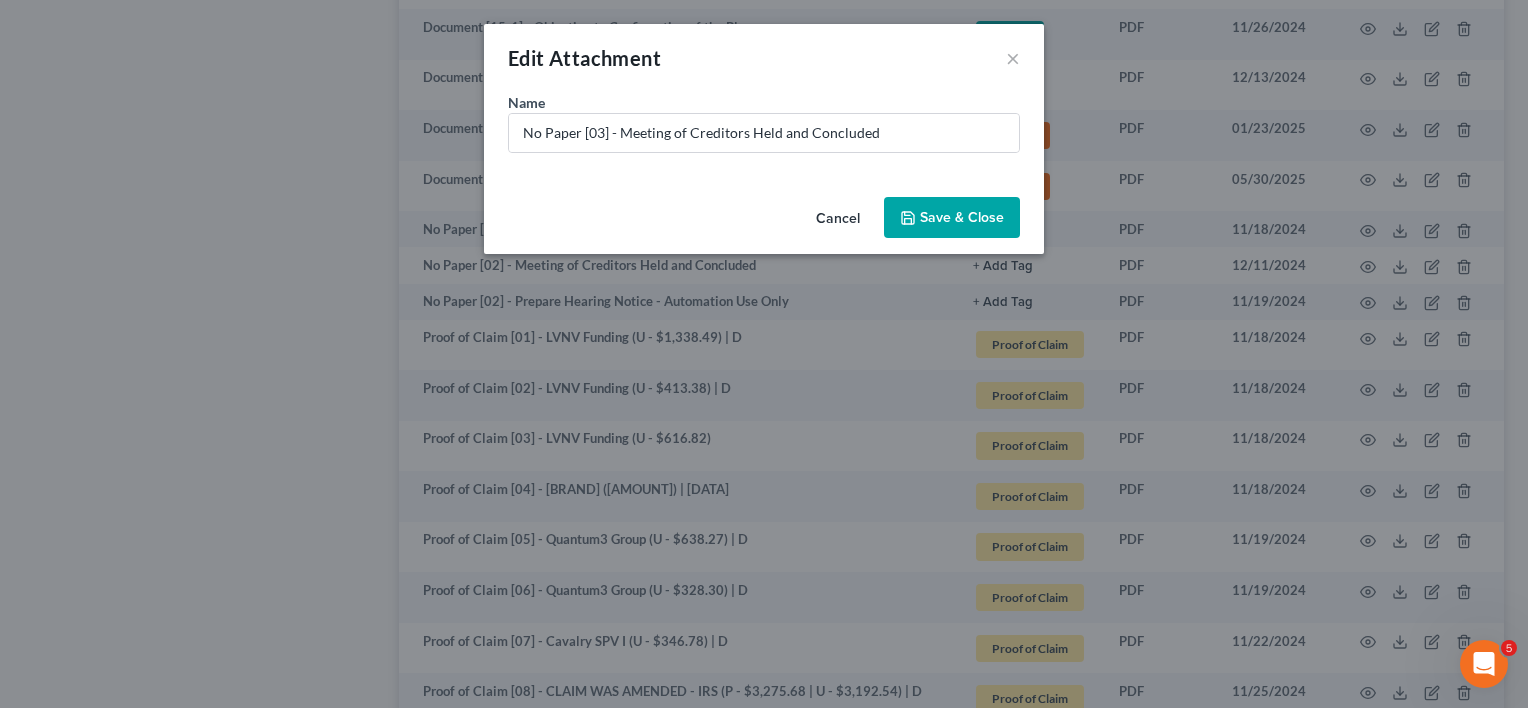 click on "Save & Close" at bounding box center [962, 217] 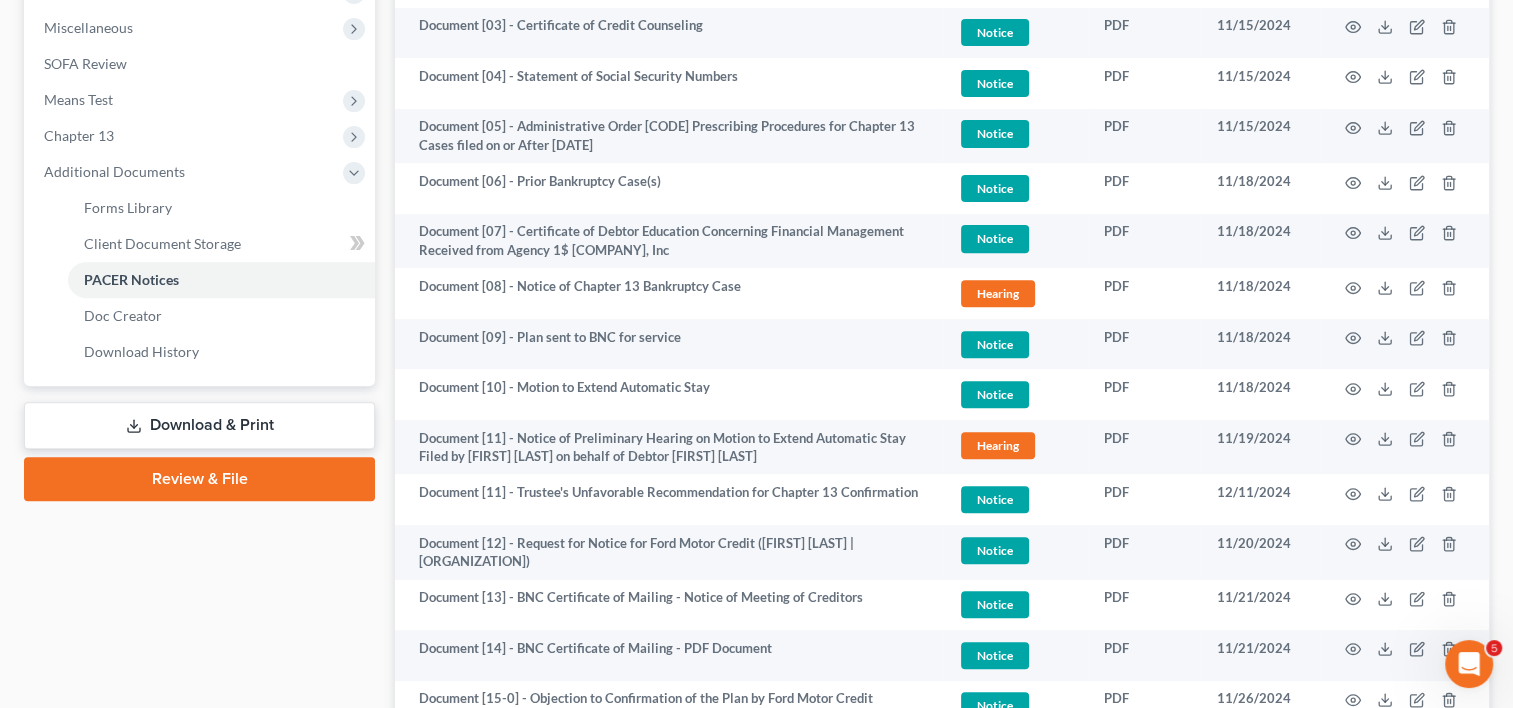 scroll, scrollTop: 424, scrollLeft: 0, axis: vertical 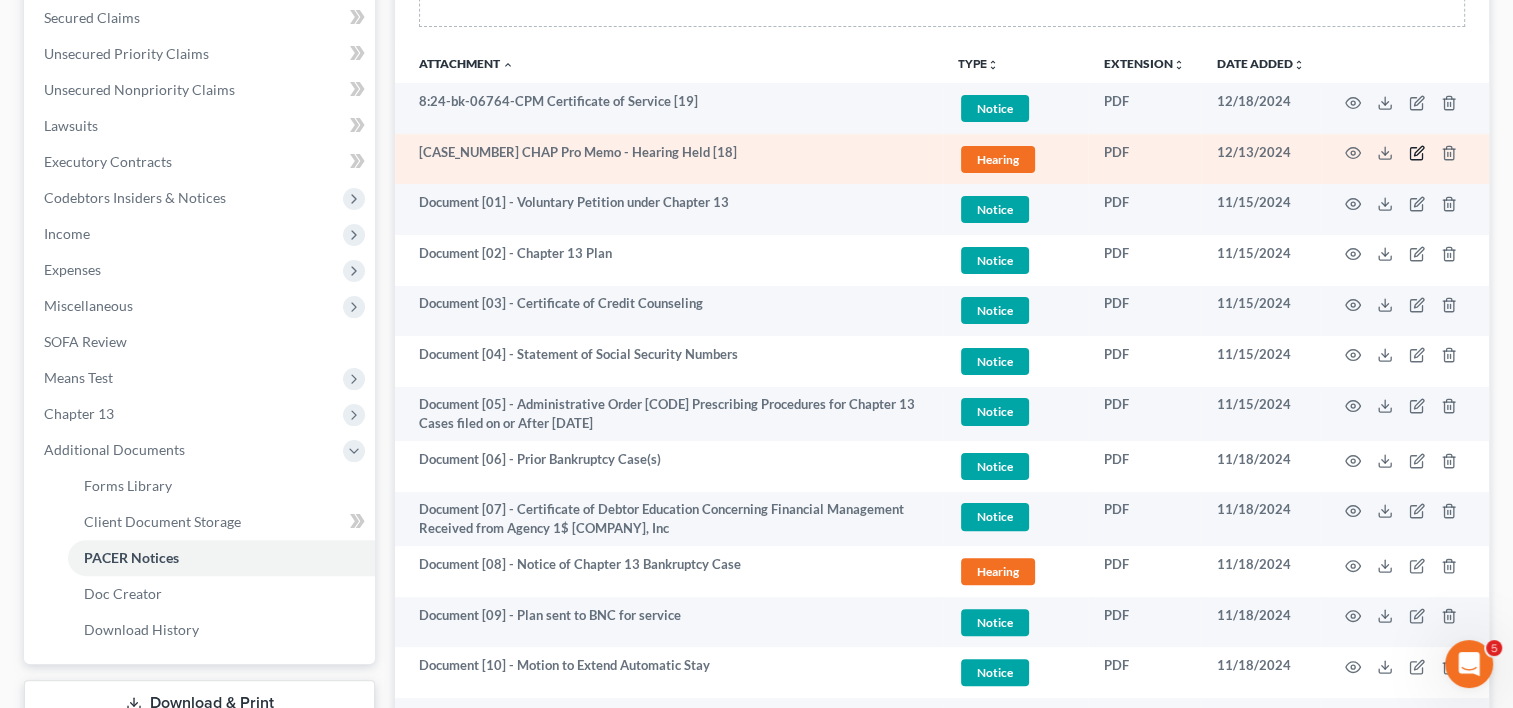 click 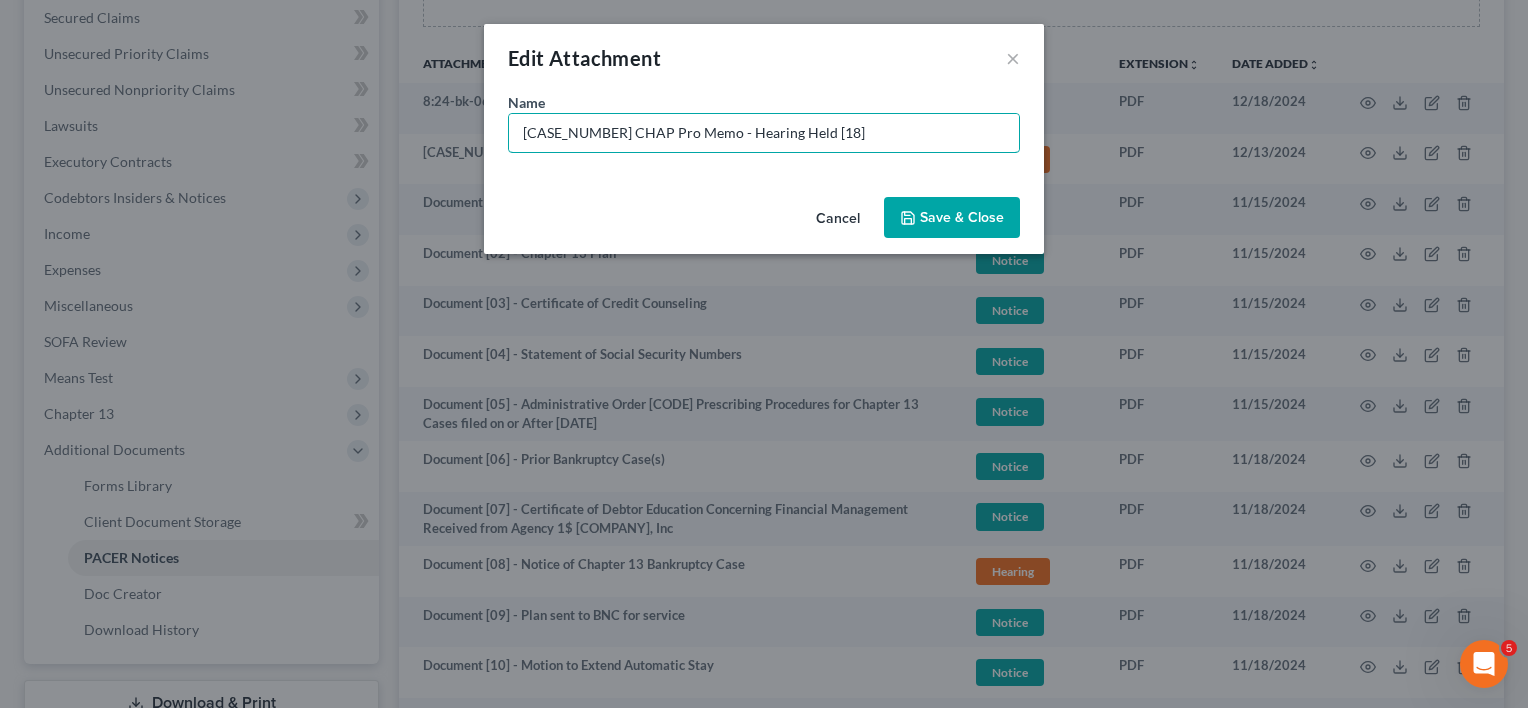drag, startPoint x: 690, startPoint y: 128, endPoint x: 106, endPoint y: 128, distance: 584 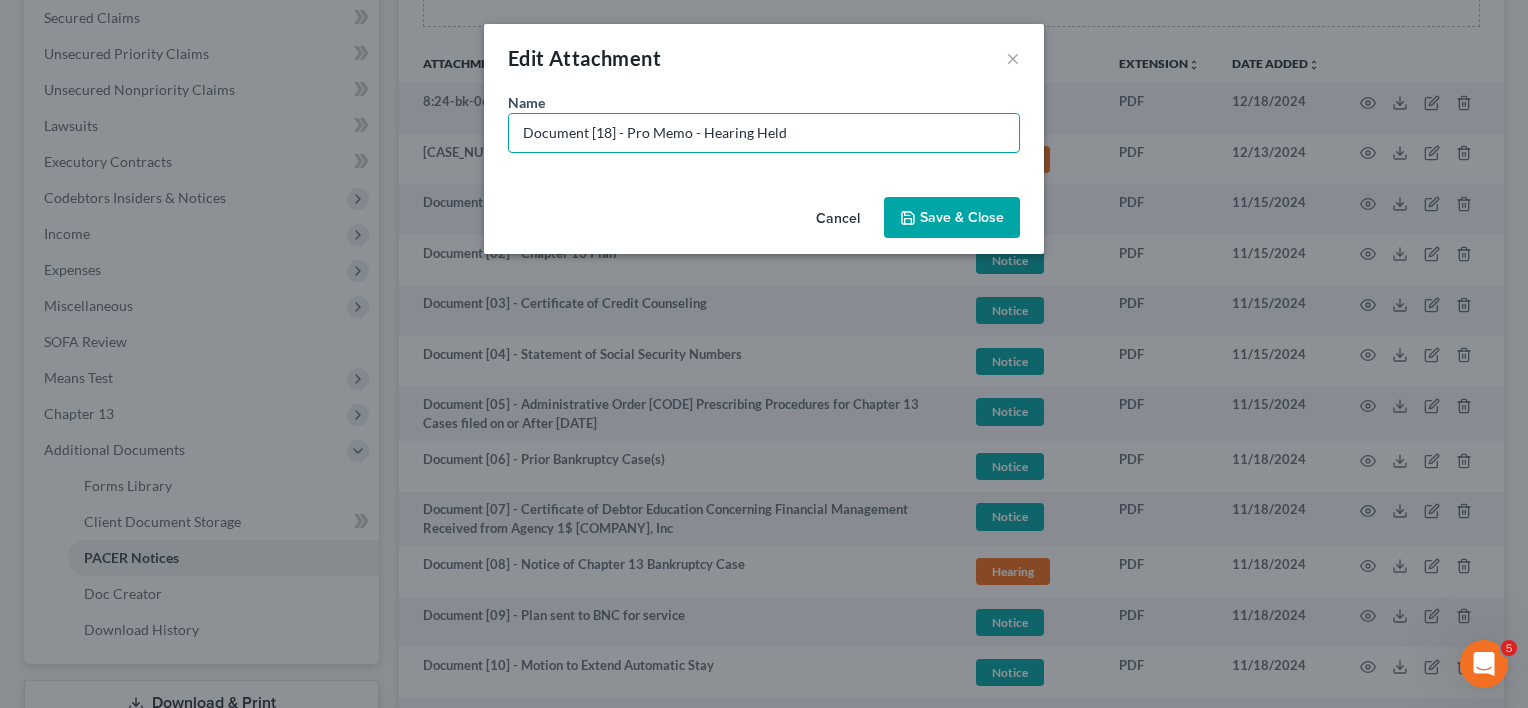 type on "Document [18] - Pro Memo - Hearing Held" 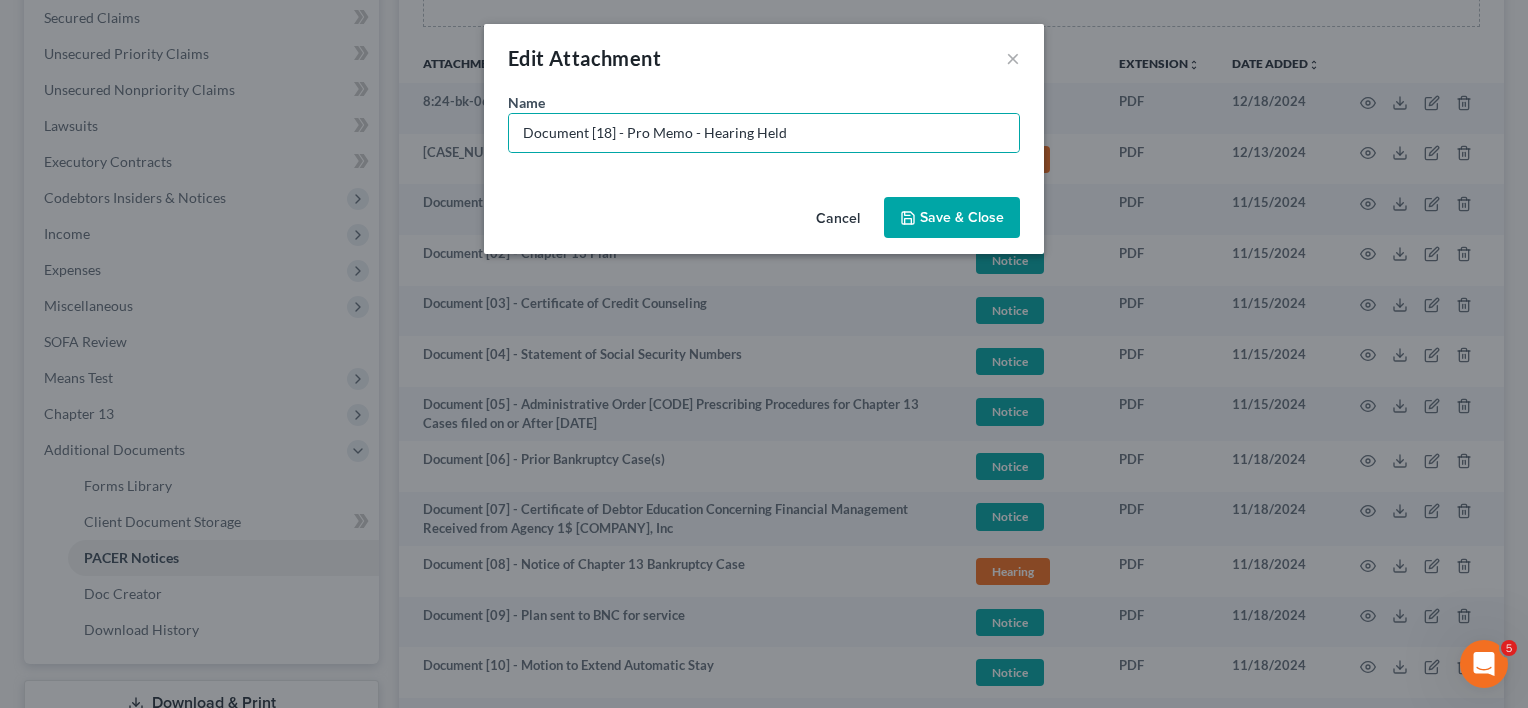 click on "Save & Close" at bounding box center [952, 218] 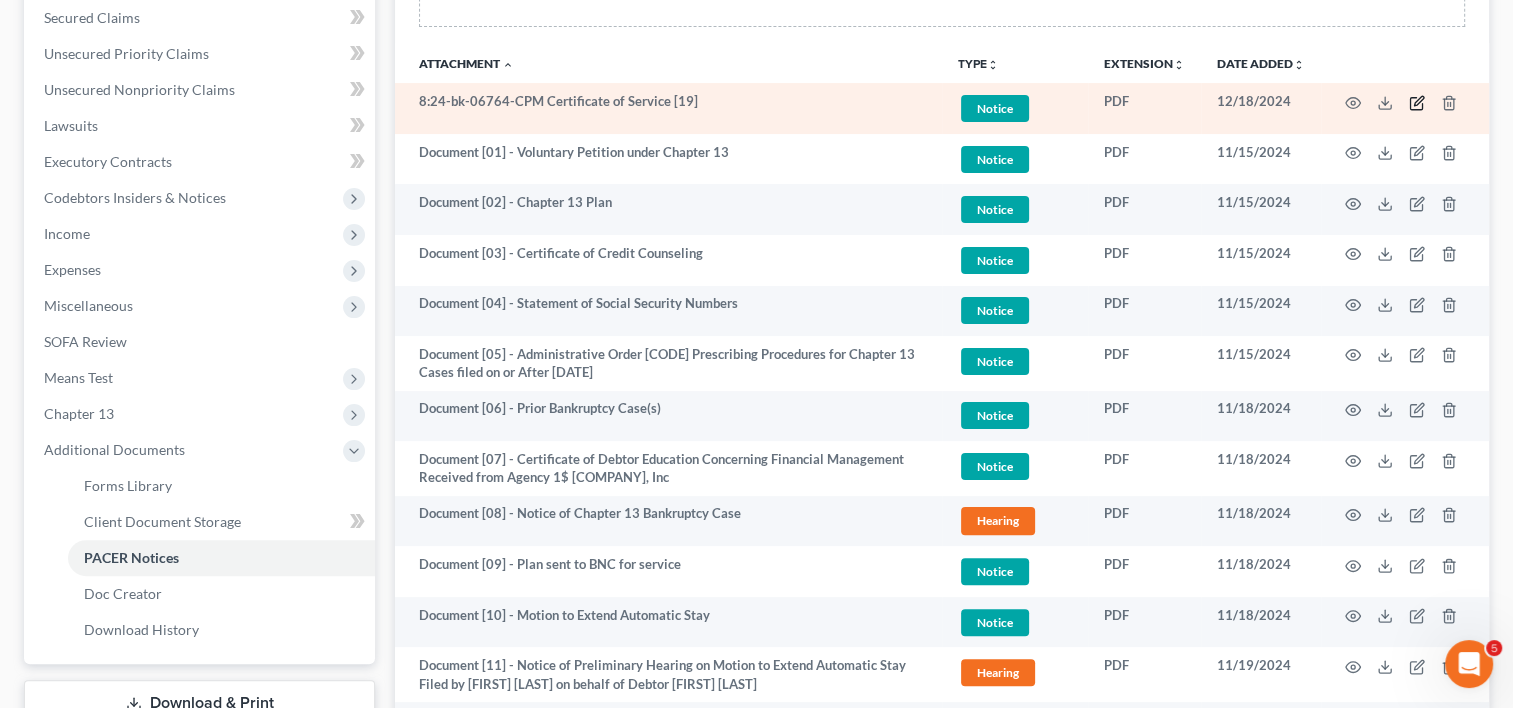 click 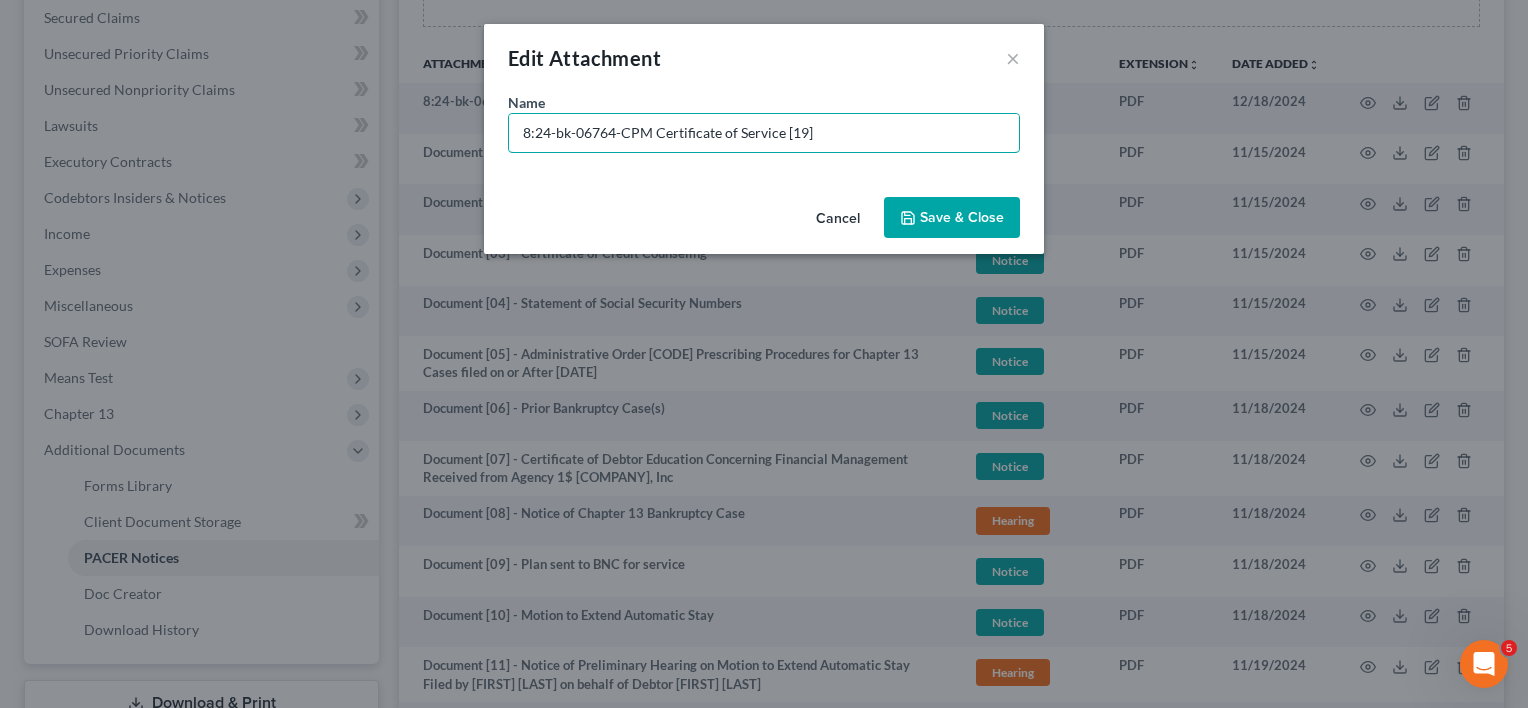 drag, startPoint x: 646, startPoint y: 128, endPoint x: -4, endPoint y: 136, distance: 650.04926 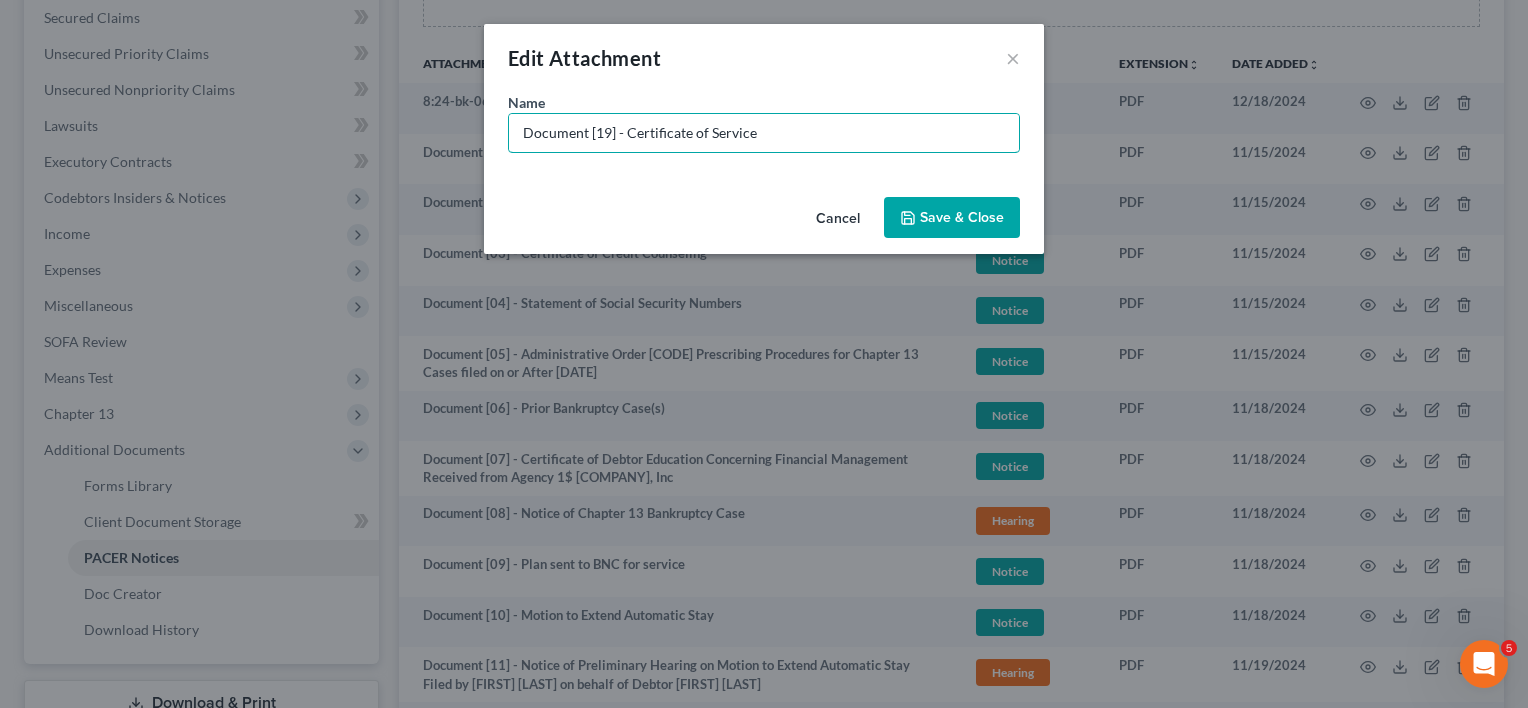 type on "Document [19] - Certificate of Service" 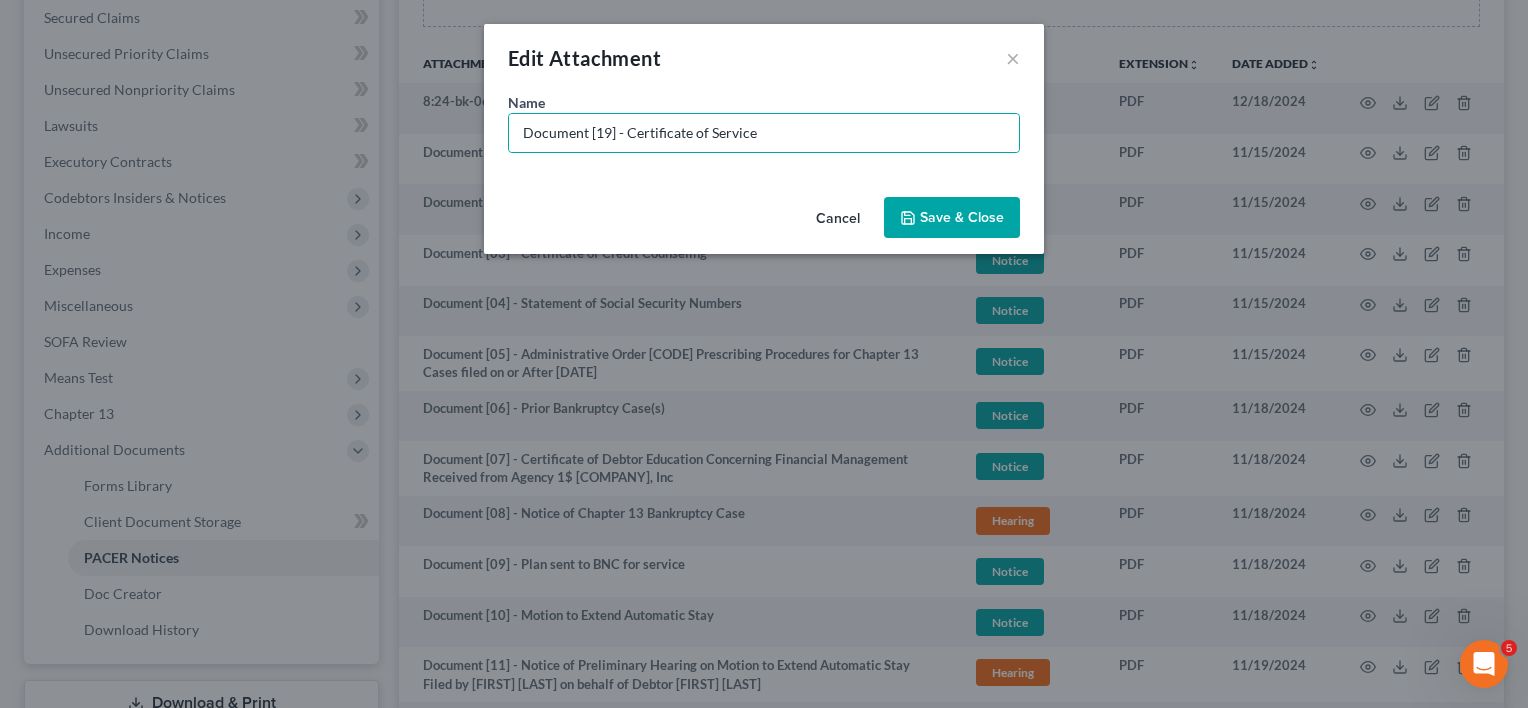 click on "Save & Close" at bounding box center (962, 217) 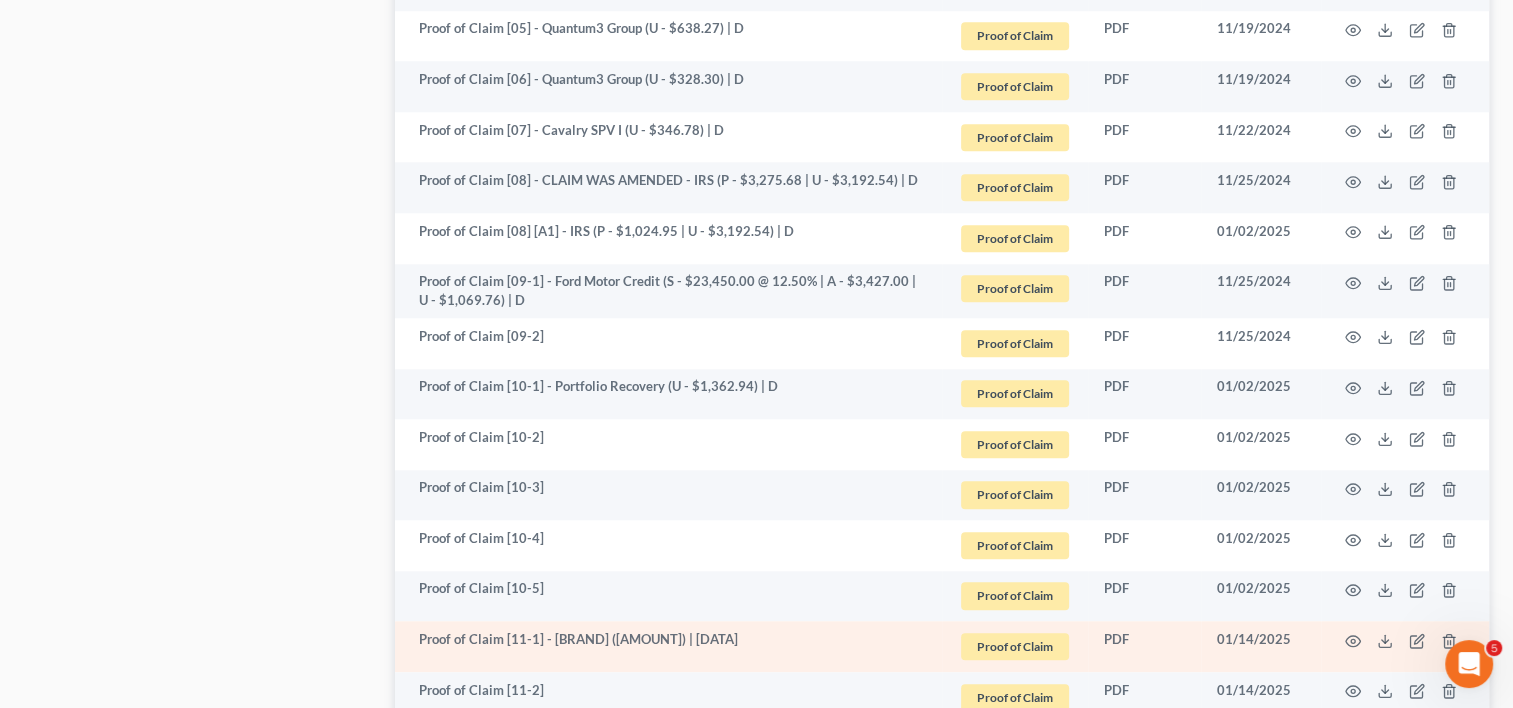 scroll, scrollTop: 1924, scrollLeft: 0, axis: vertical 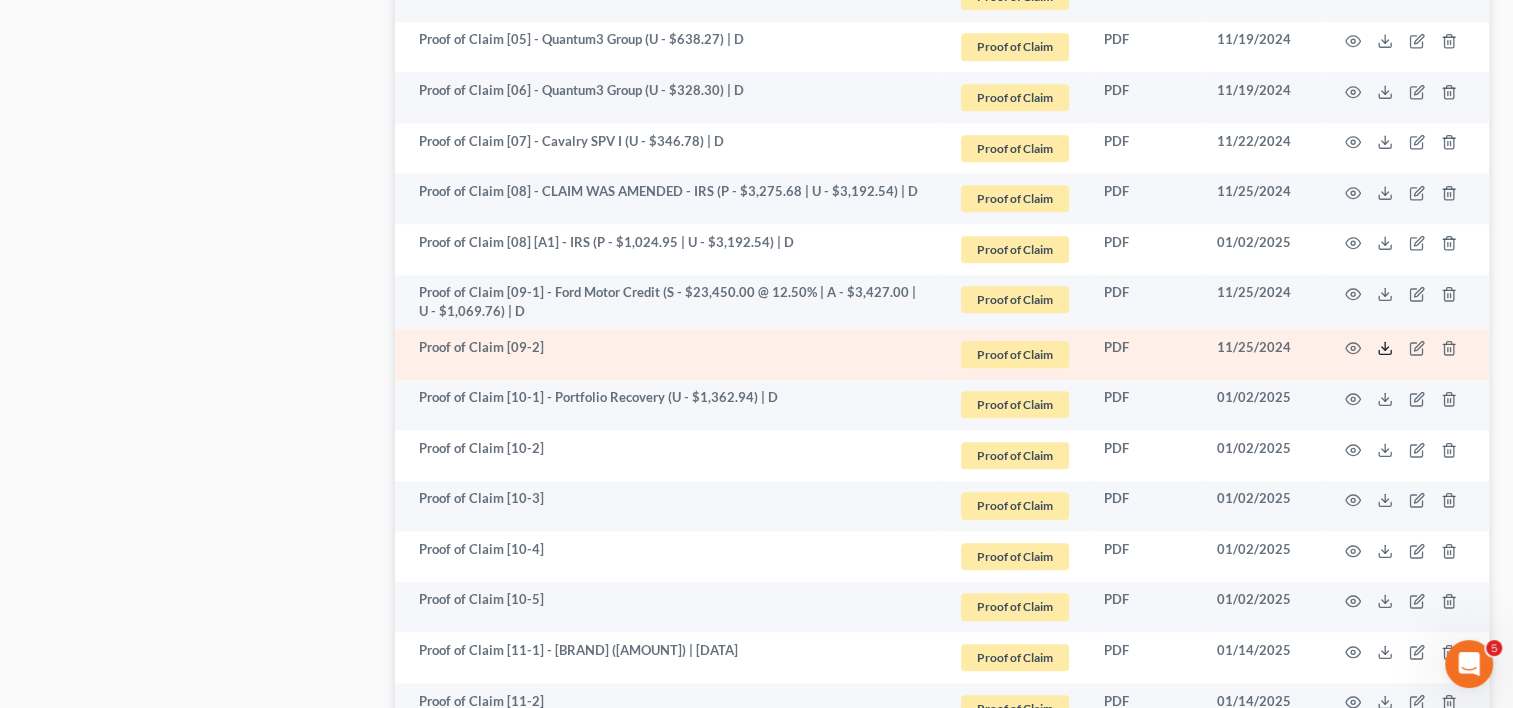 click 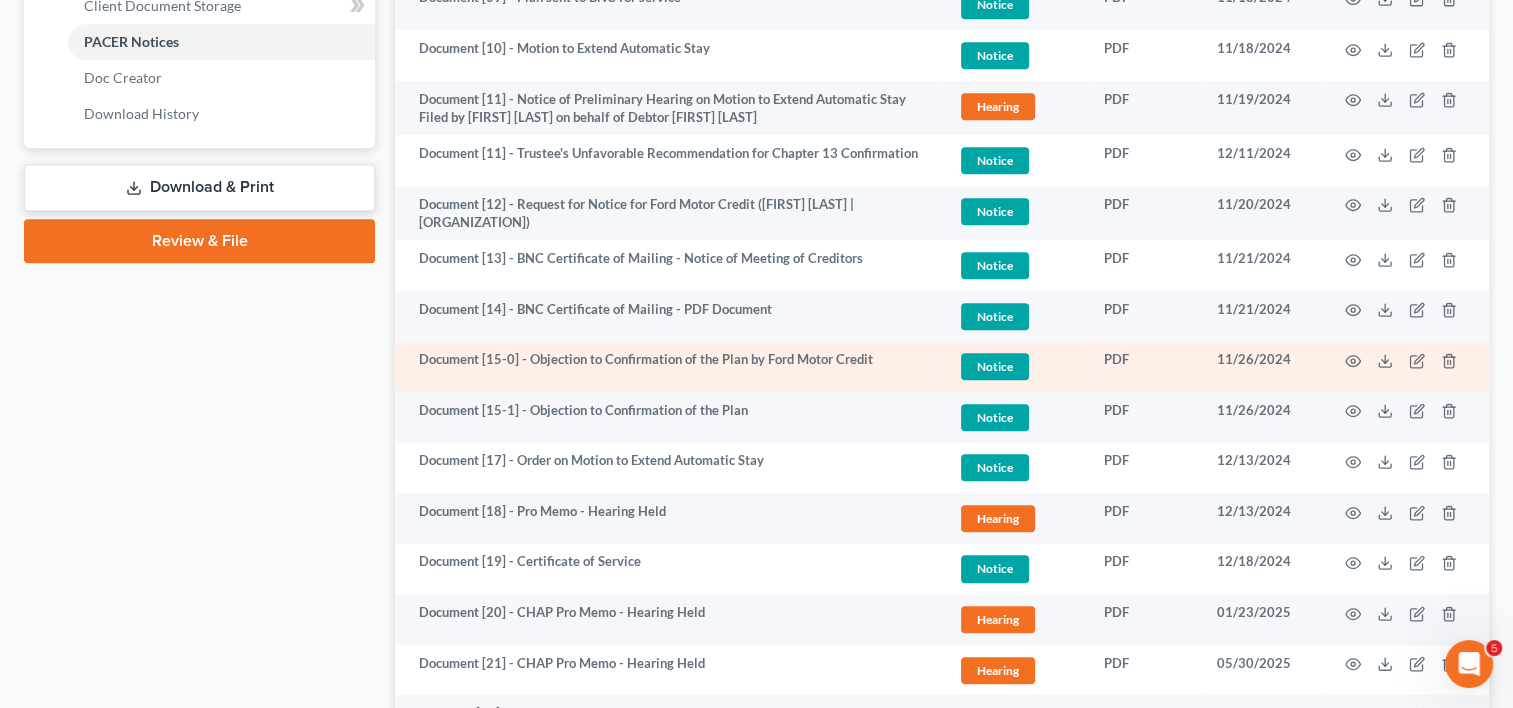scroll, scrollTop: 924, scrollLeft: 0, axis: vertical 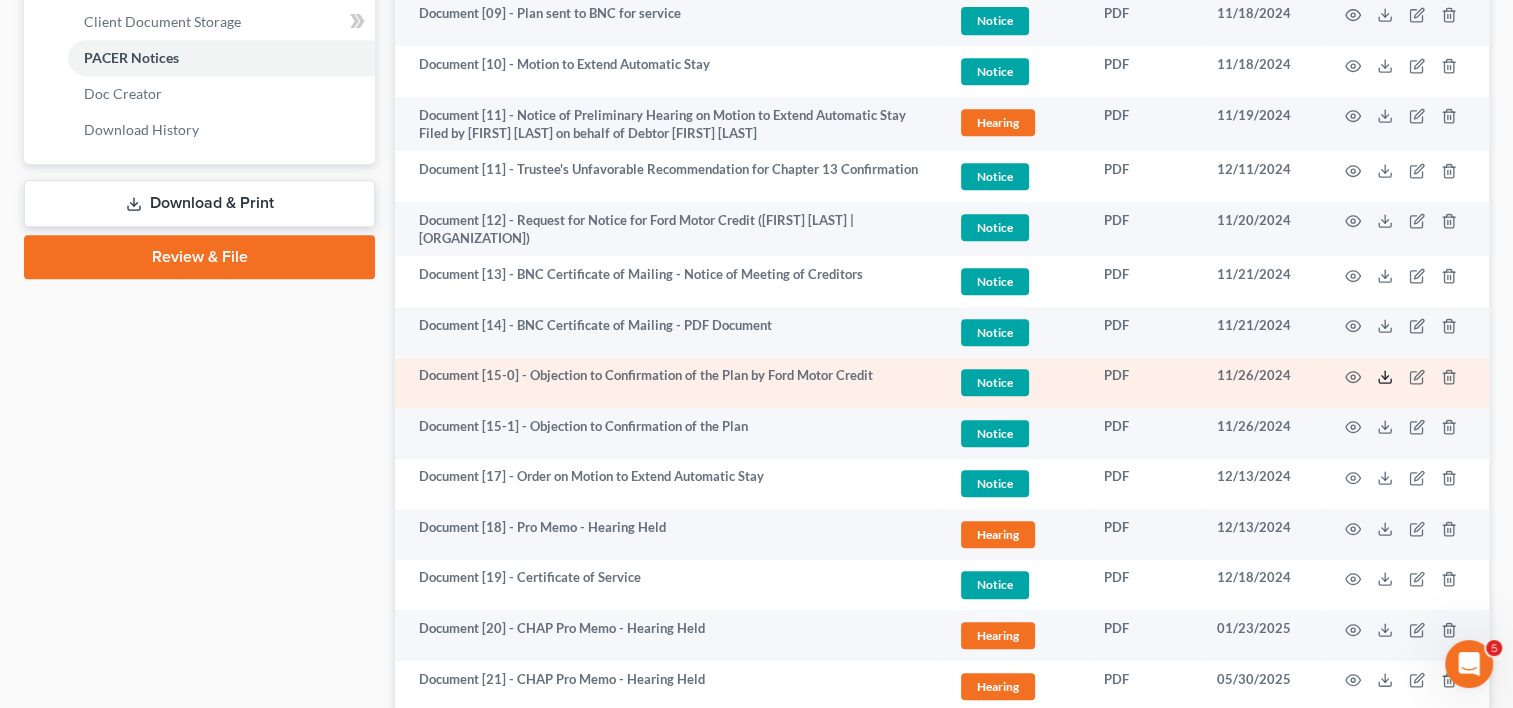 click 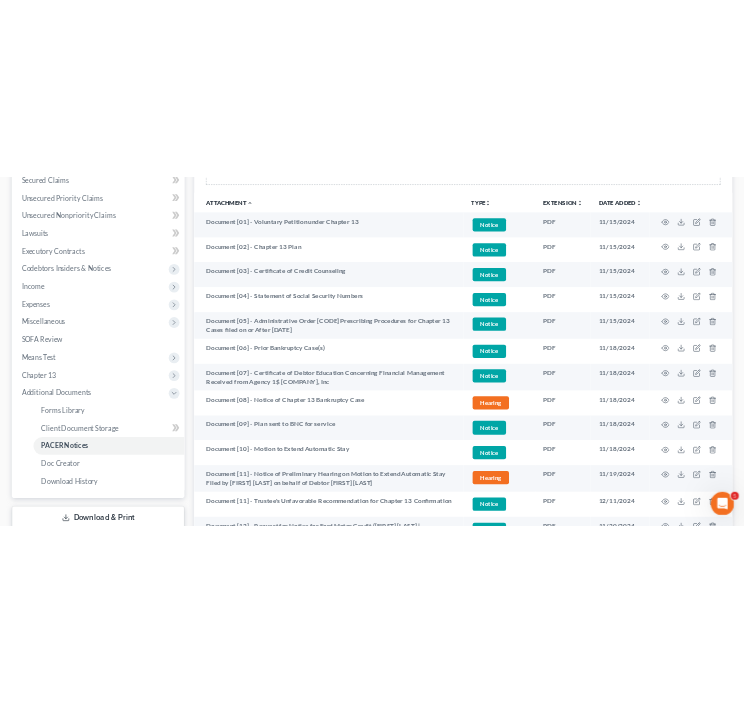 scroll, scrollTop: 91, scrollLeft: 0, axis: vertical 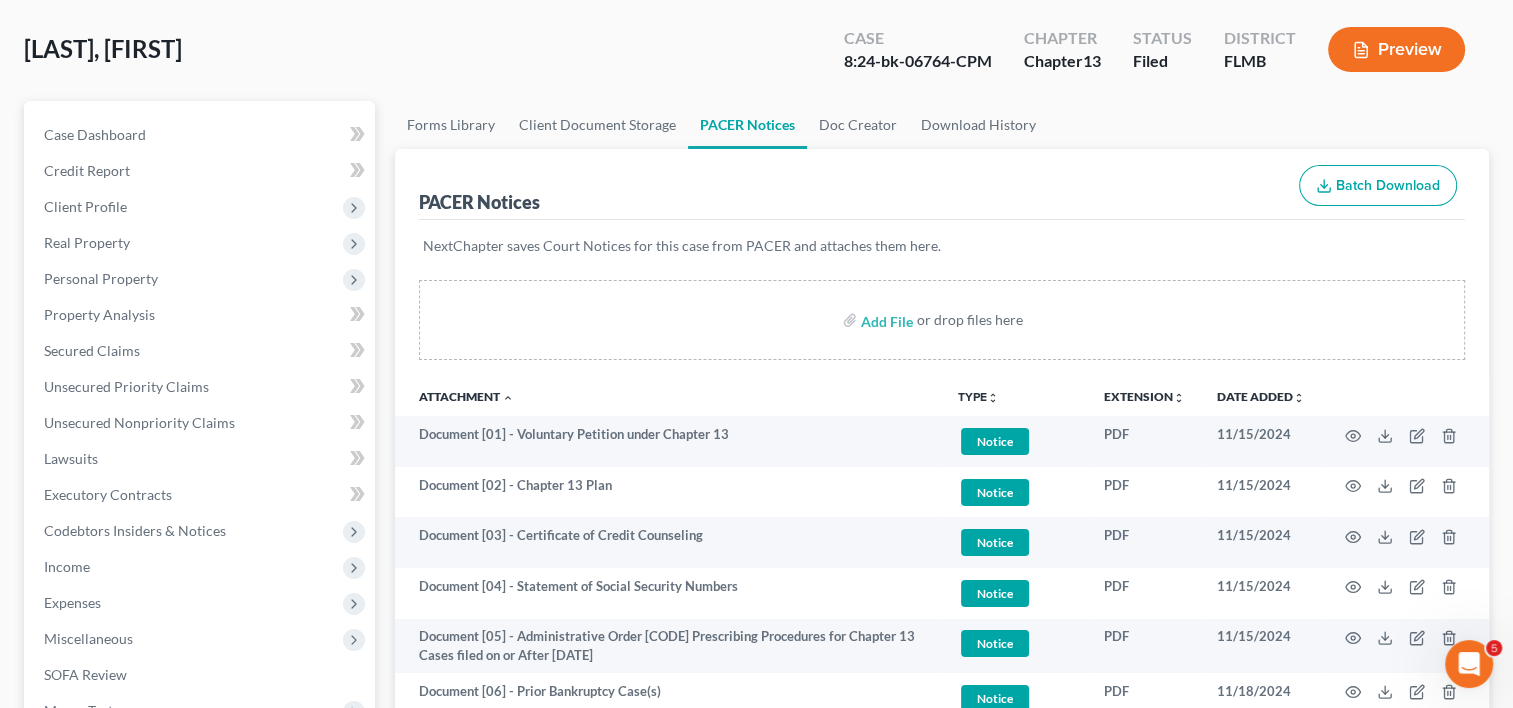 click on "[LAST], [FIRST] Upgraded Case [CASE_NUMBER] Chapter Chapter 13 Status Filed District [STATE] Preview" at bounding box center [756, 57] 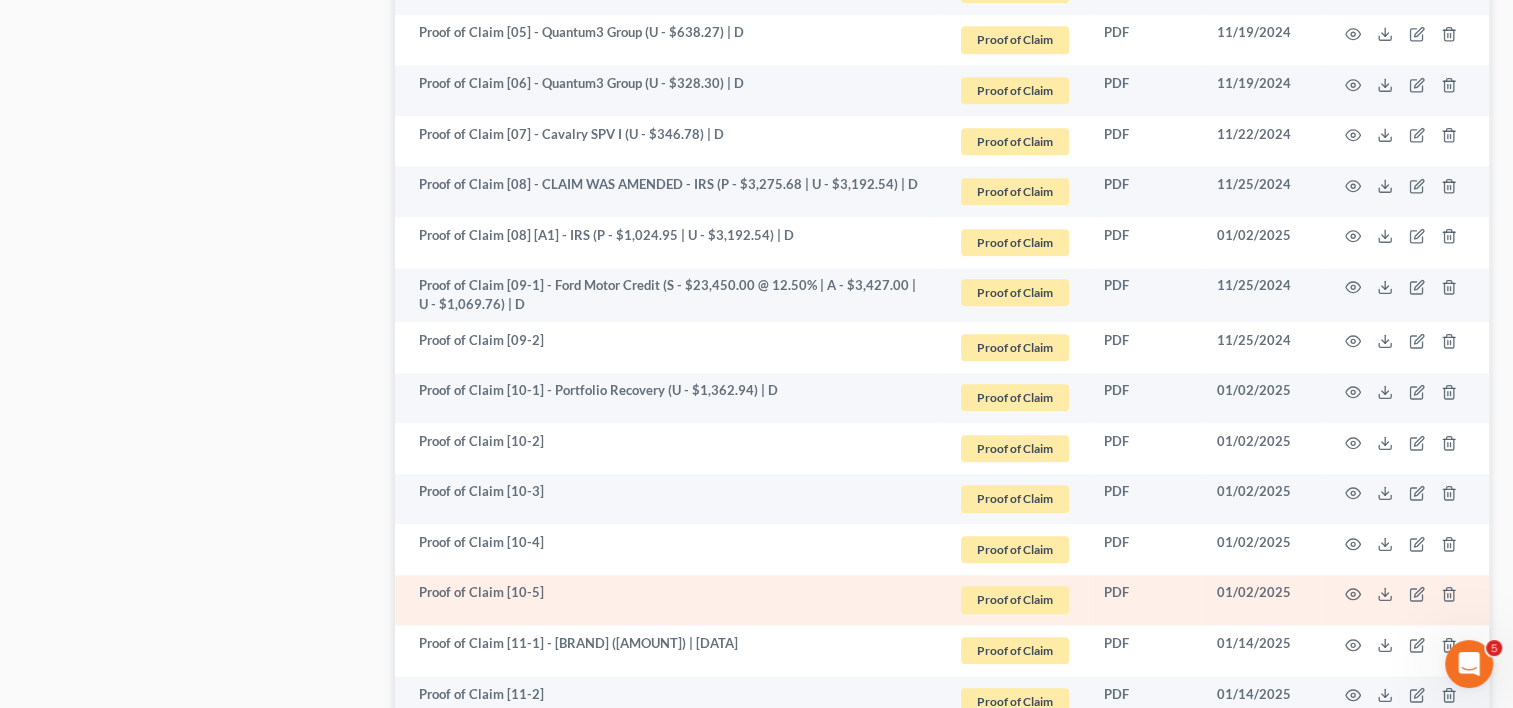 scroll, scrollTop: 1924, scrollLeft: 0, axis: vertical 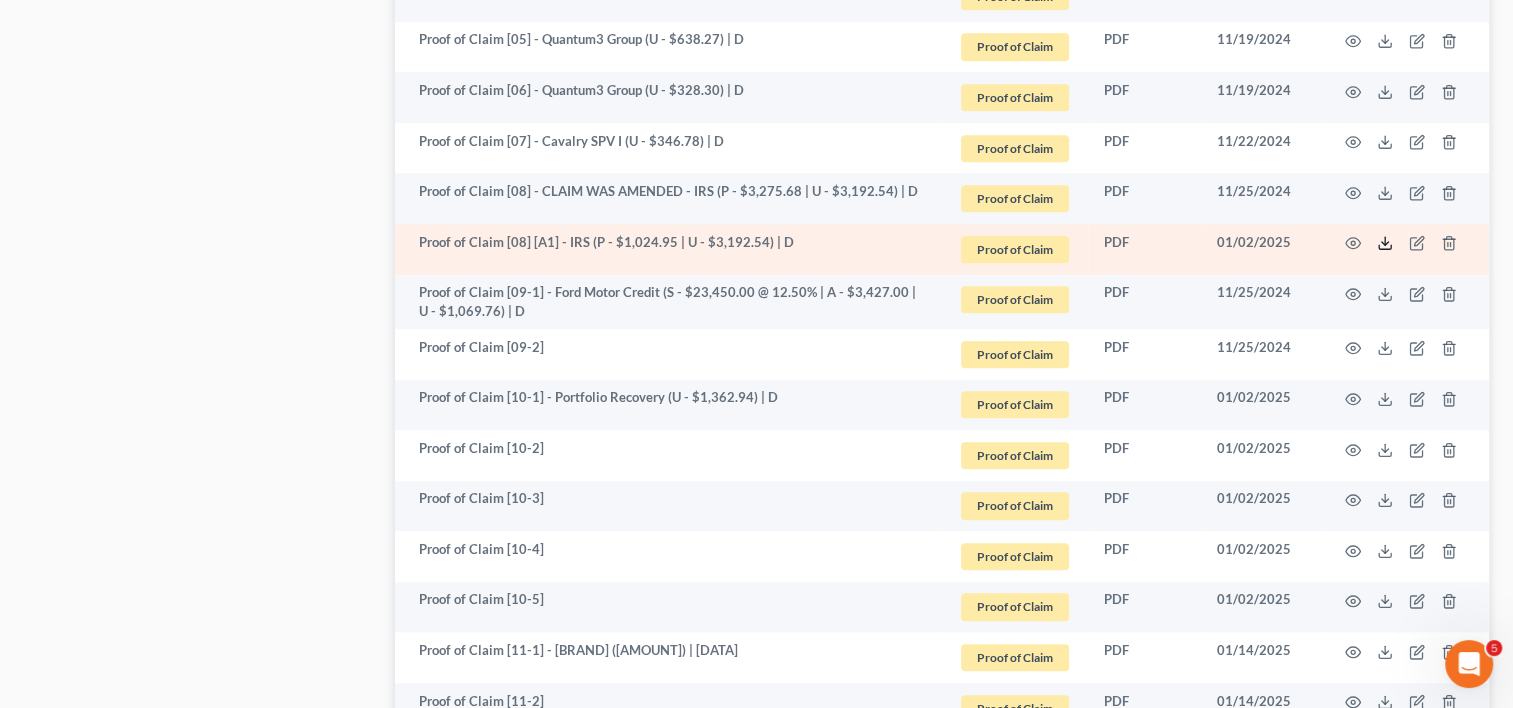 drag, startPoint x: 1386, startPoint y: 245, endPoint x: 1369, endPoint y: 244, distance: 17.029387 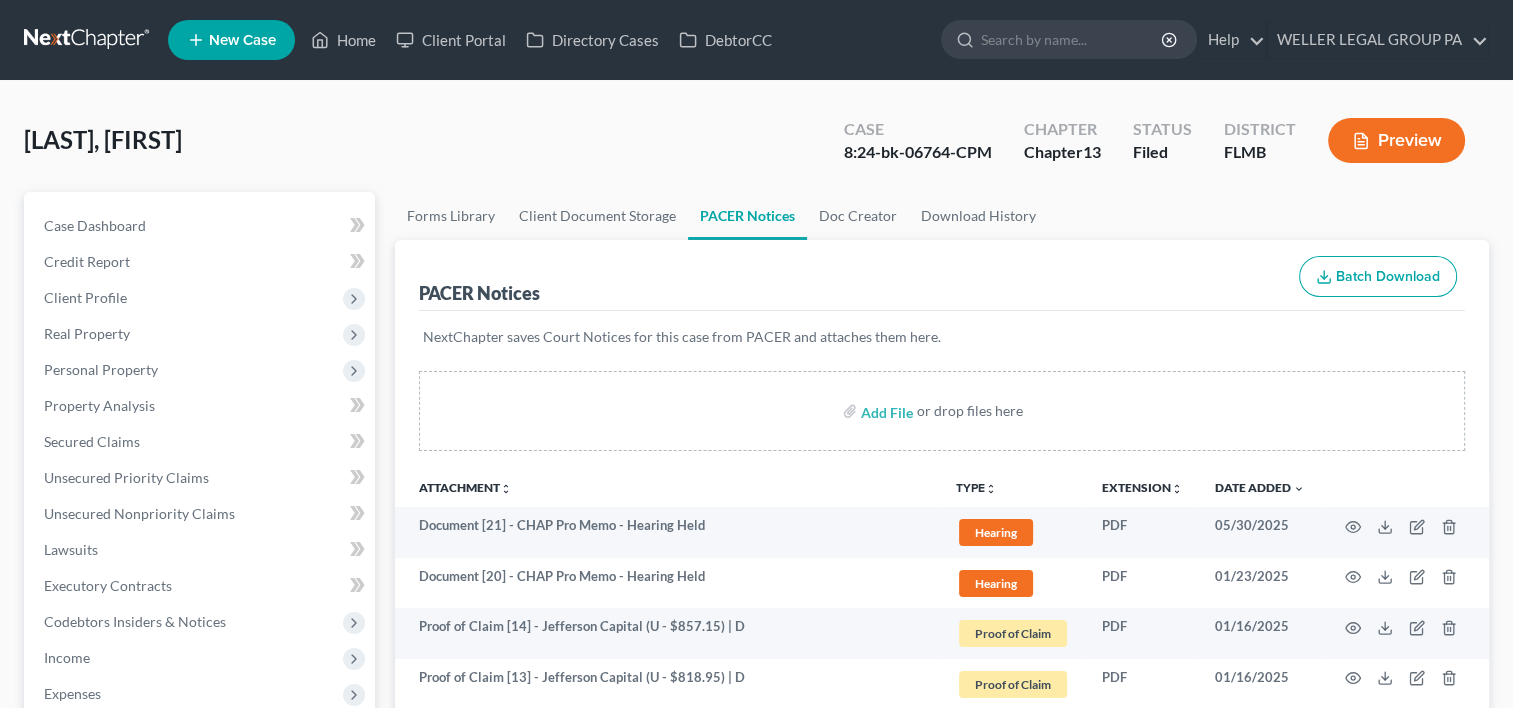 scroll, scrollTop: 1924, scrollLeft: 0, axis: vertical 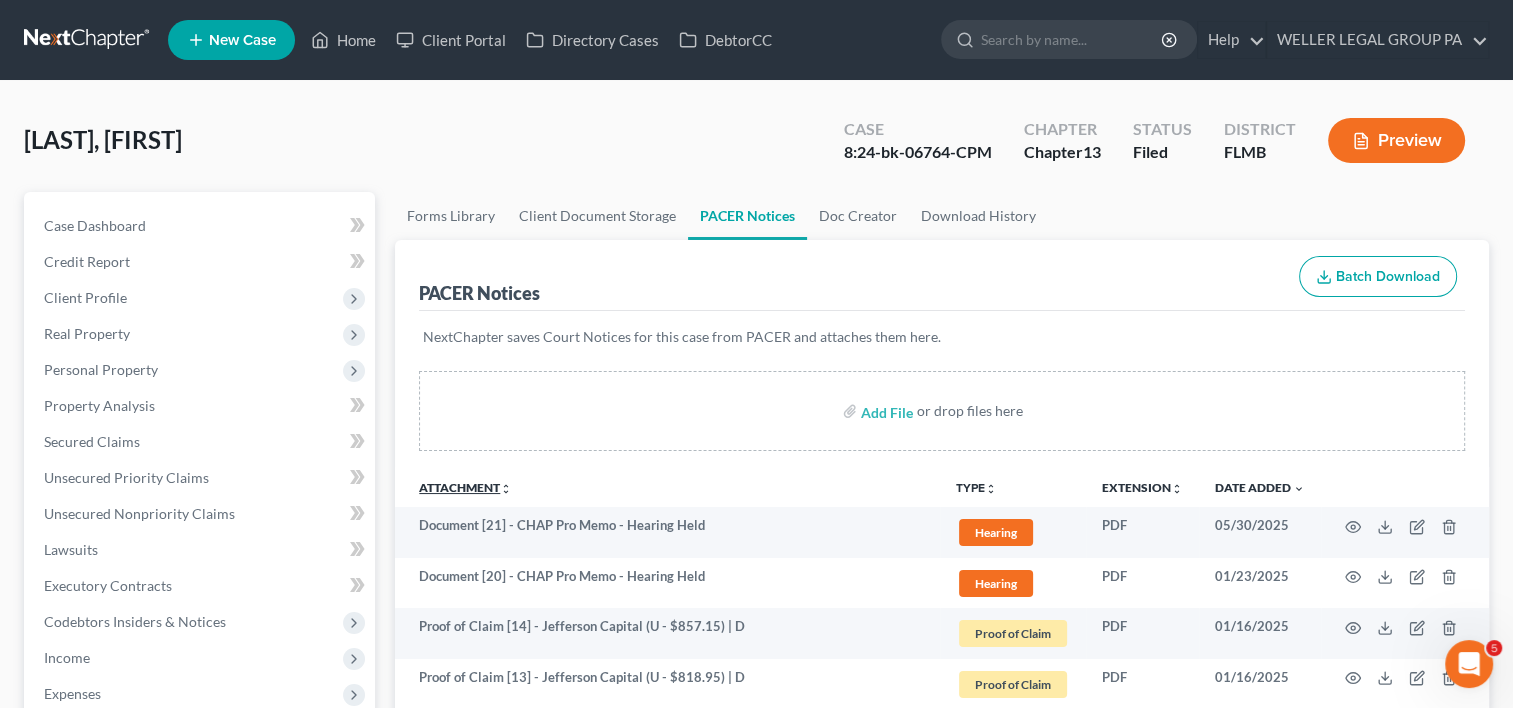 click on "Attachment
unfold_more
expand_more
expand_less" at bounding box center [465, 487] 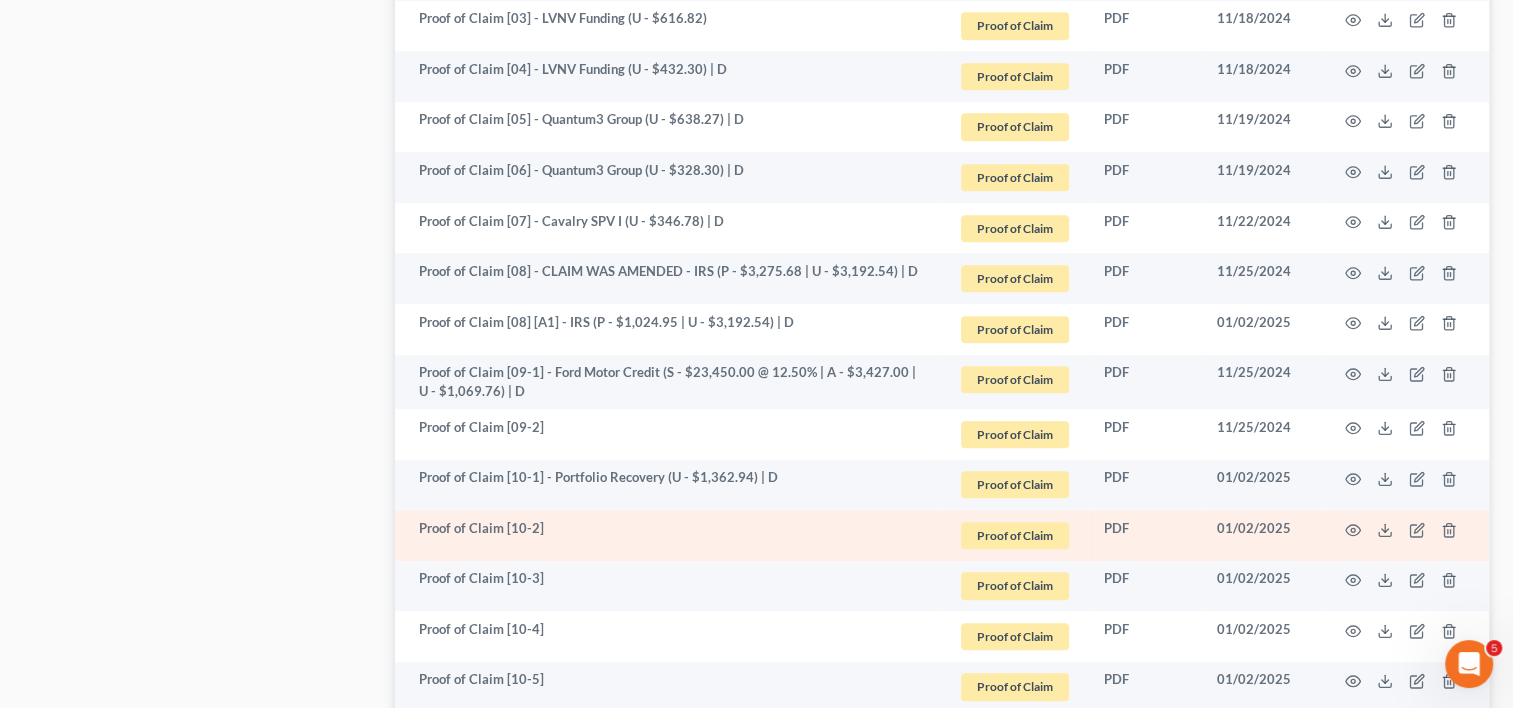 scroll, scrollTop: 2000, scrollLeft: 0, axis: vertical 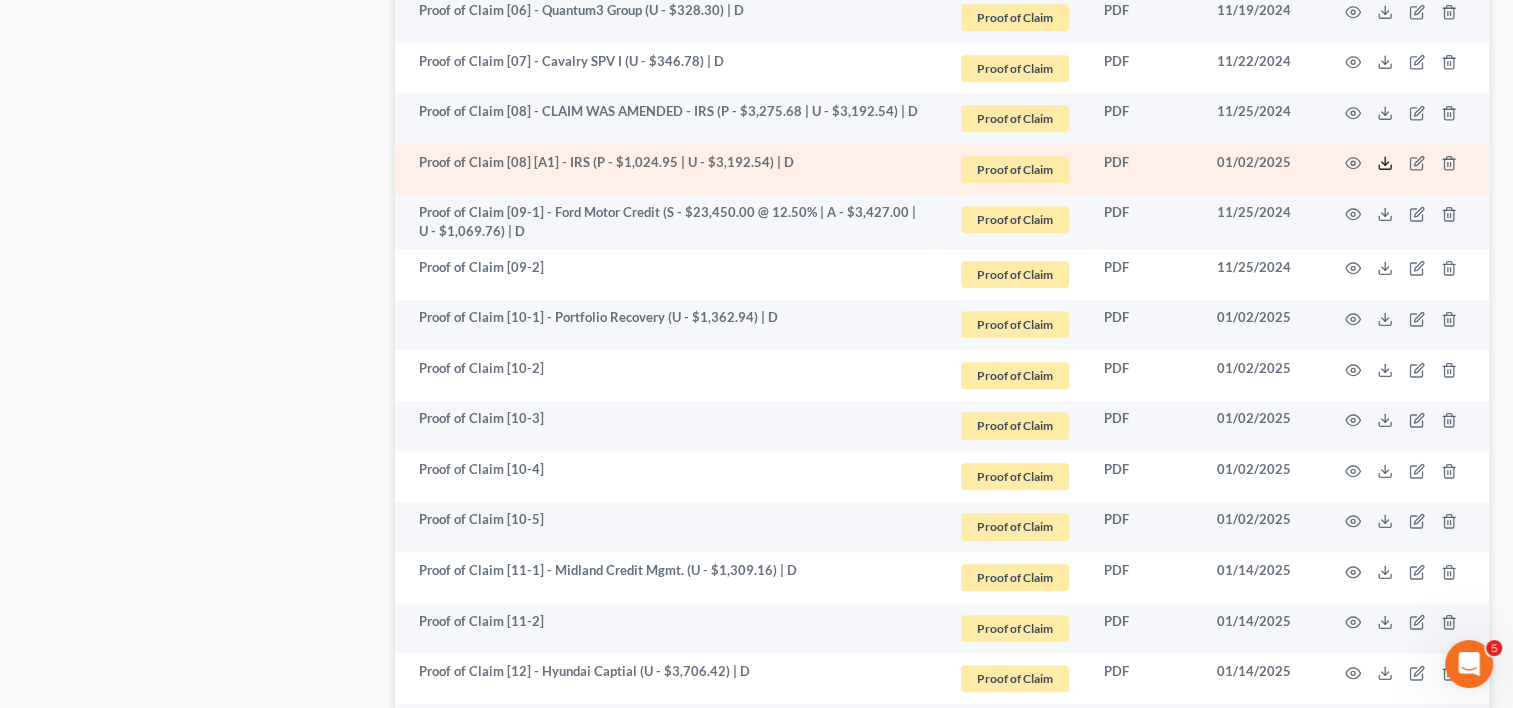 click 